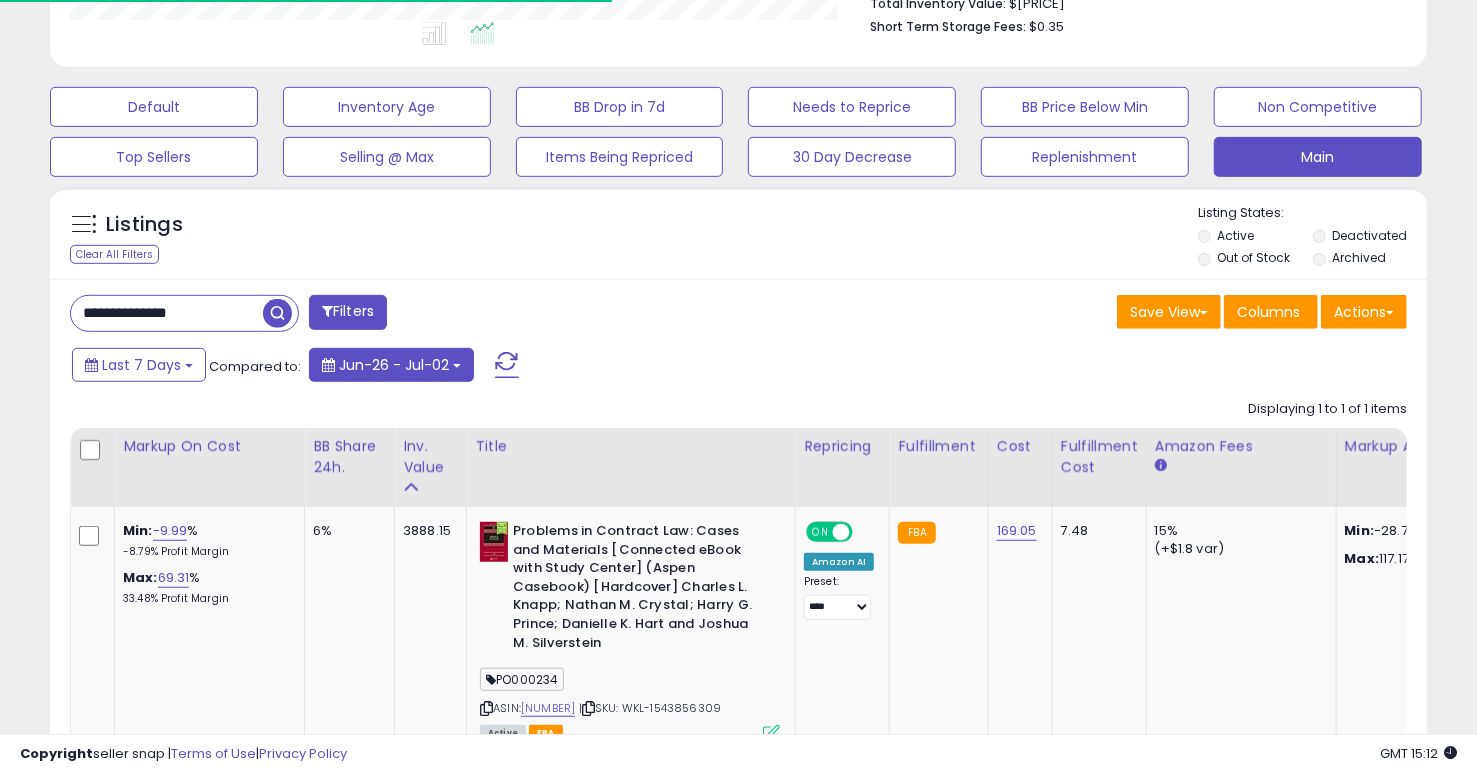 scroll, scrollTop: 543, scrollLeft: 0, axis: vertical 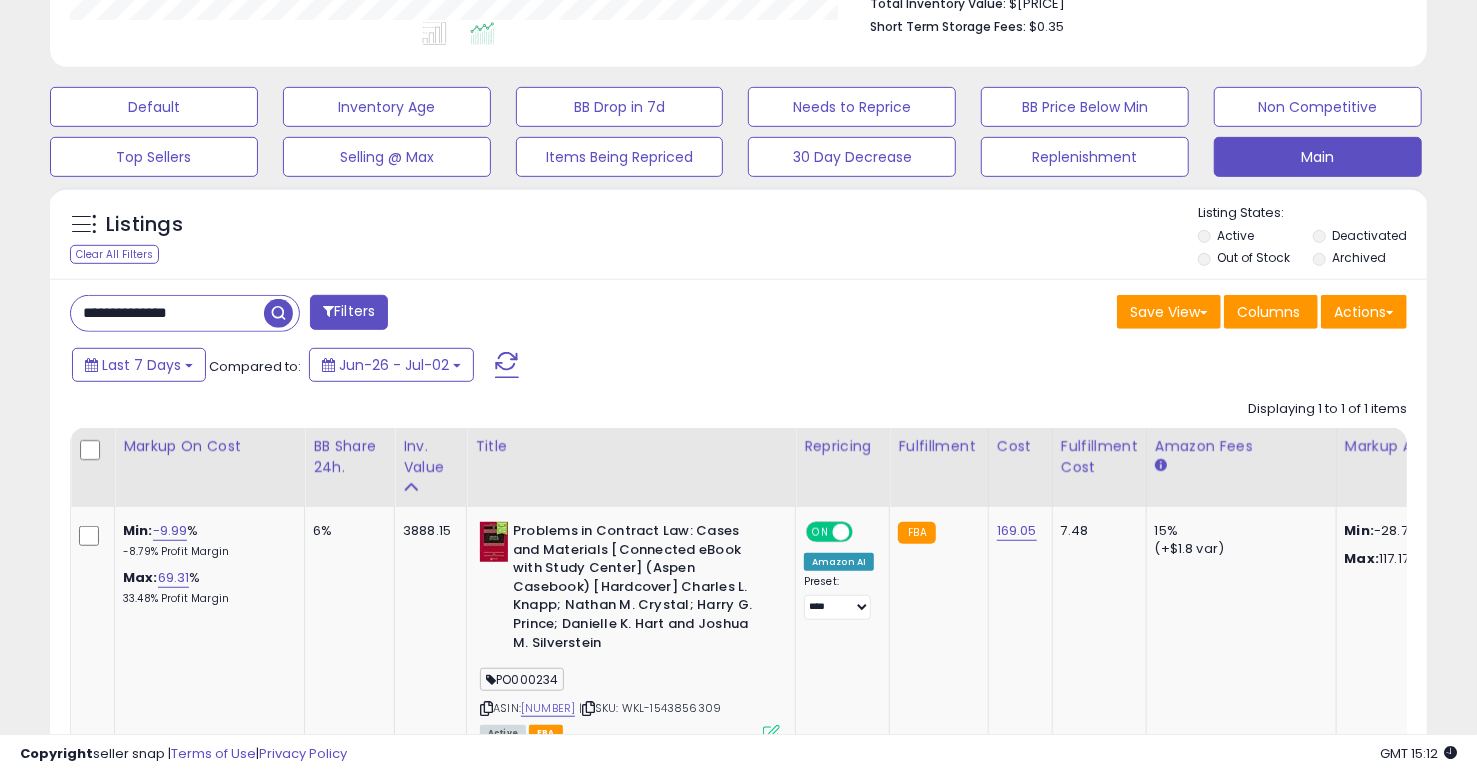 click on "**********" at bounding box center [167, 313] 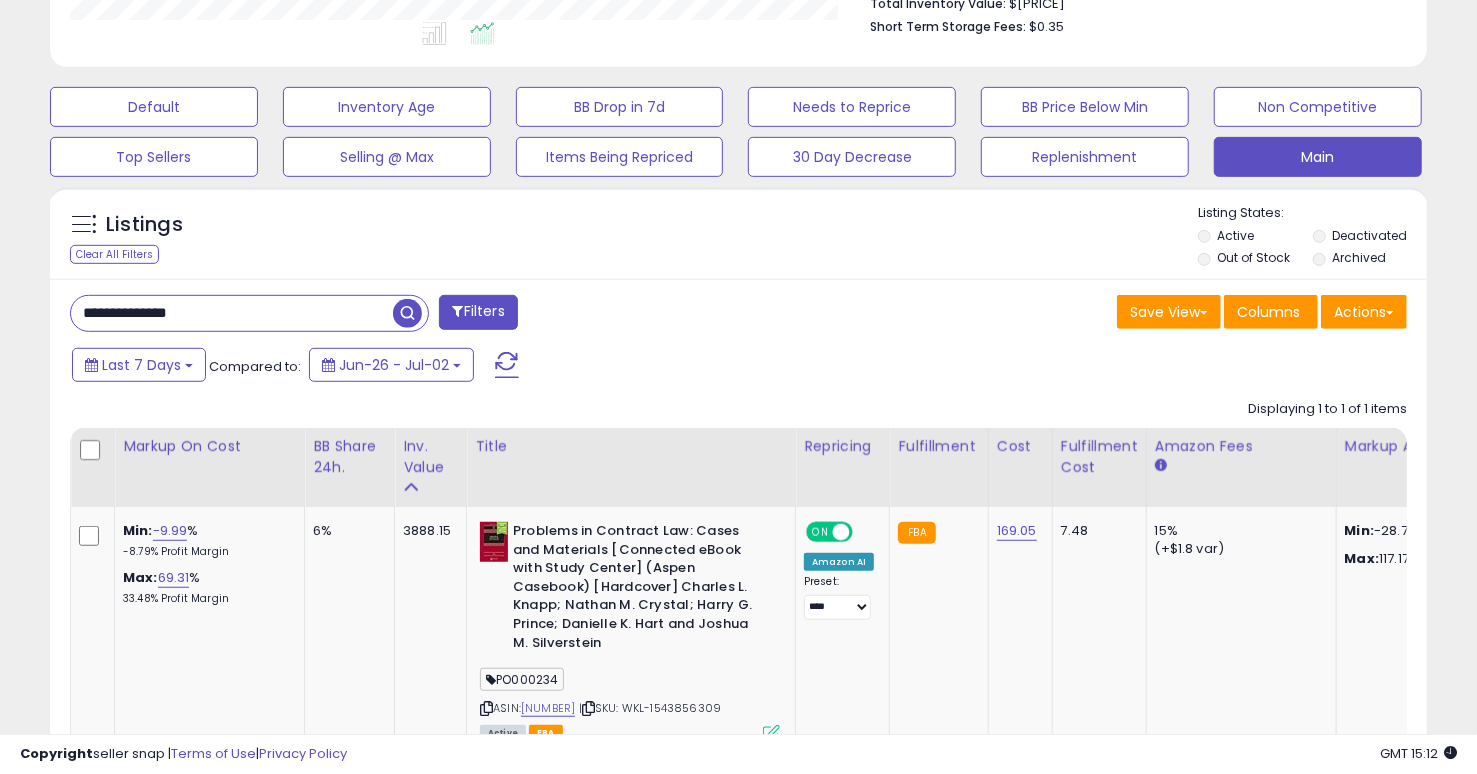 click on "**********" at bounding box center [232, 313] 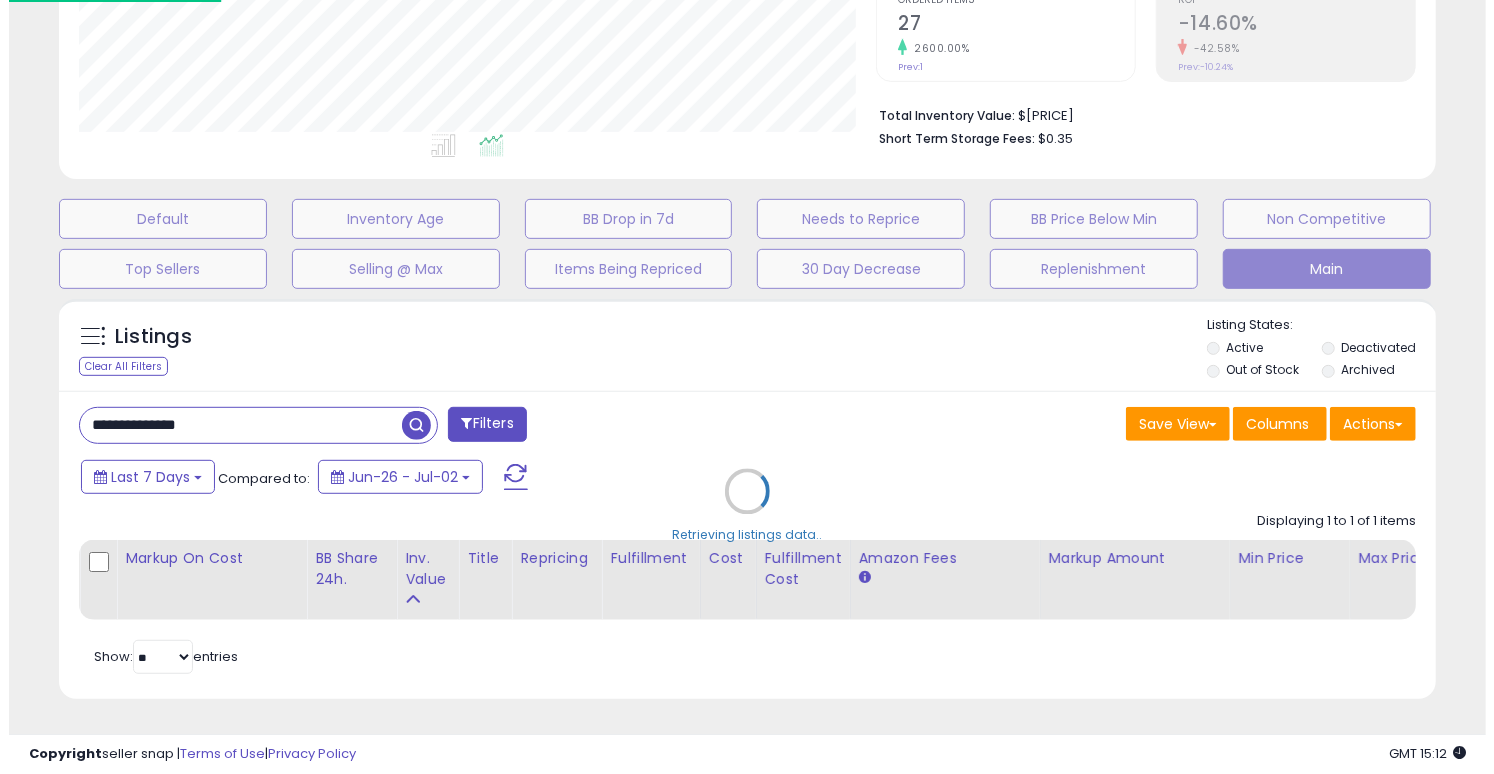 scroll, scrollTop: 446, scrollLeft: 0, axis: vertical 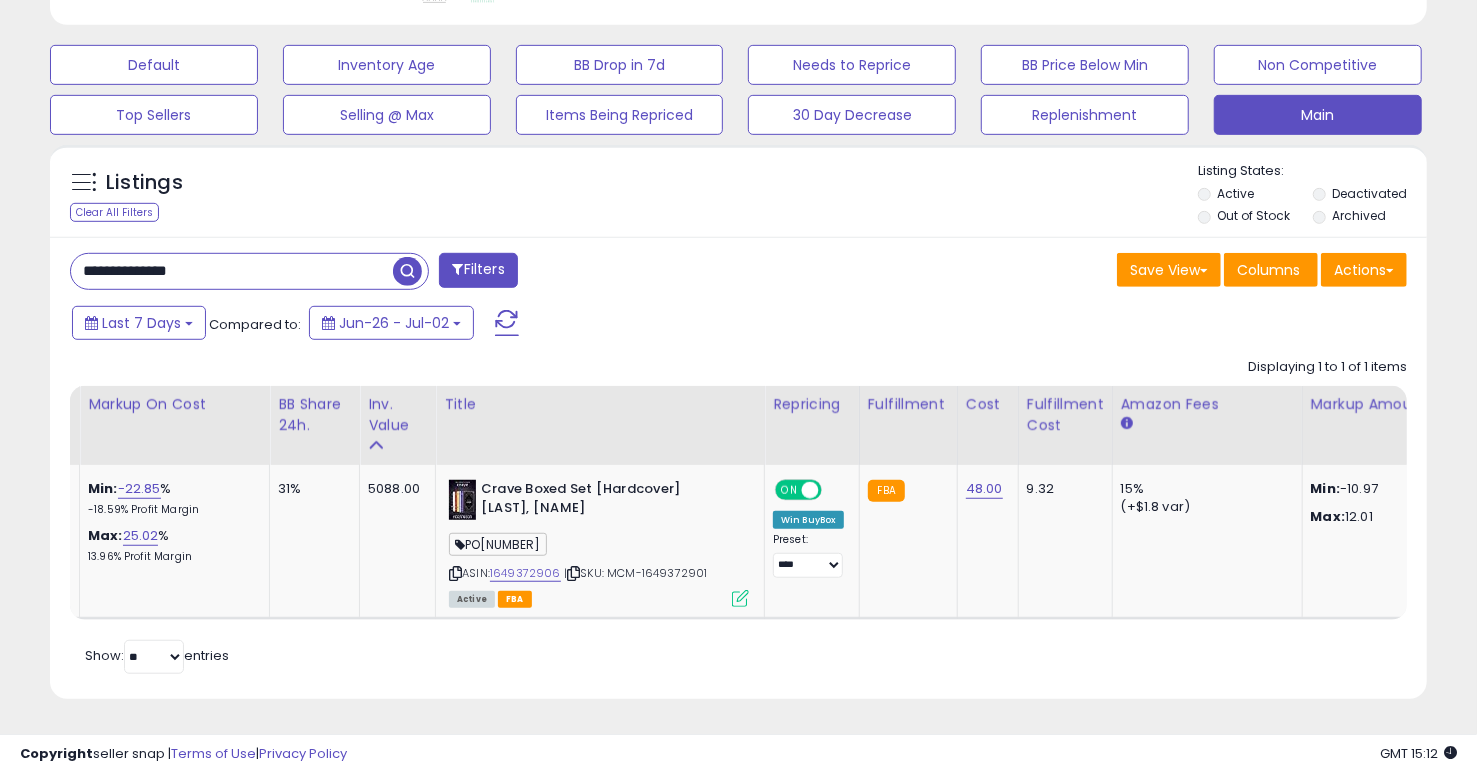 click on "Listings
Clear All Filters
Listing States:" at bounding box center (738, 196) 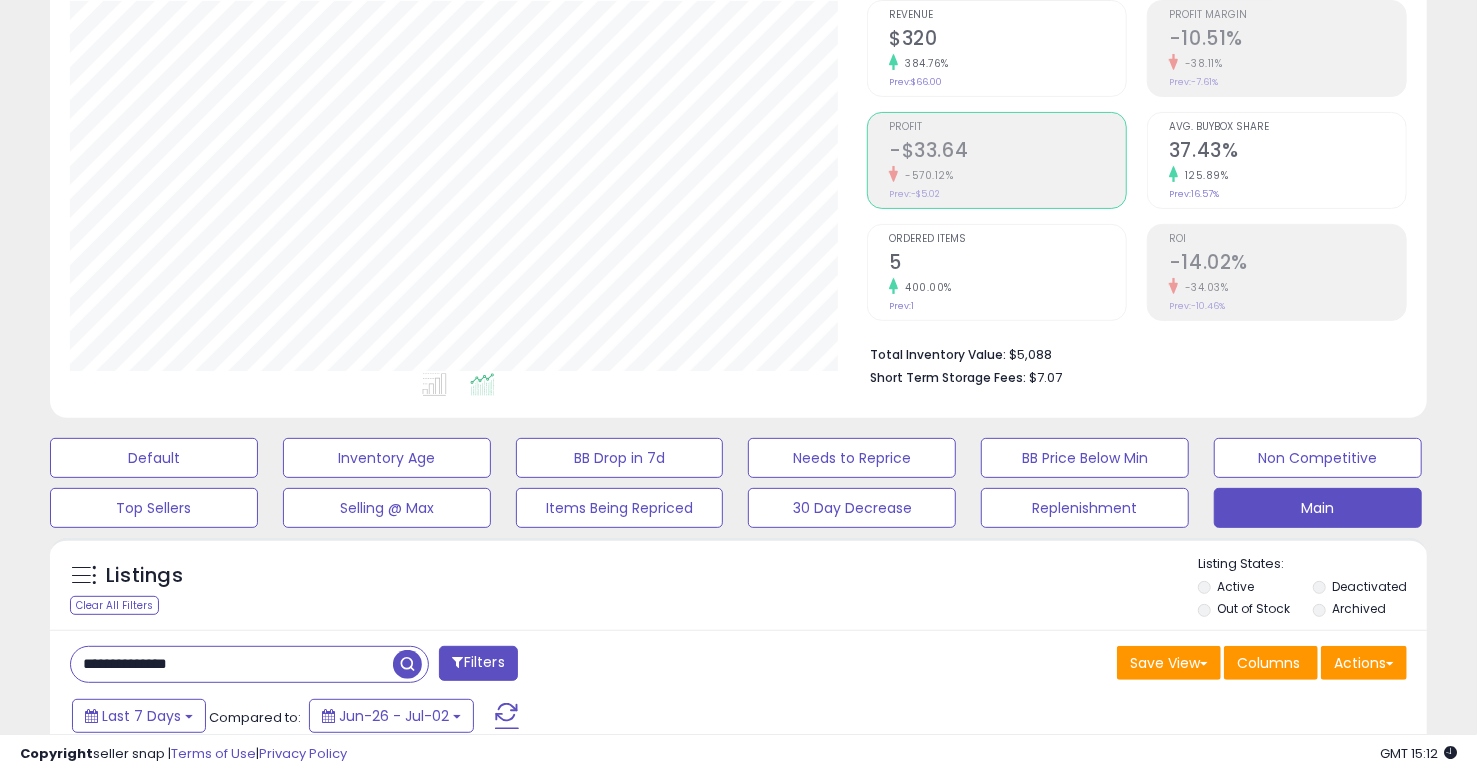 click on "5" at bounding box center [1007, 264] 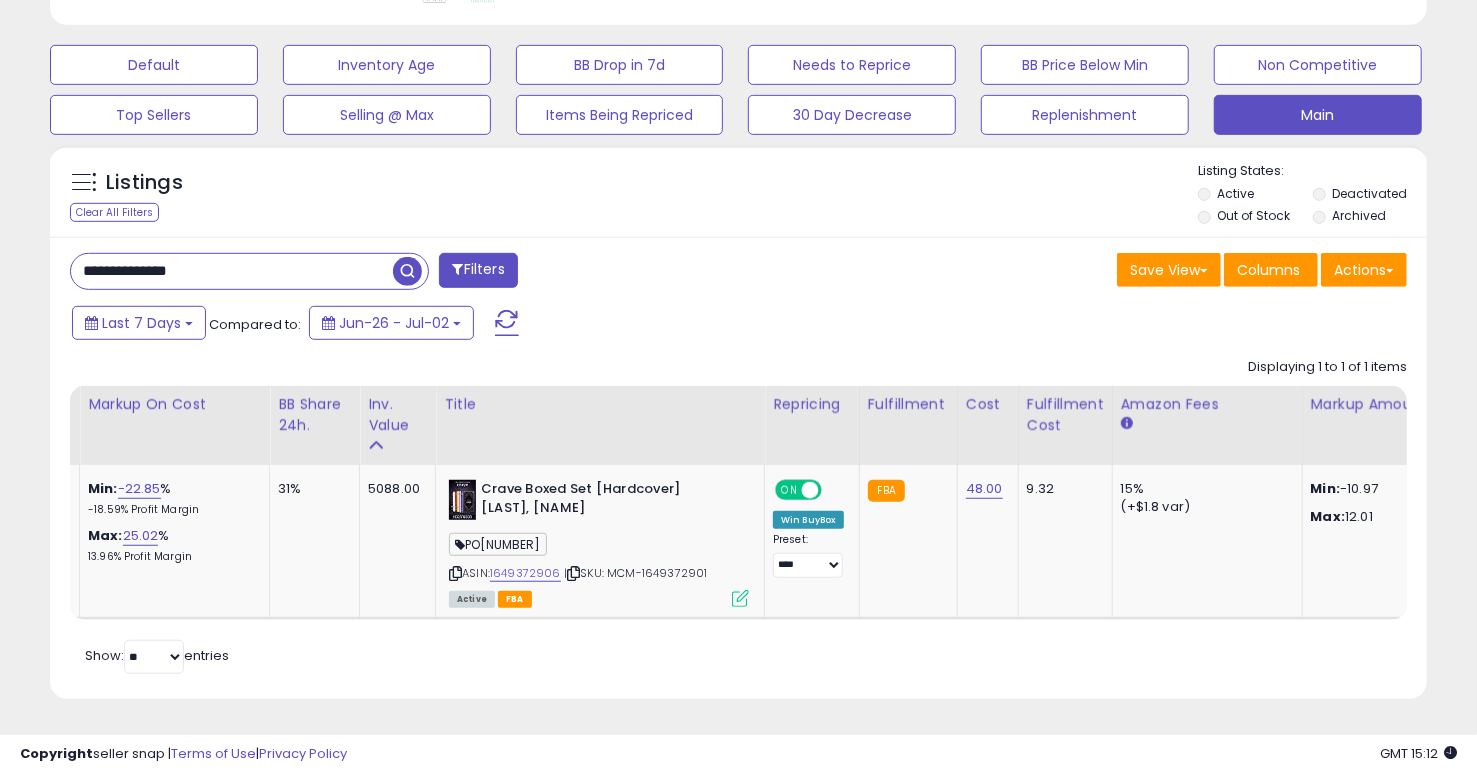click on "**********" at bounding box center (232, 271) 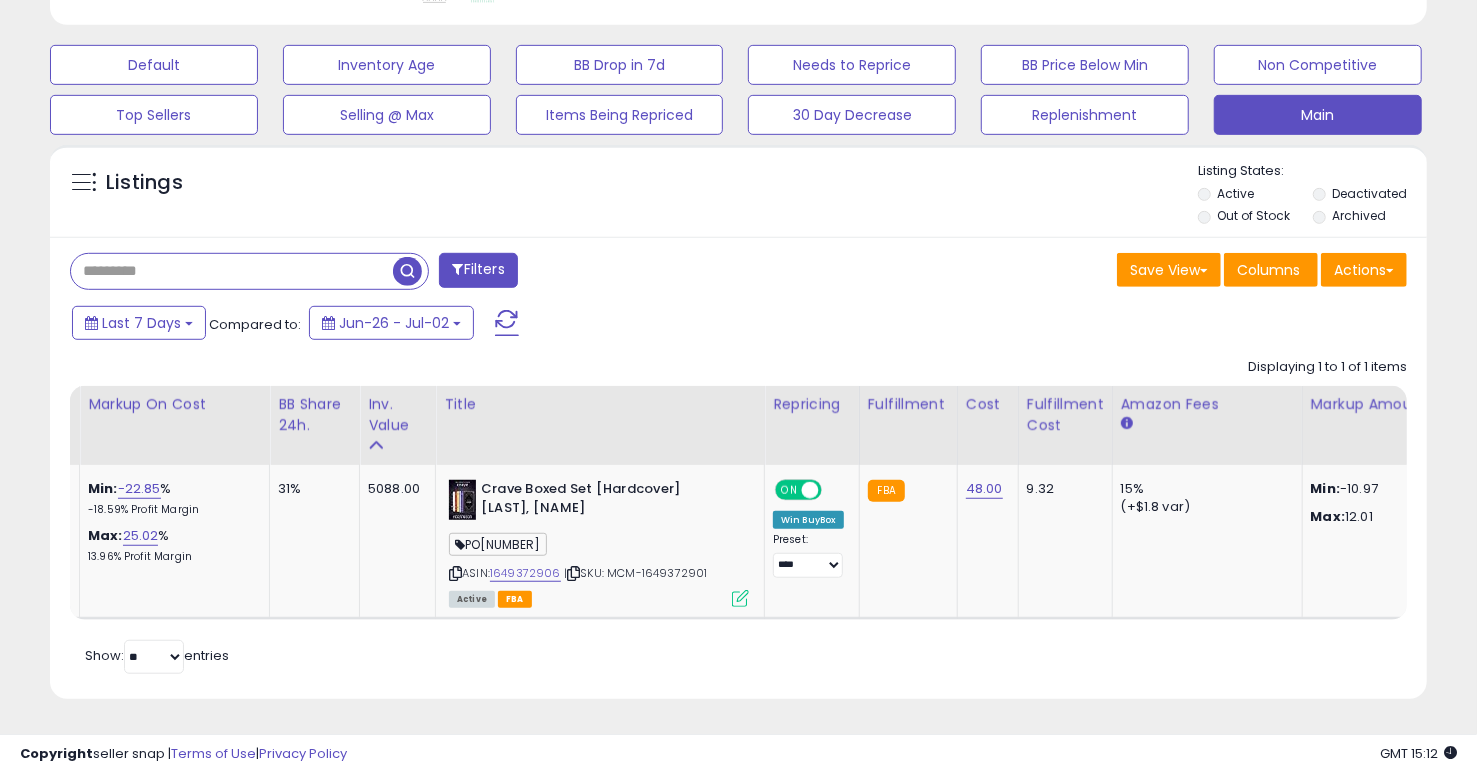 type 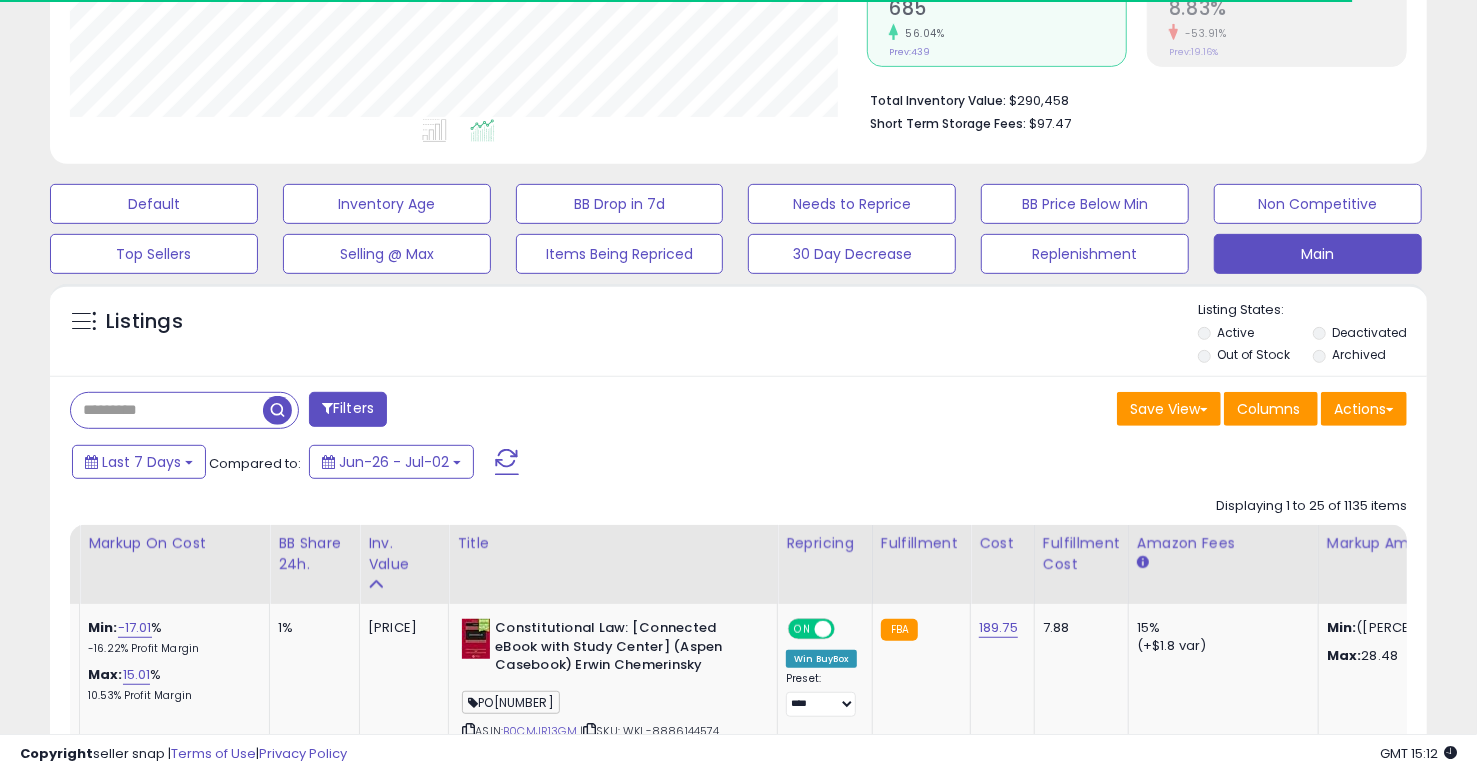 click on "Default
Inventory Age
BB Drop in 7d
Needs to Reprice
BB Price Below Min
Non Competitive
Top Sellers
Selling @ Max
Items Being Repriced
30 Day Decrease
Replenishment
Main" at bounding box center [738, 224] 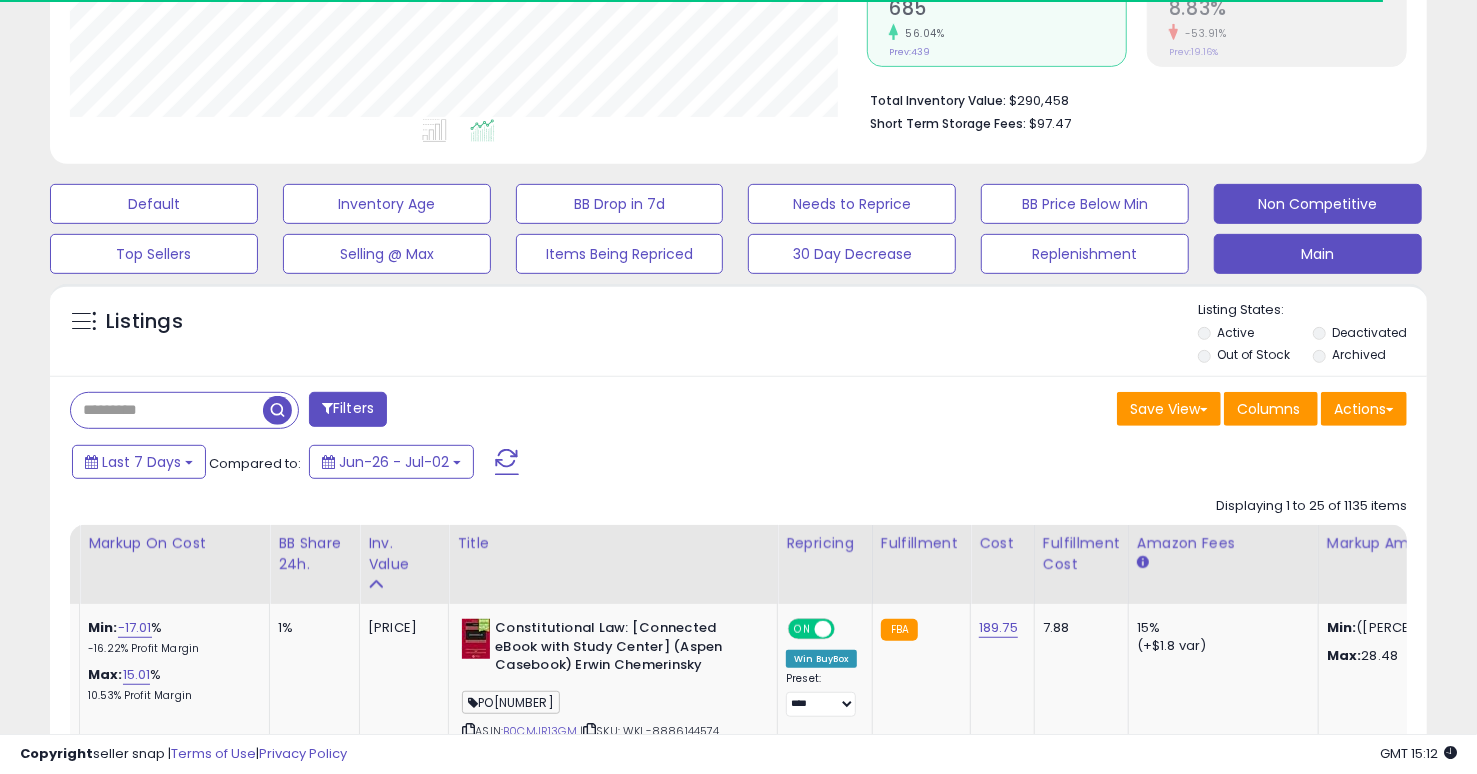 click on "Non Competitive" at bounding box center [154, 204] 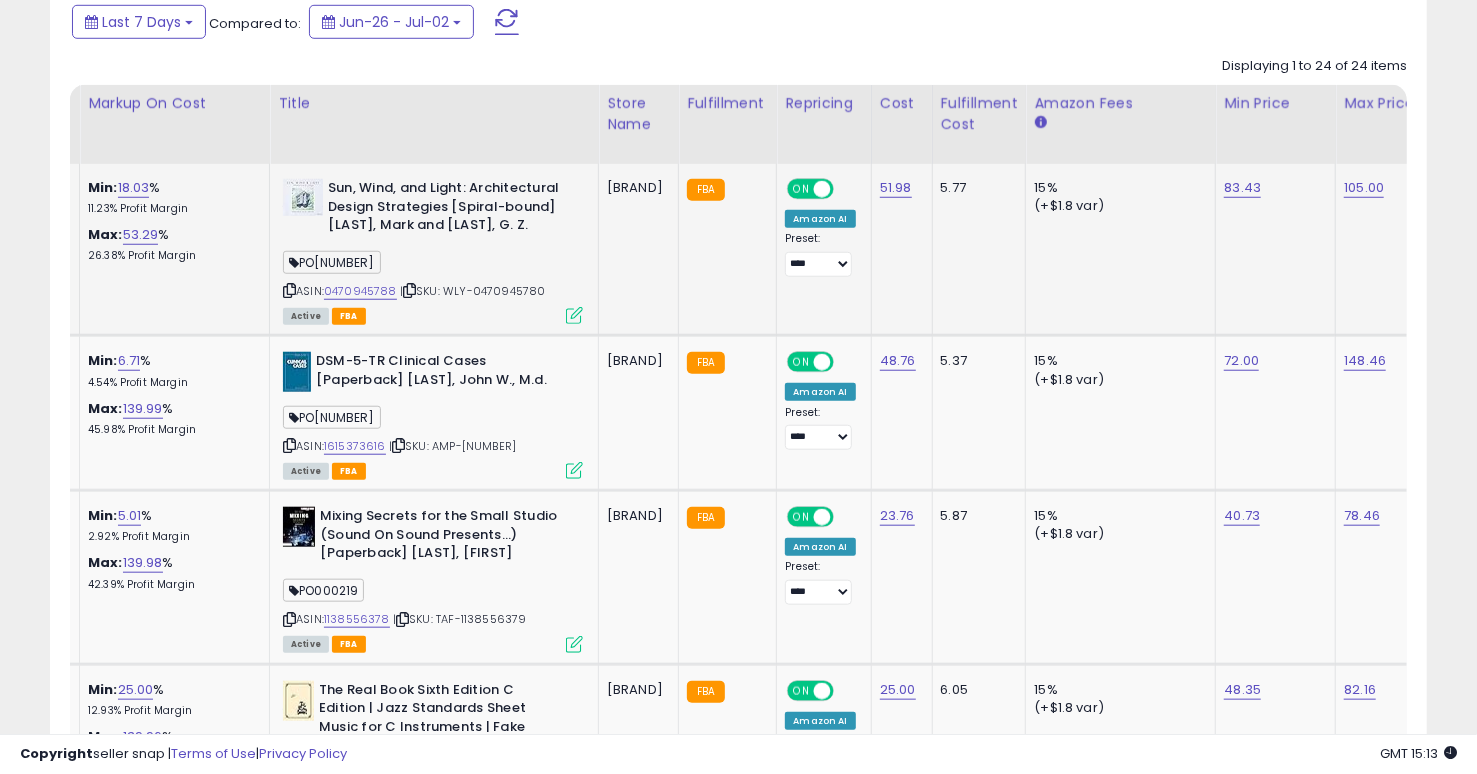 click at bounding box center (574, 315) 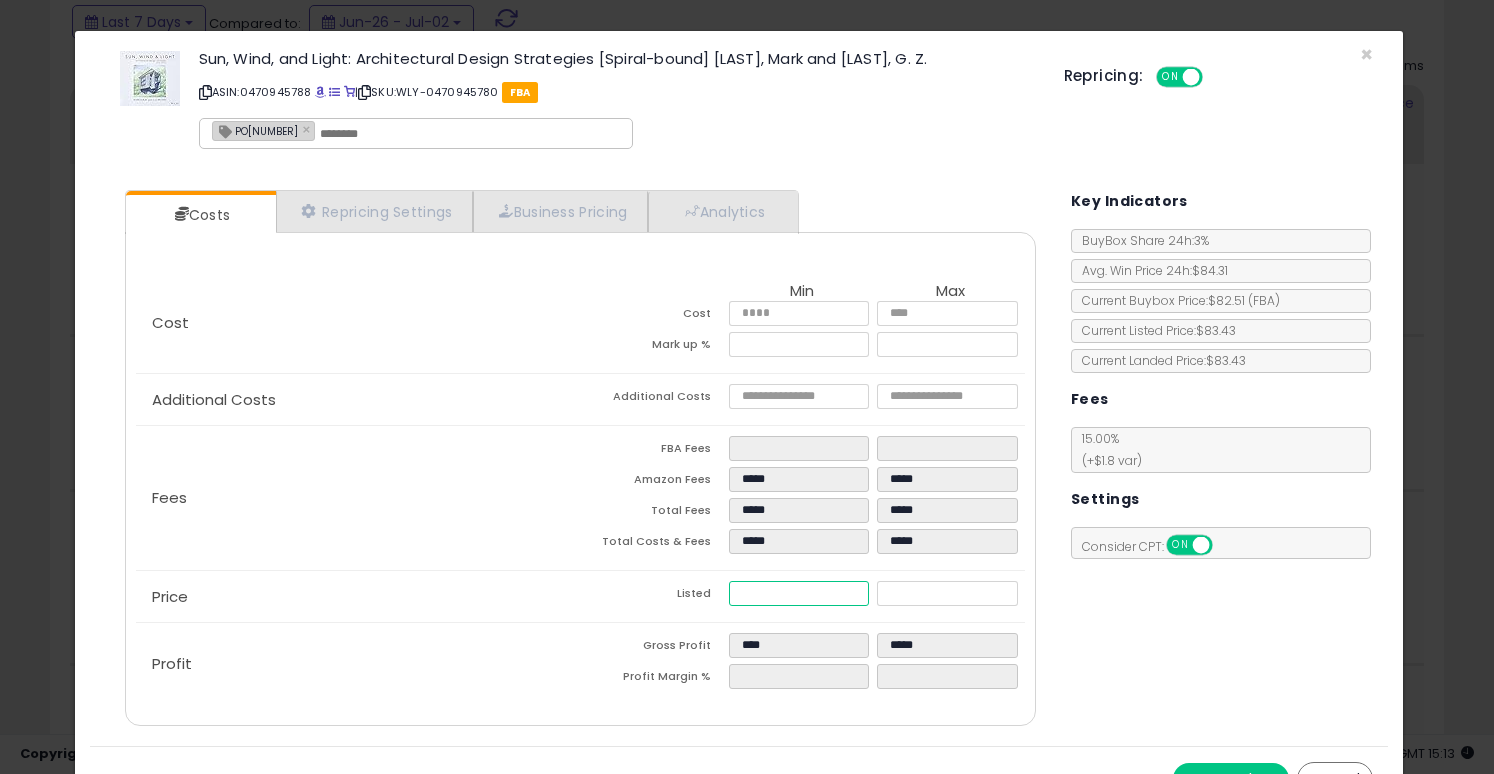drag, startPoint x: 743, startPoint y: 591, endPoint x: 788, endPoint y: 587, distance: 45.17743 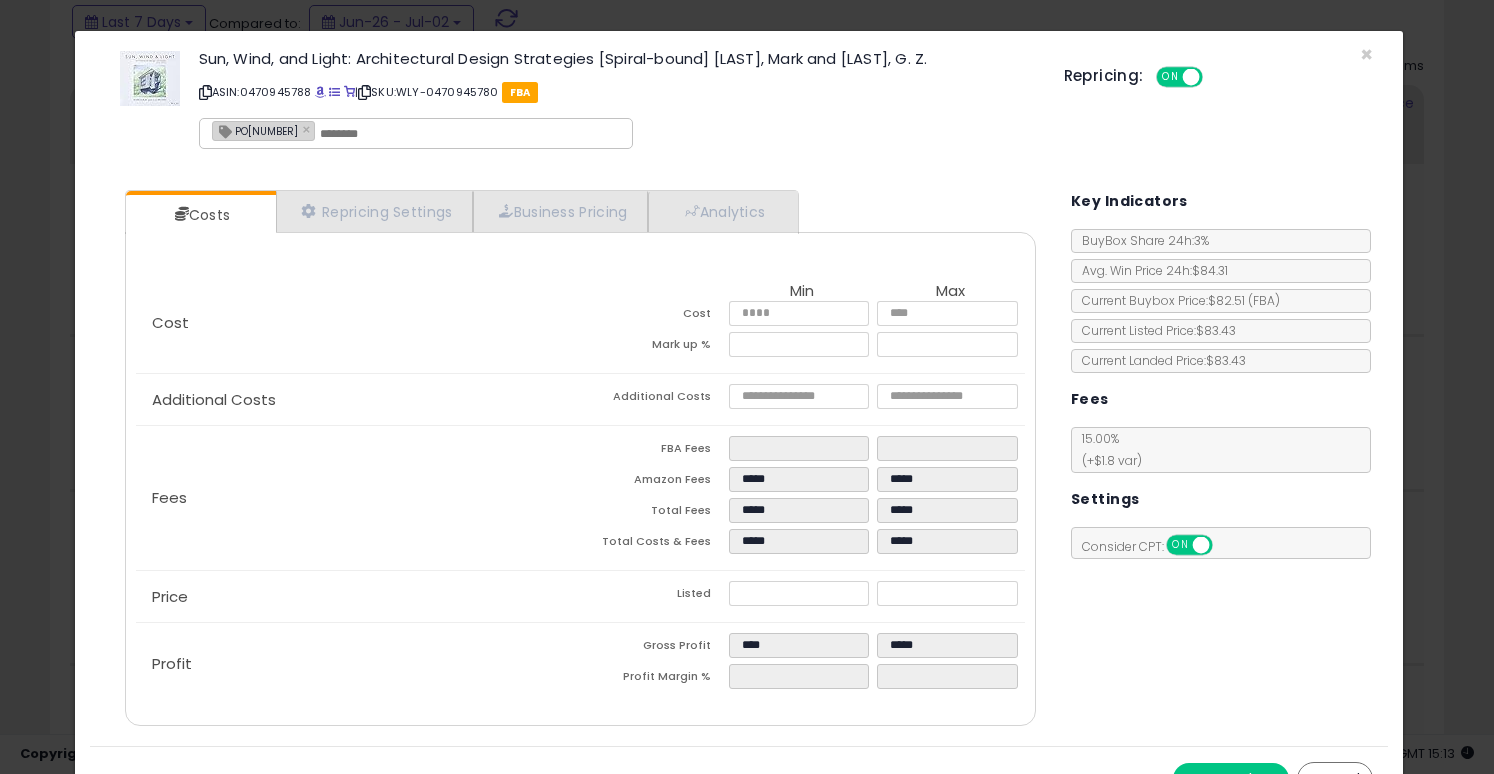 type on "*****" 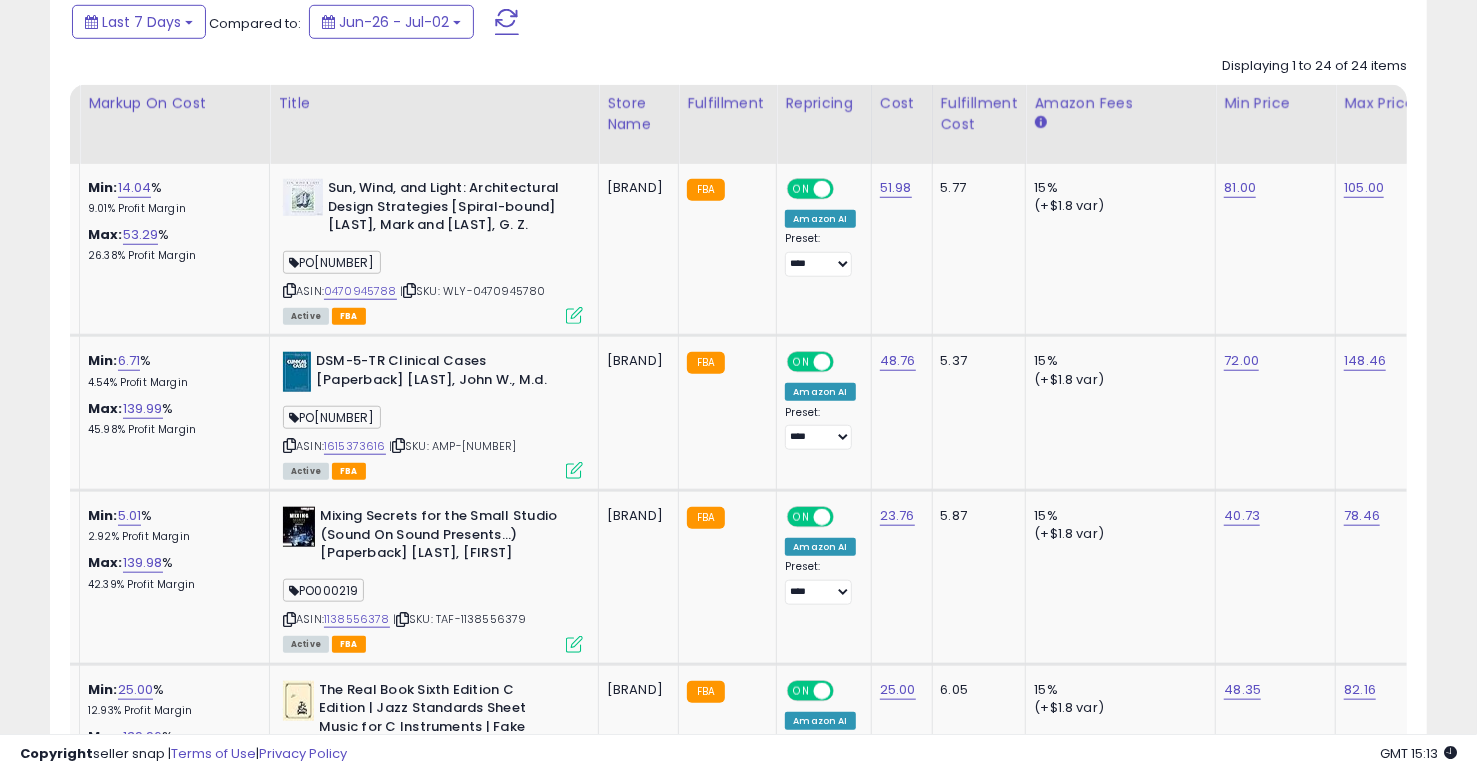 click on "Displaying 1 to 24 of 24 items
Markup on Cost
Title" 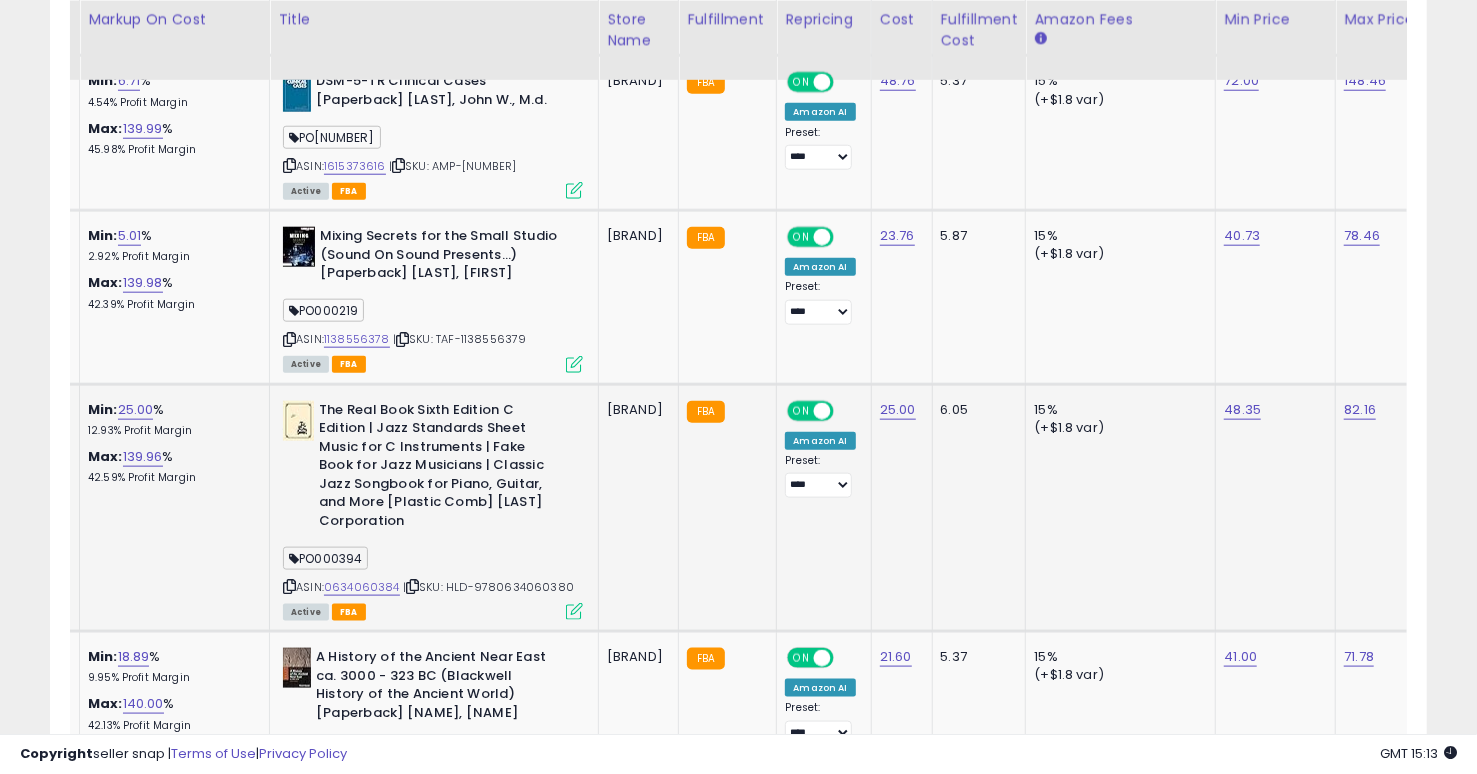 click at bounding box center (574, 595) 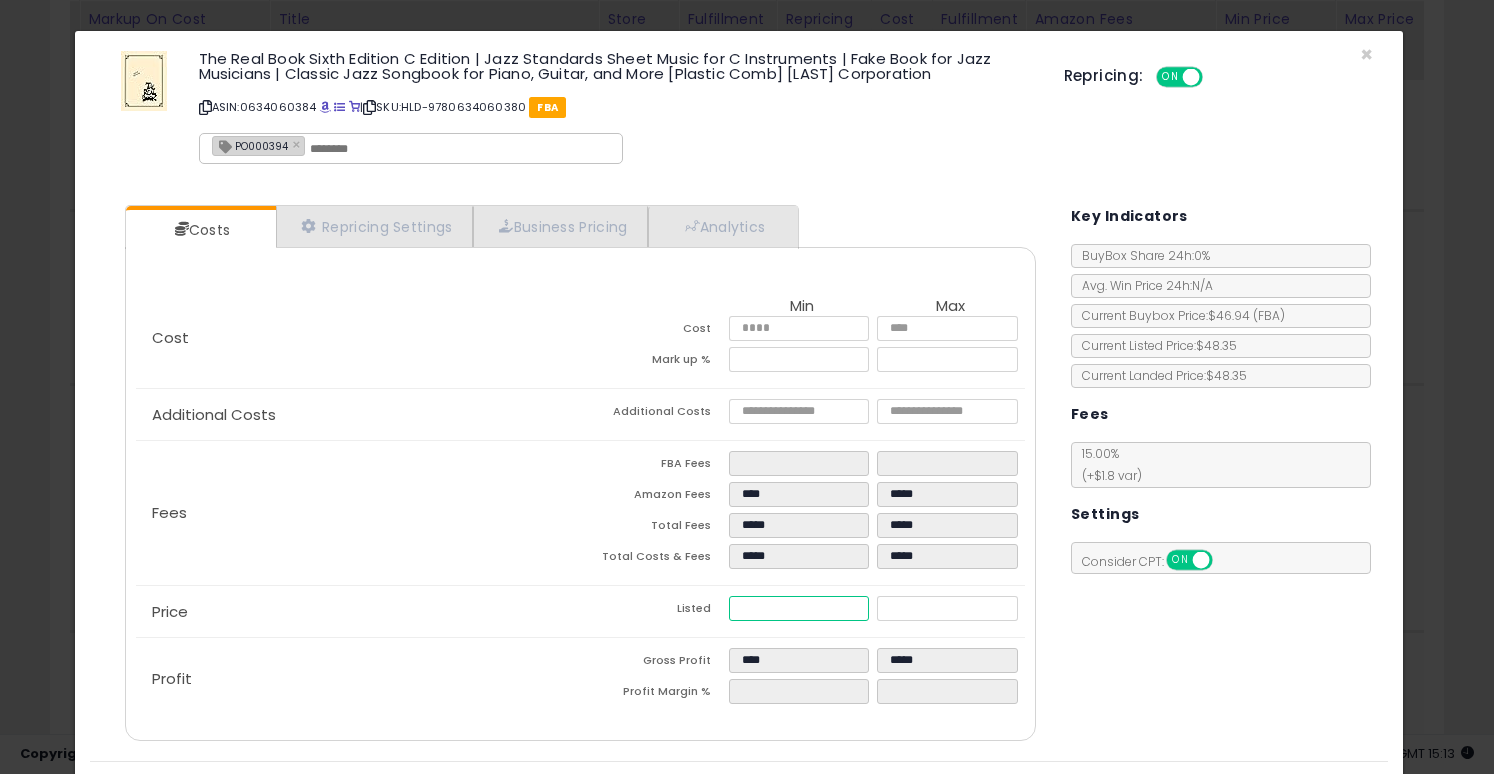 drag, startPoint x: 742, startPoint y: 606, endPoint x: 803, endPoint y: 600, distance: 61.294373 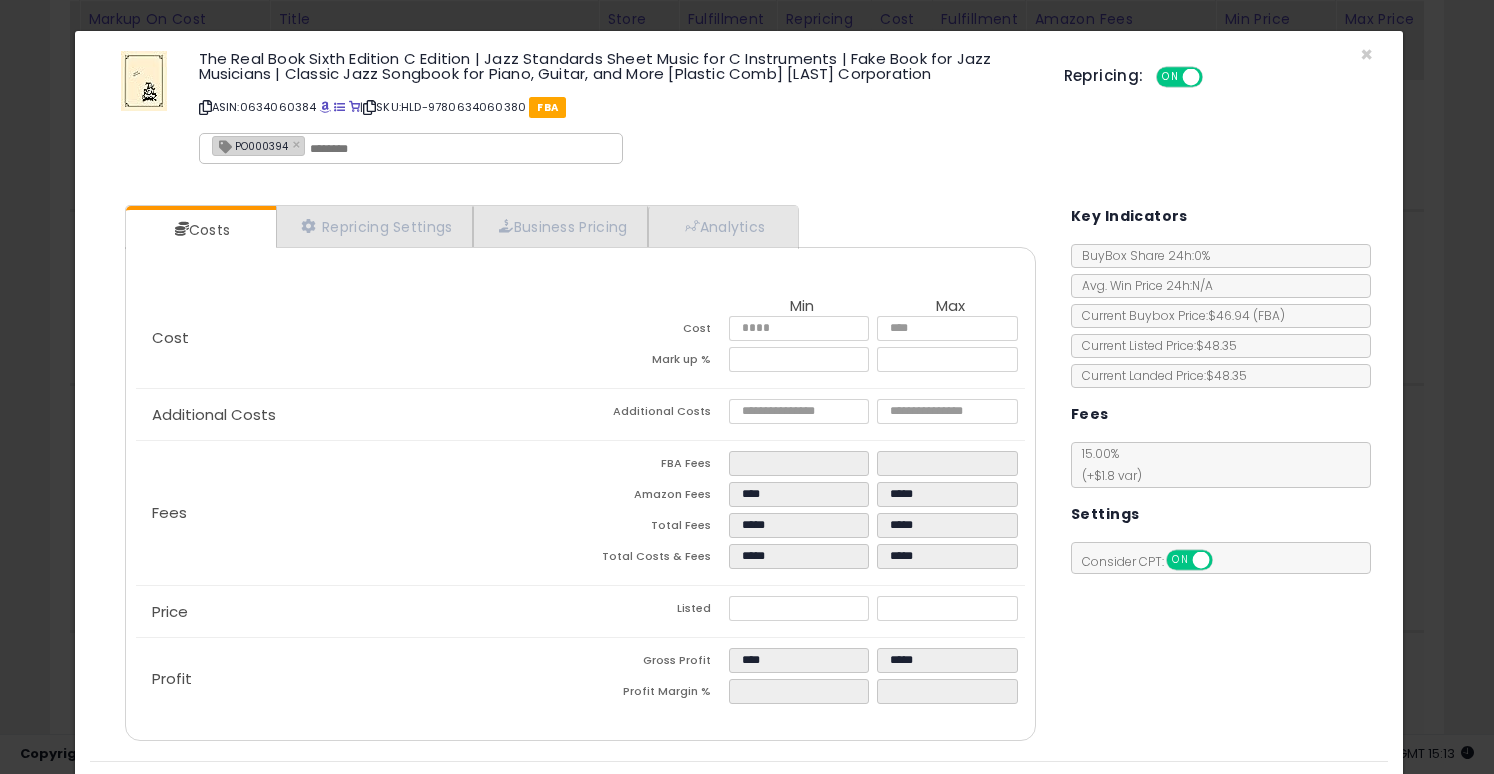 type on "*****" 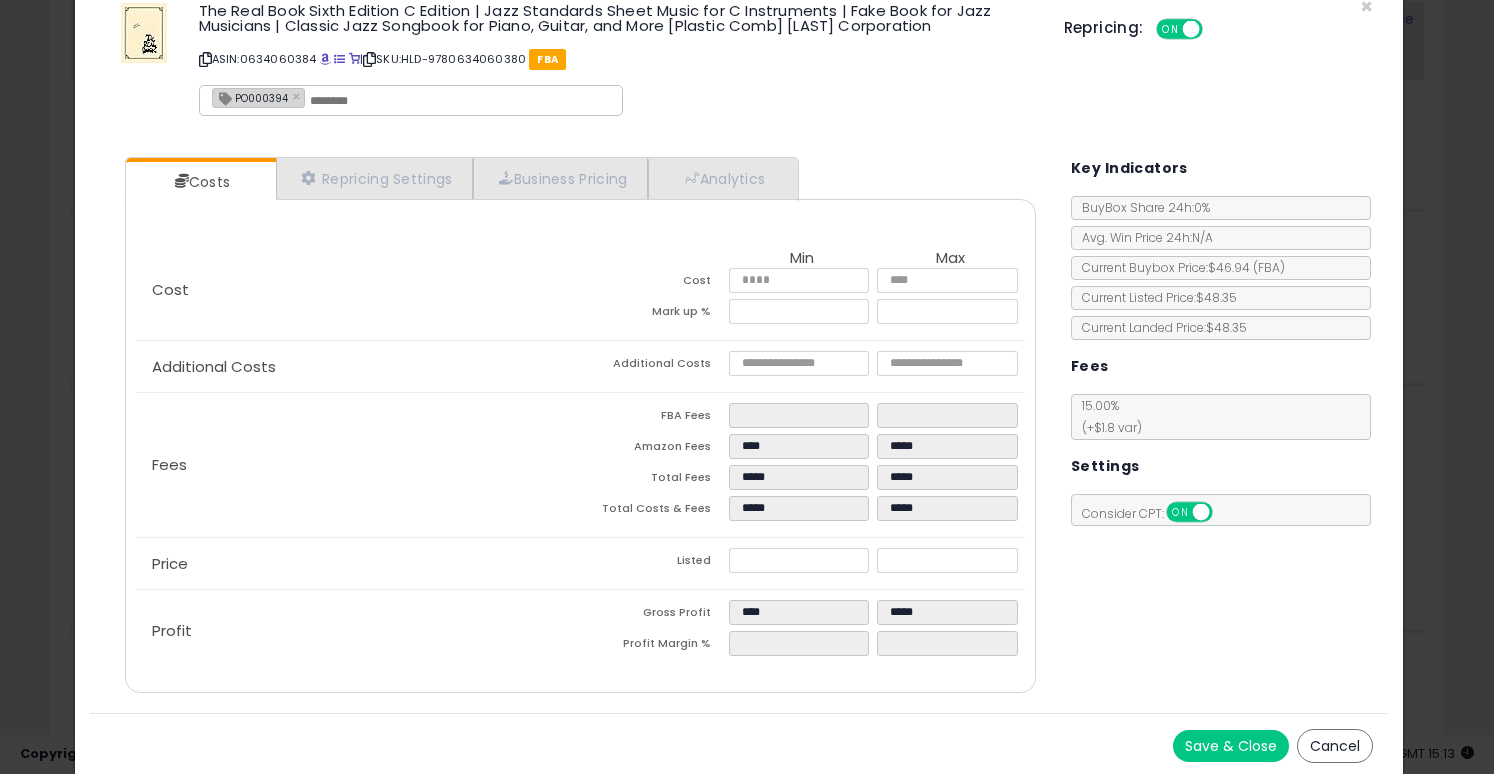 click on "Save & Close" at bounding box center (1231, 746) 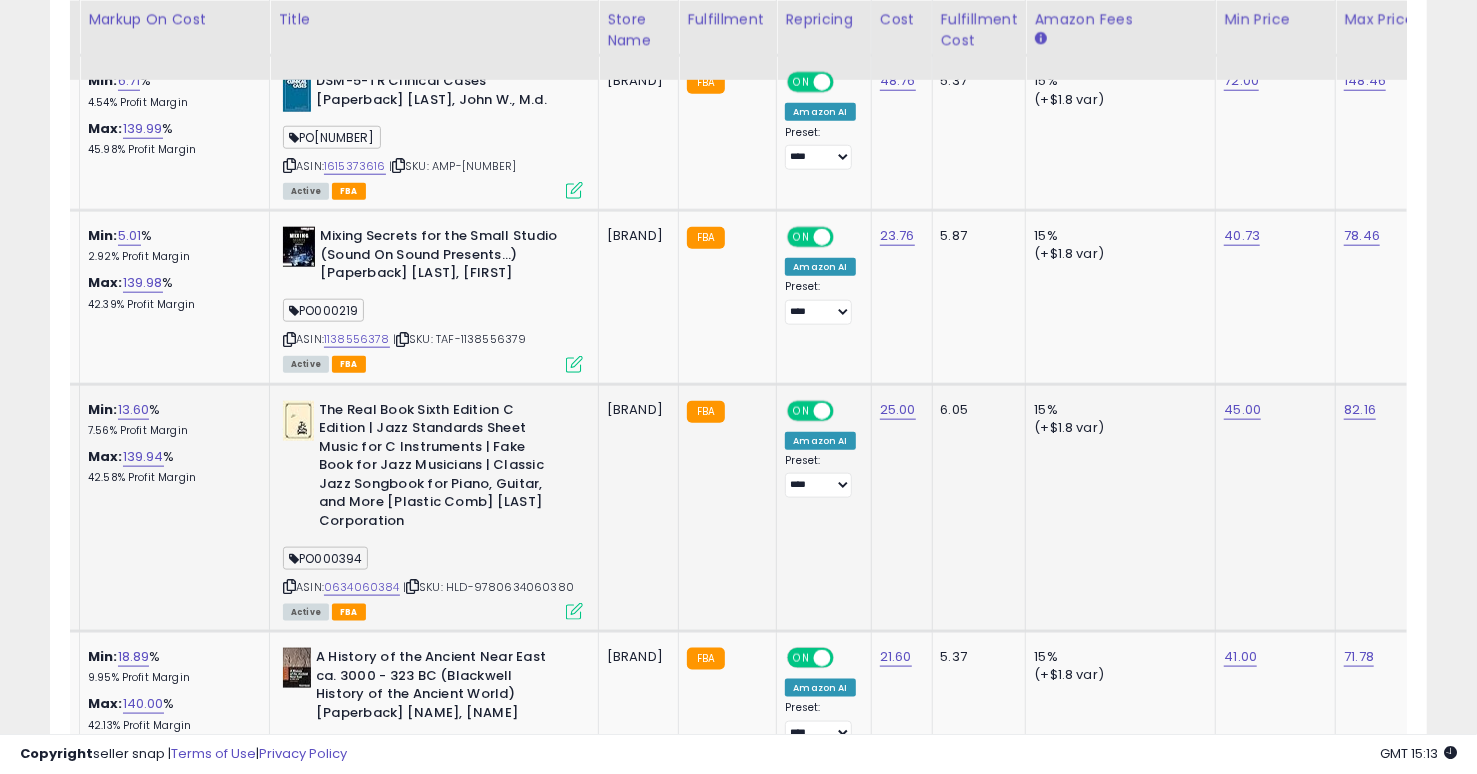 click on "Edvance Ahead" 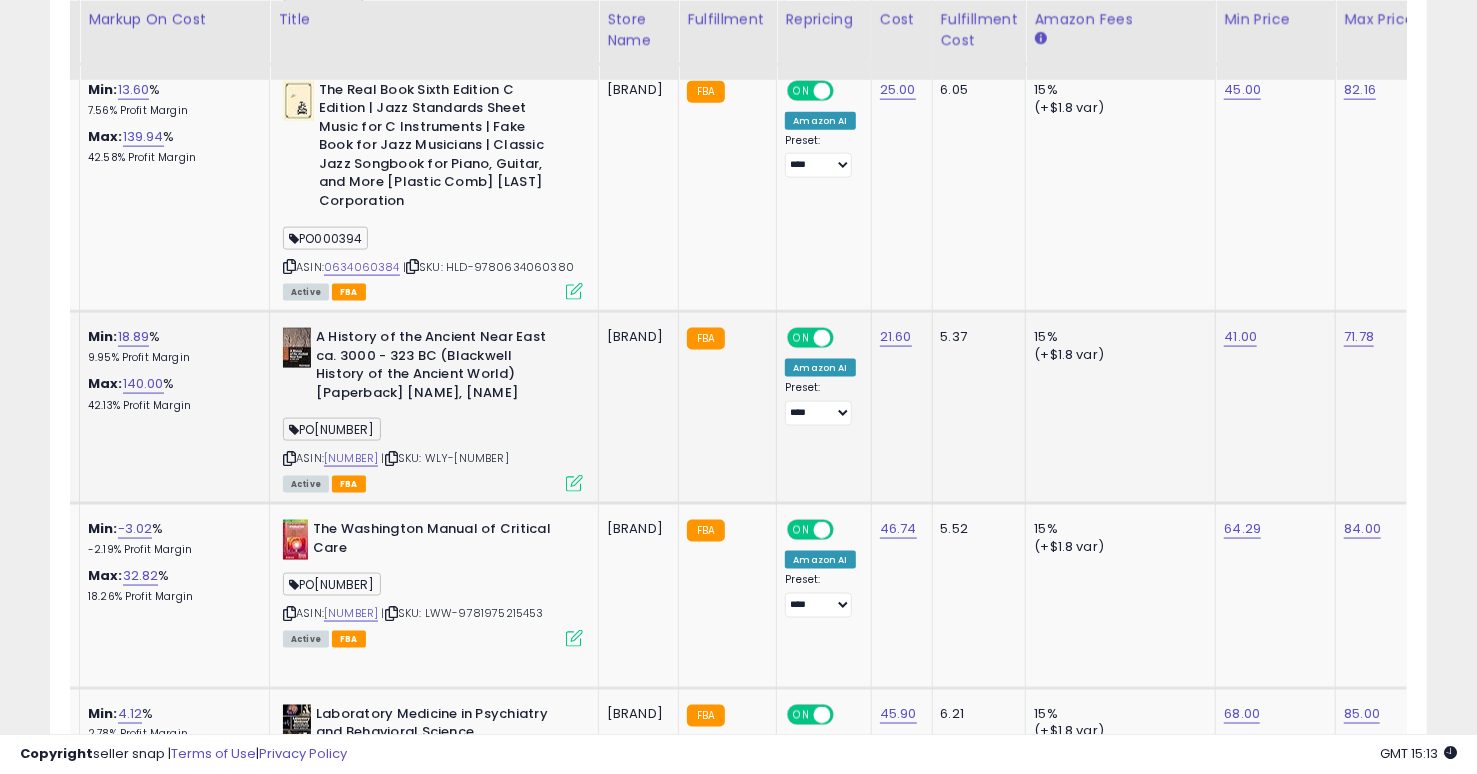 click at bounding box center (574, 485) 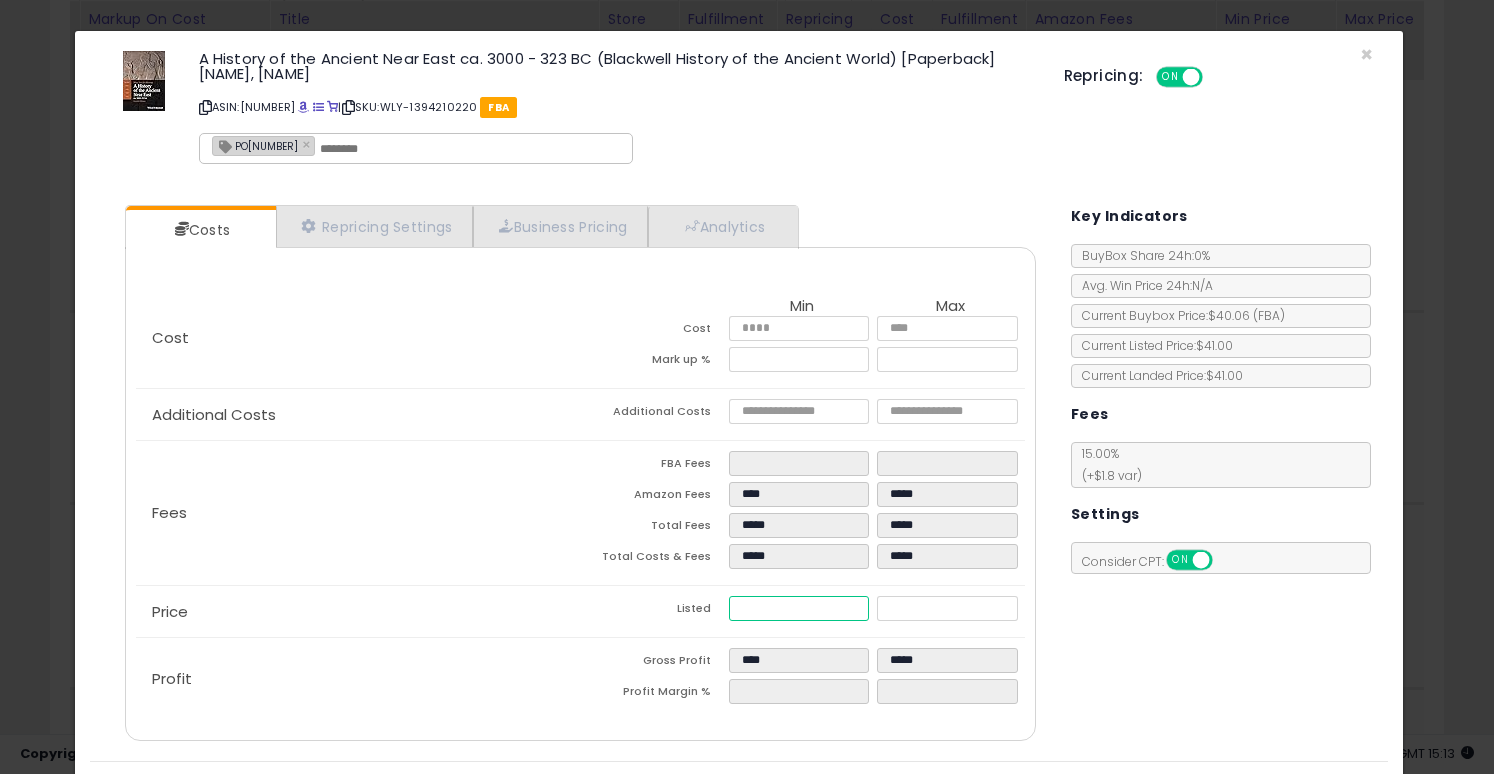 drag, startPoint x: 730, startPoint y: 604, endPoint x: 815, endPoint y: 617, distance: 85.98837 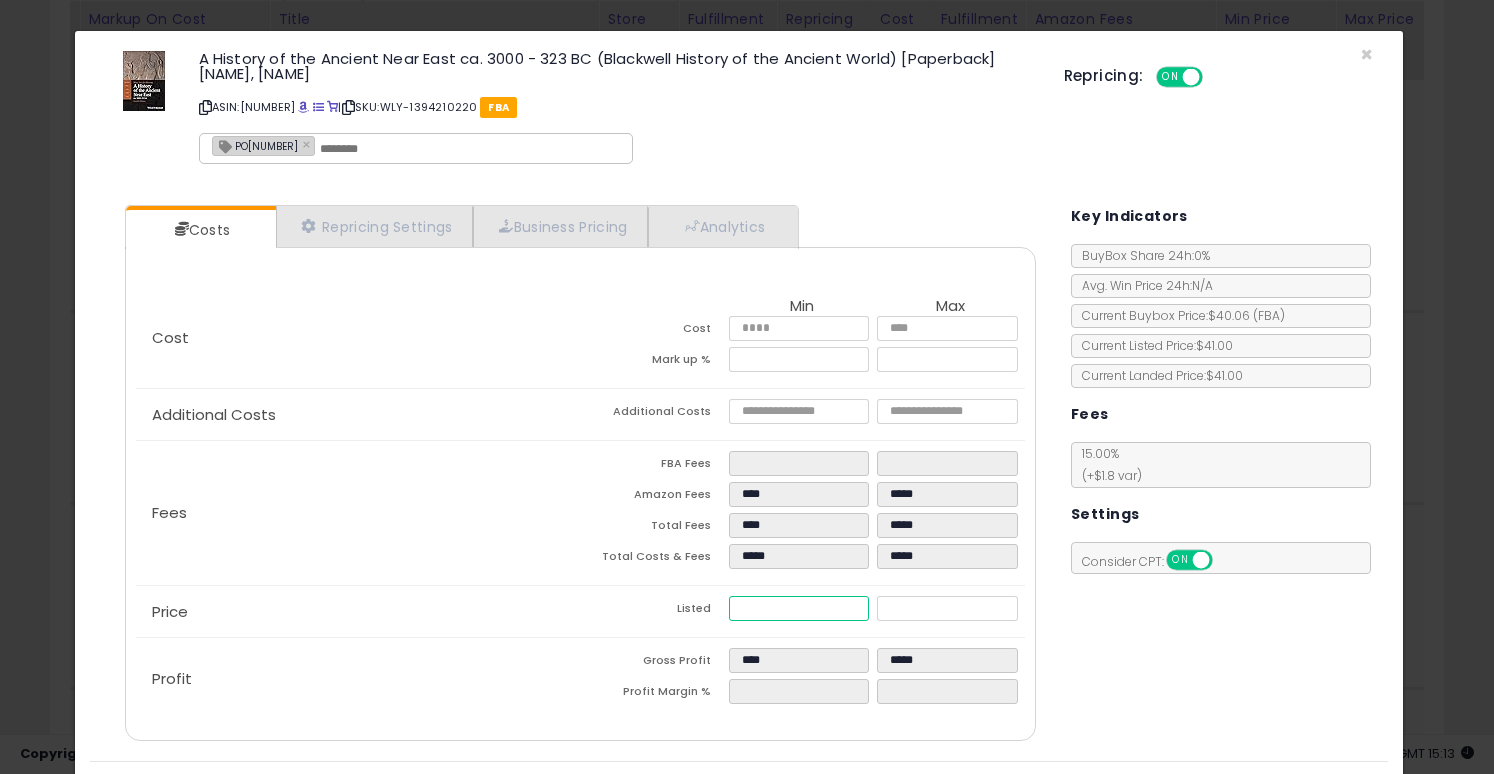 type on "****" 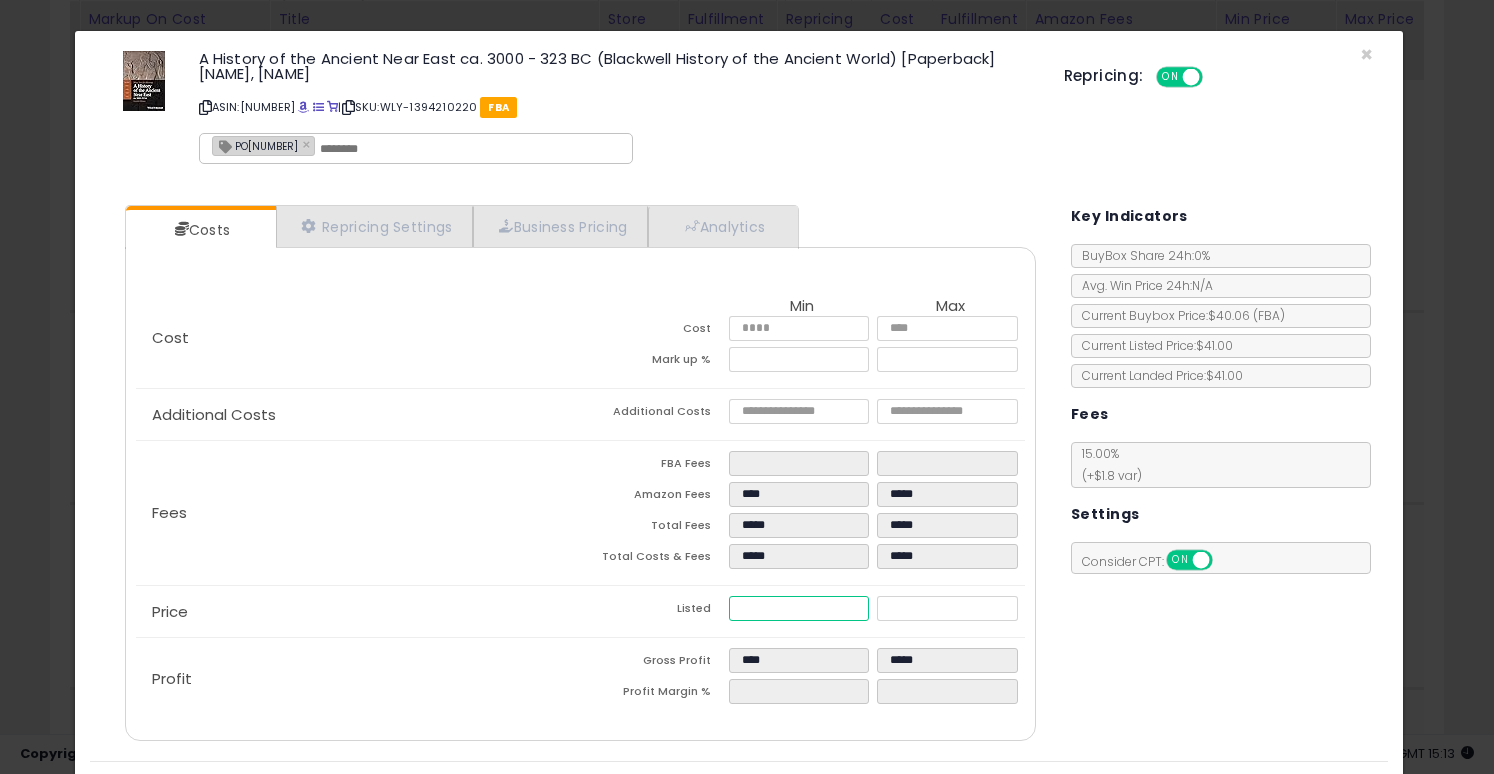 type on "****" 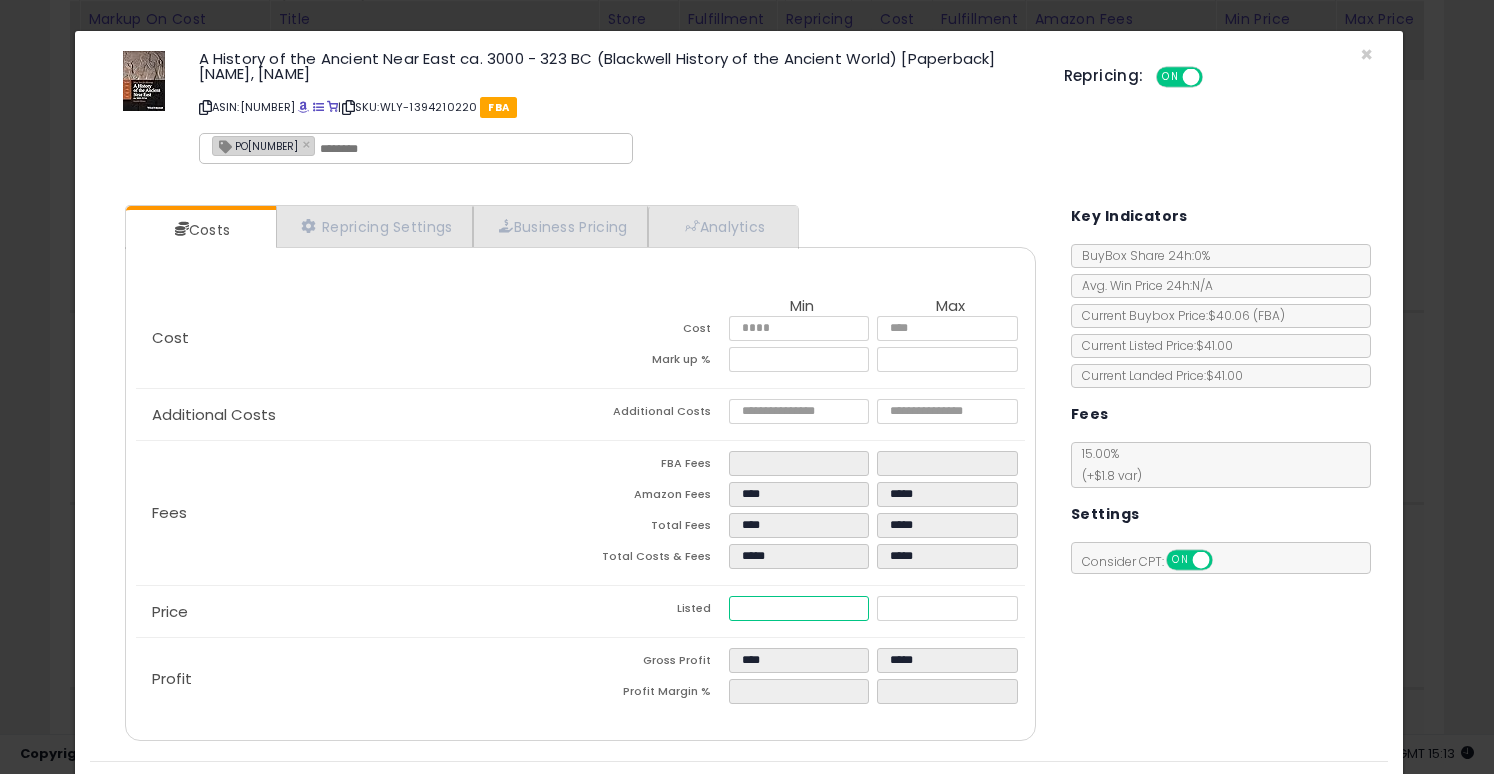 type on "****" 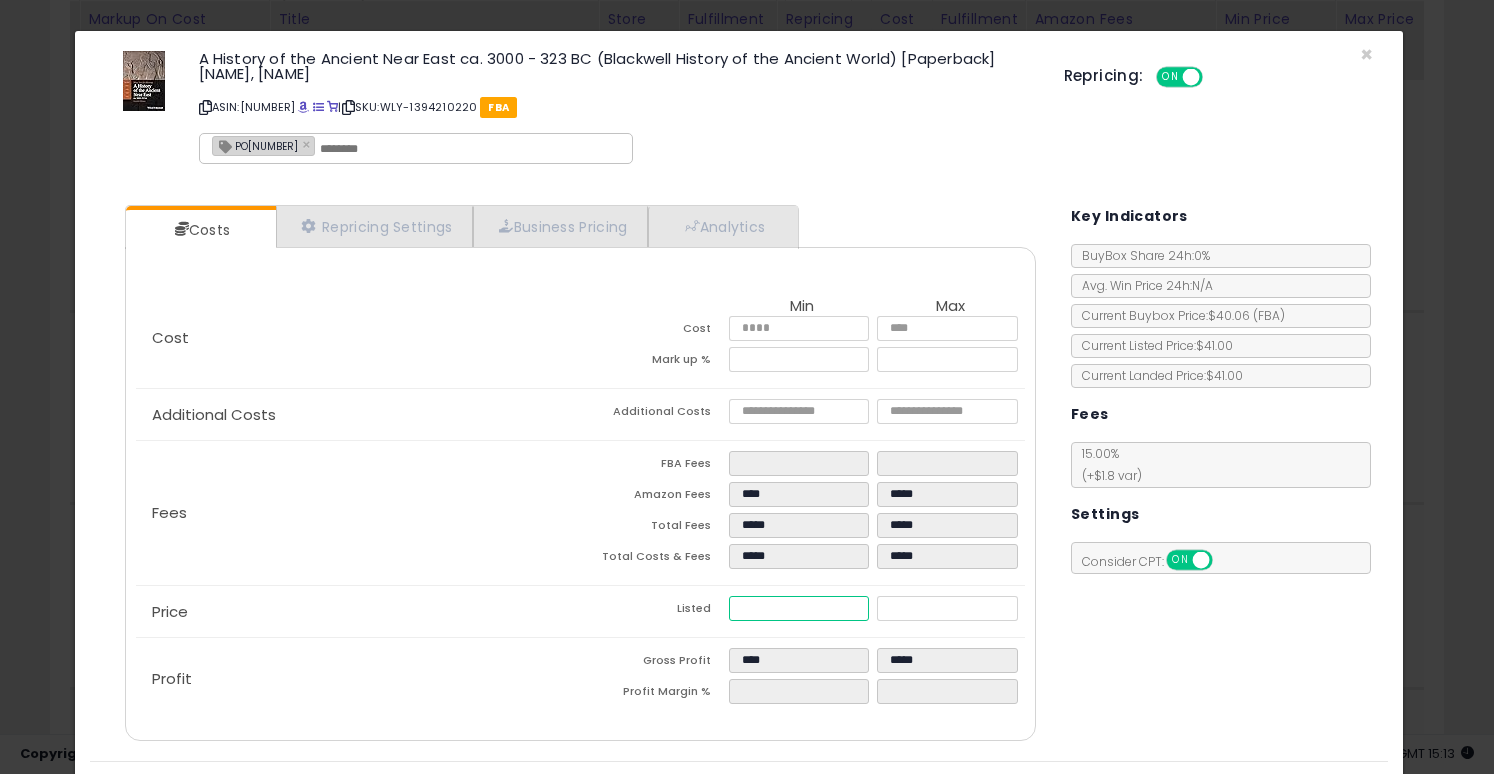 type on "****" 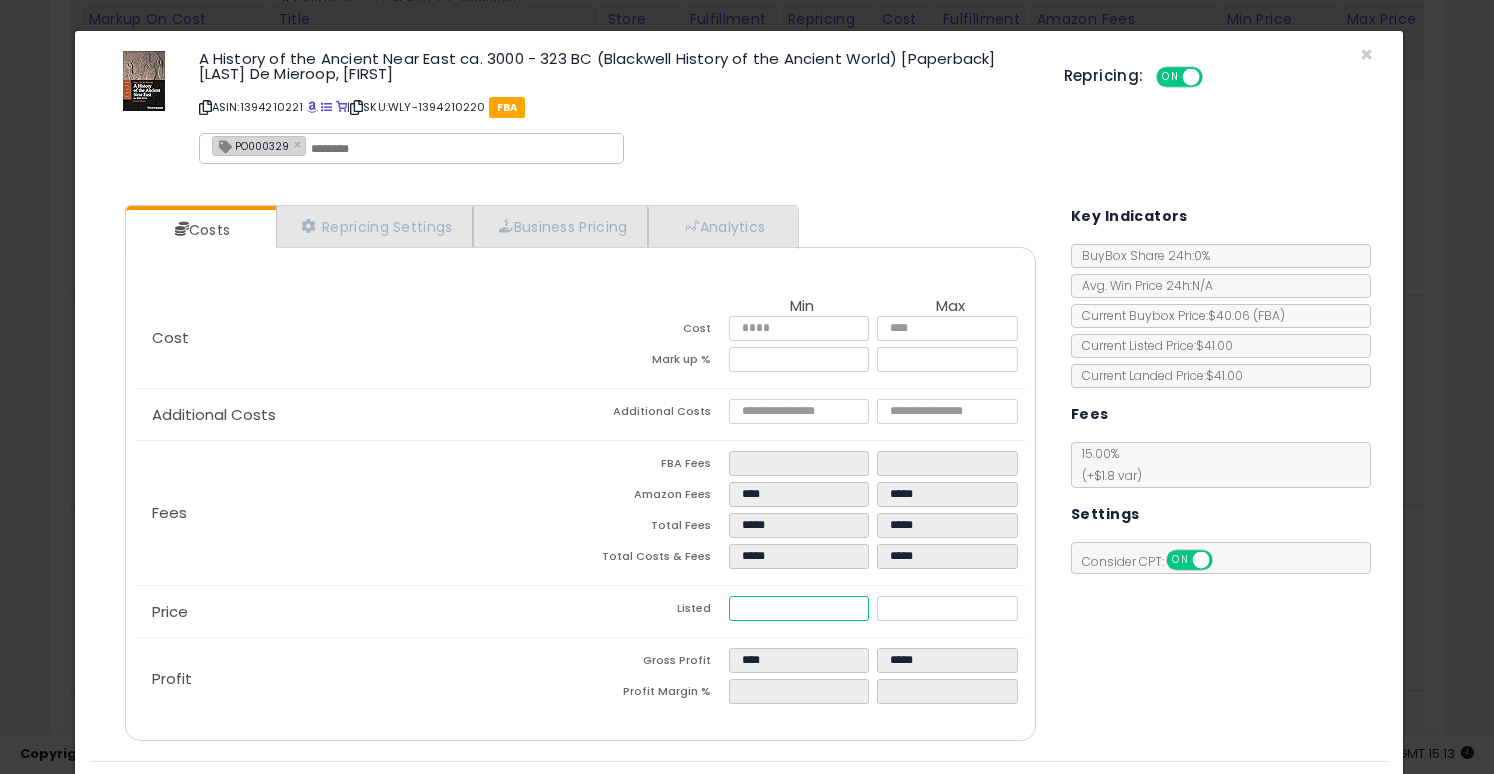 type on "*****" 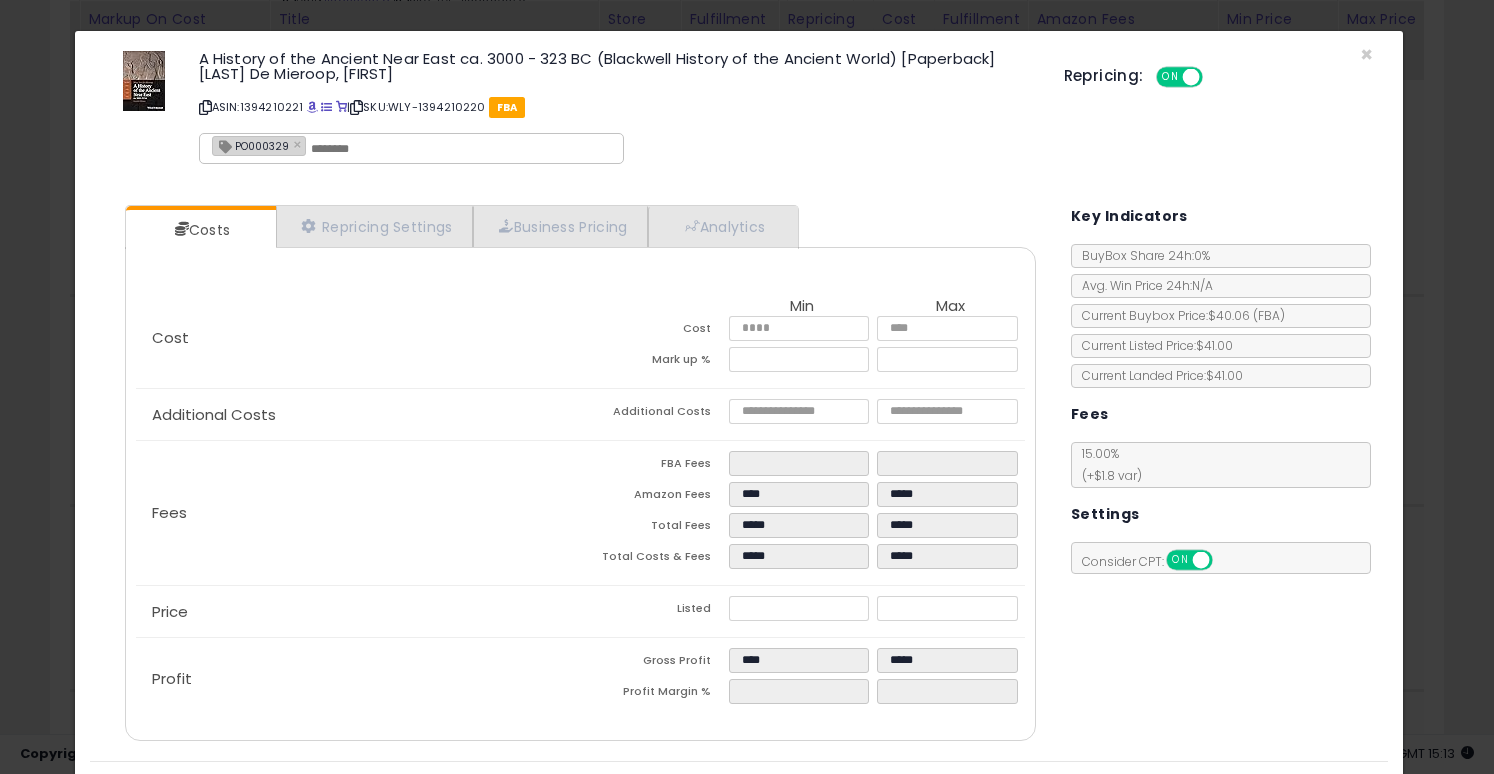 type on "*****" 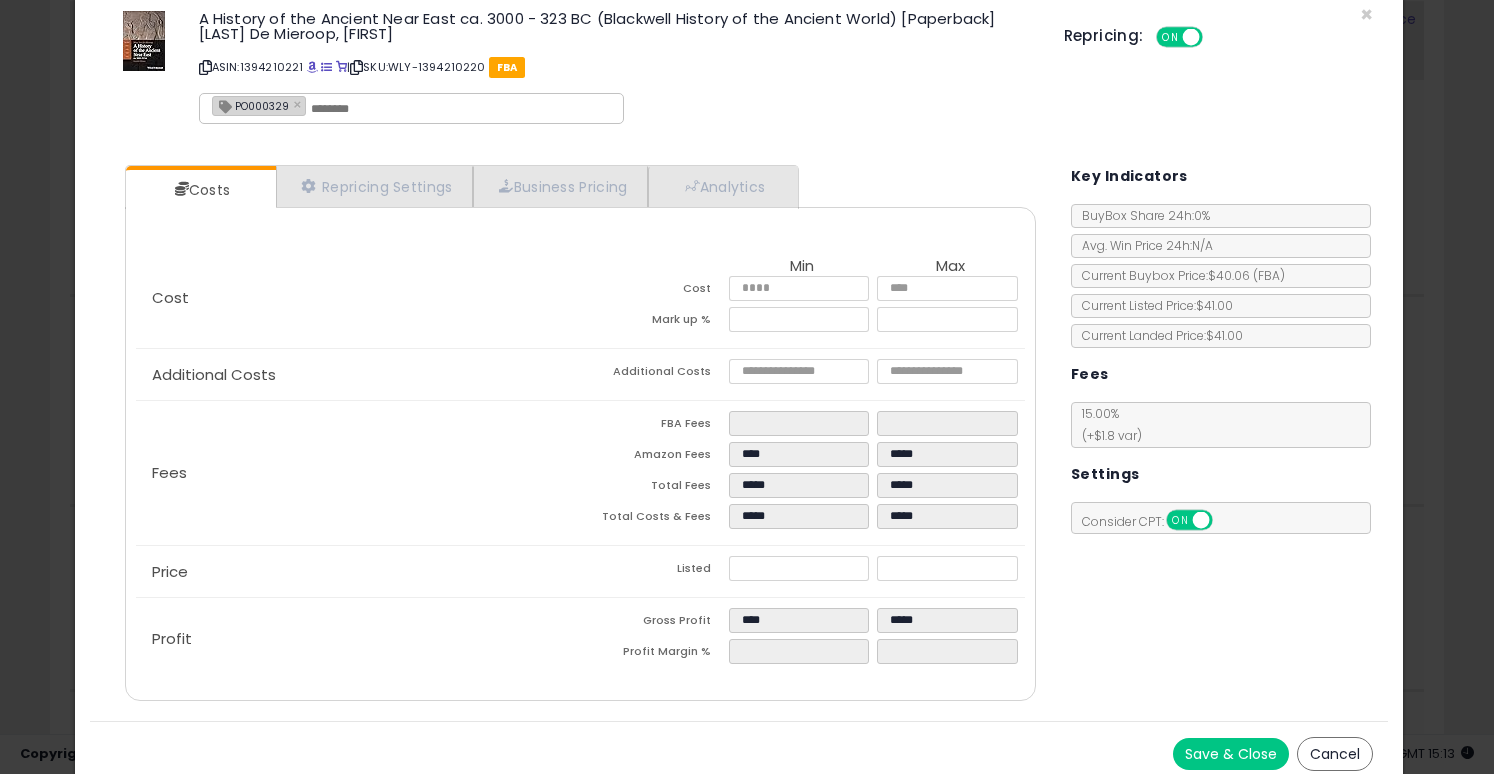 scroll, scrollTop: 48, scrollLeft: 0, axis: vertical 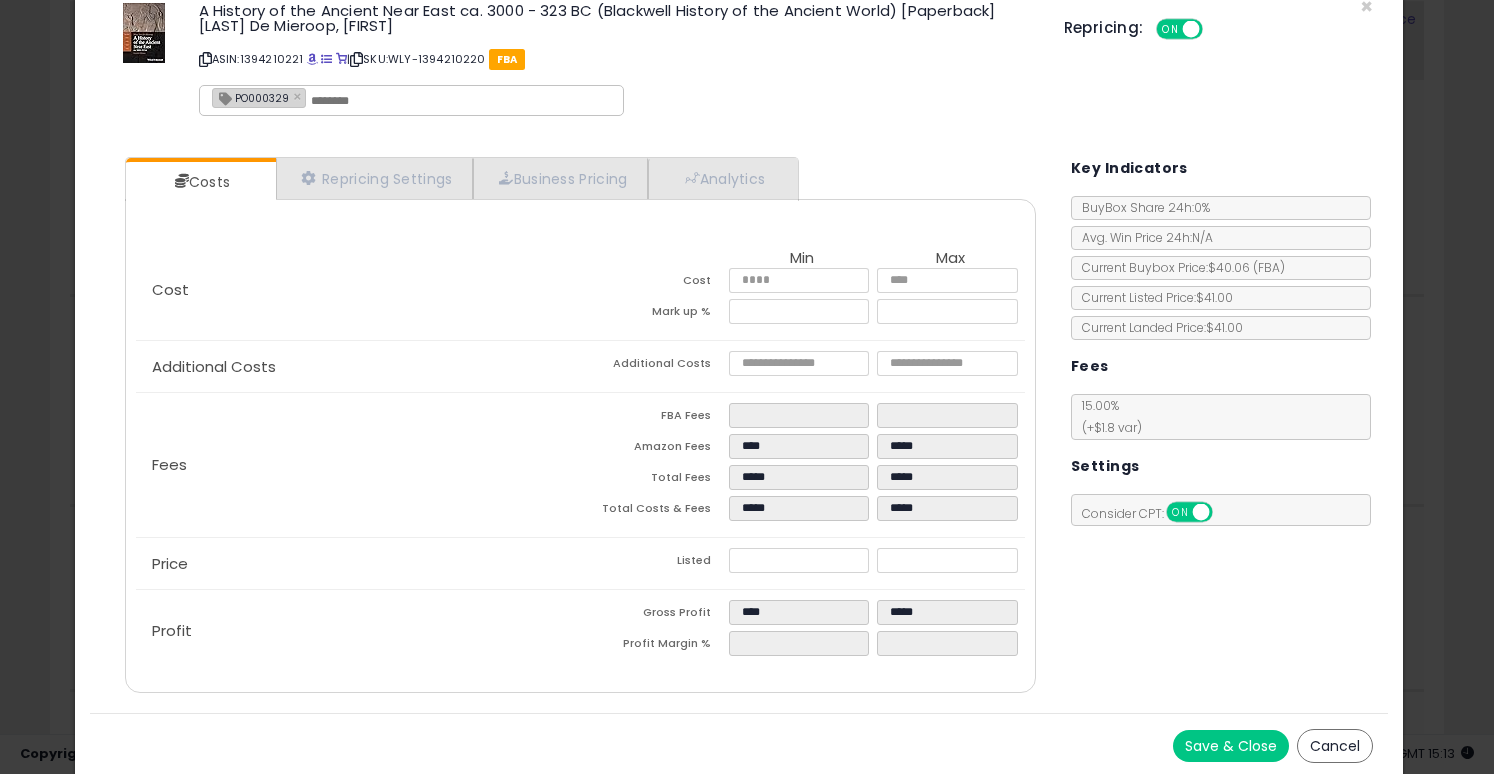 click on "Save & Close" at bounding box center [1231, 746] 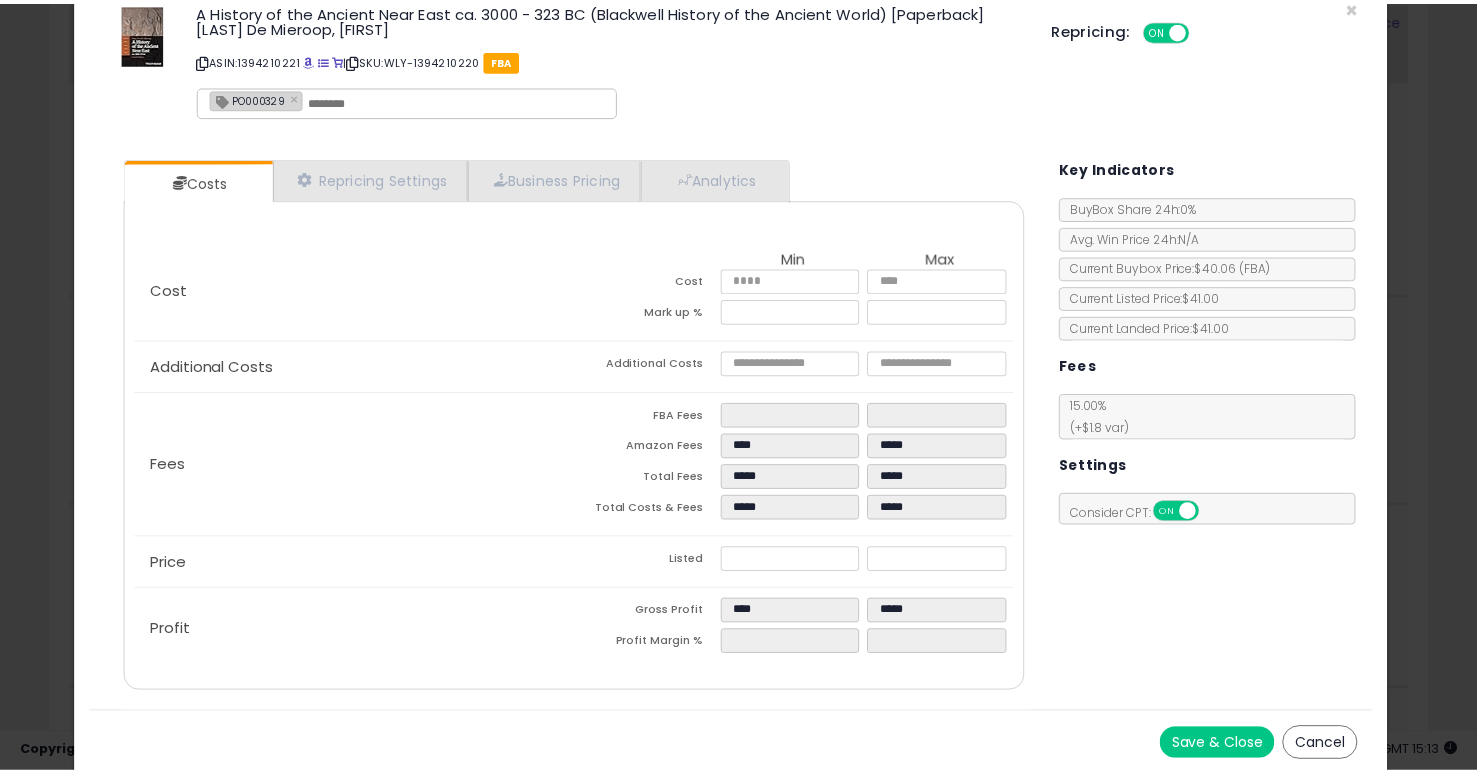 scroll, scrollTop: 0, scrollLeft: 0, axis: both 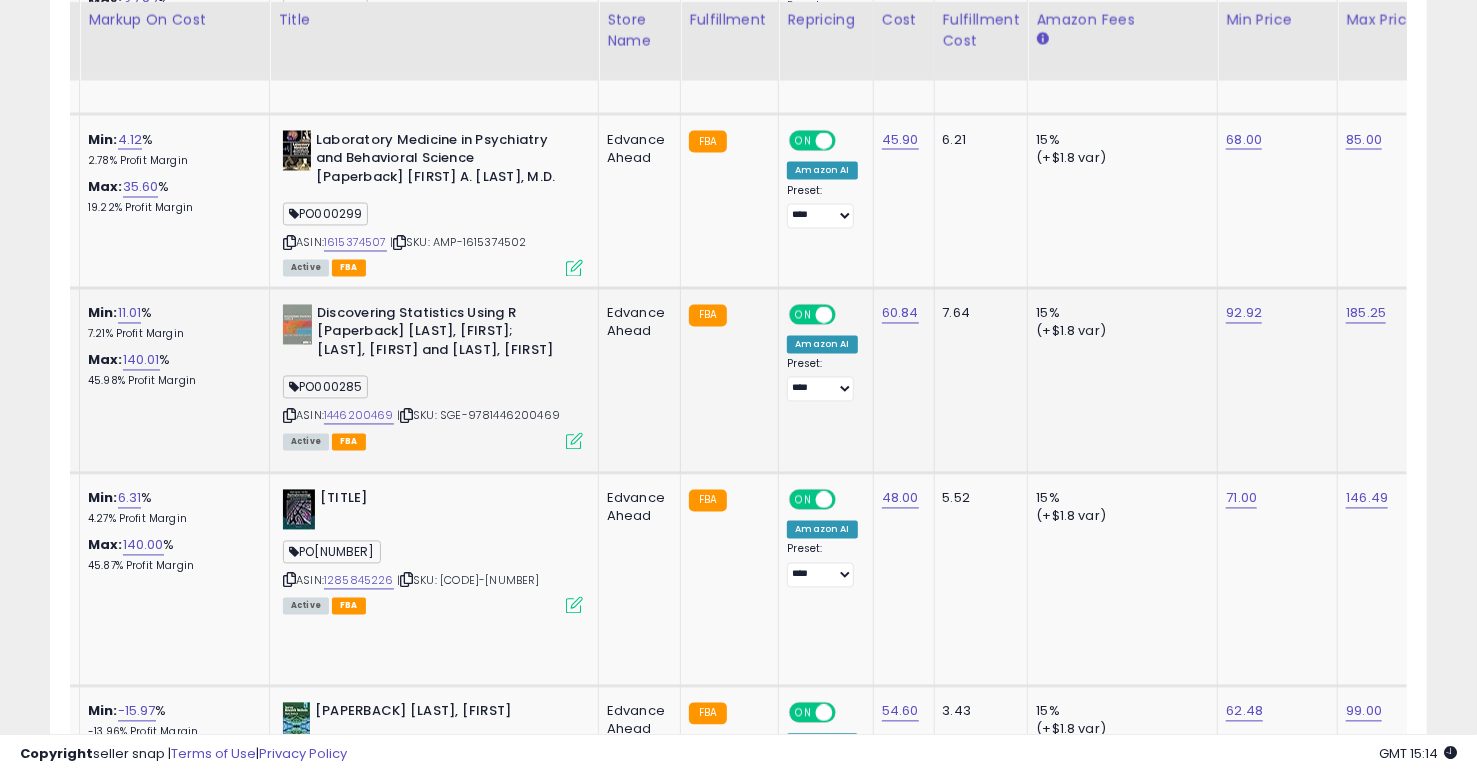 click at bounding box center [574, 441] 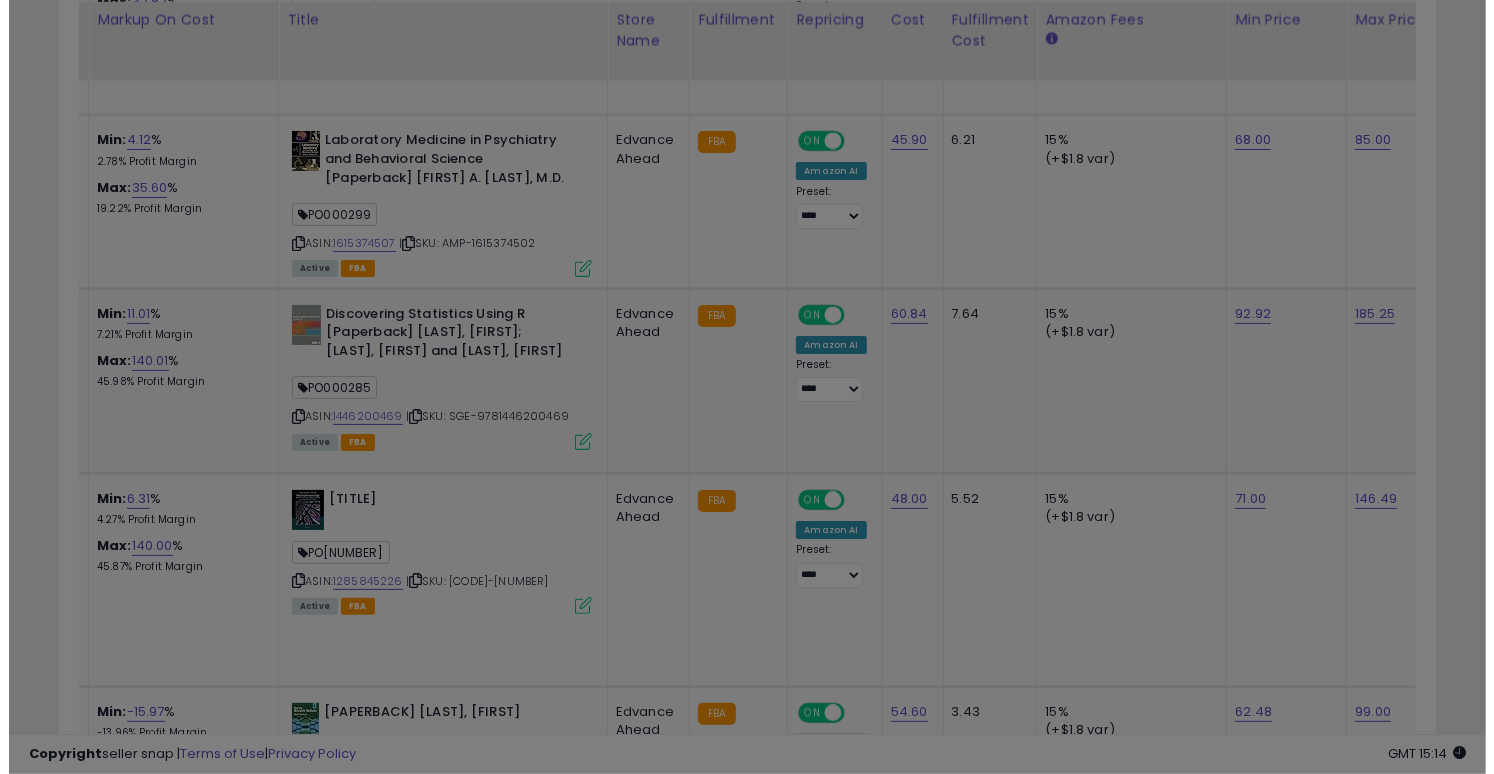 scroll, scrollTop: 999590, scrollLeft: 999192, axis: both 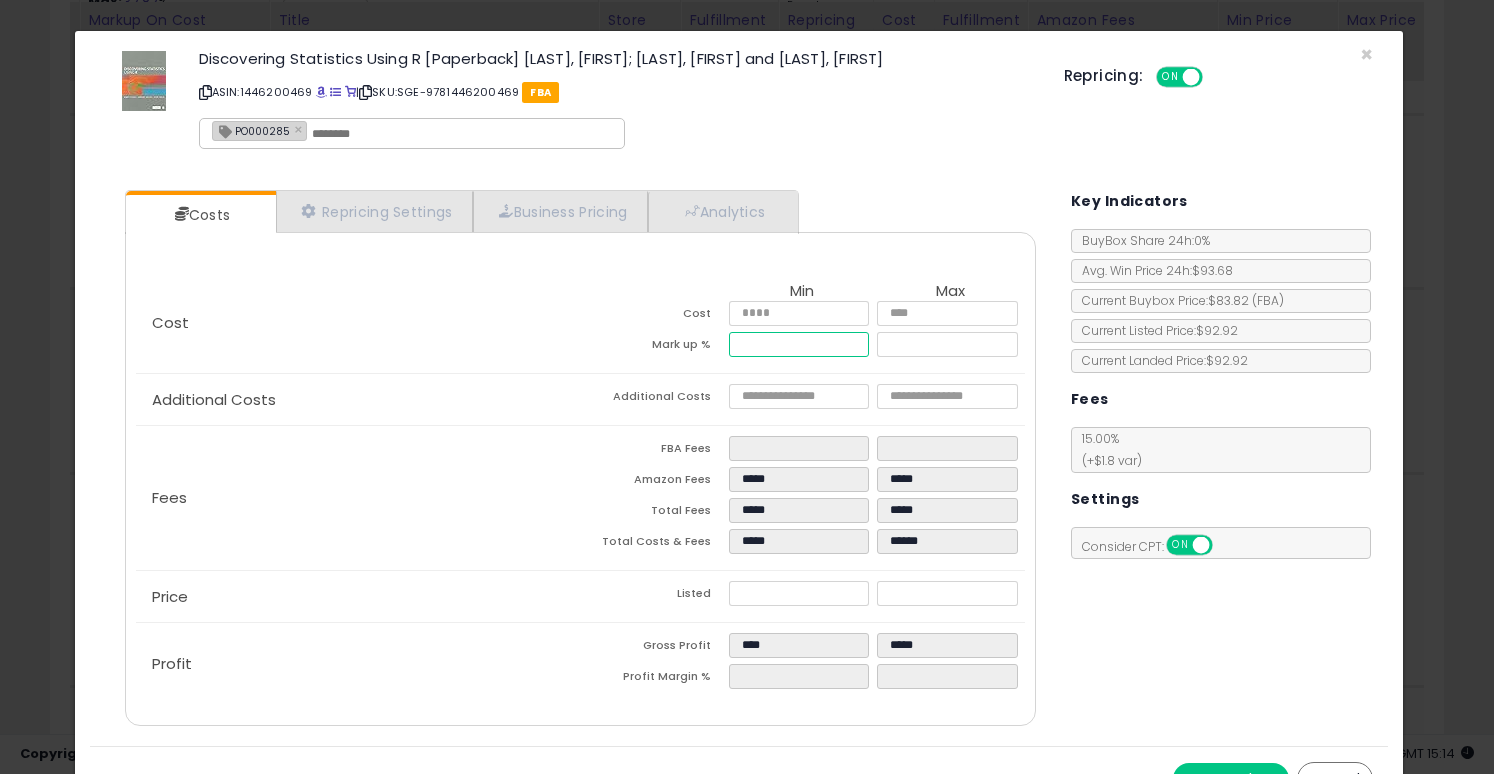 drag, startPoint x: 732, startPoint y: 340, endPoint x: 804, endPoint y: 340, distance: 72 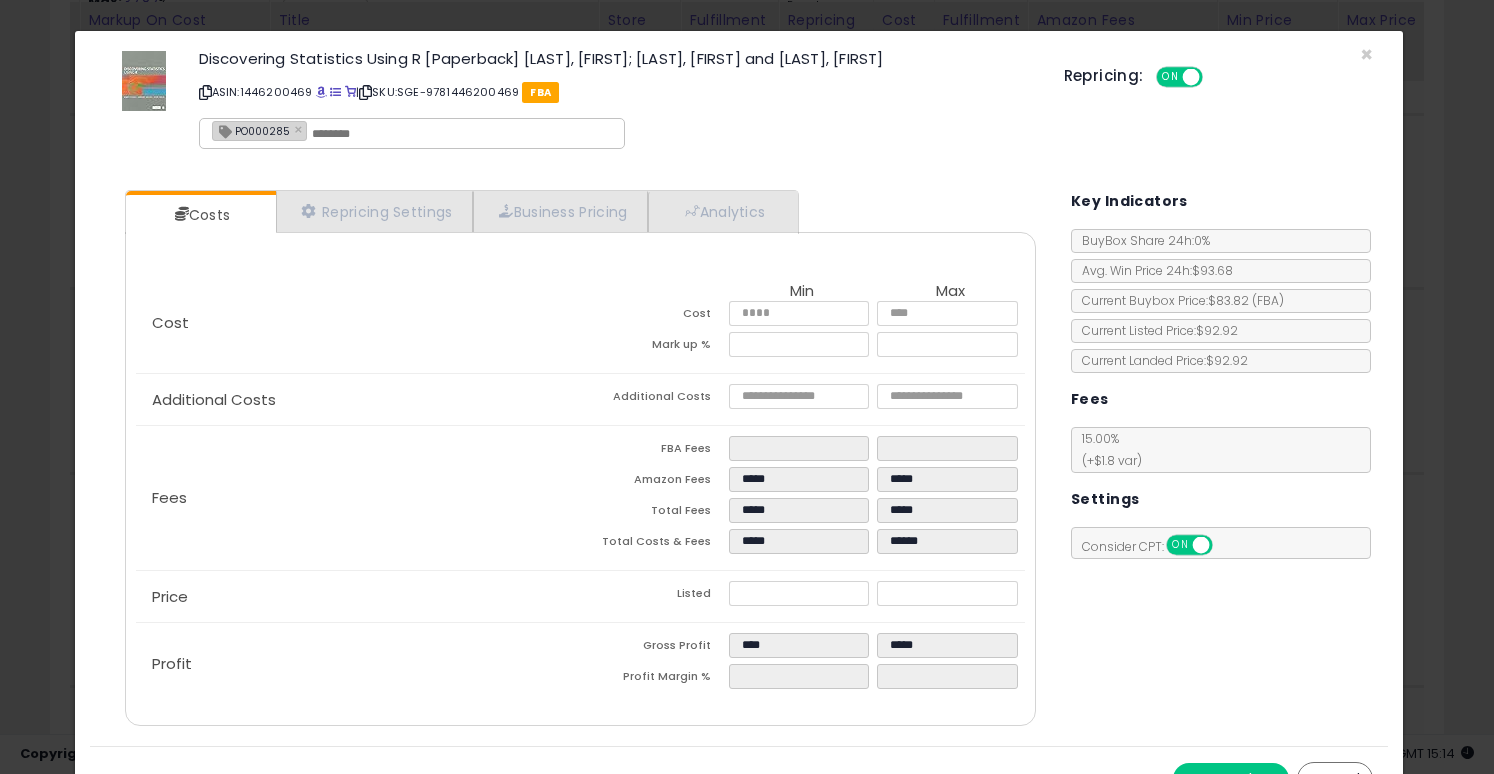 type on "****" 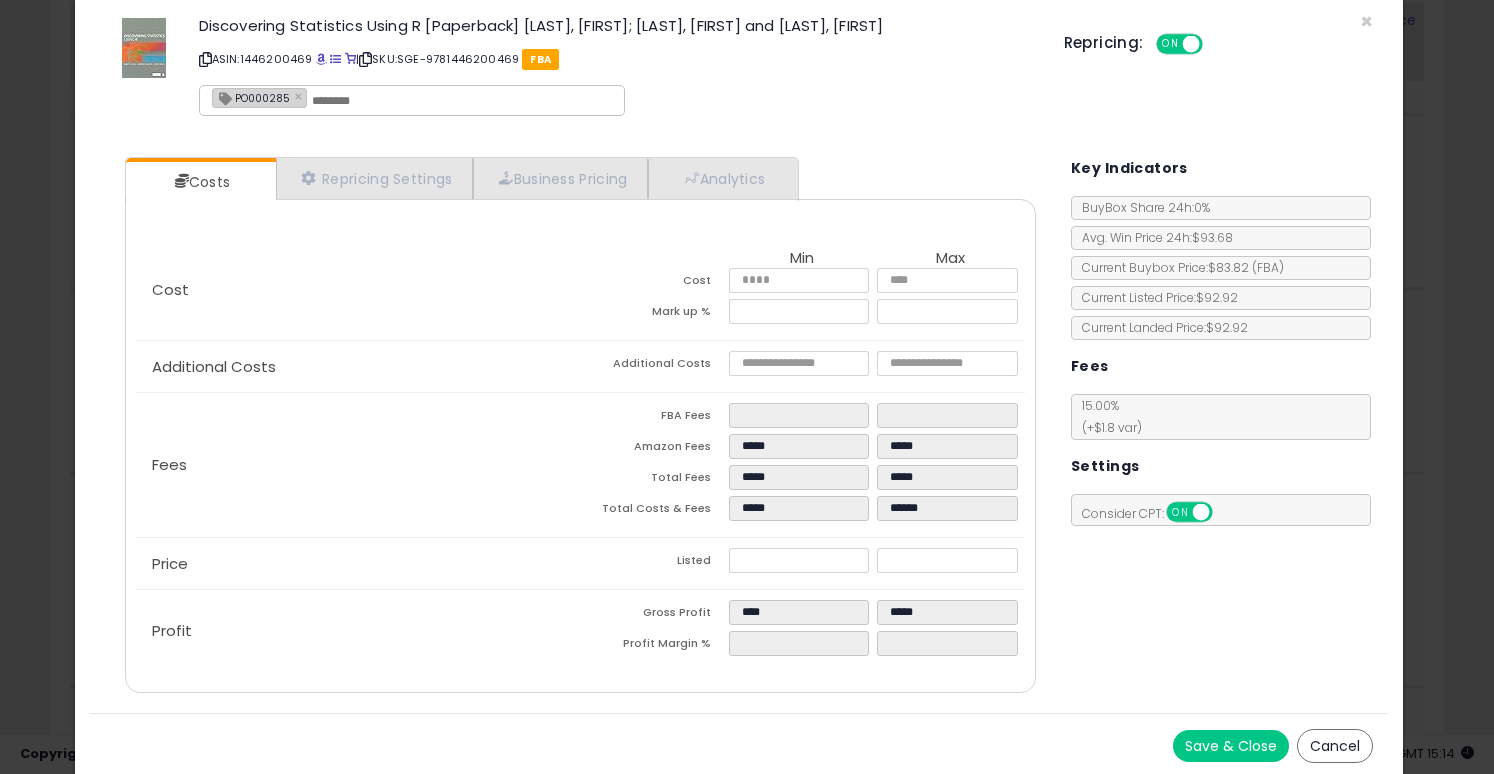 click on "Save & Close" at bounding box center (1231, 746) 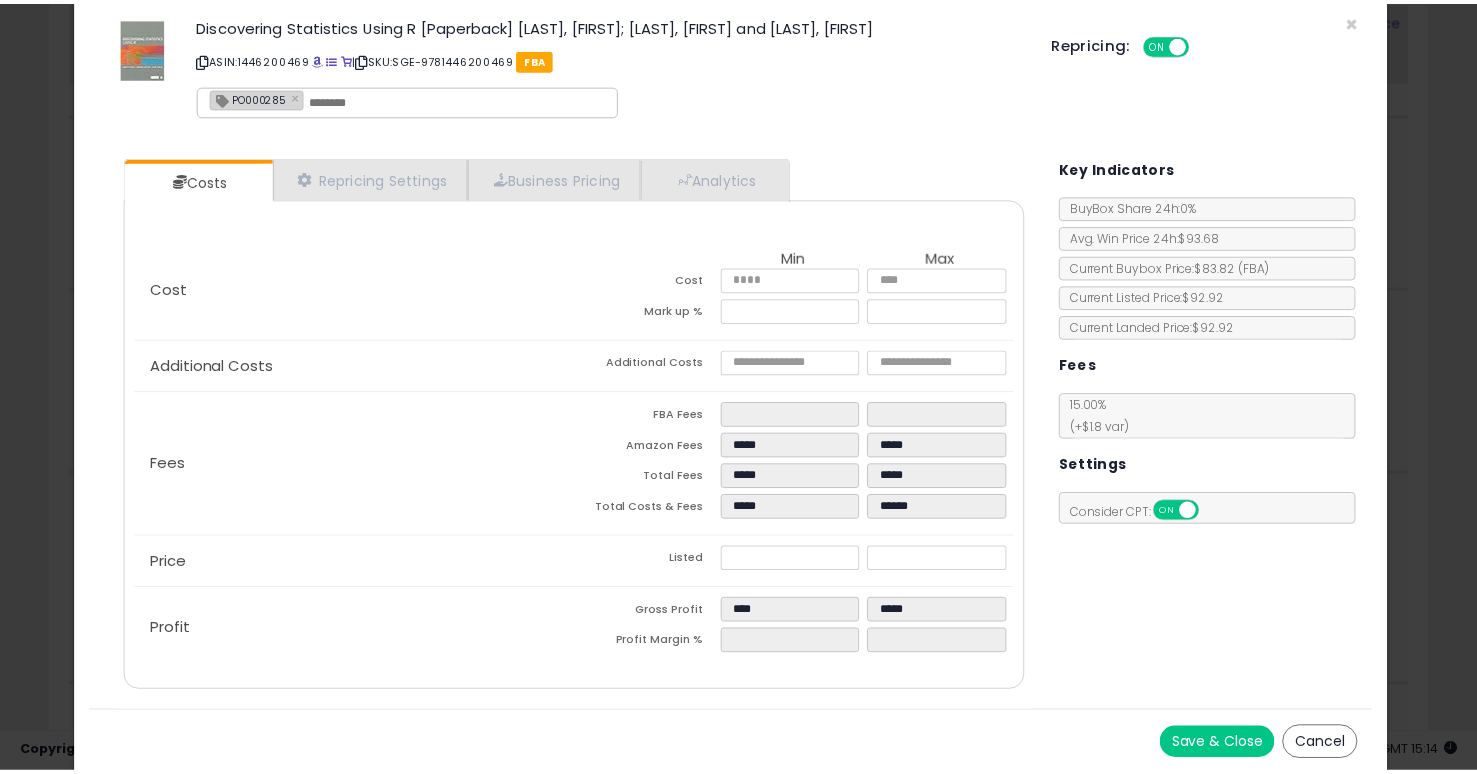 scroll, scrollTop: 0, scrollLeft: 0, axis: both 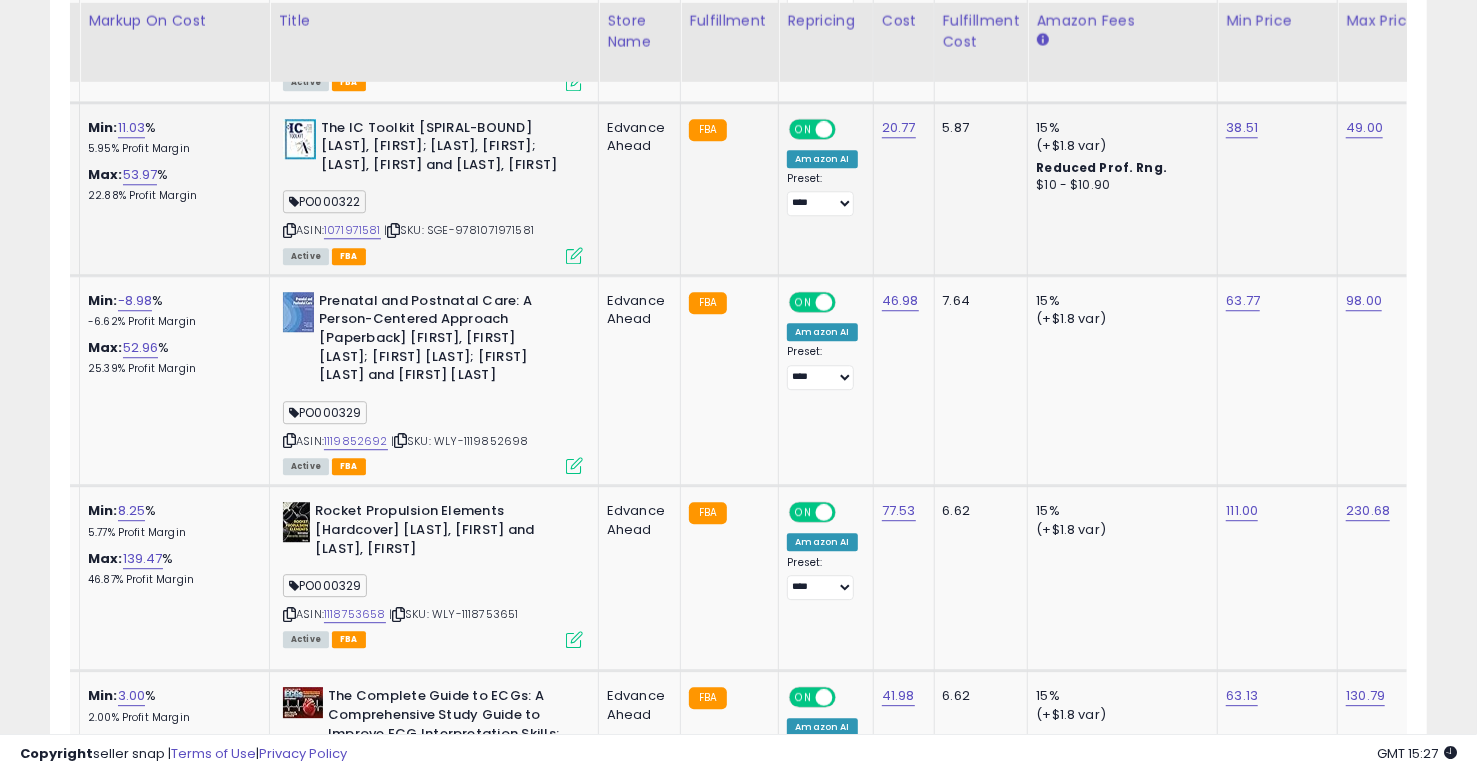 click at bounding box center [574, 255] 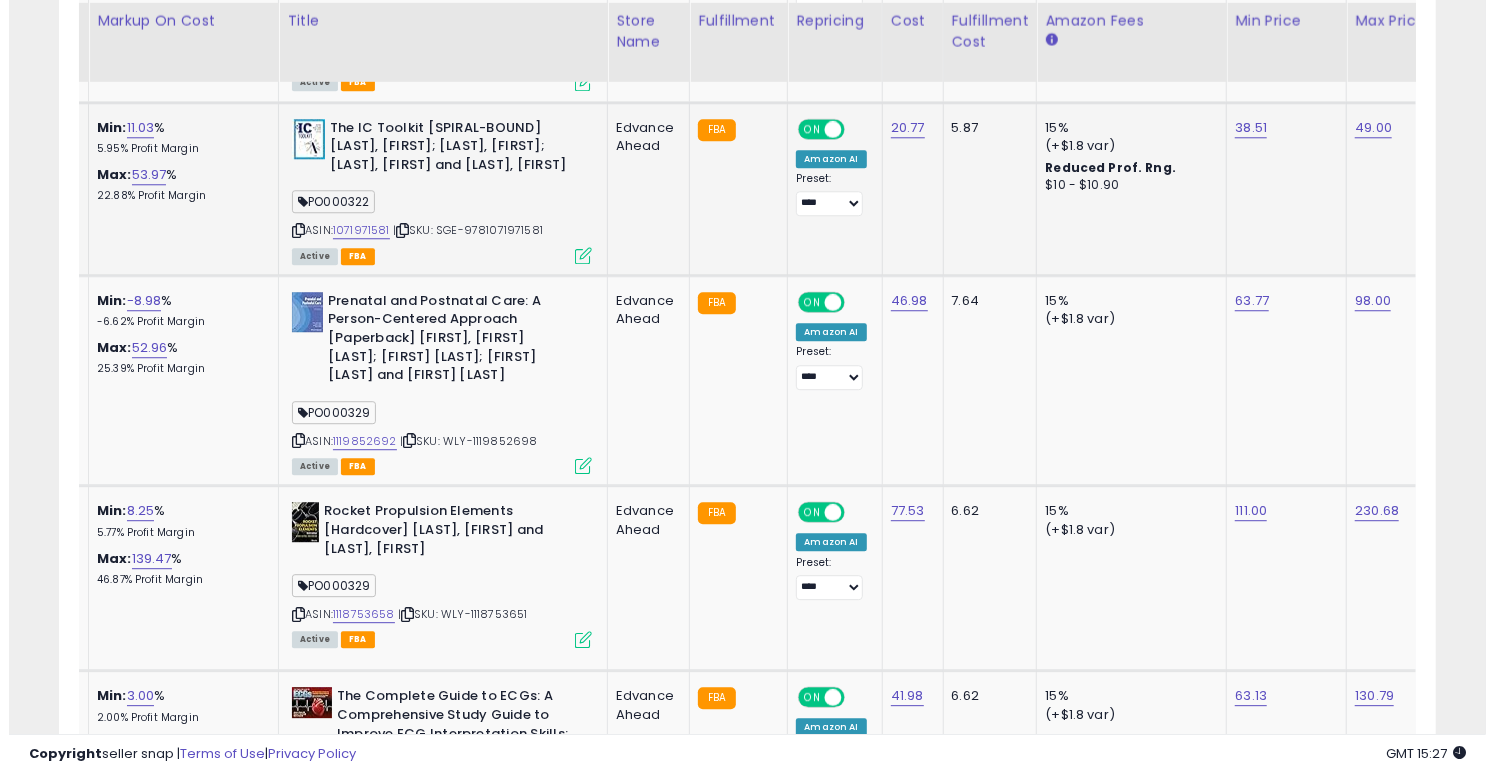 scroll, scrollTop: 999590, scrollLeft: 999192, axis: both 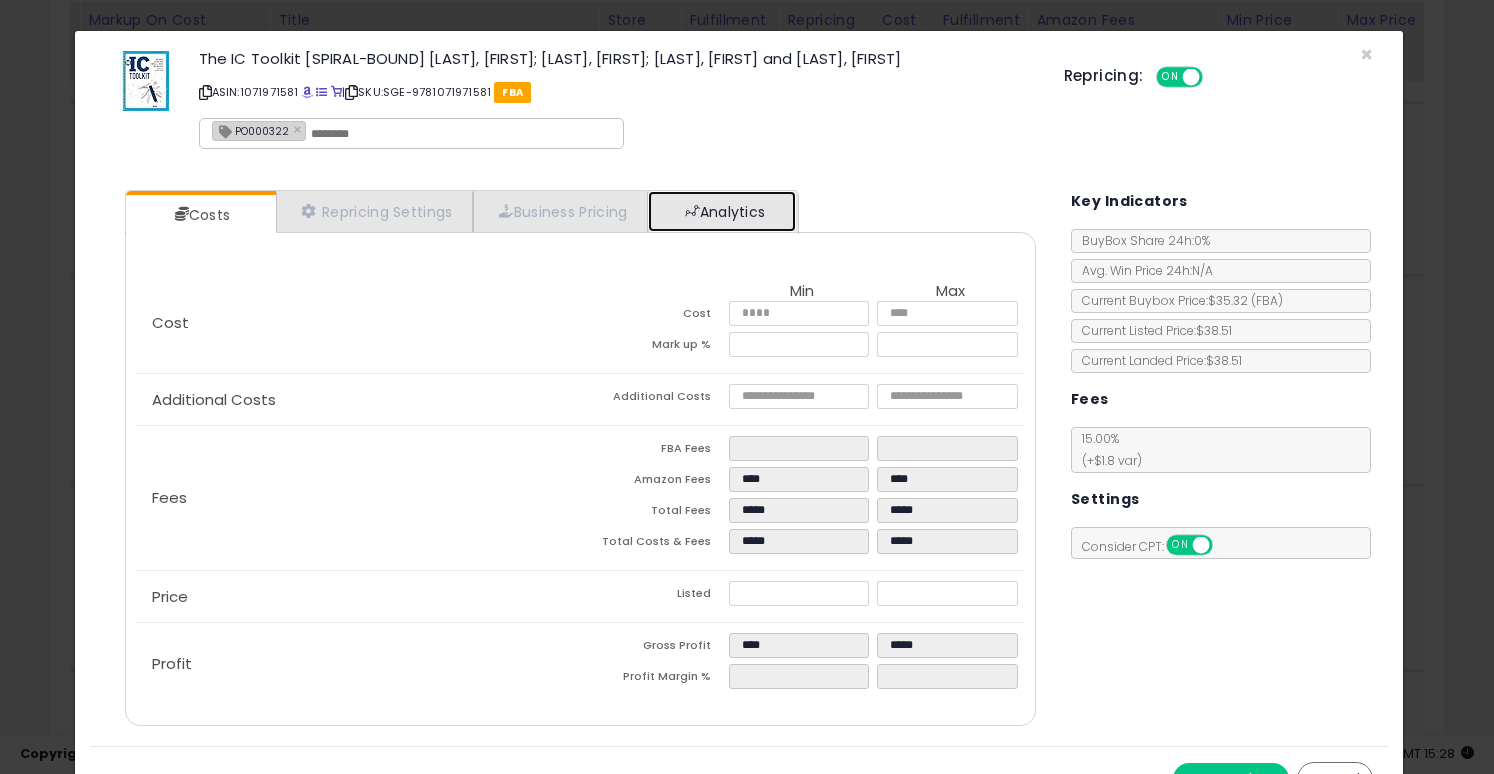 click on "Analytics" at bounding box center [722, 211] 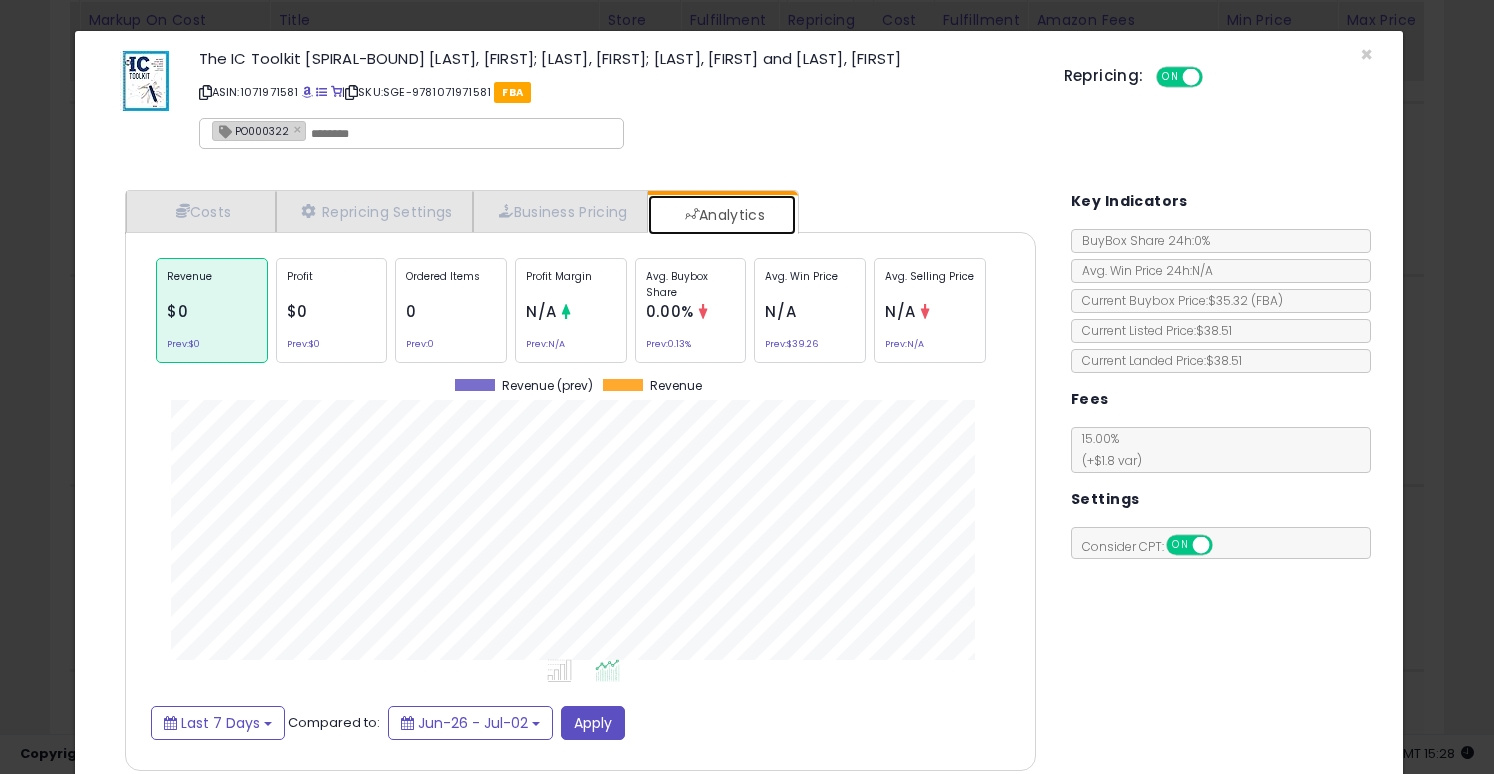 scroll, scrollTop: 999386, scrollLeft: 999059, axis: both 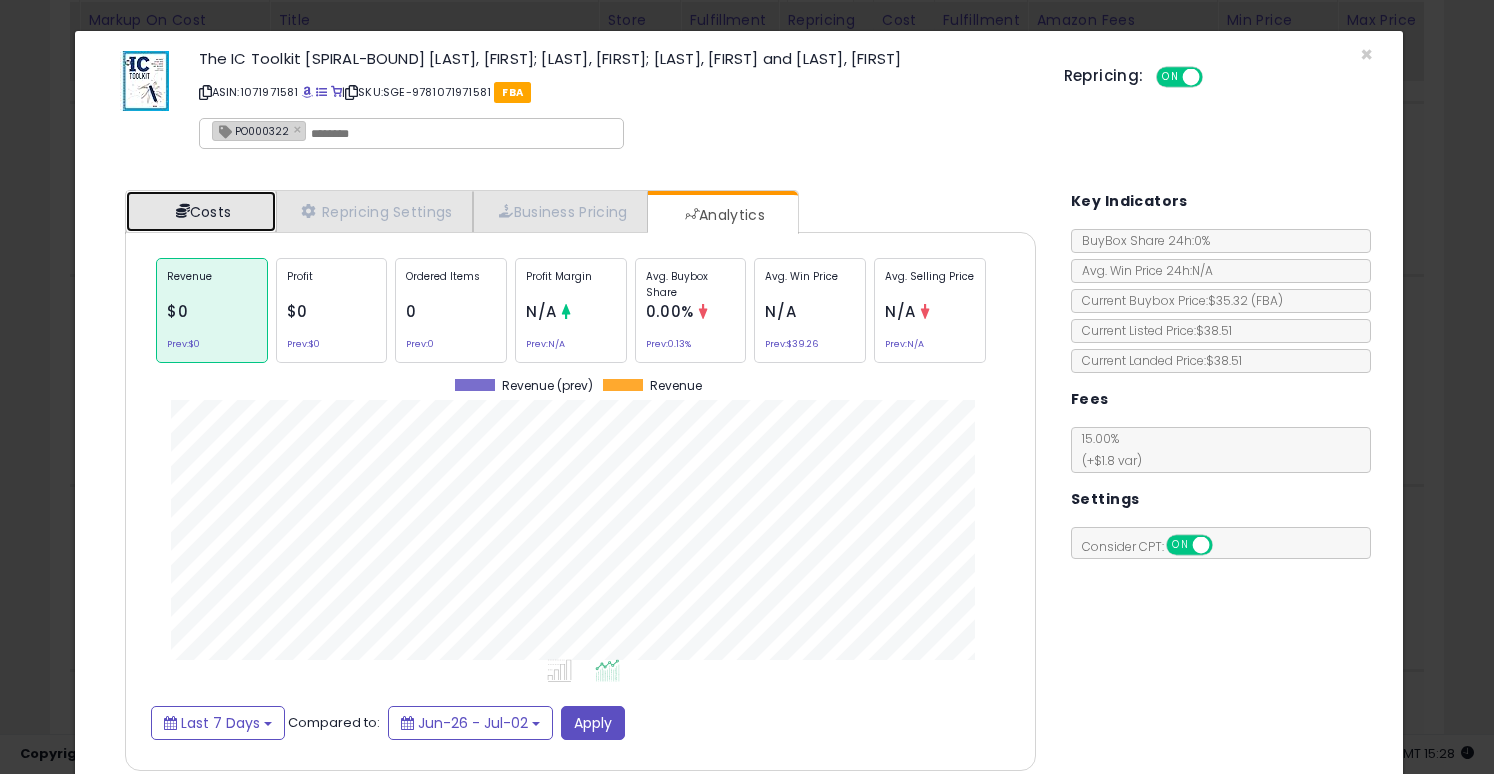 click on "Costs" at bounding box center (201, 211) 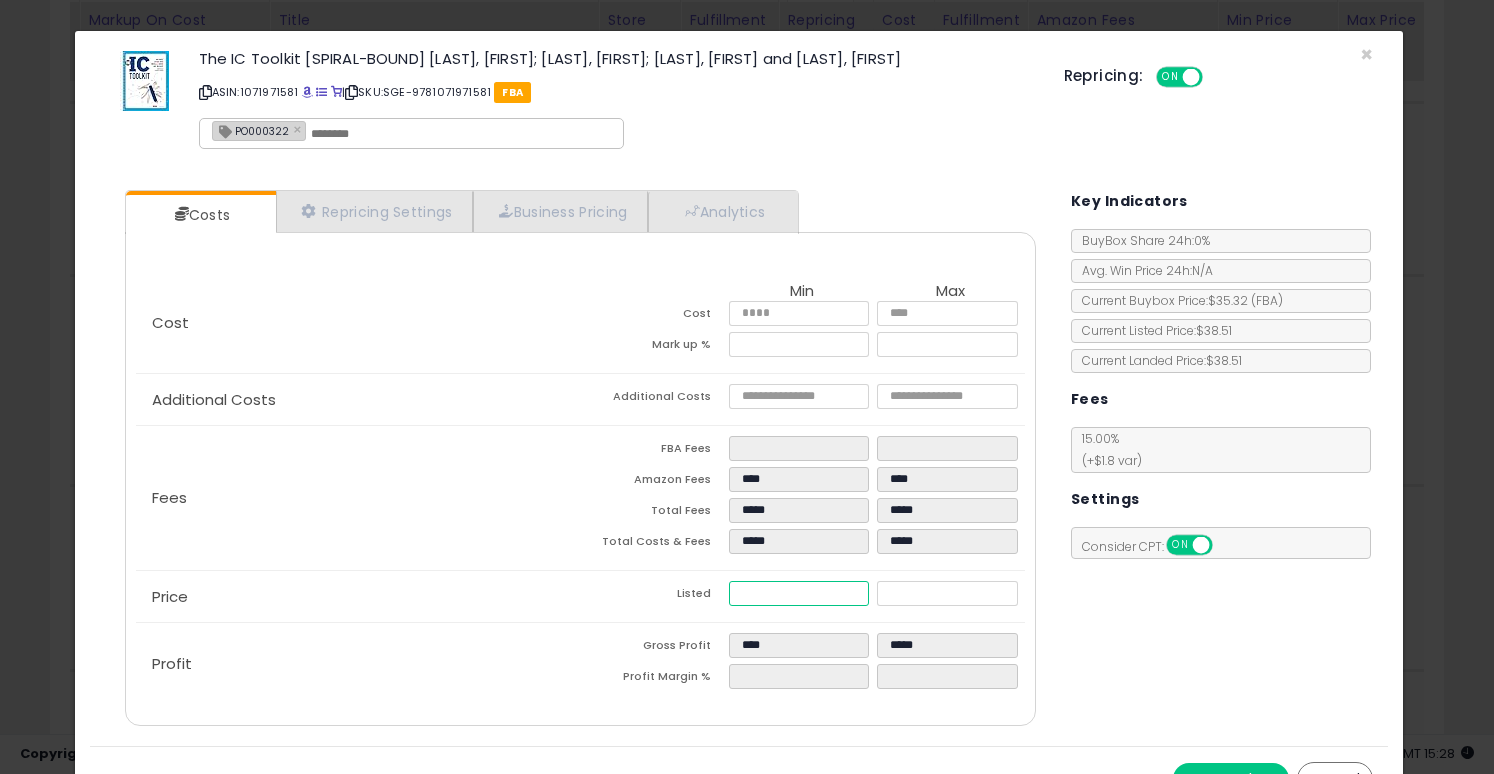 drag, startPoint x: 741, startPoint y: 588, endPoint x: 774, endPoint y: 592, distance: 33.24154 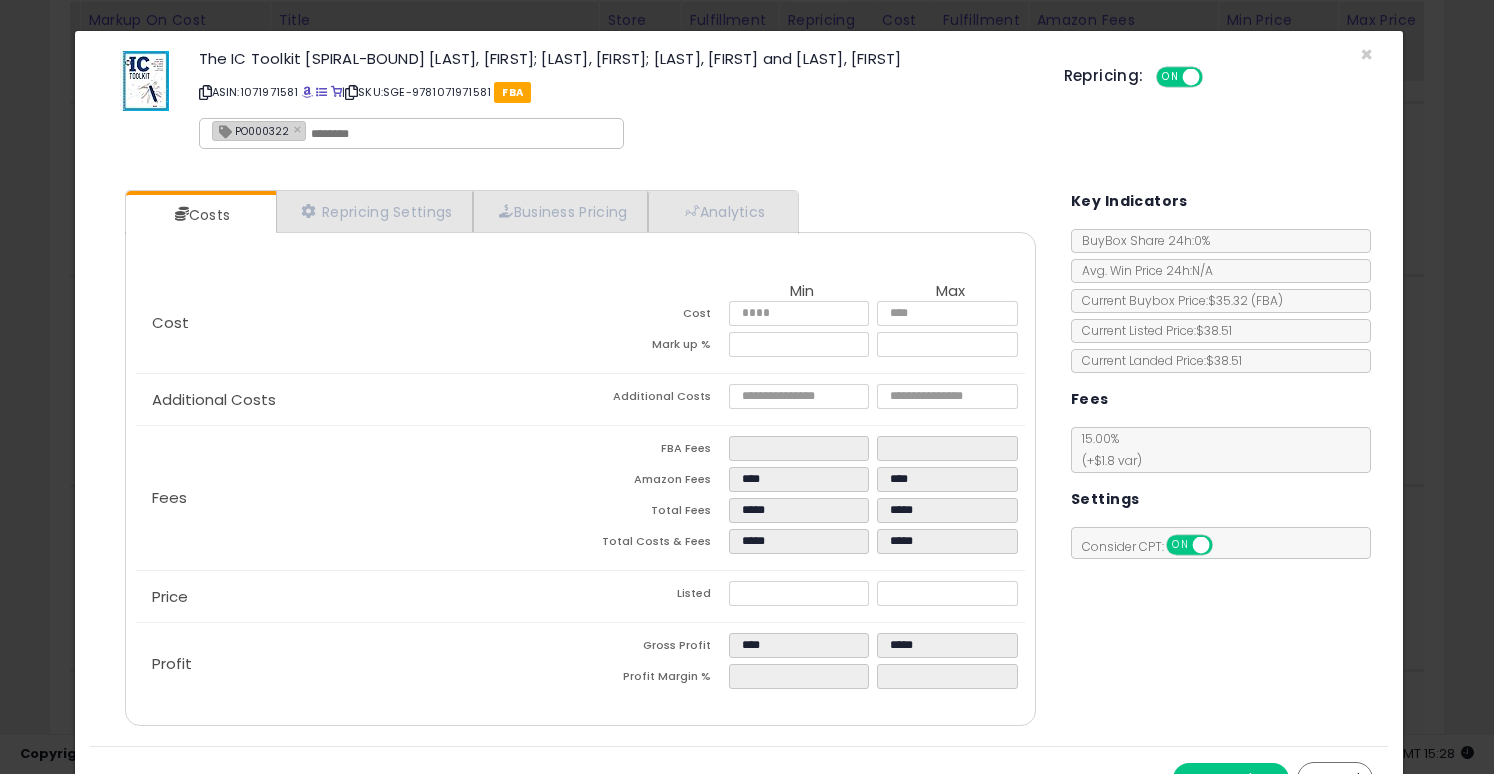 type on "****" 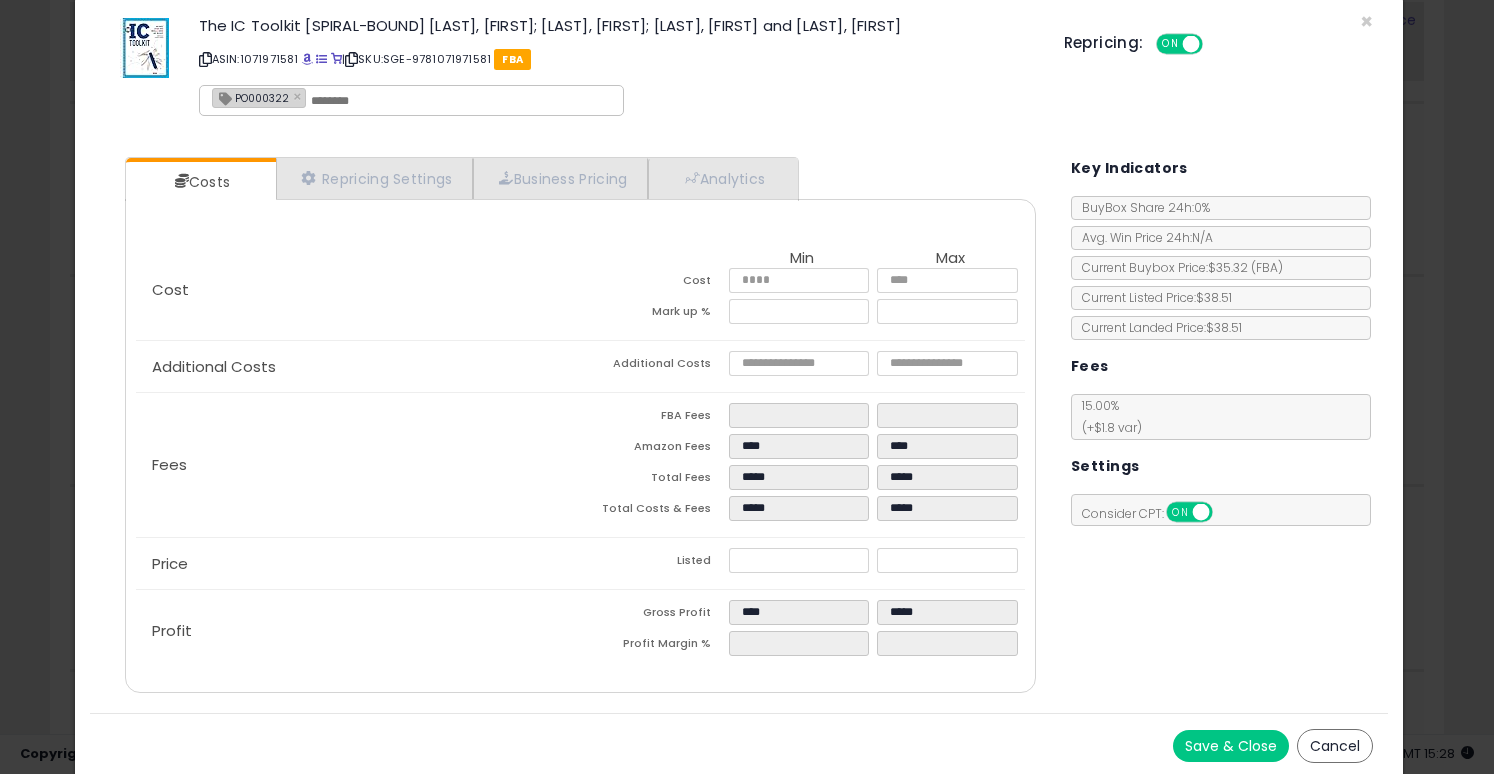 click on "Save & Close" at bounding box center (1231, 746) 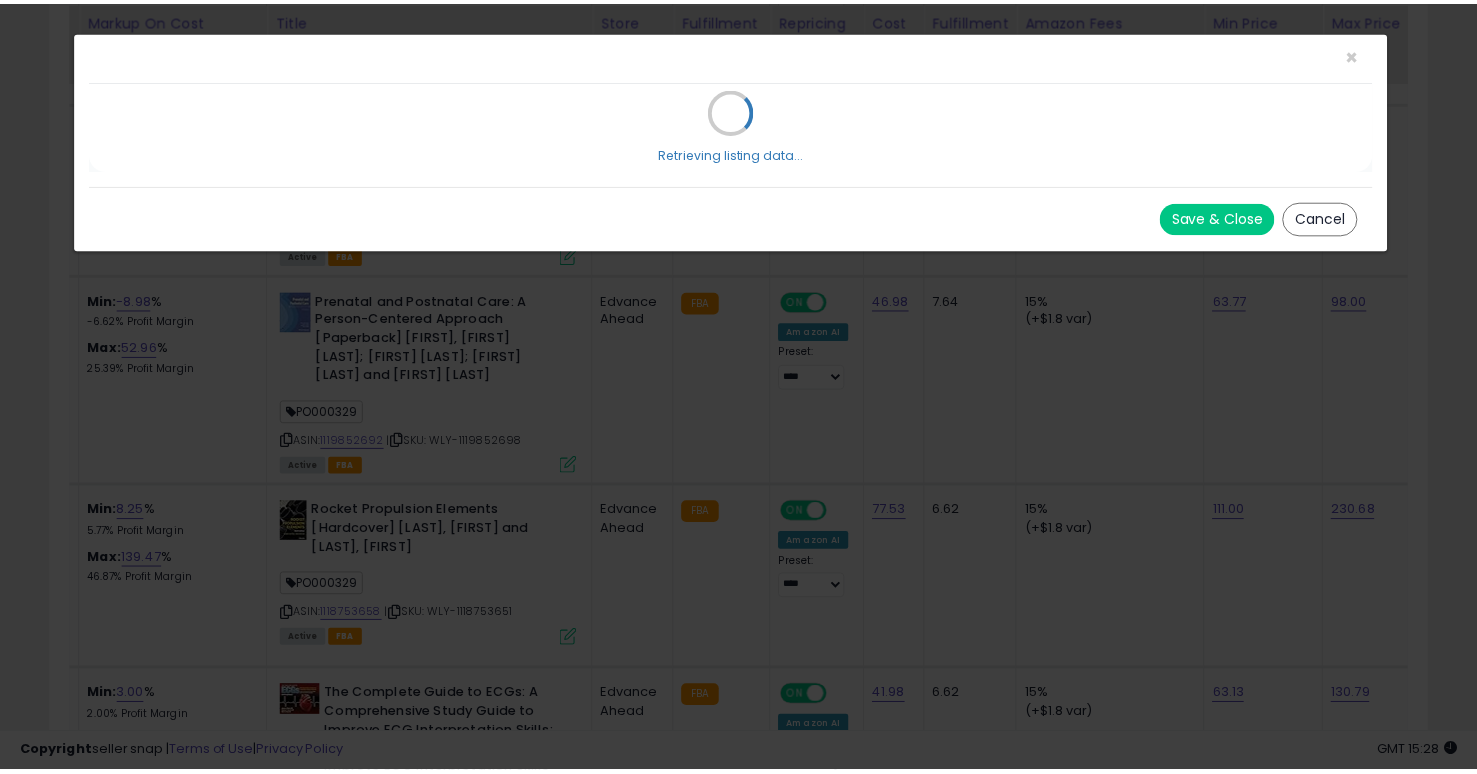 scroll, scrollTop: 0, scrollLeft: 0, axis: both 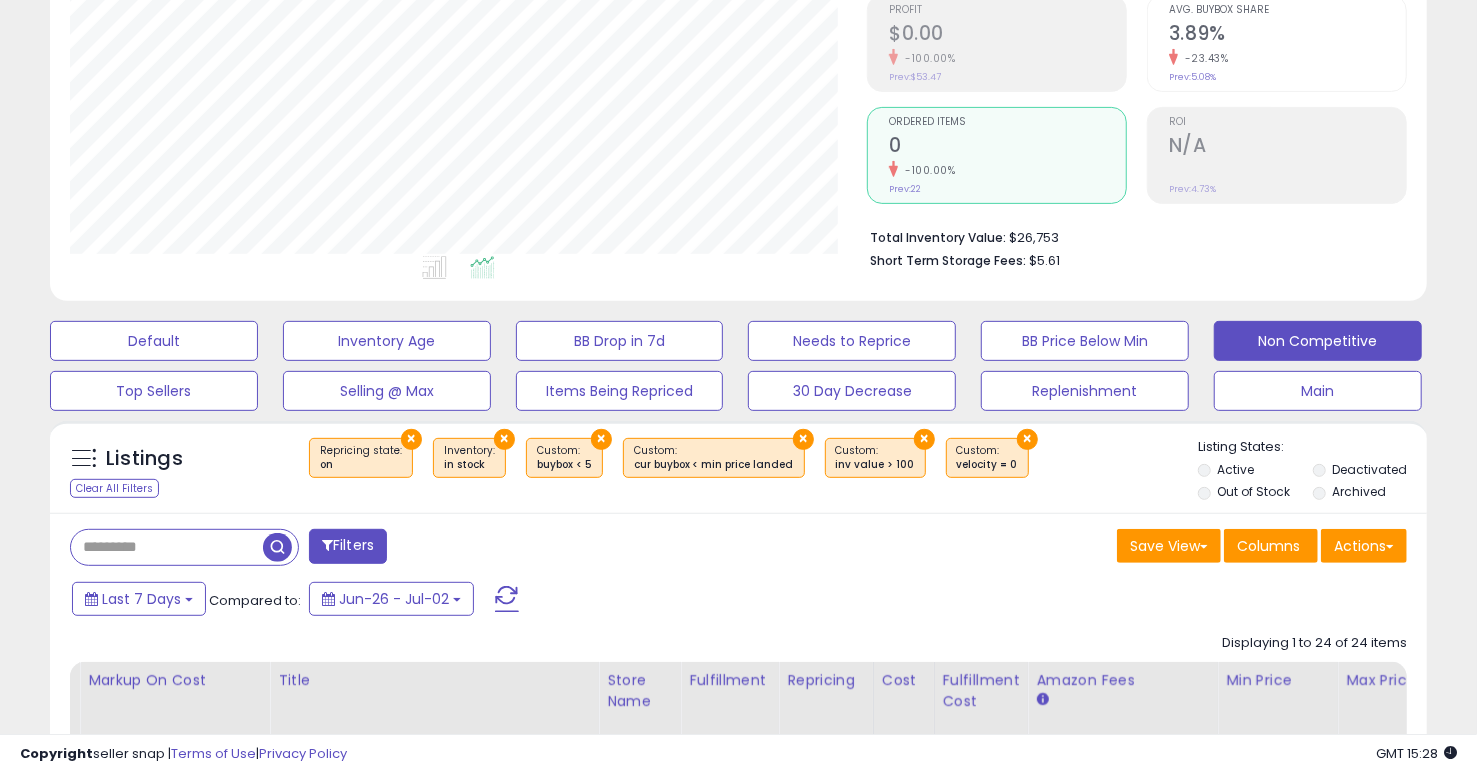 click on "Filters" at bounding box center (348, 546) 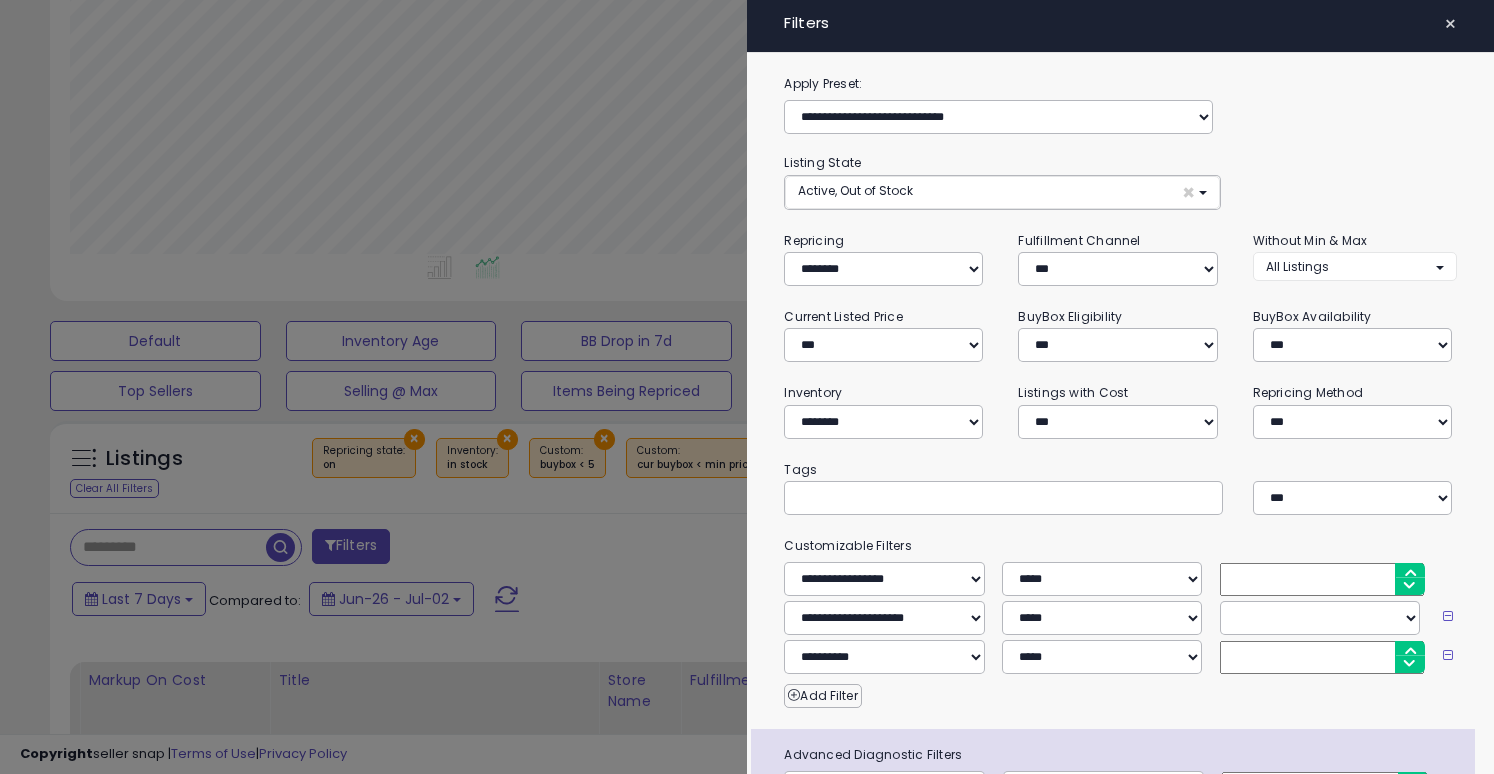 scroll, scrollTop: 999590, scrollLeft: 999192, axis: both 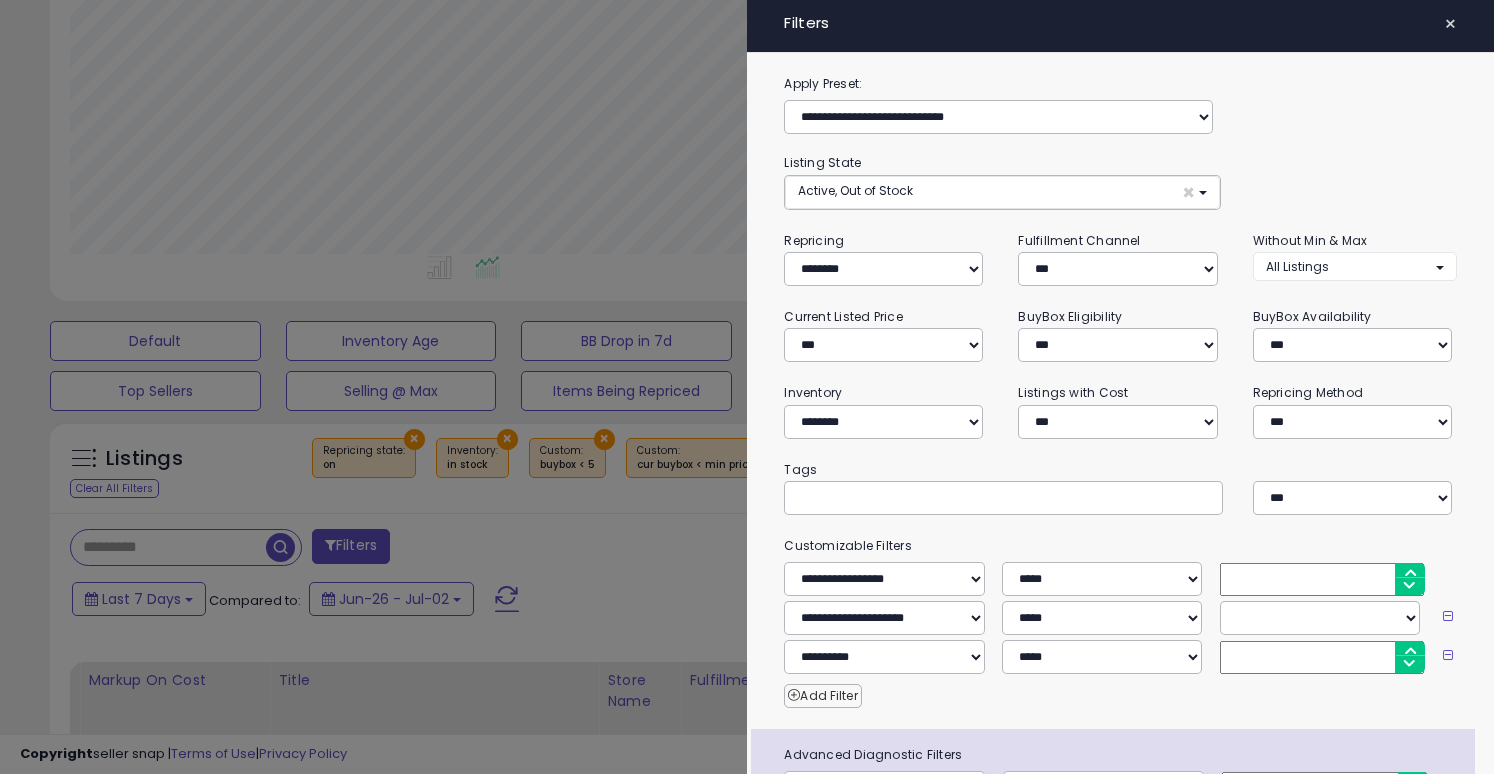 click on "Add Filter" at bounding box center (822, 696) 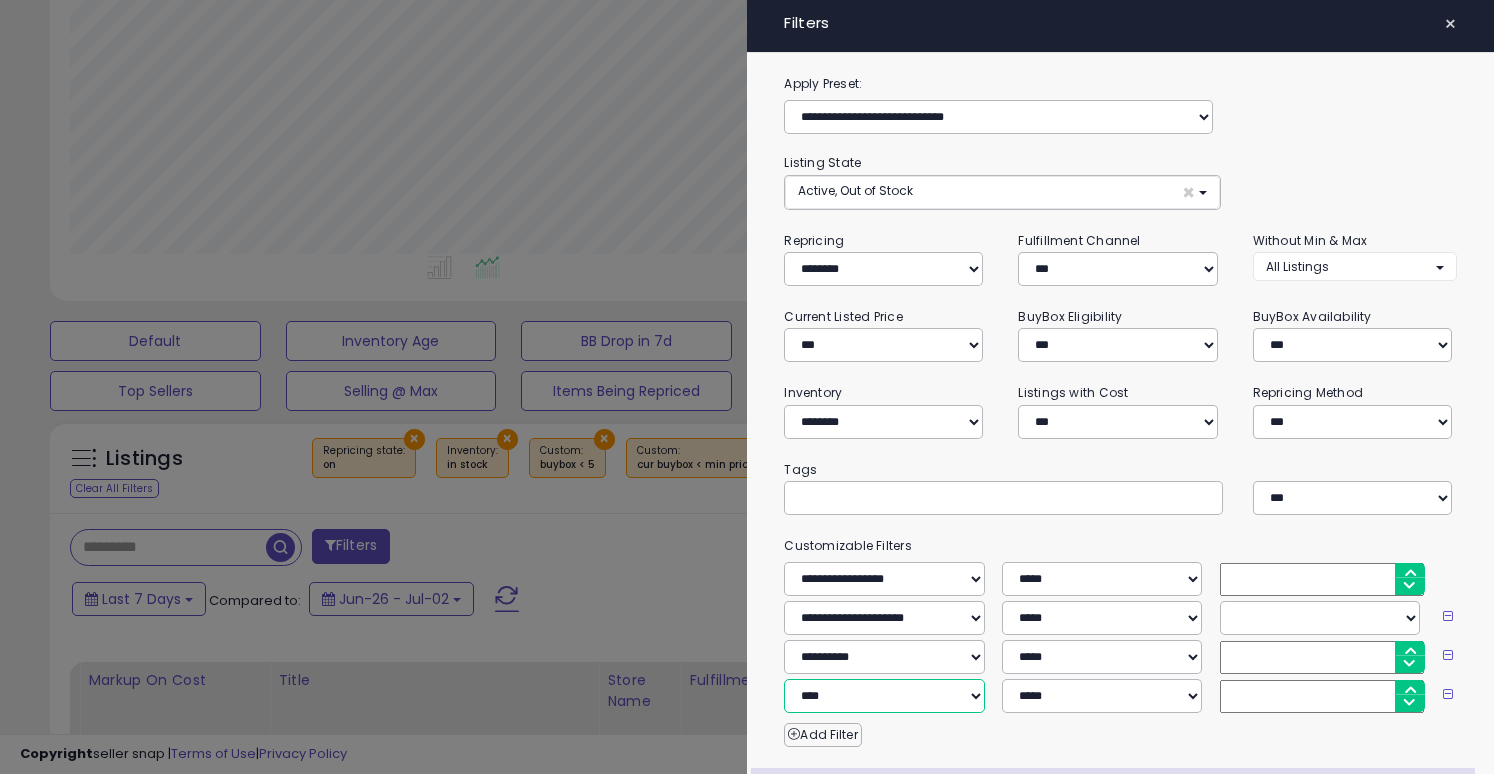 click on "**********" at bounding box center (884, 696) 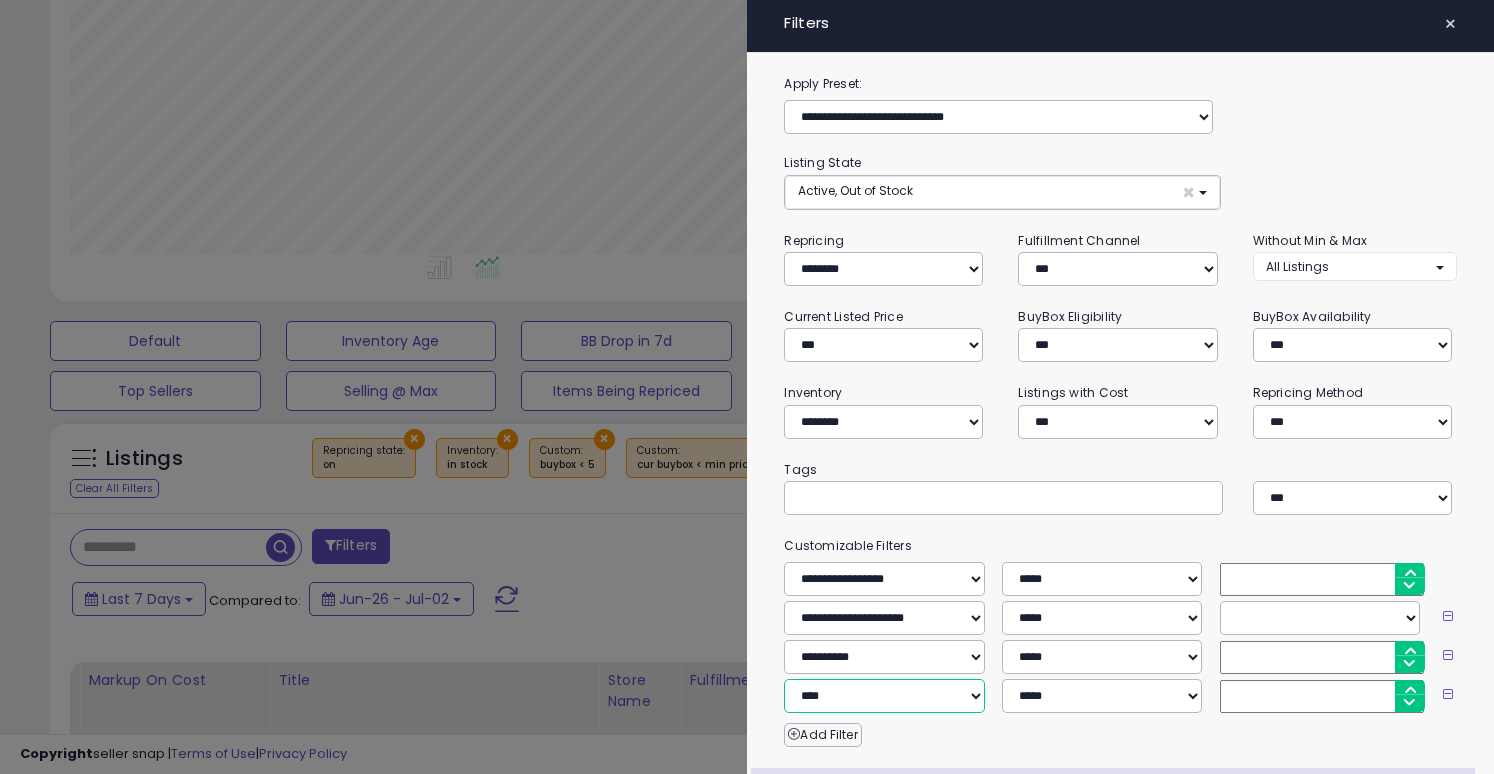 select on "**********" 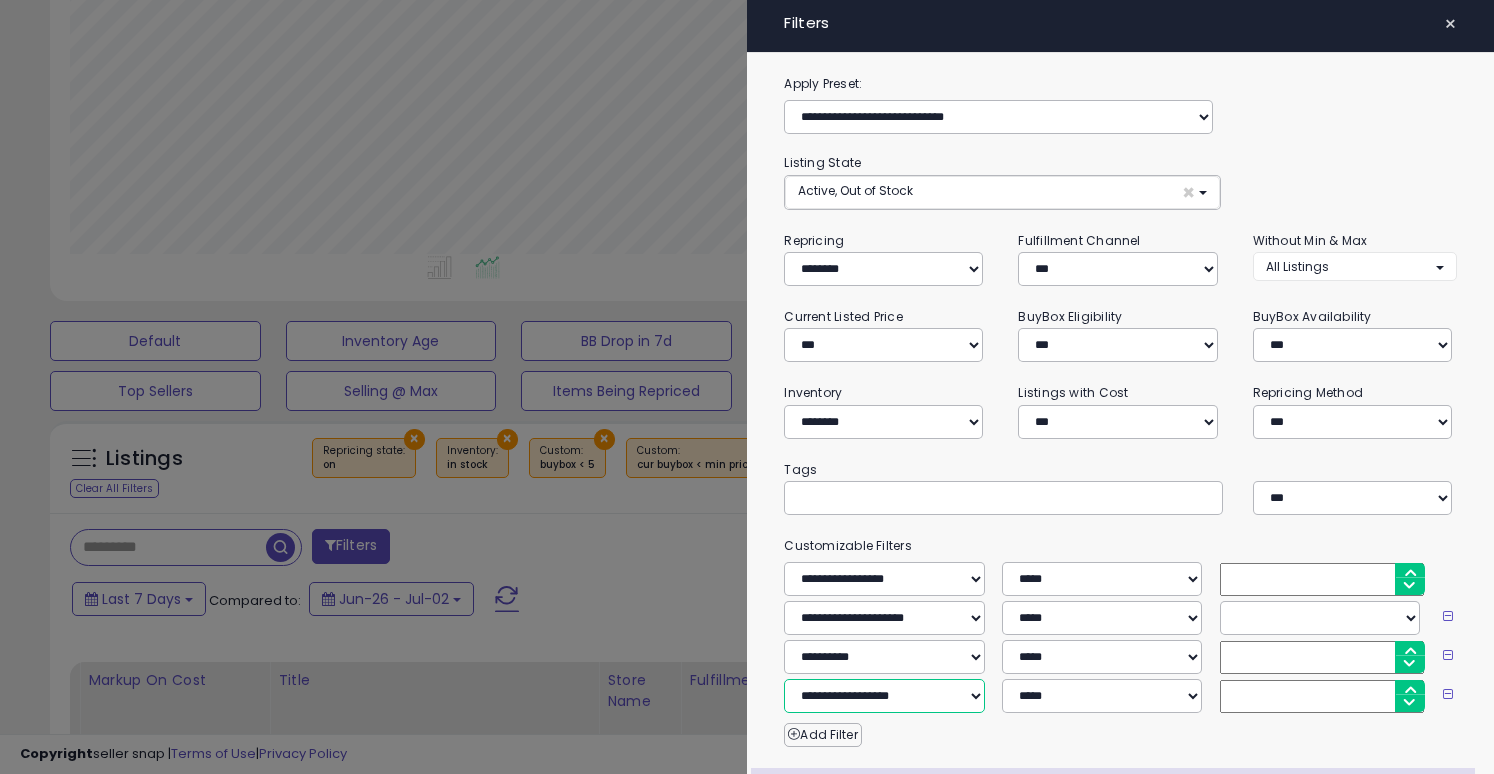click on "**********" at bounding box center (884, 696) 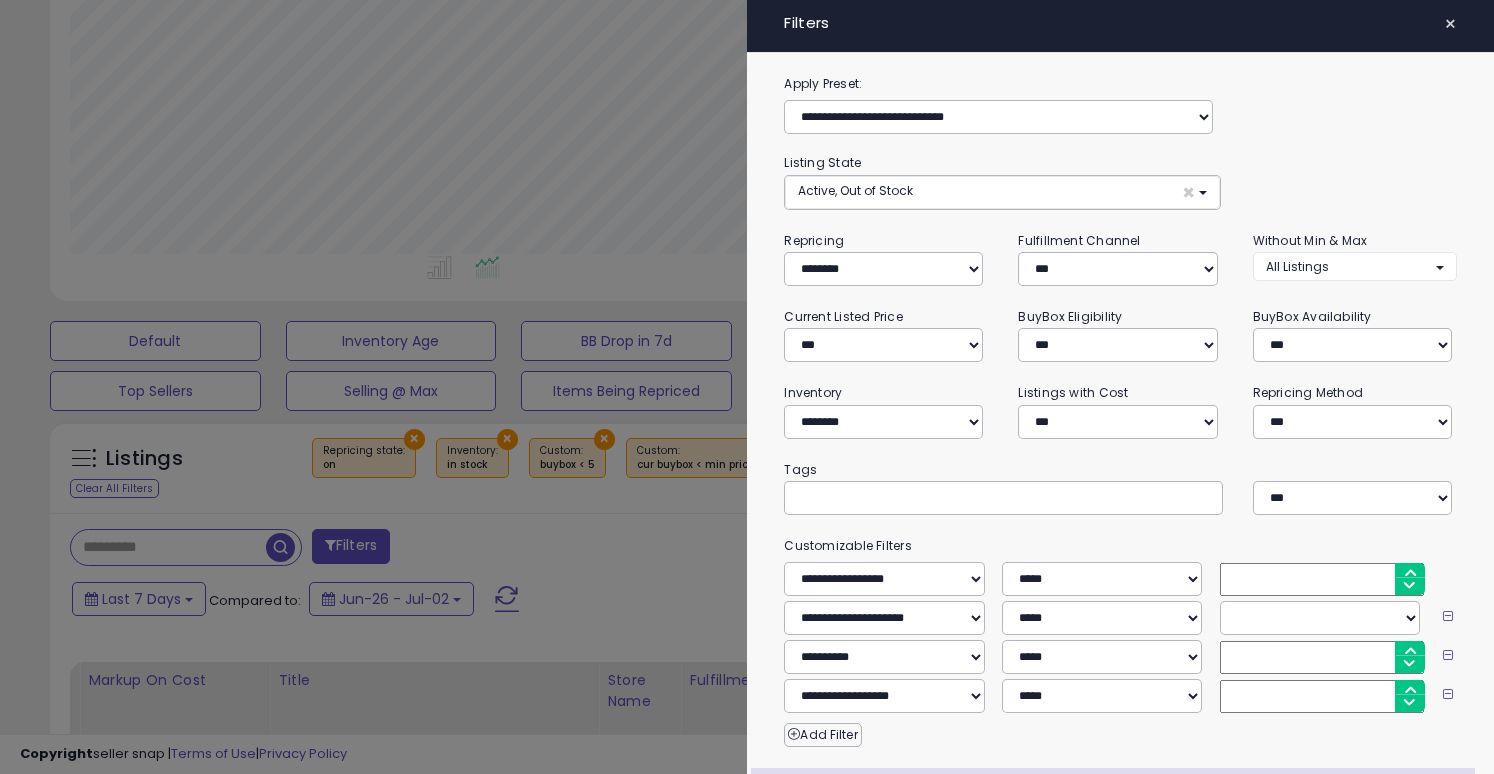 click at bounding box center (1322, 696) 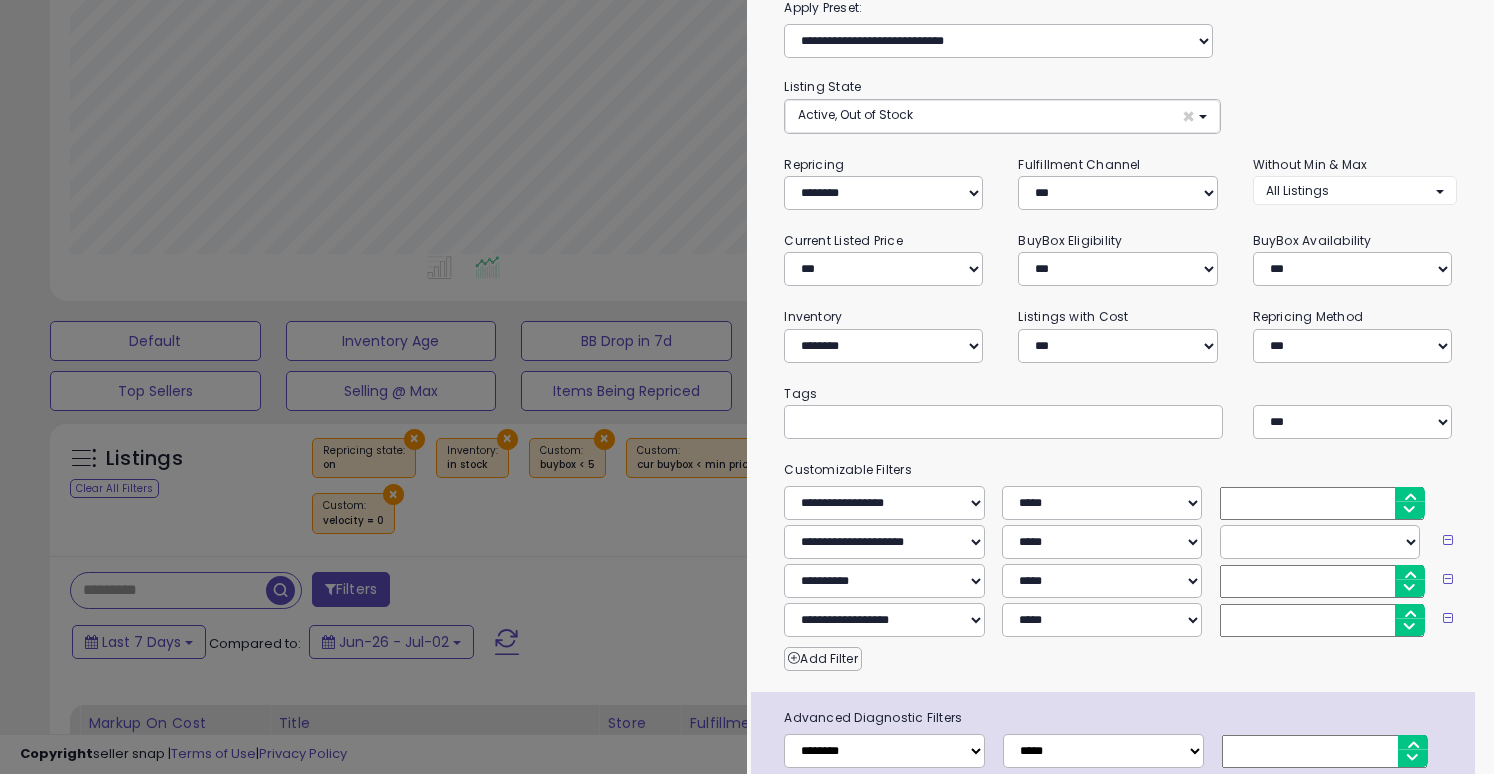 scroll, scrollTop: 83, scrollLeft: 0, axis: vertical 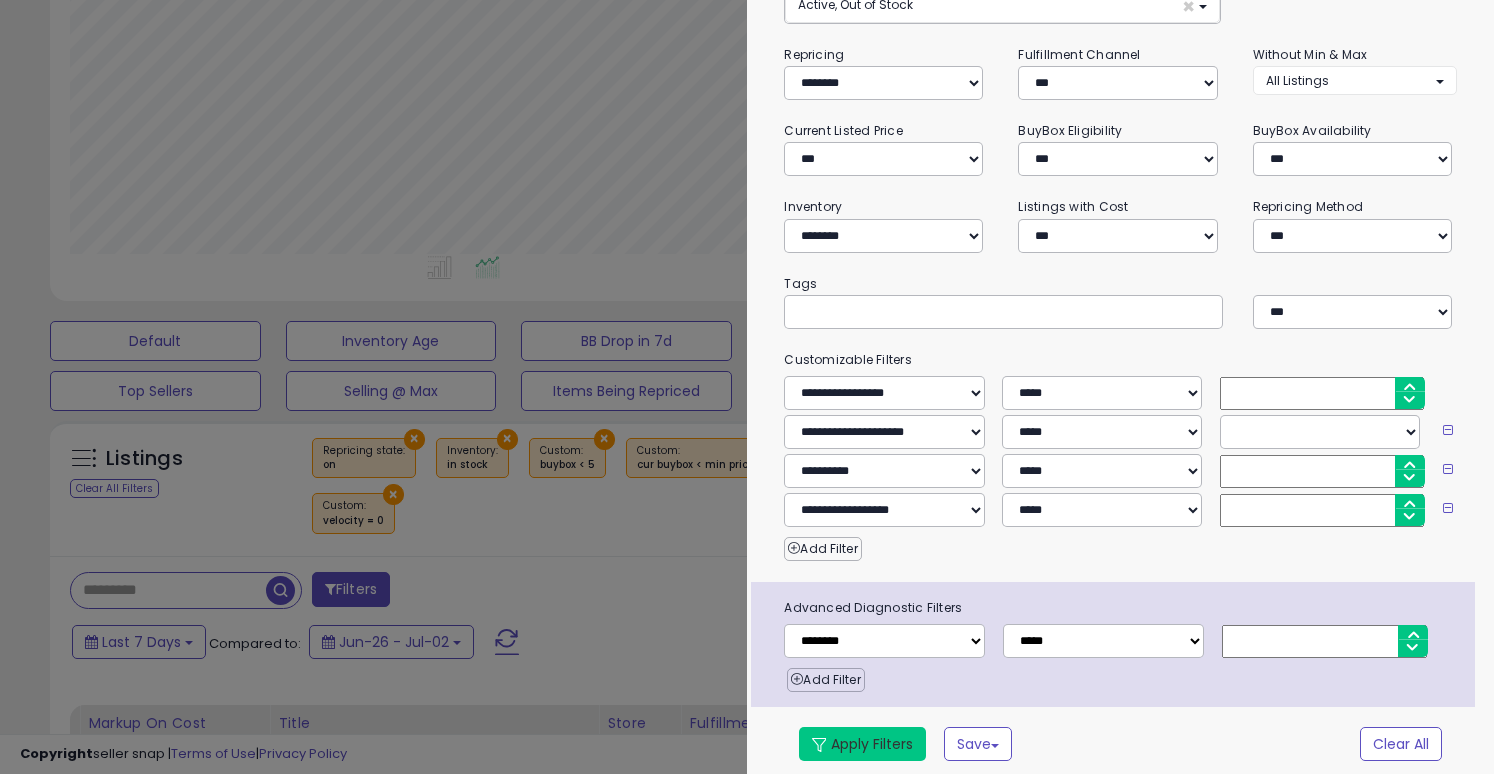type on "*" 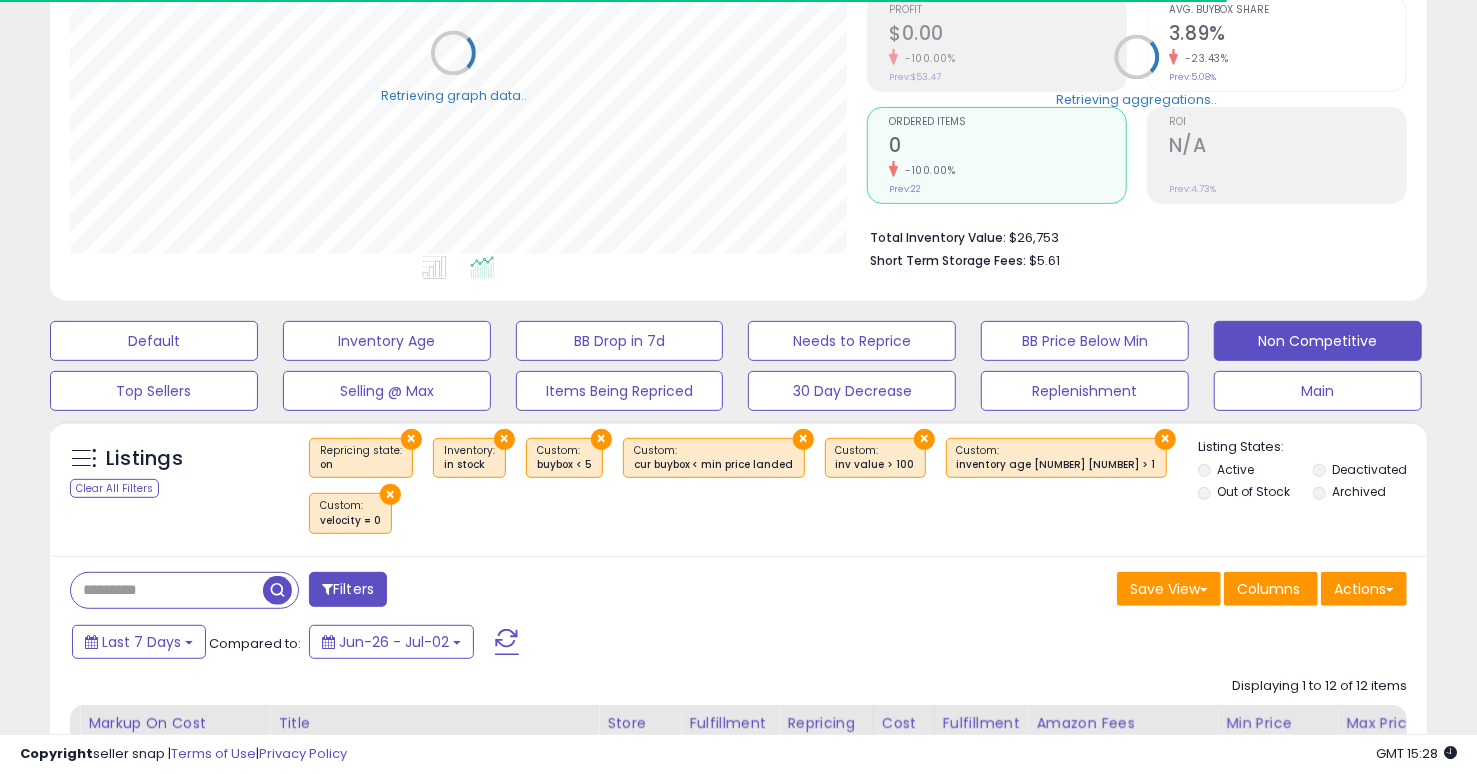 scroll, scrollTop: 410, scrollLeft: 798, axis: both 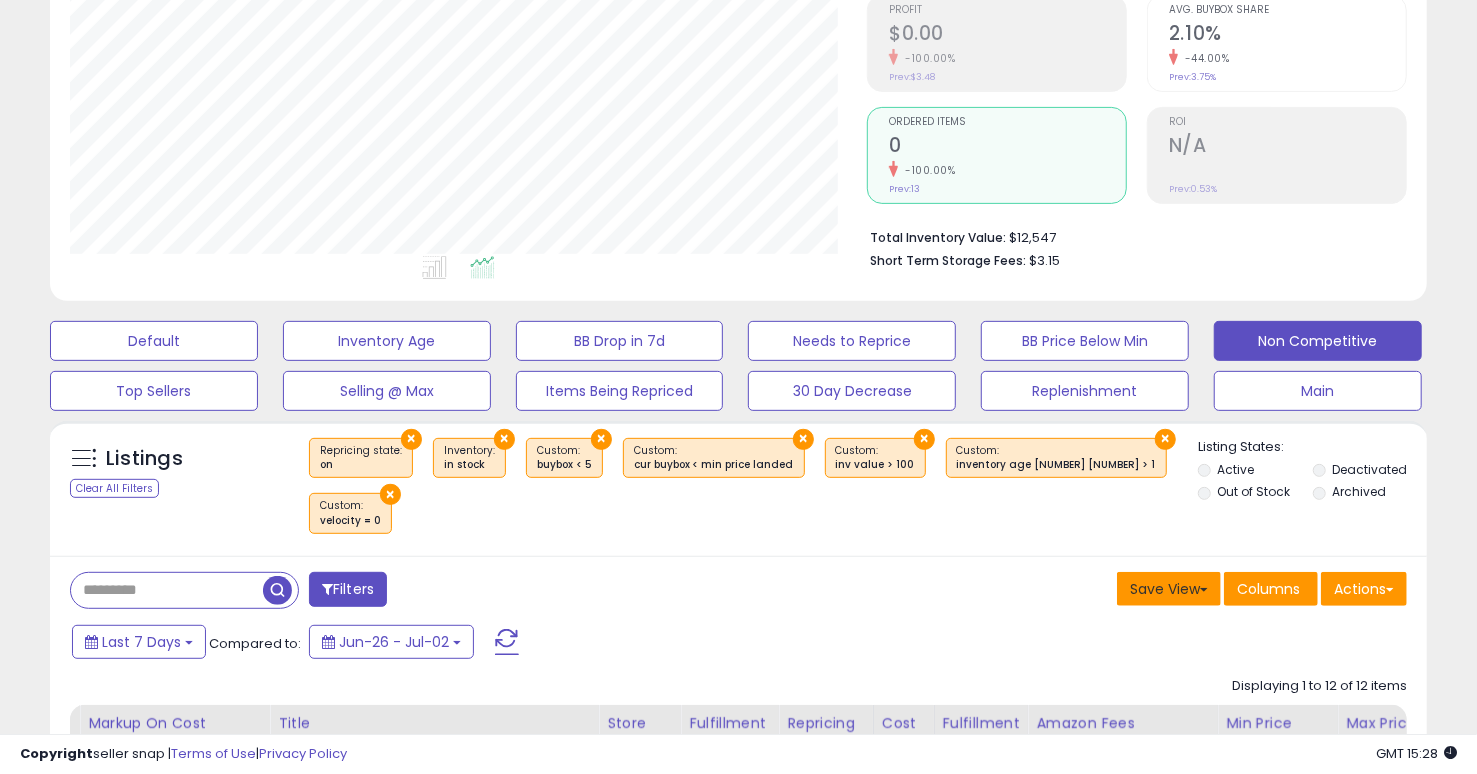 click on "Save View" at bounding box center [1169, 589] 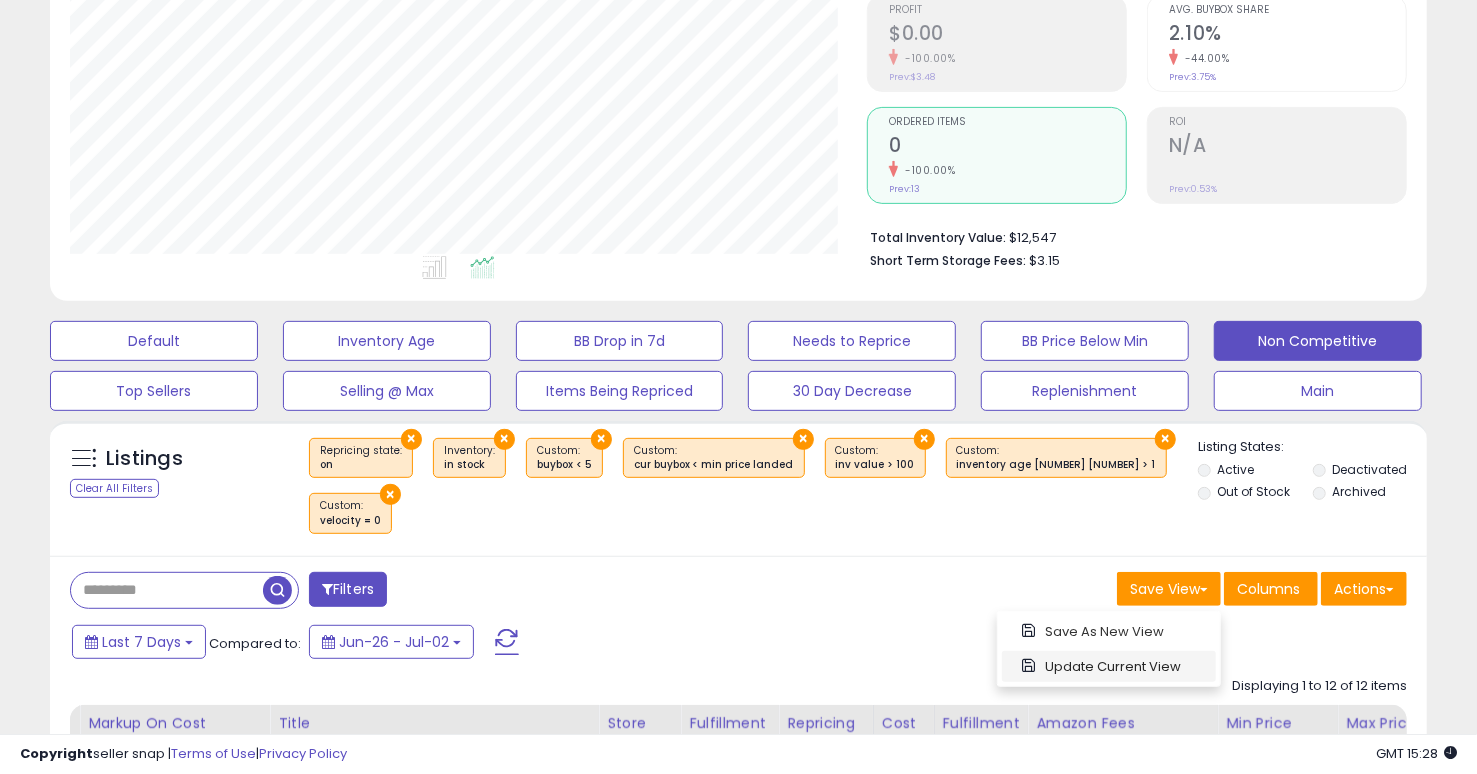 click on "Update Current View" at bounding box center (1109, 666) 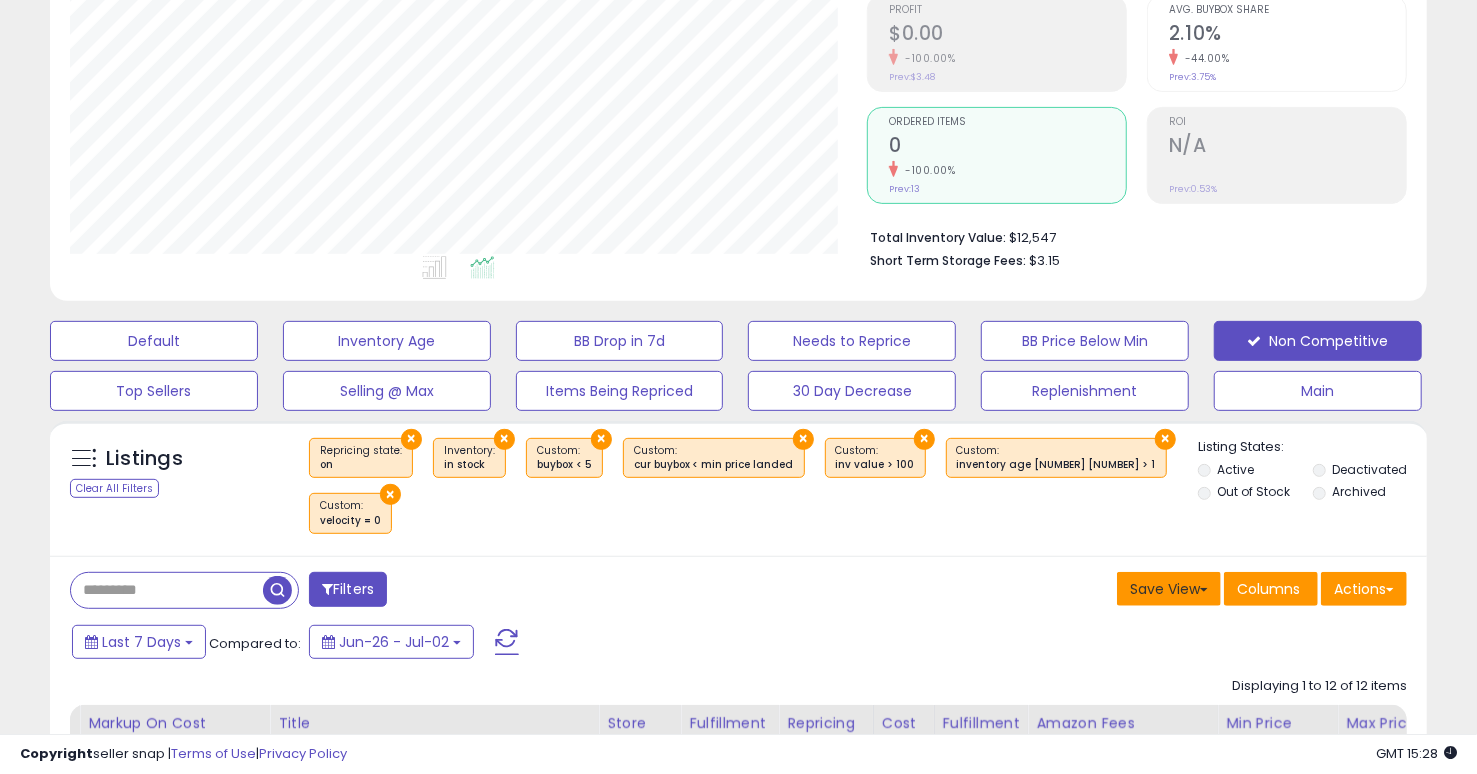 click on "Save View" at bounding box center (1169, 589) 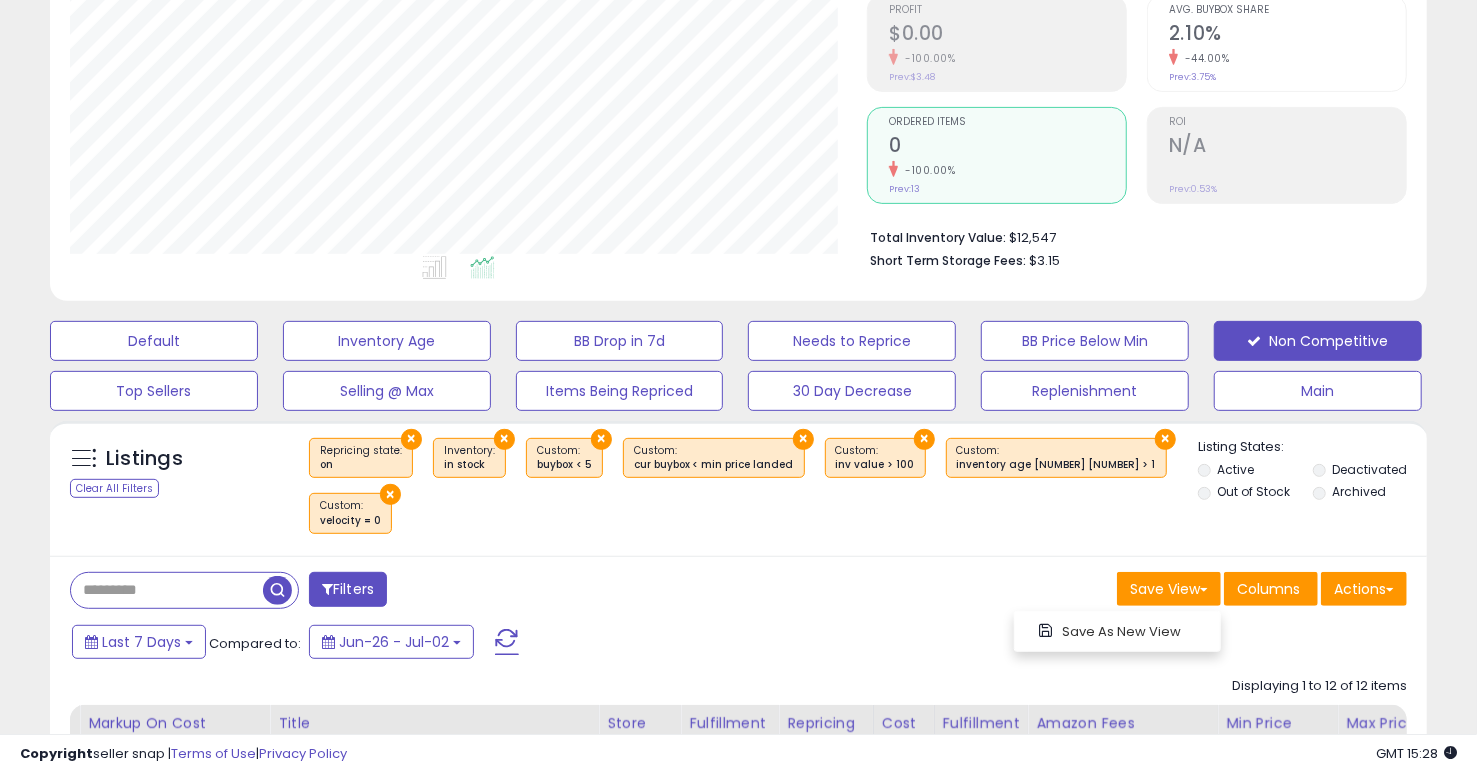 click on "Displaying 1 to 12 of 12 items
Markup on Cost
Title" 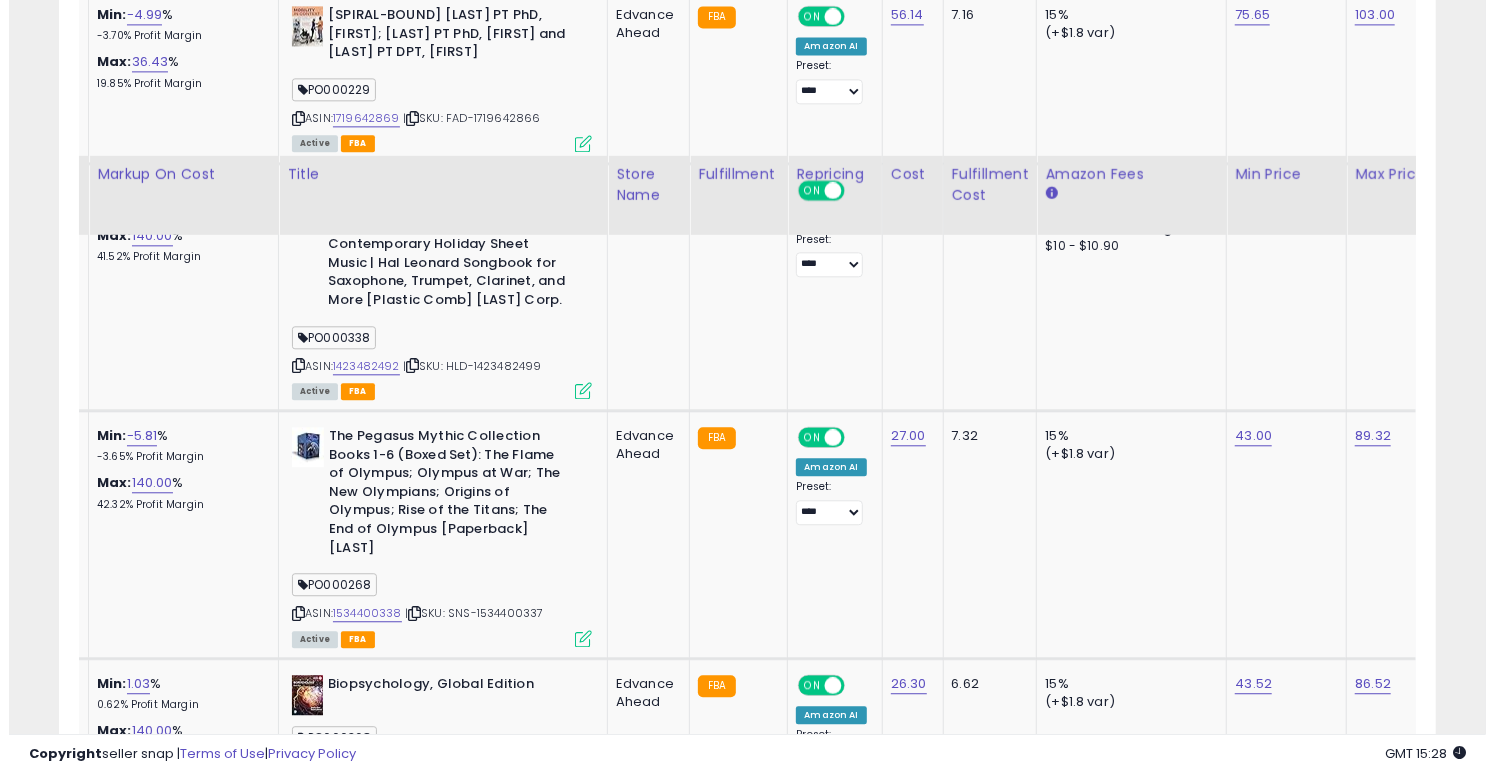 scroll, scrollTop: 3180, scrollLeft: 0, axis: vertical 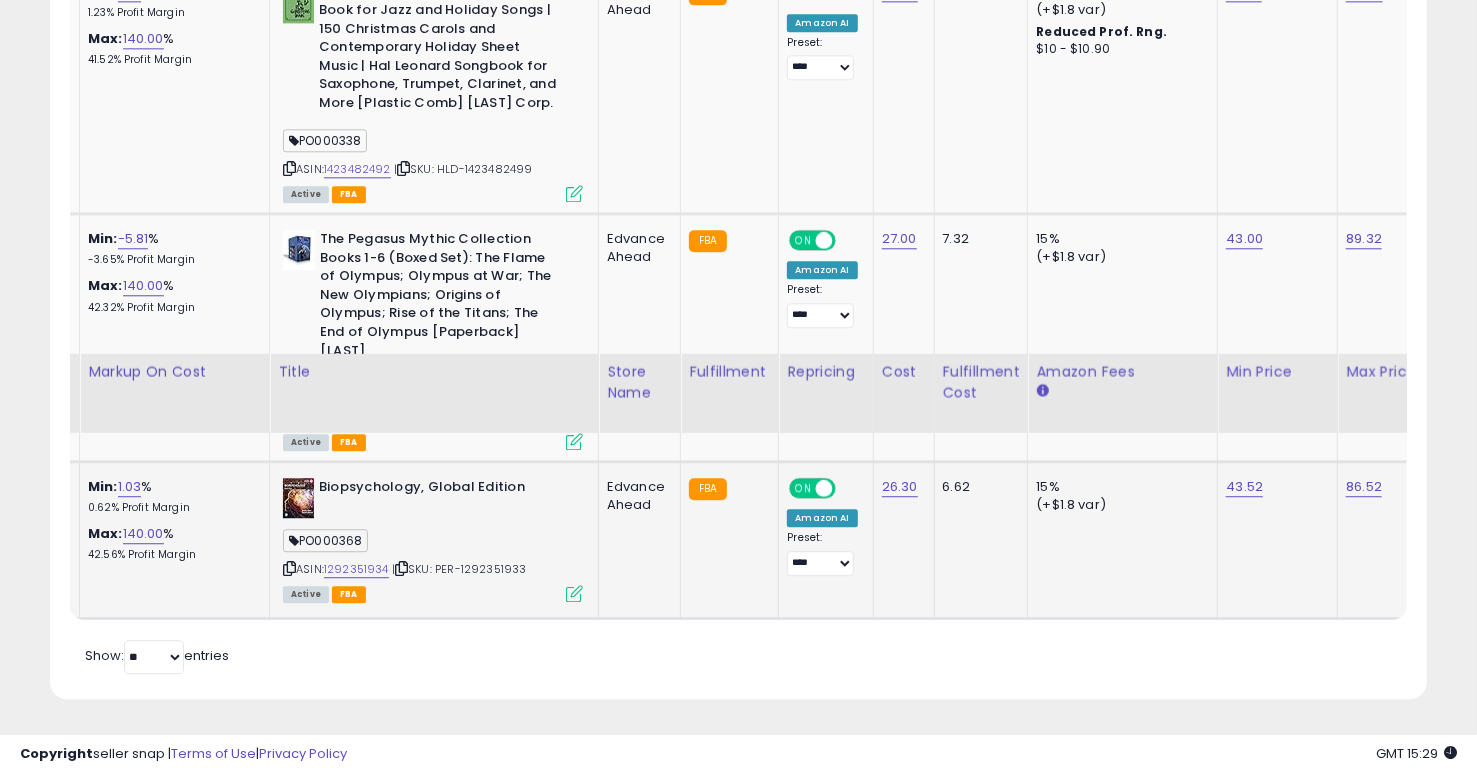 click at bounding box center (574, 593) 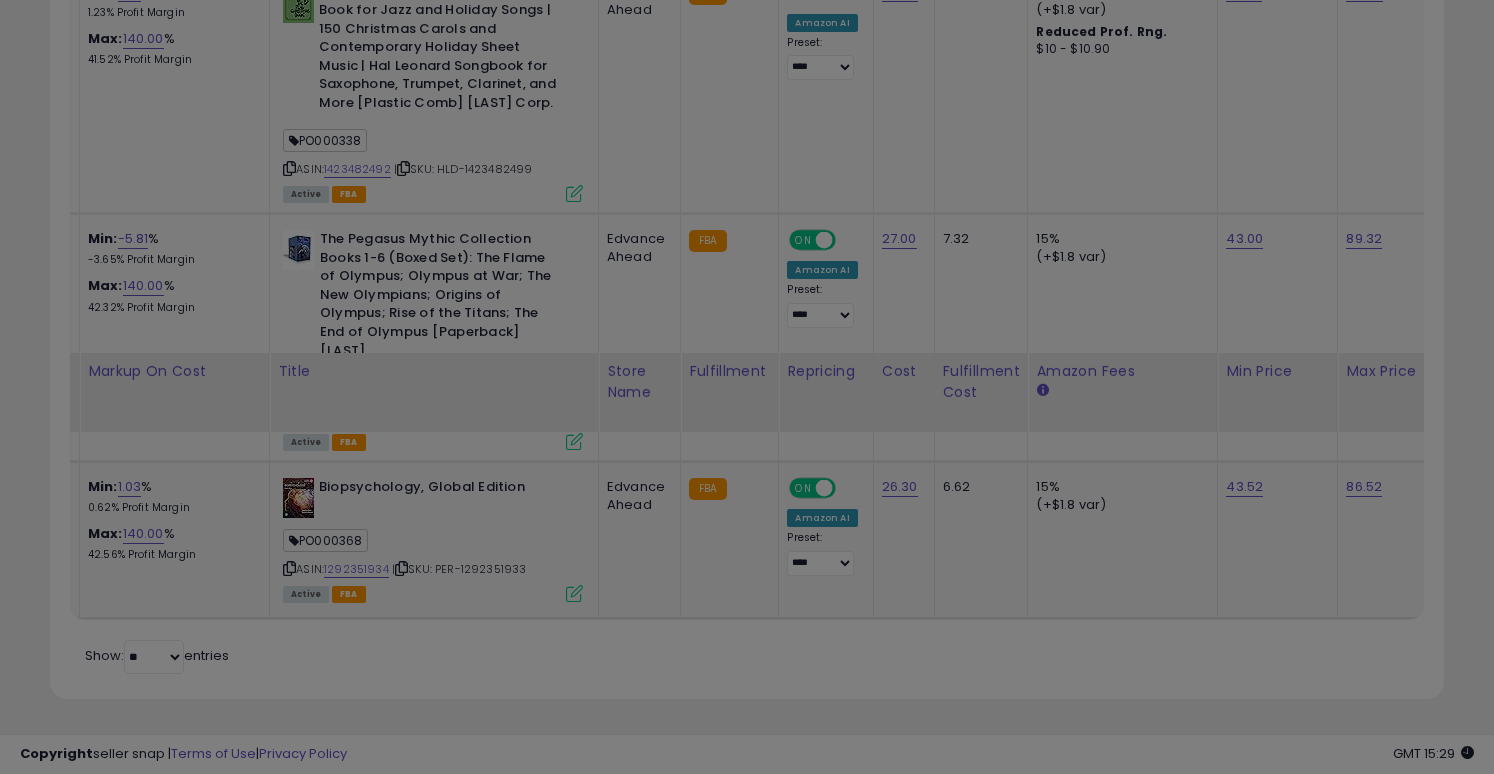 scroll, scrollTop: 999590, scrollLeft: 999192, axis: both 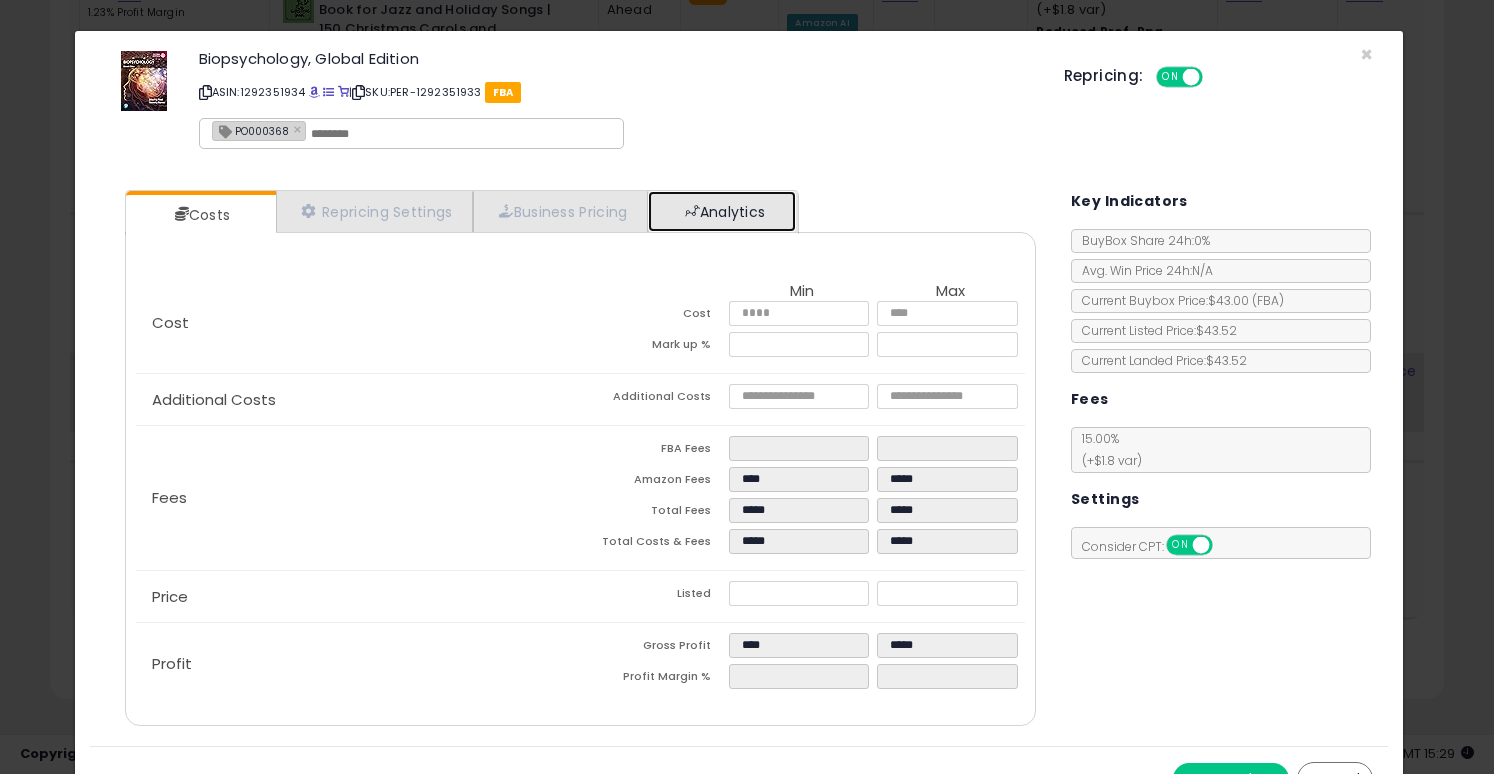 click on "Analytics" at bounding box center (722, 211) 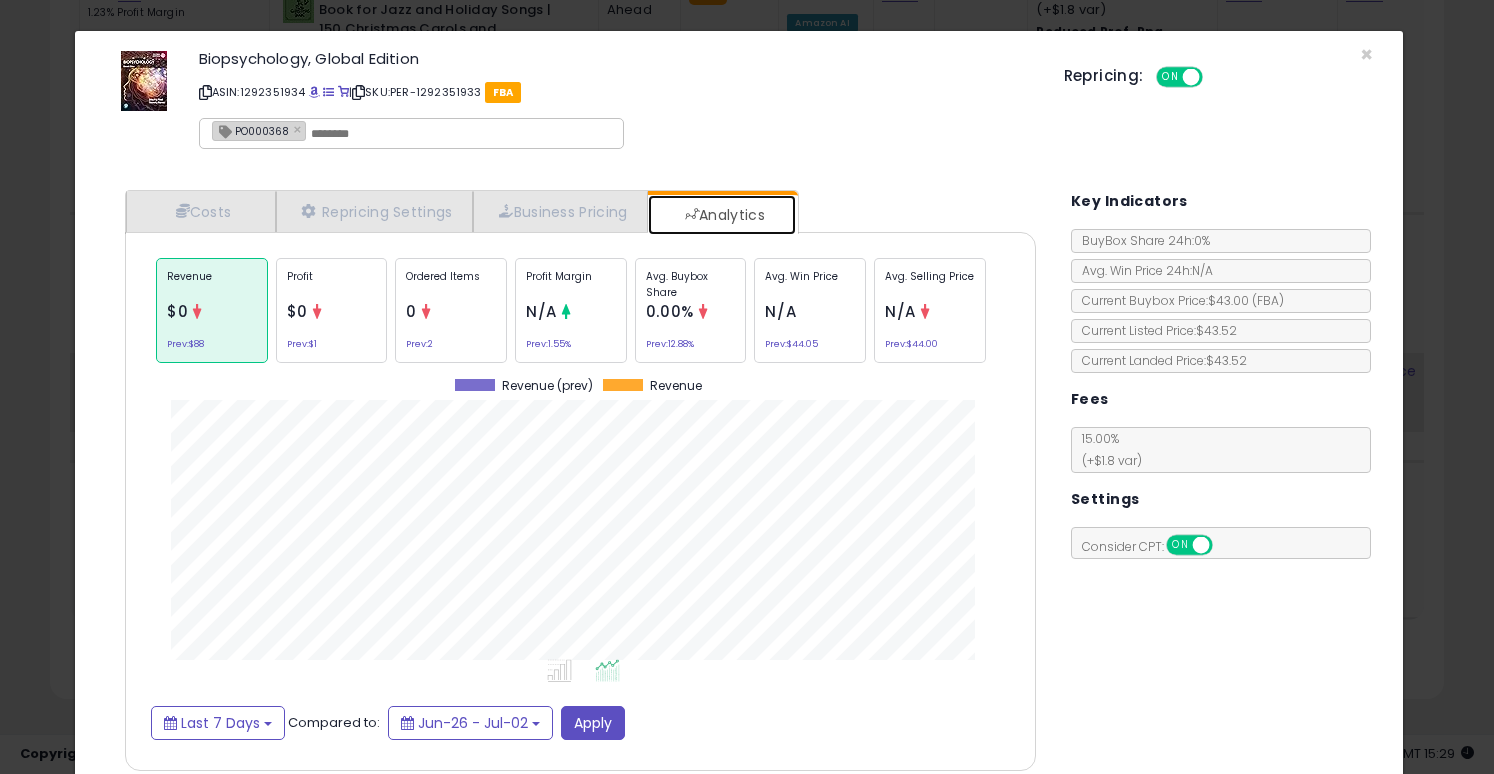 scroll, scrollTop: 999386, scrollLeft: 999059, axis: both 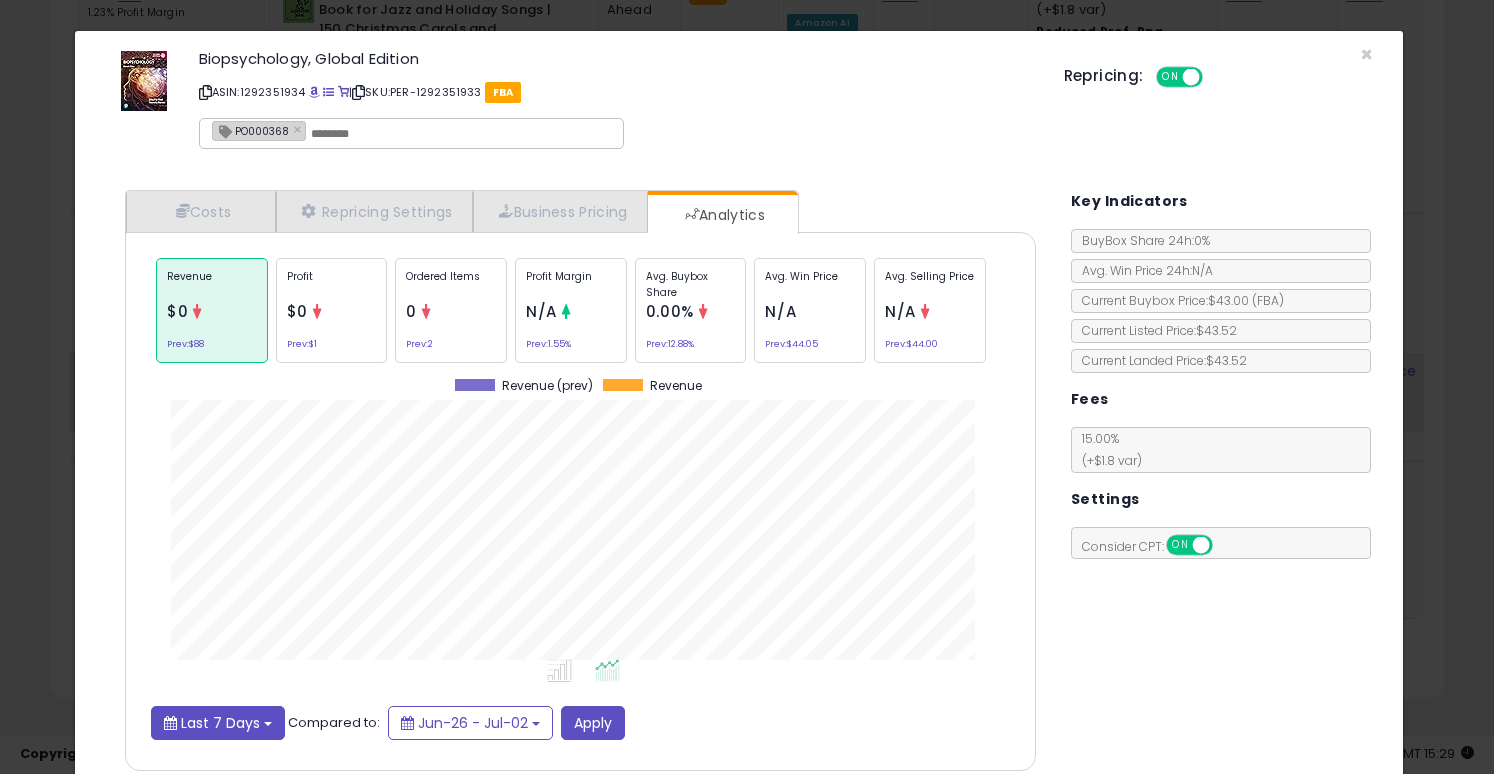 click on "Last 7 Days" at bounding box center (220, 723) 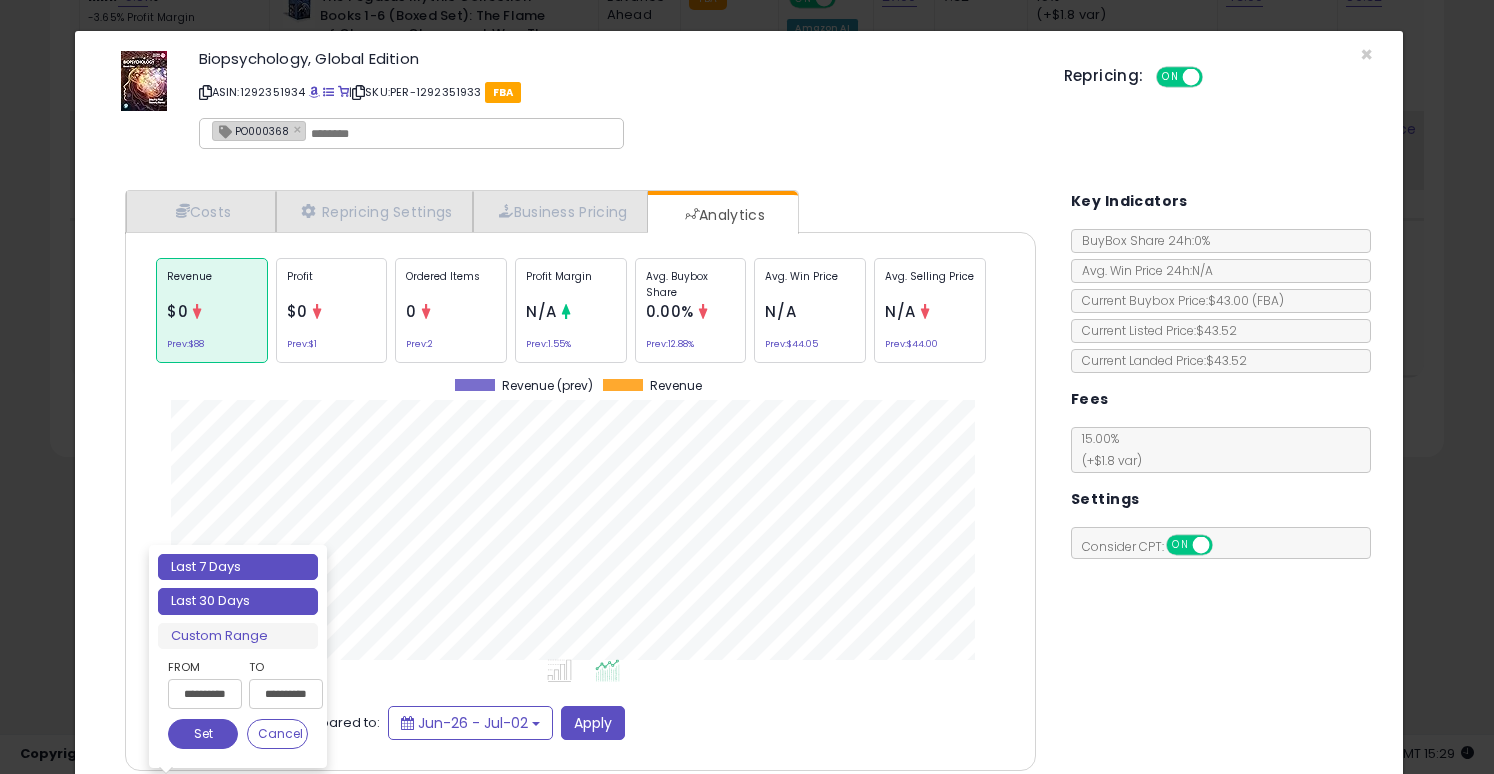 type on "**********" 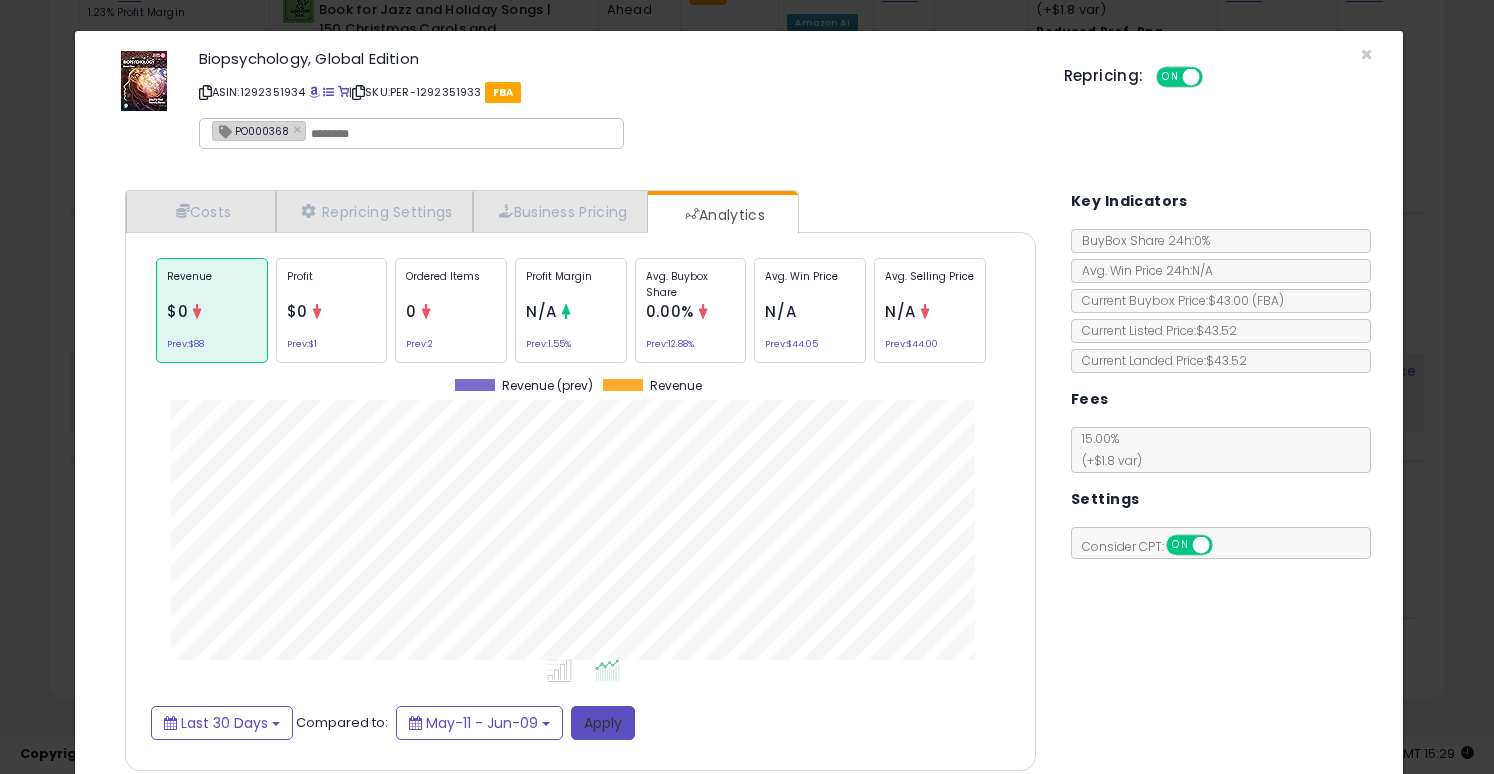 click on "Apply" at bounding box center (603, 723) 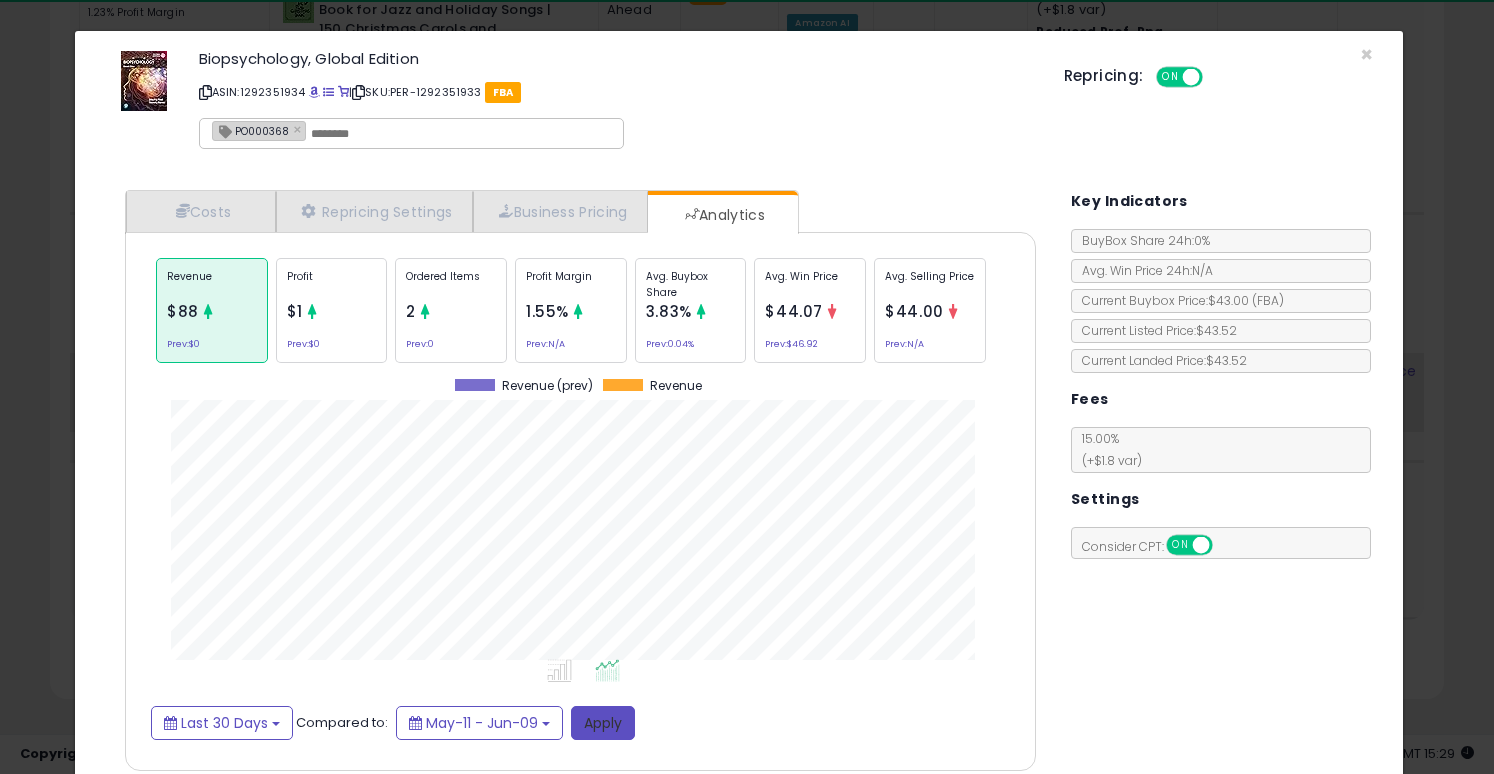scroll, scrollTop: 999386, scrollLeft: 999059, axis: both 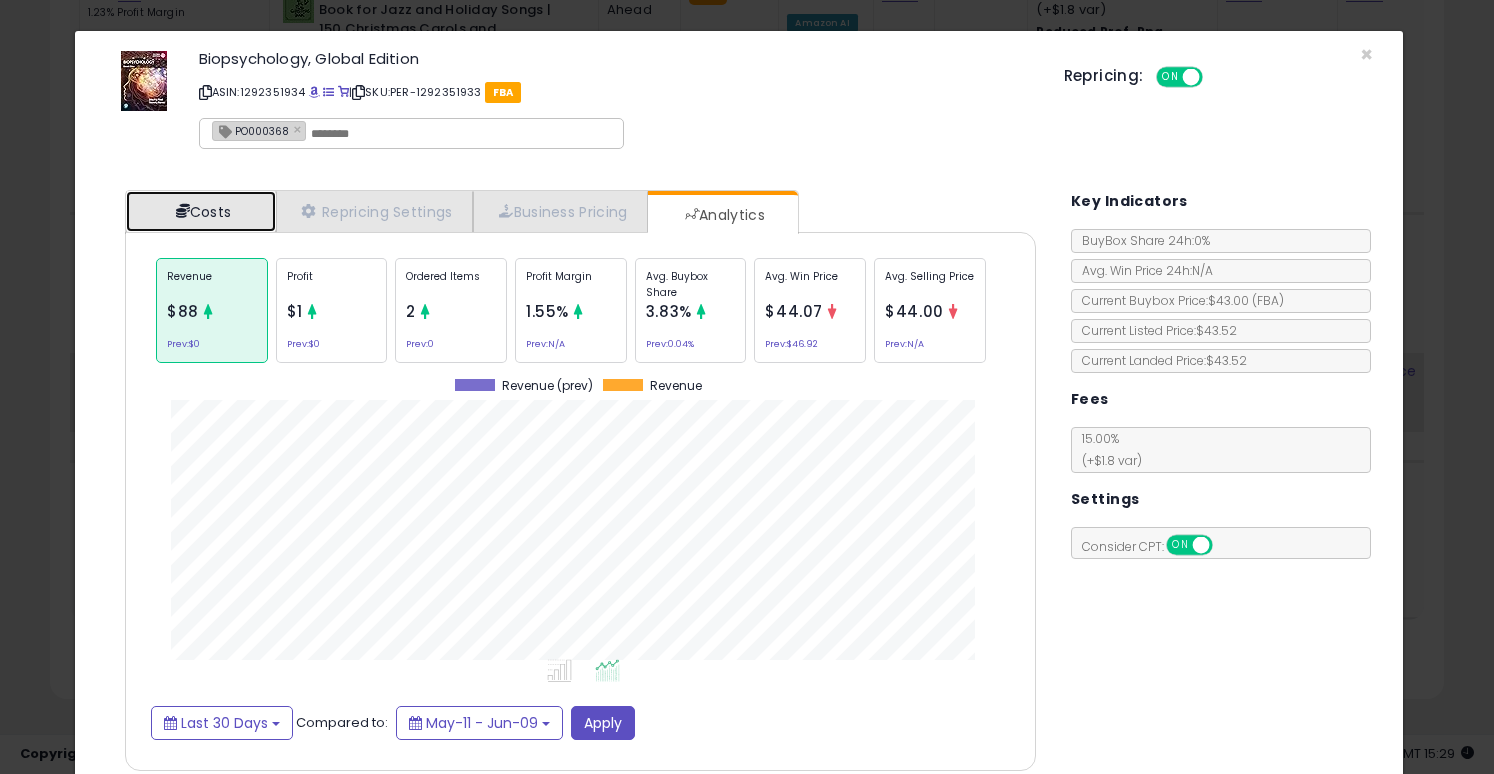 click on "Costs" at bounding box center [201, 211] 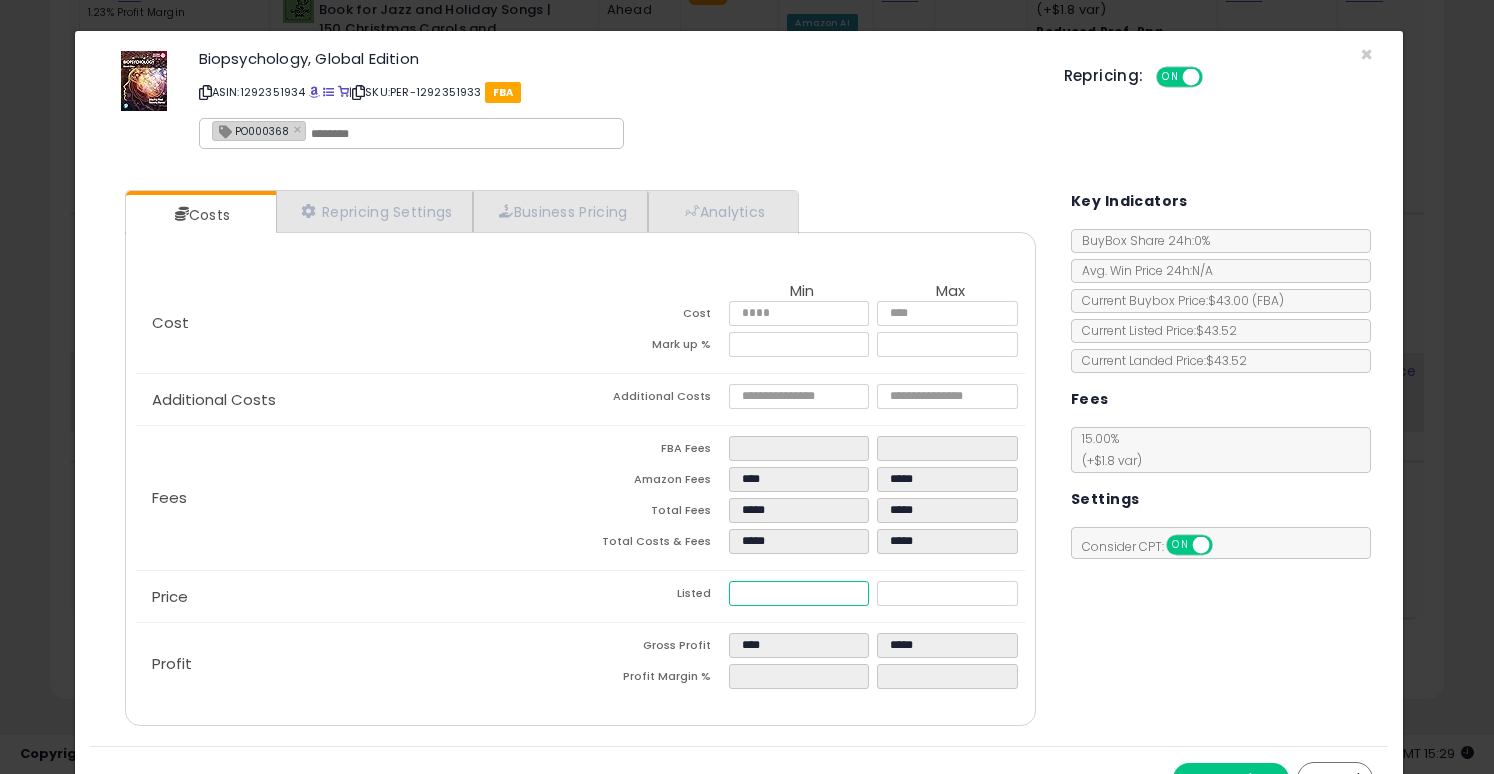 click on "*****" at bounding box center [799, 593] 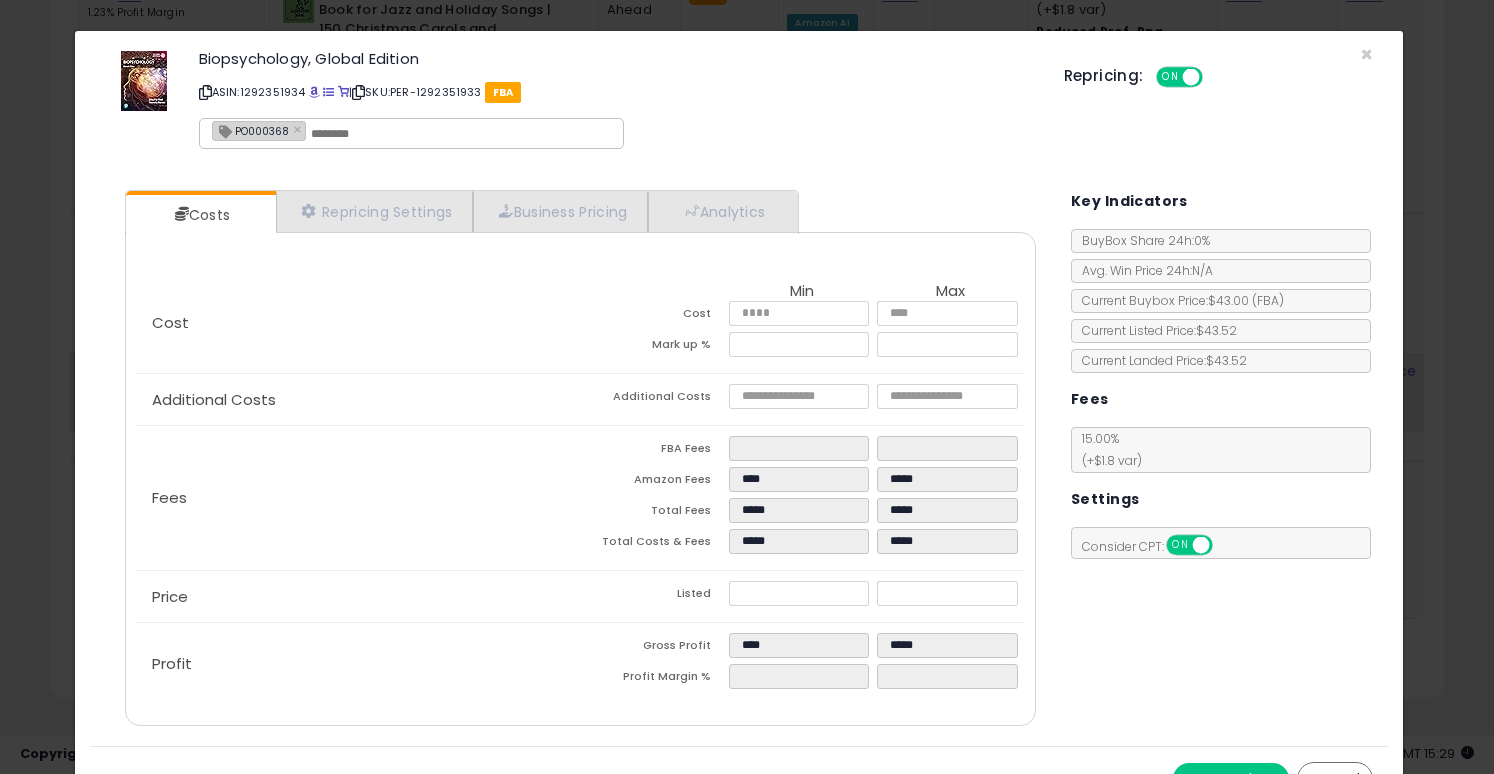 type on "*****" 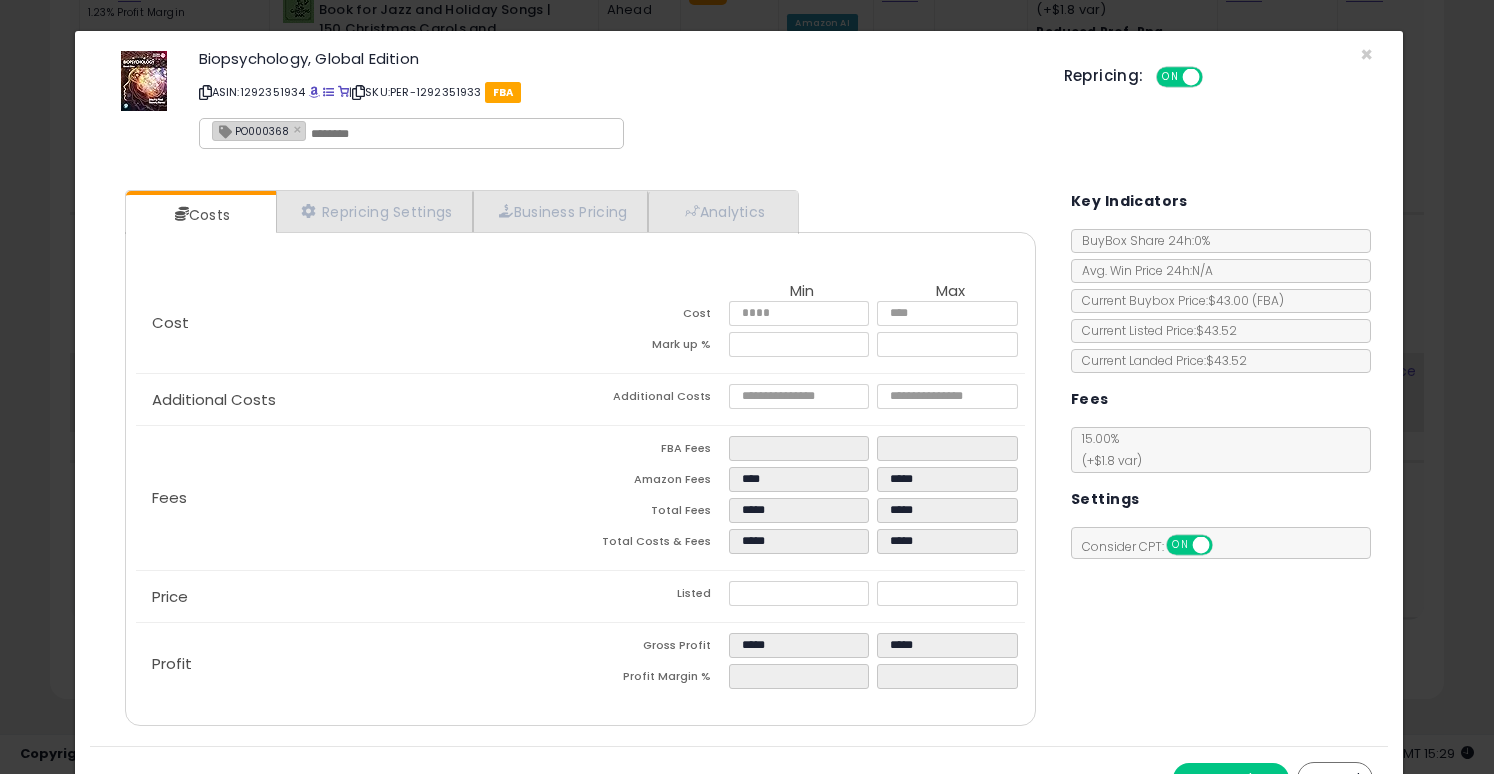 click on "Biopsychology, Global Edition ASIN: [NUMBER] SKU: [NUMBER] FBA PO[NUMBER] ×" 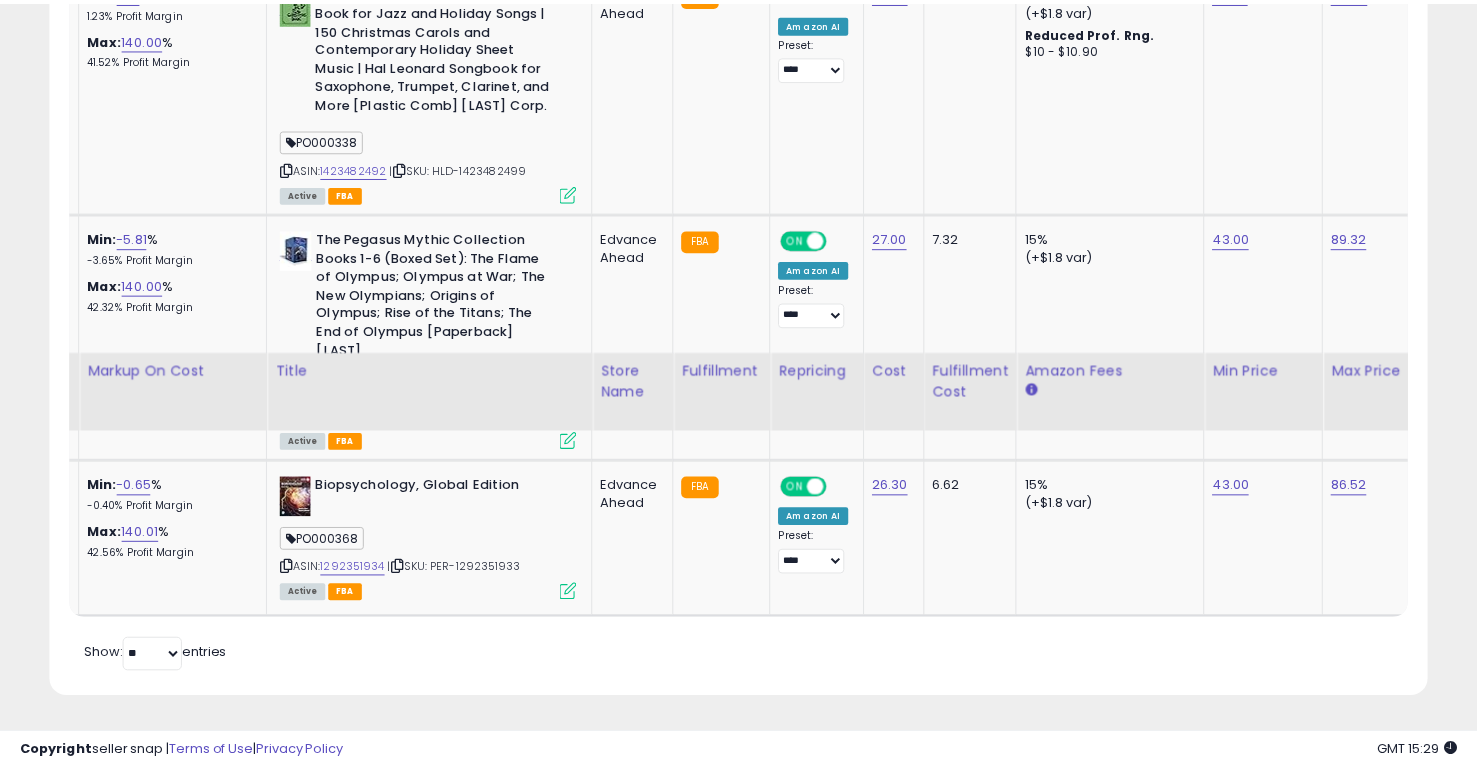 scroll, scrollTop: 410, scrollLeft: 798, axis: both 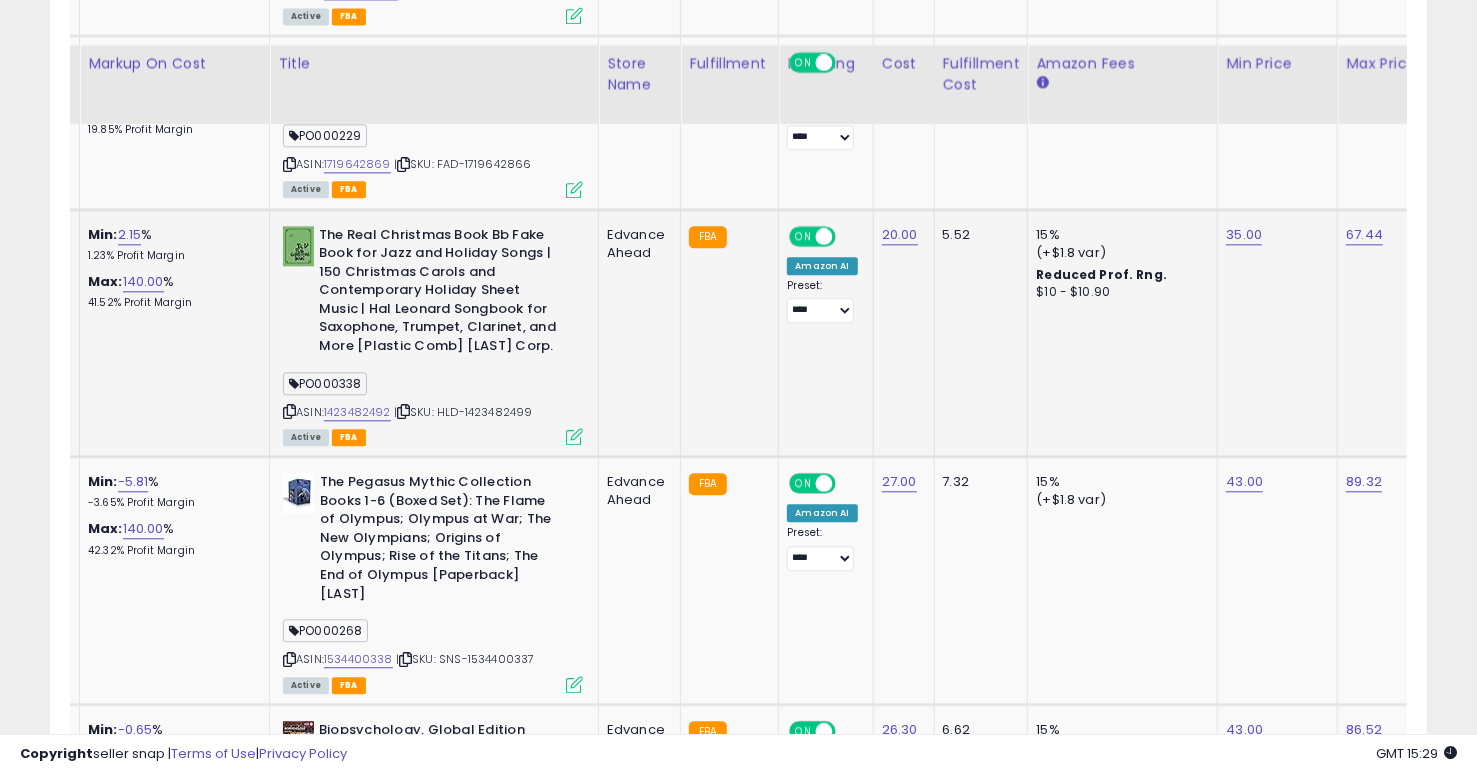 click at bounding box center [574, 436] 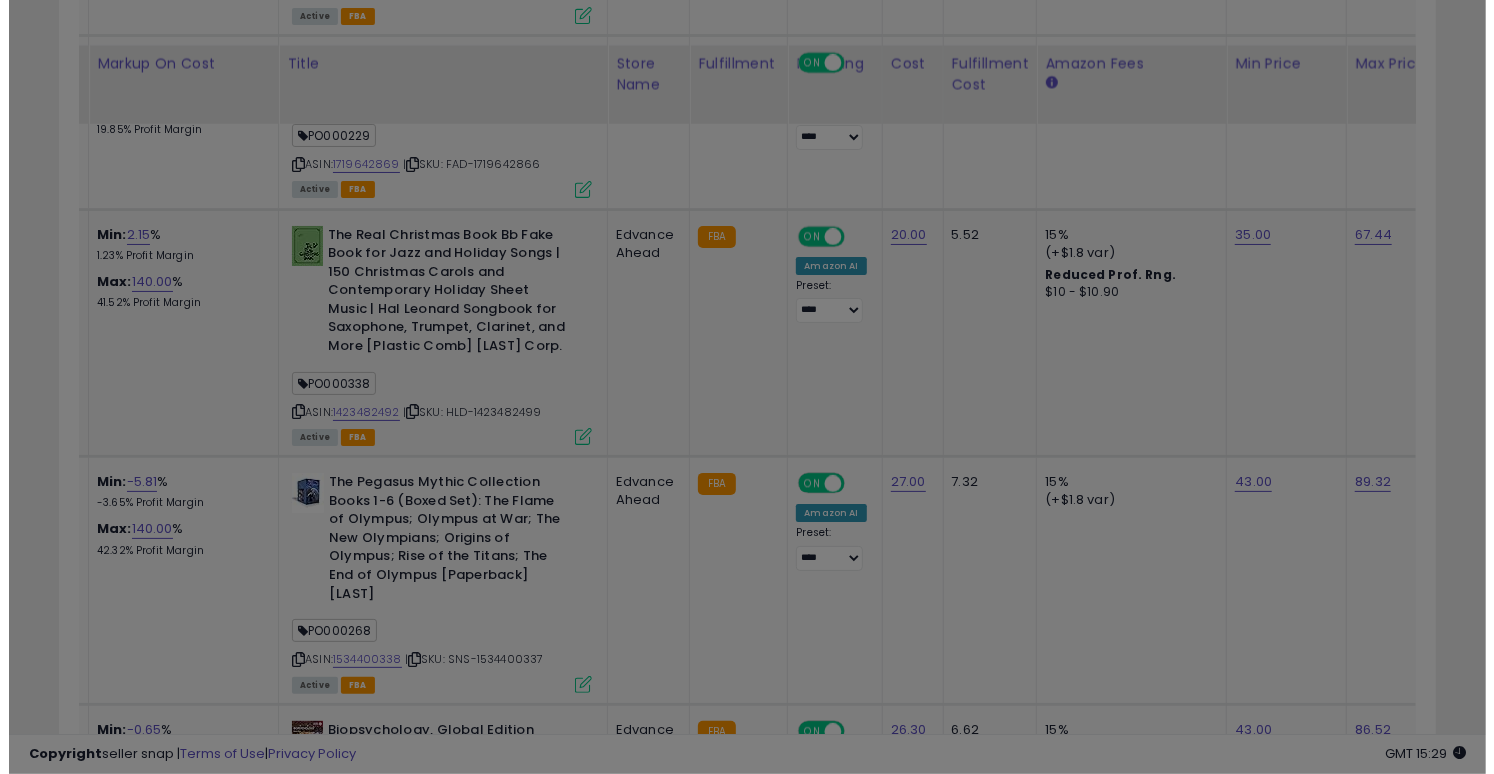 scroll, scrollTop: 999590, scrollLeft: 999192, axis: both 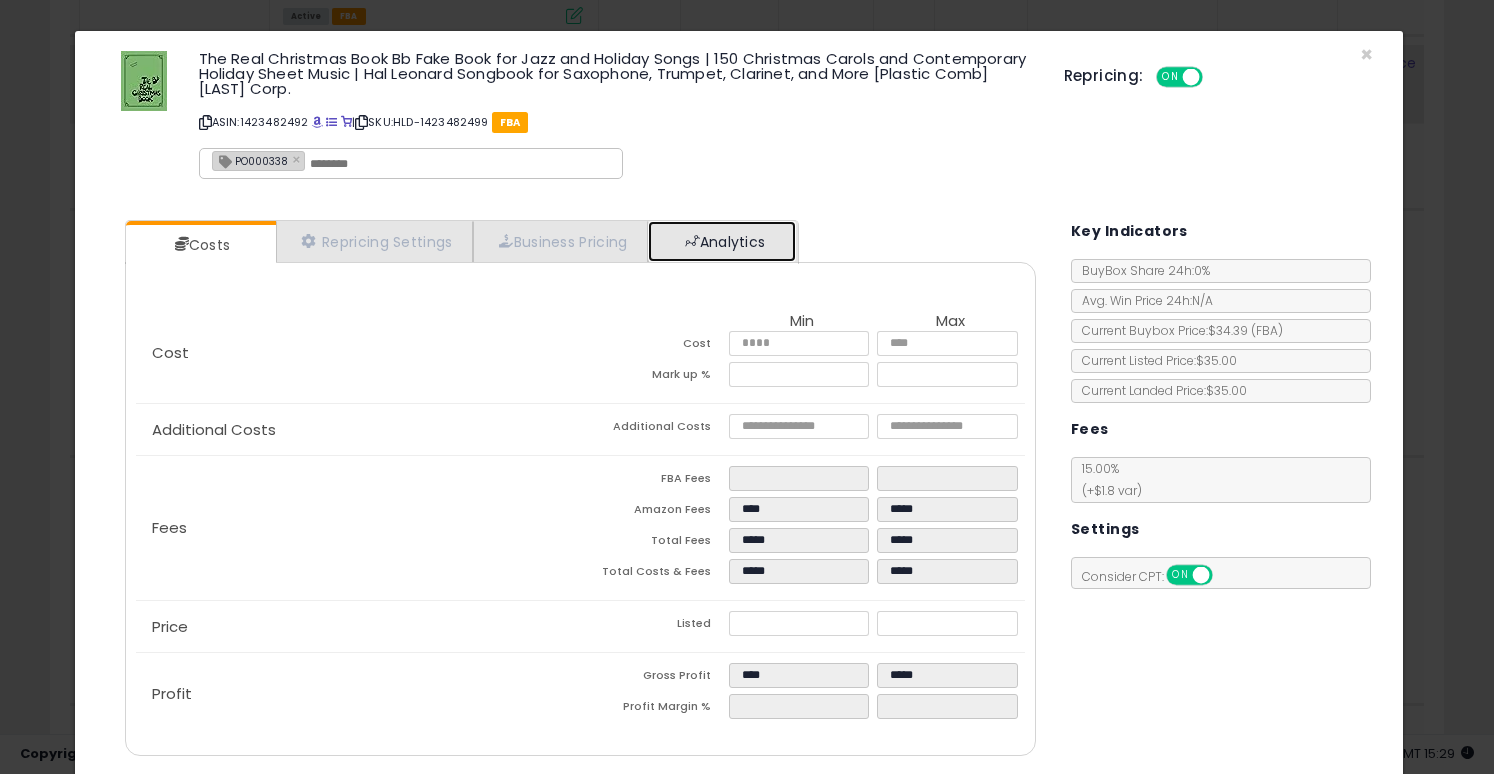 click on "Analytics" at bounding box center (722, 241) 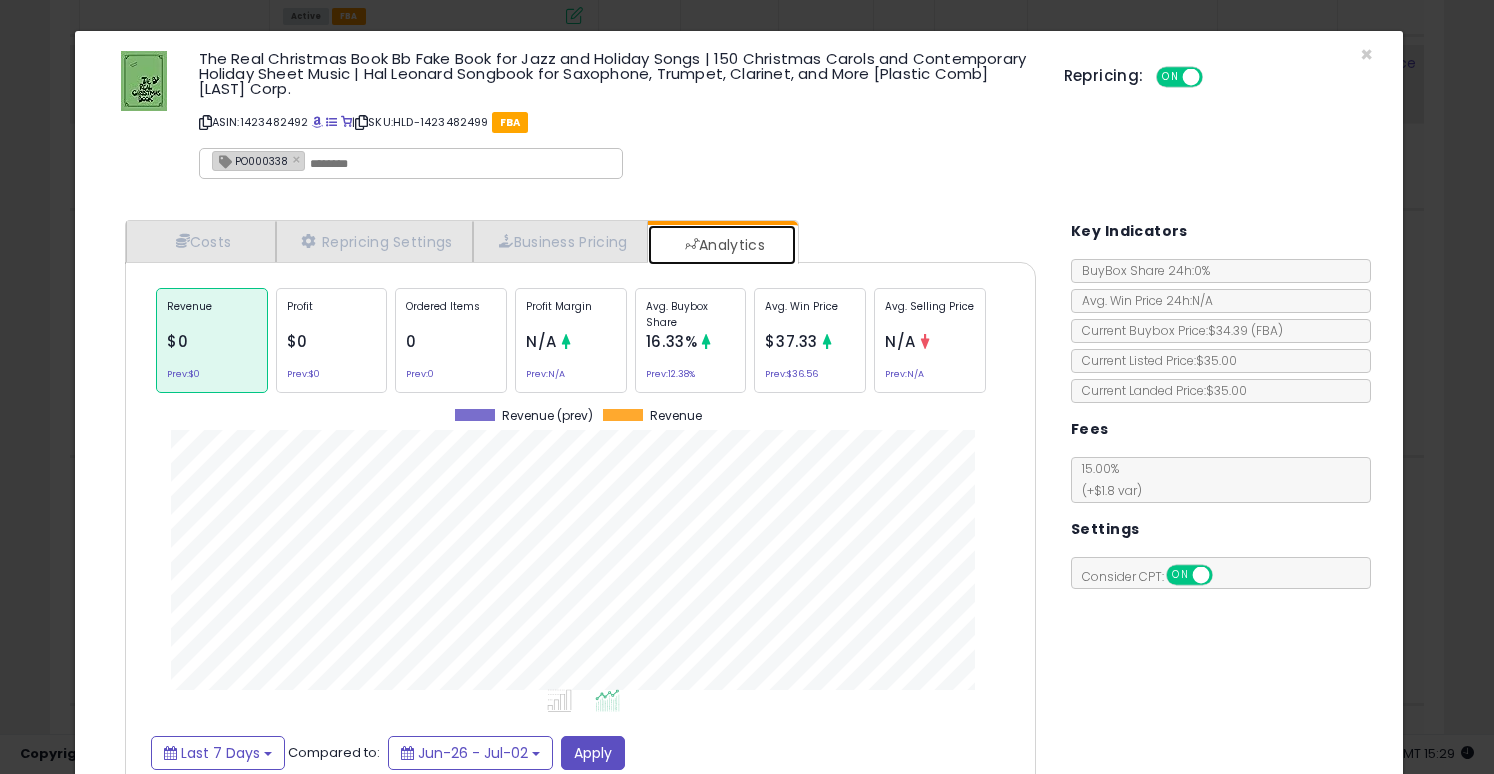 scroll, scrollTop: 999386, scrollLeft: 999059, axis: both 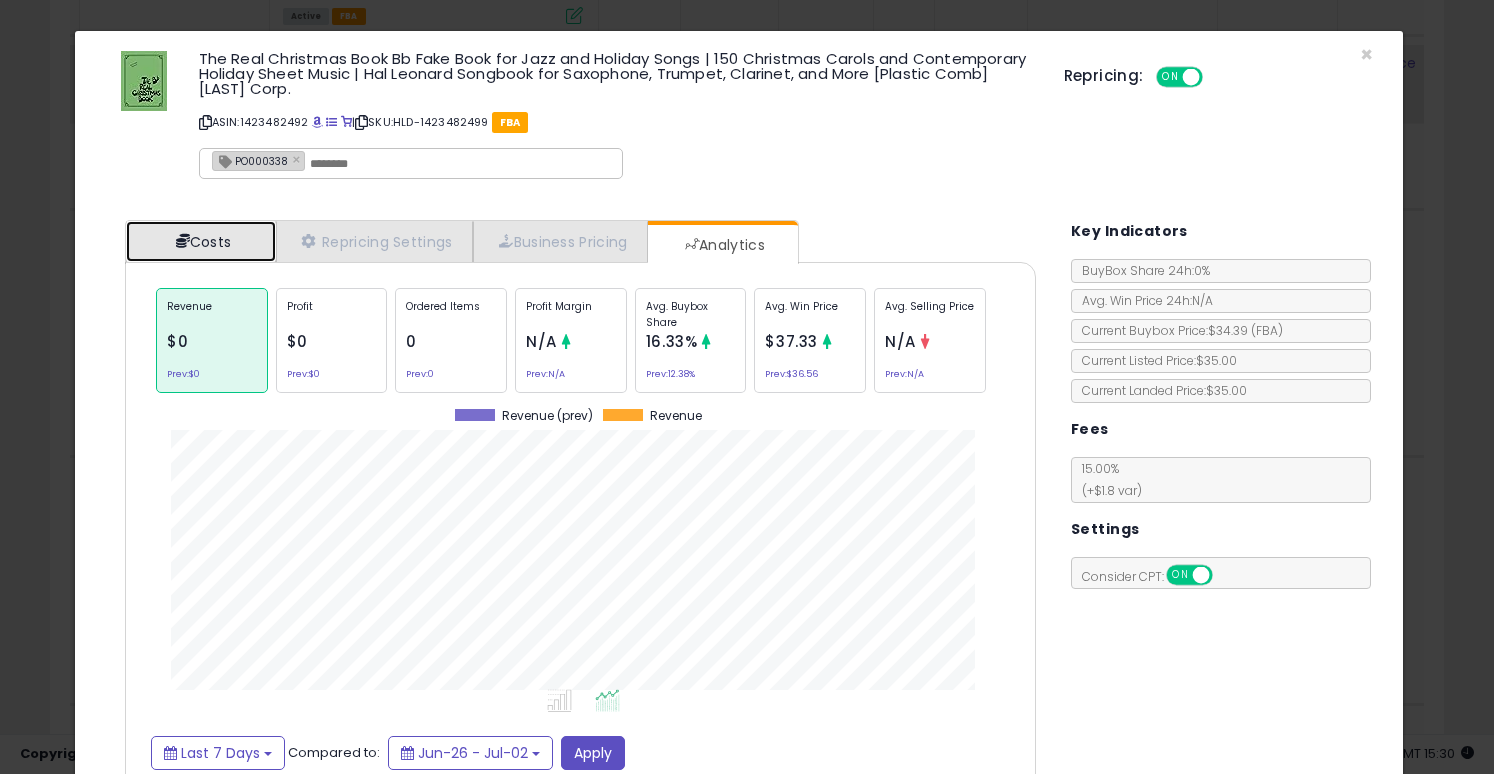 click on "Costs" at bounding box center (201, 241) 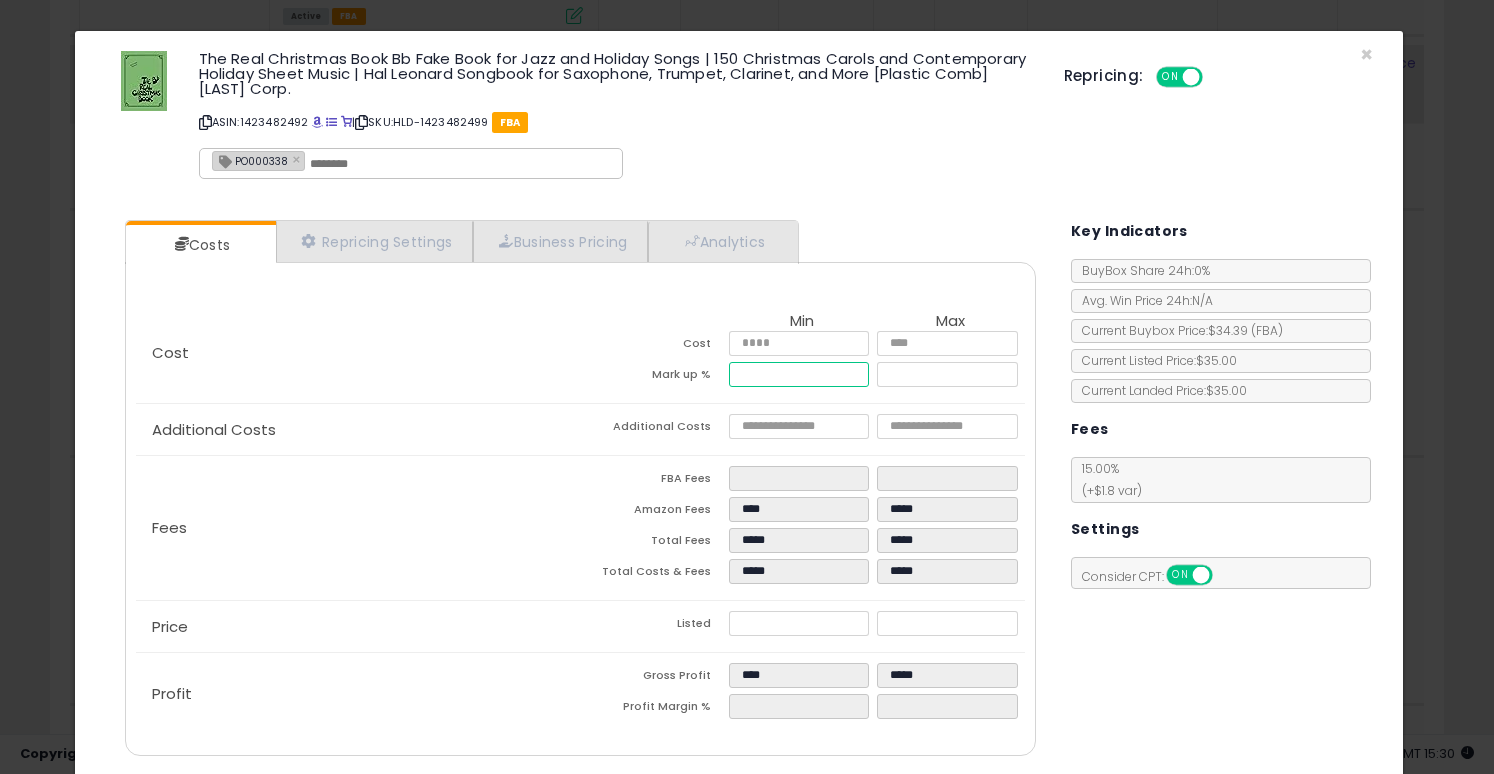 drag, startPoint x: 731, startPoint y: 372, endPoint x: 804, endPoint y: 383, distance: 73.82411 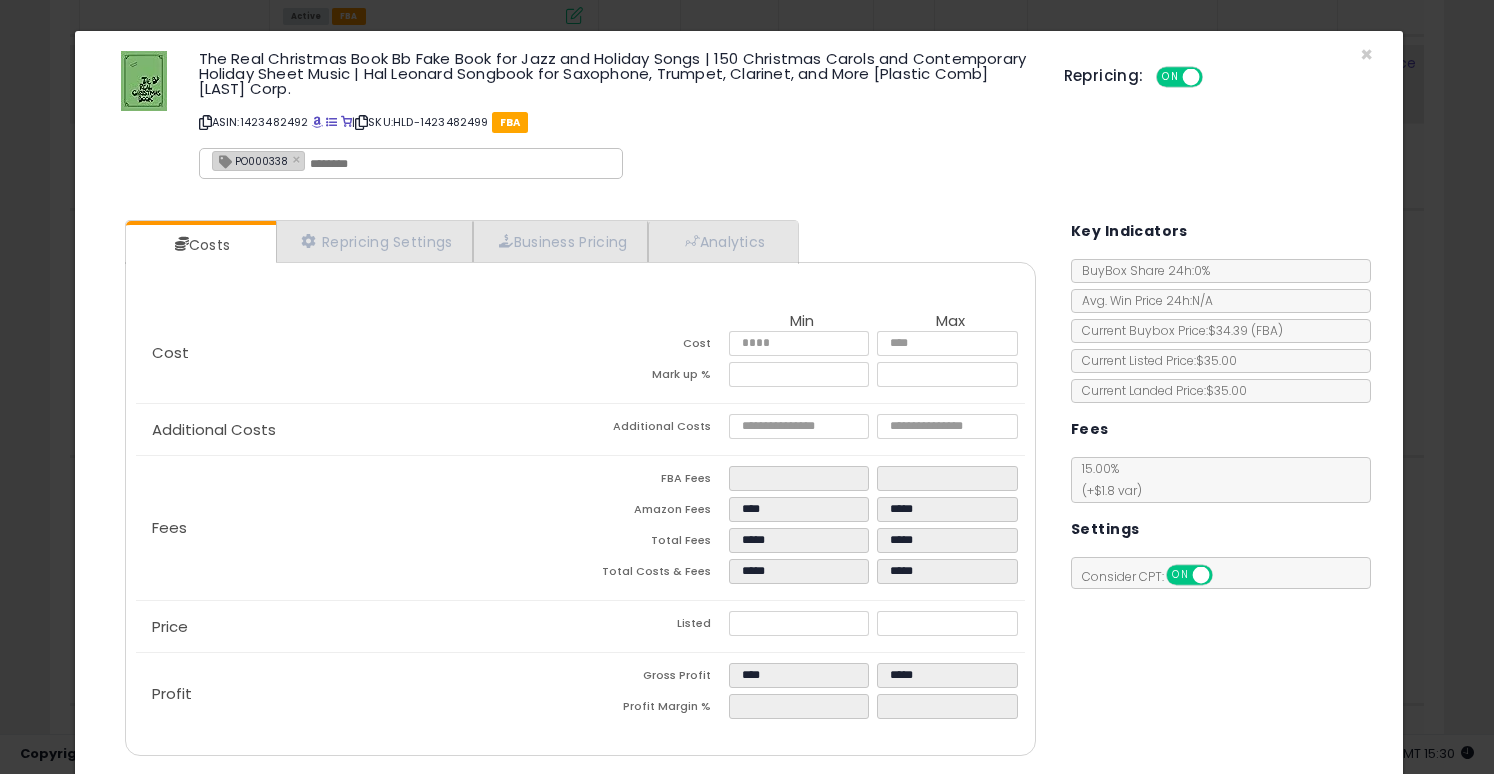 type on "****" 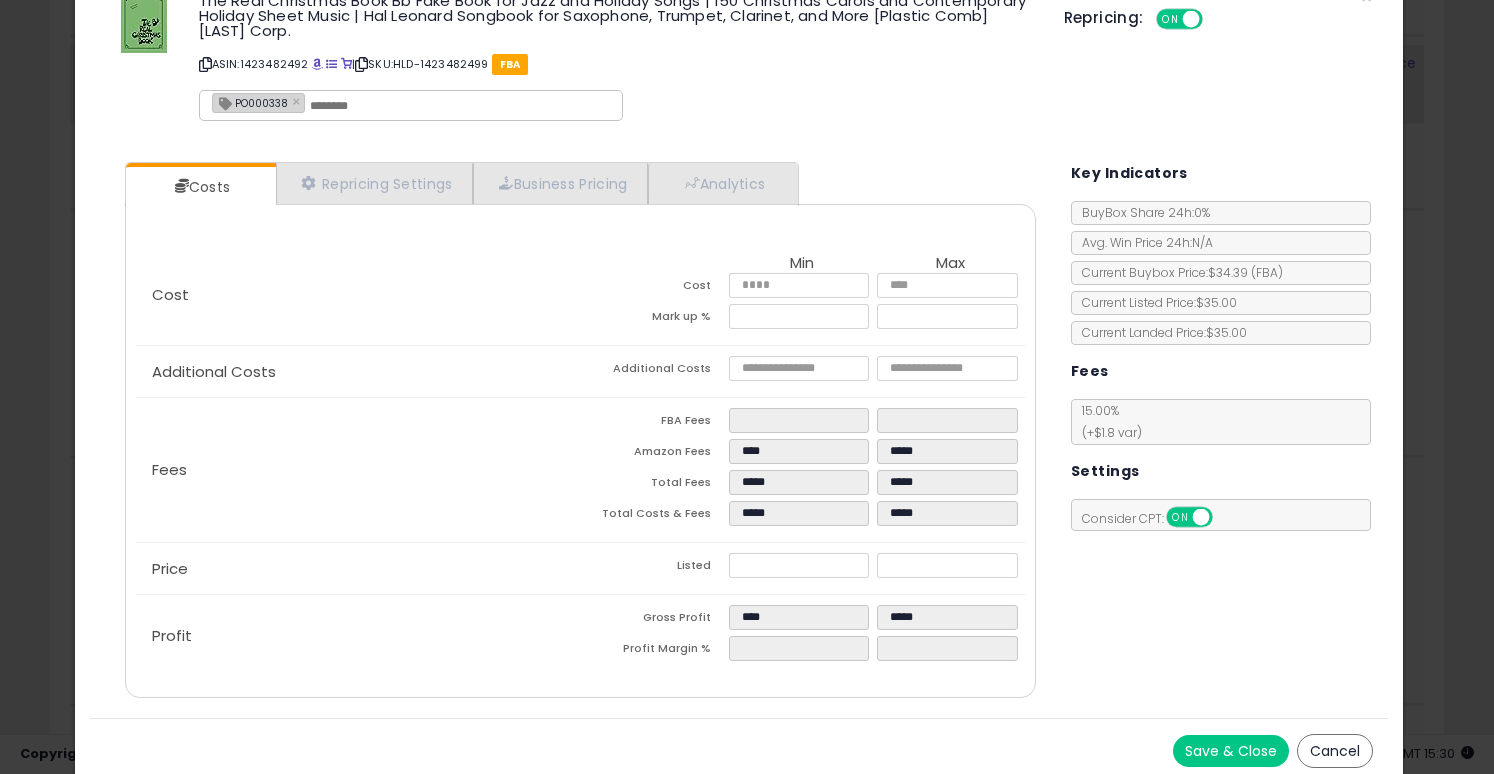 scroll, scrollTop: 63, scrollLeft: 0, axis: vertical 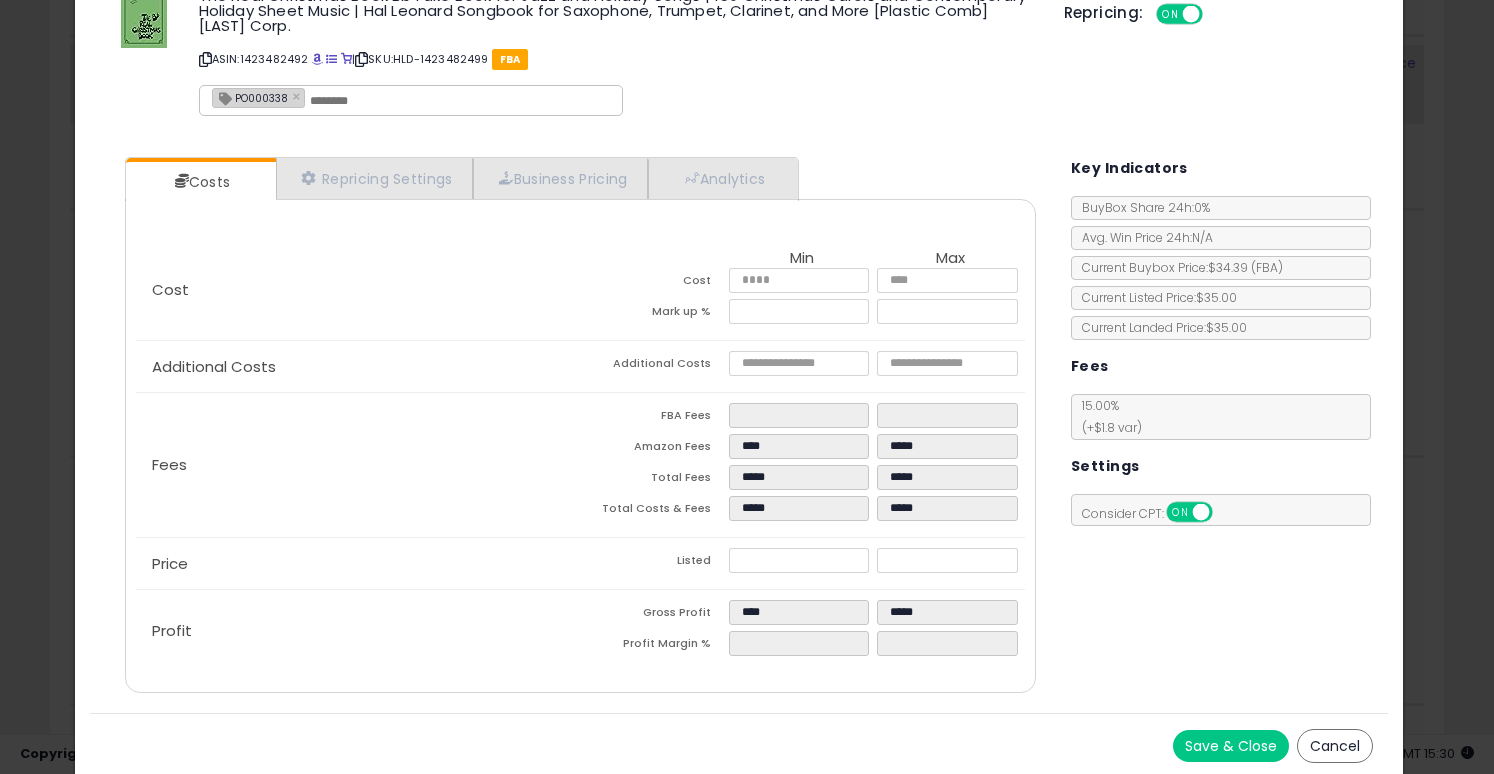 click on "Costs
Repricing Settings
Business Pricing
Analytics
Cost" at bounding box center [739, 427] 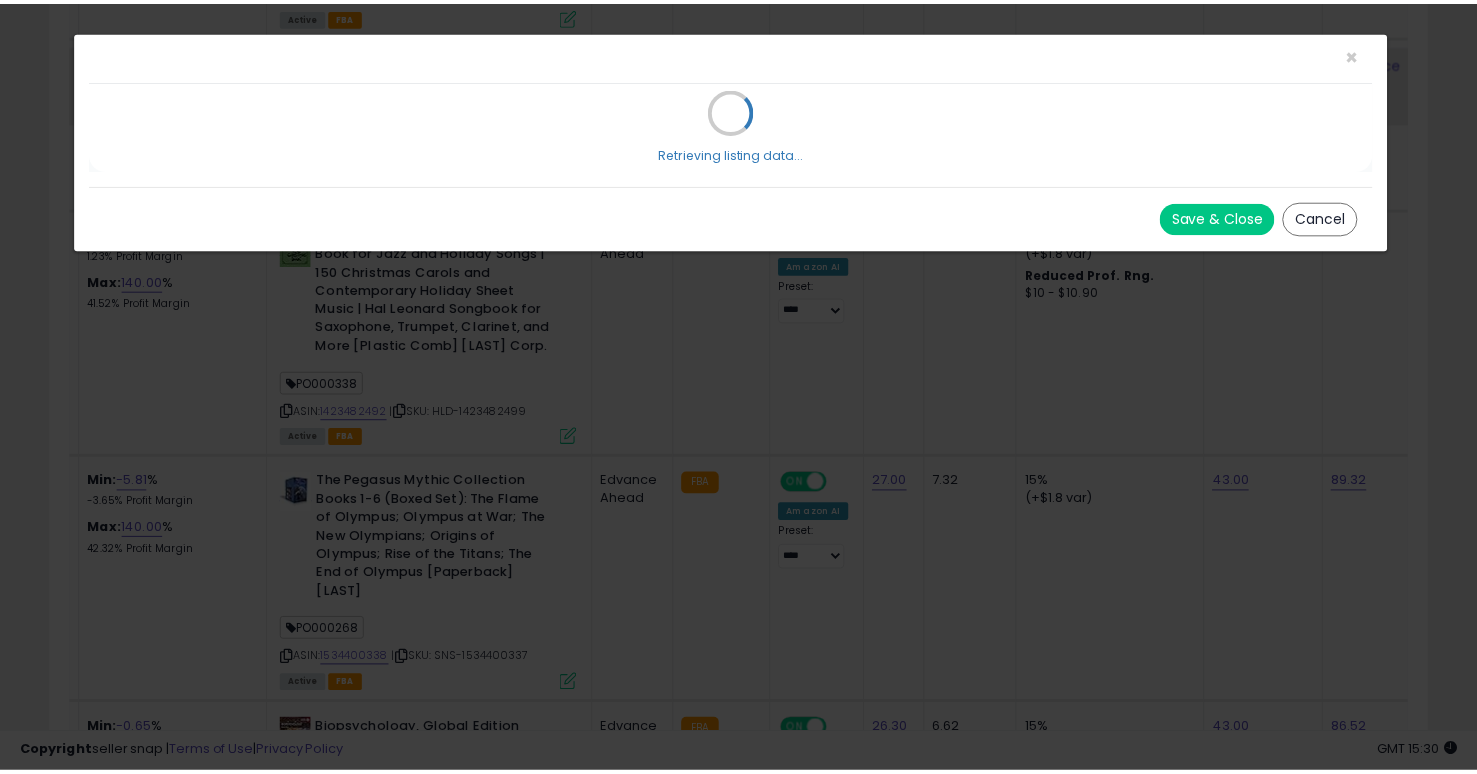scroll, scrollTop: 0, scrollLeft: 0, axis: both 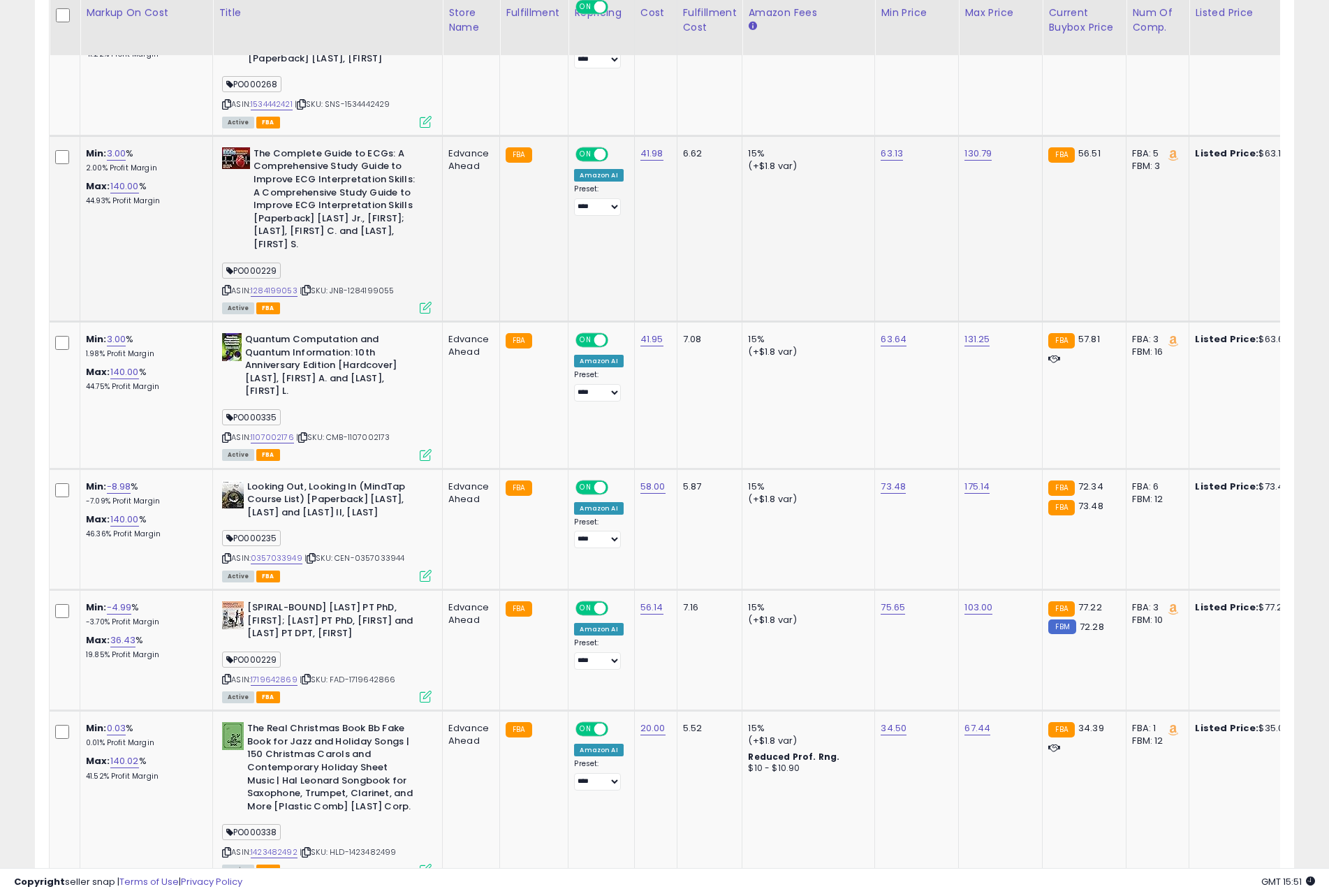 click at bounding box center [425, 307] 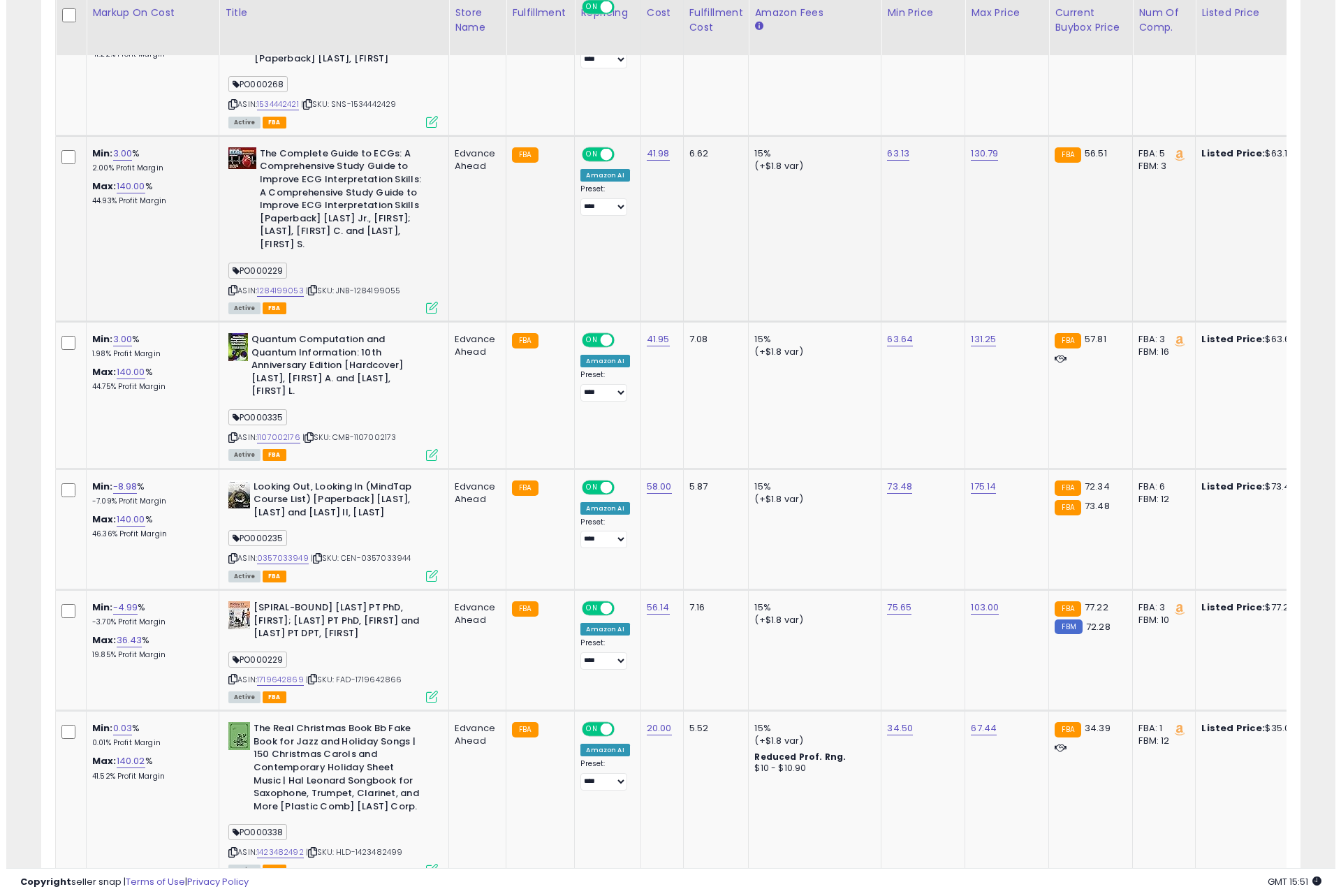 scroll, scrollTop: 698077, scrollLeft: 697700, axis: both 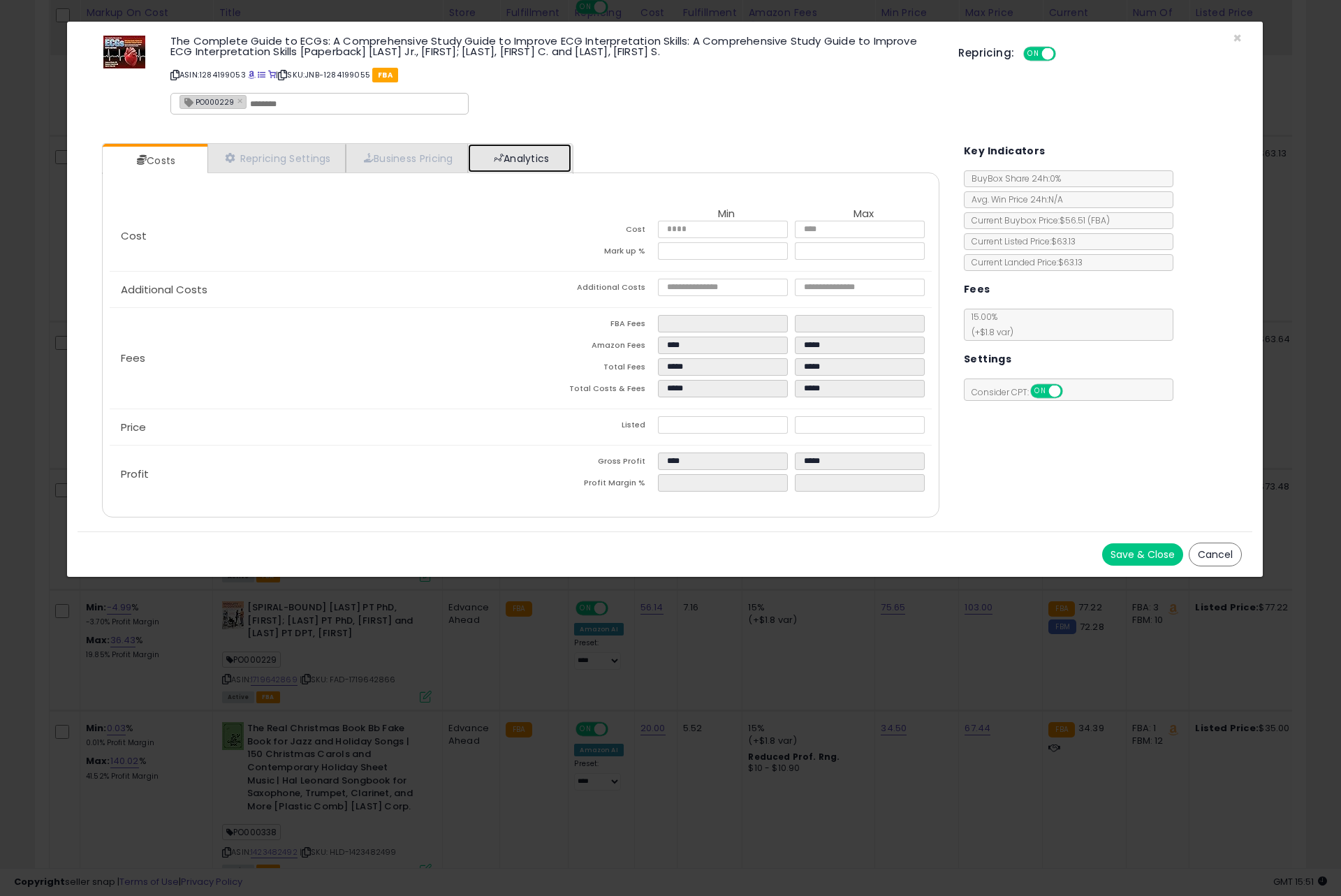 click on "Analytics" at bounding box center [520, 158] 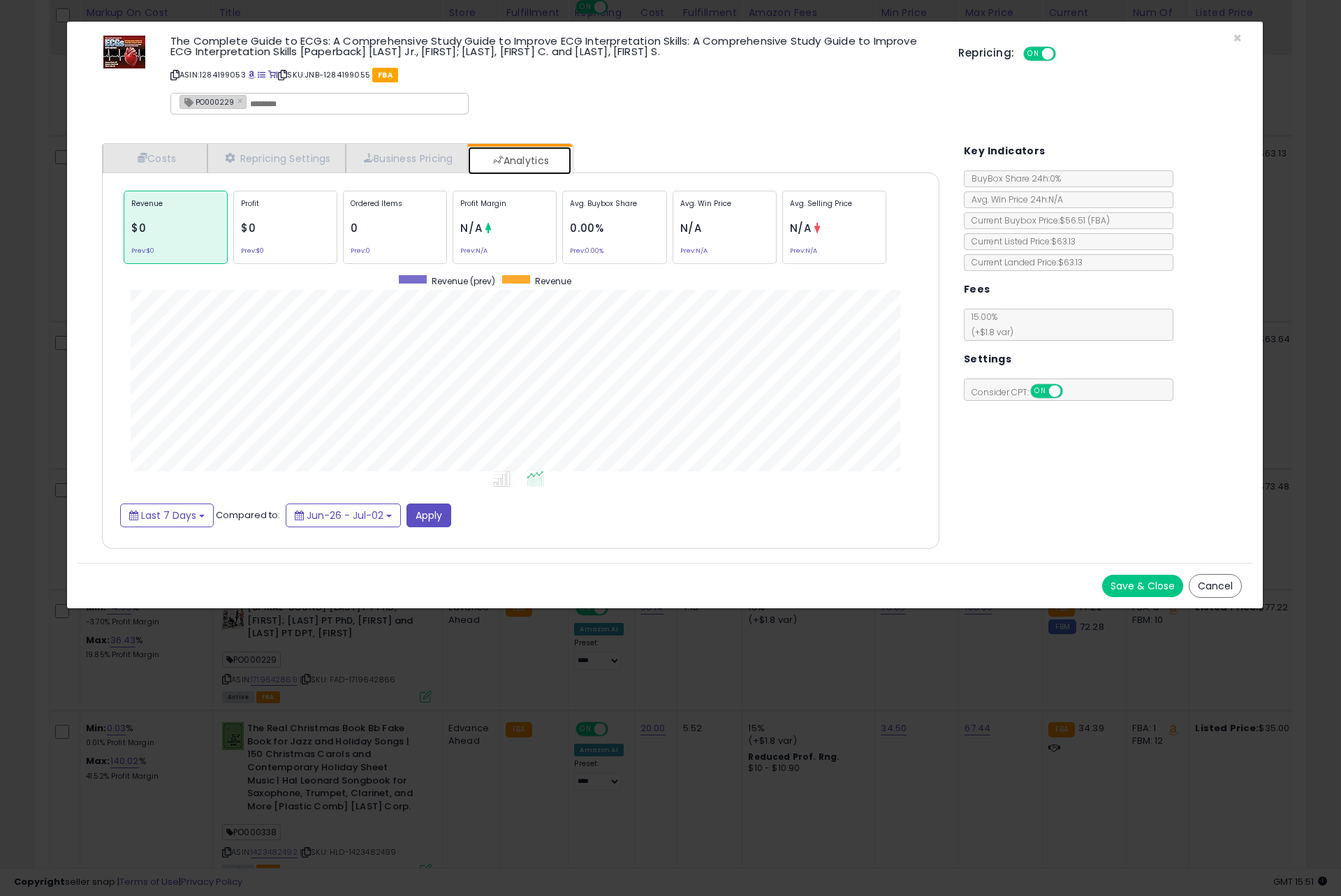 scroll, scrollTop: 697933, scrollLeft: 697572, axis: both 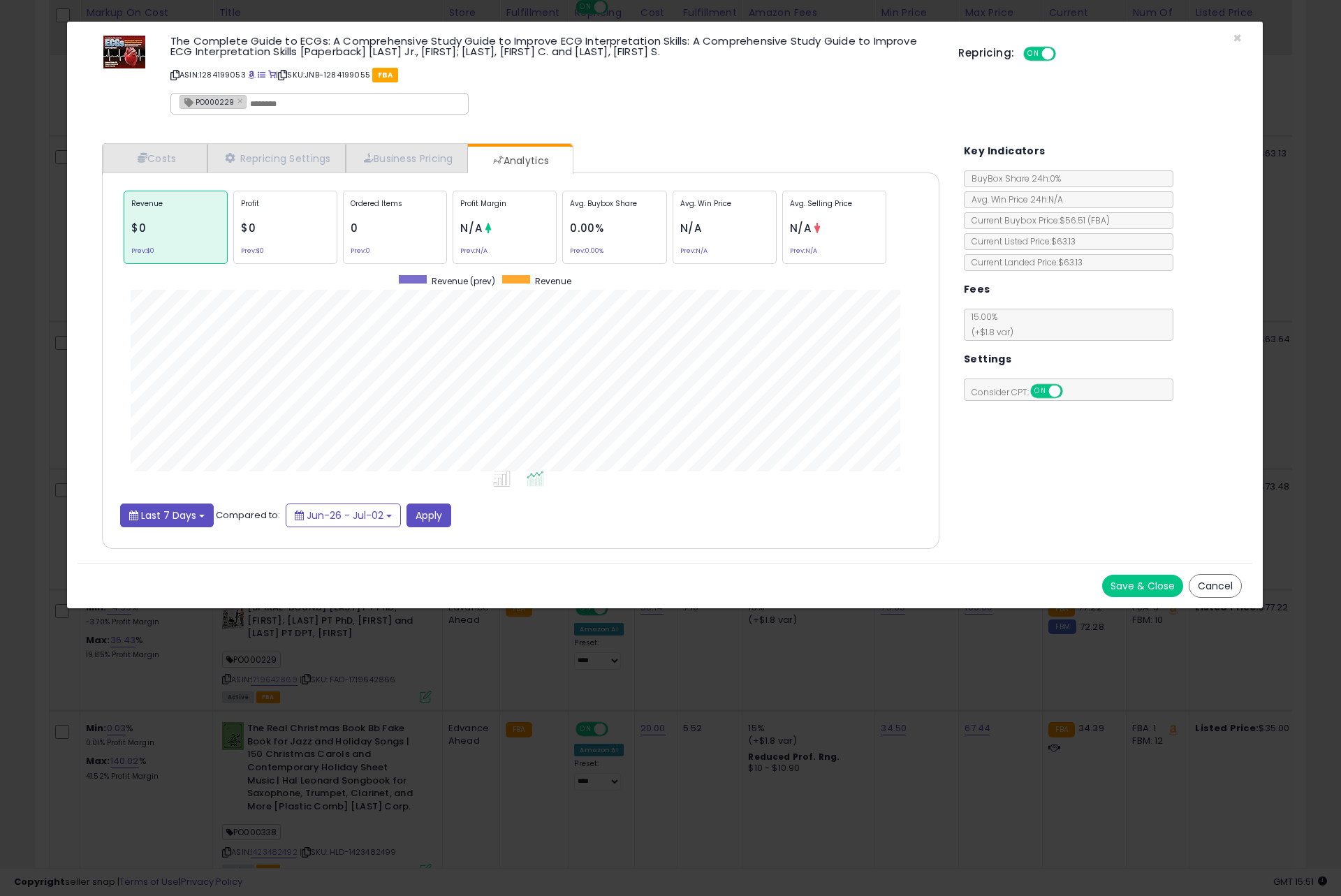 click on "Last 7 Days" at bounding box center [167, 515] 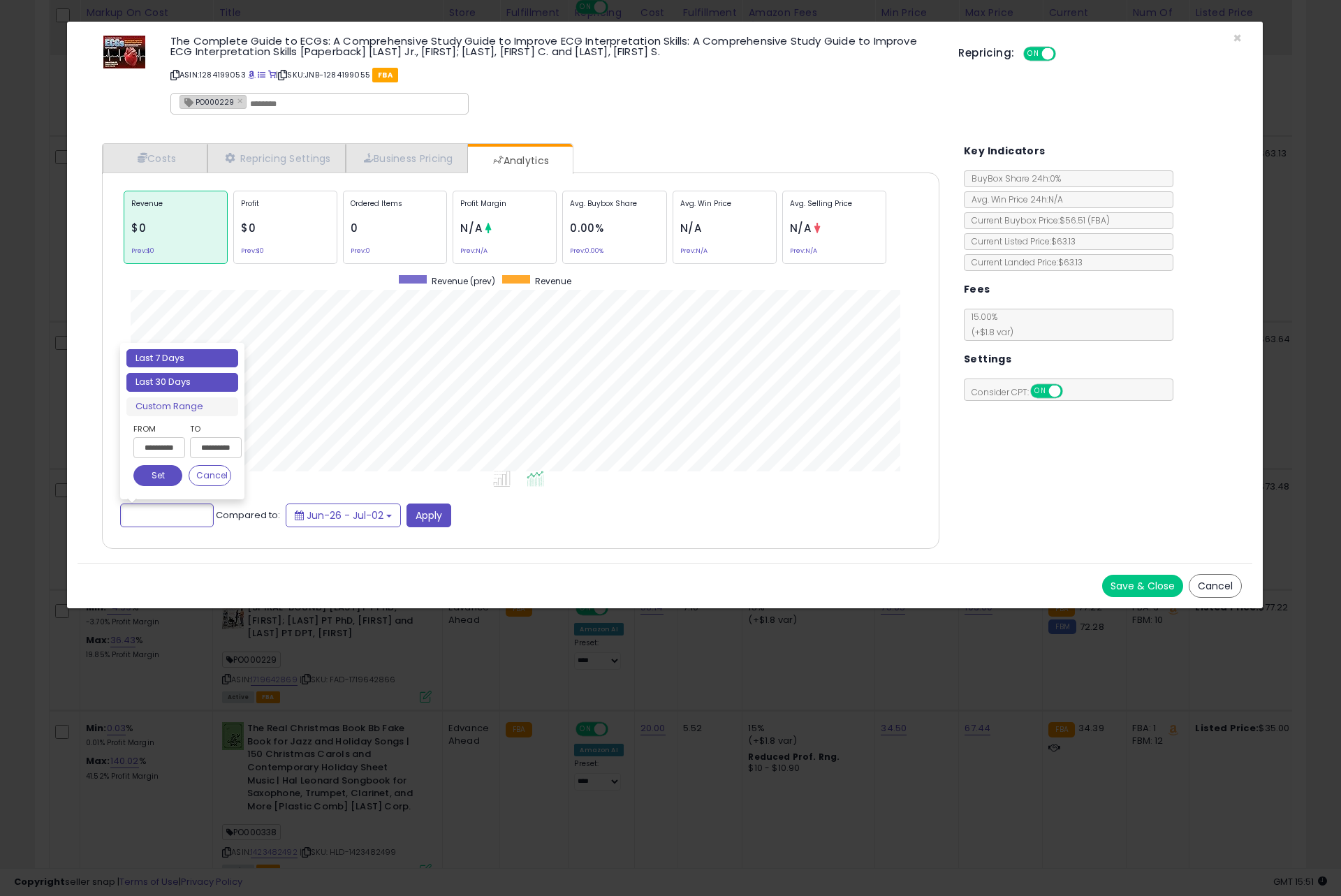 type on "**********" 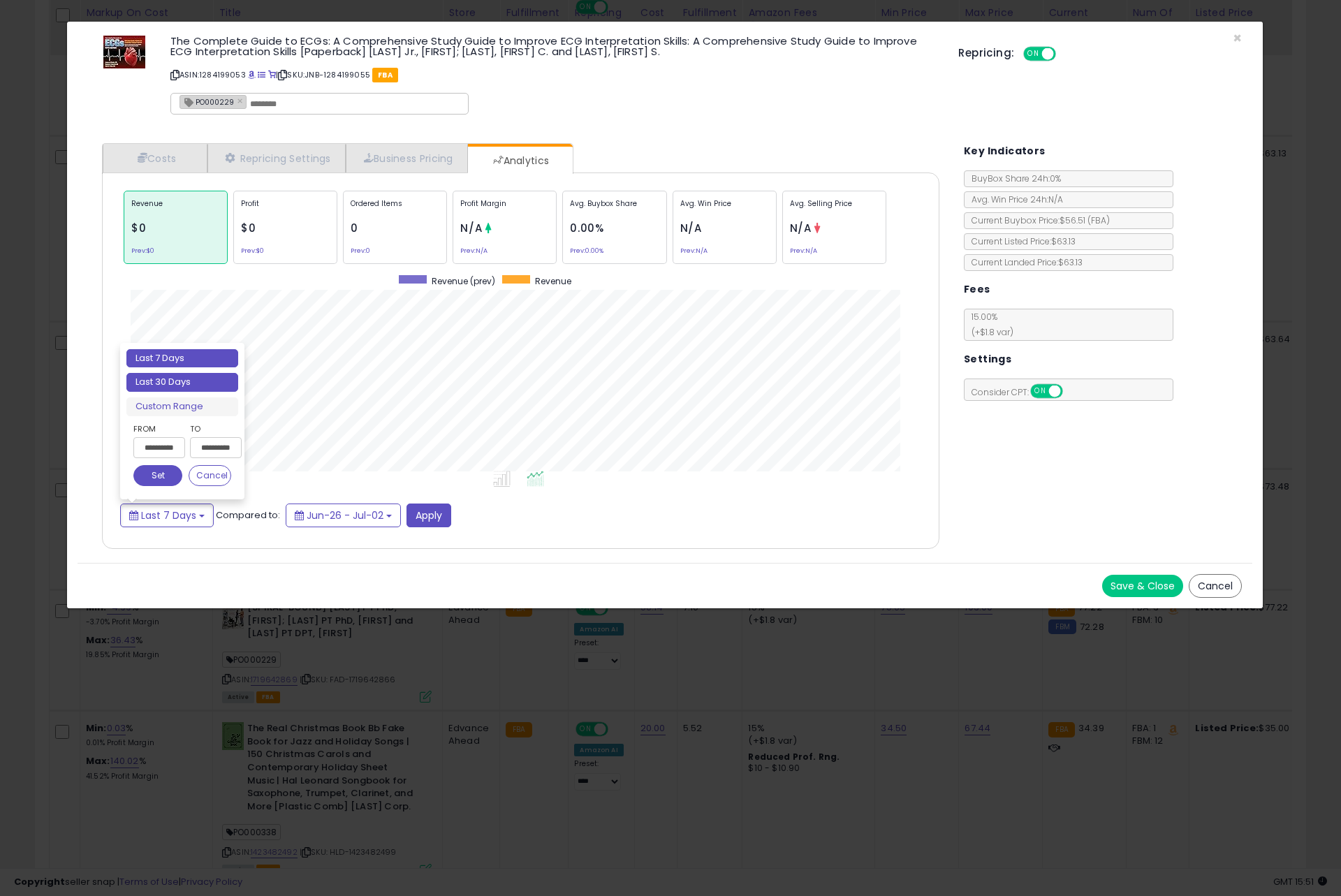 click on "Last 30 Days" at bounding box center (182, 382) 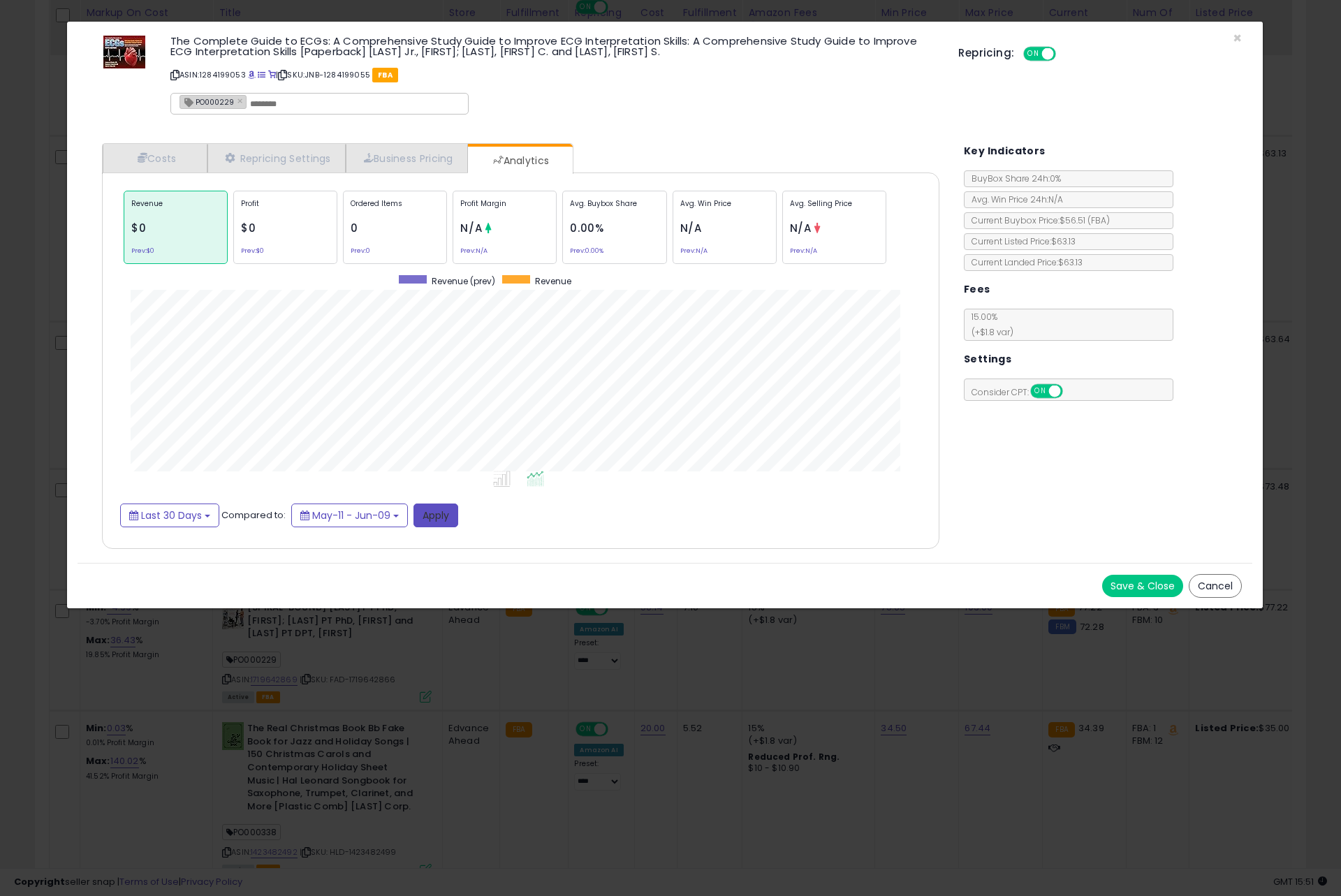 click on "Apply" at bounding box center [436, 515] 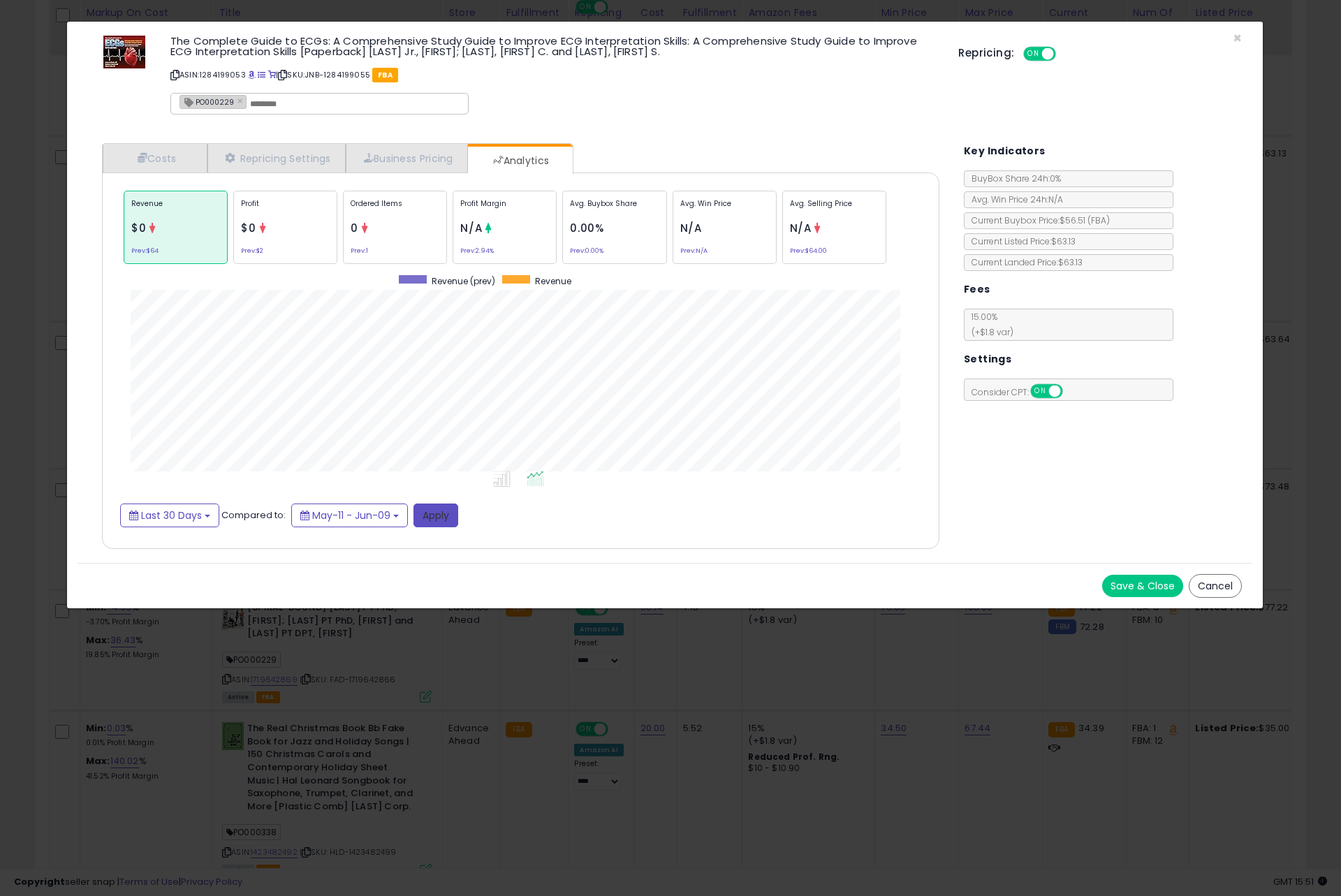 scroll, scrollTop: 697933, scrollLeft: 697572, axis: both 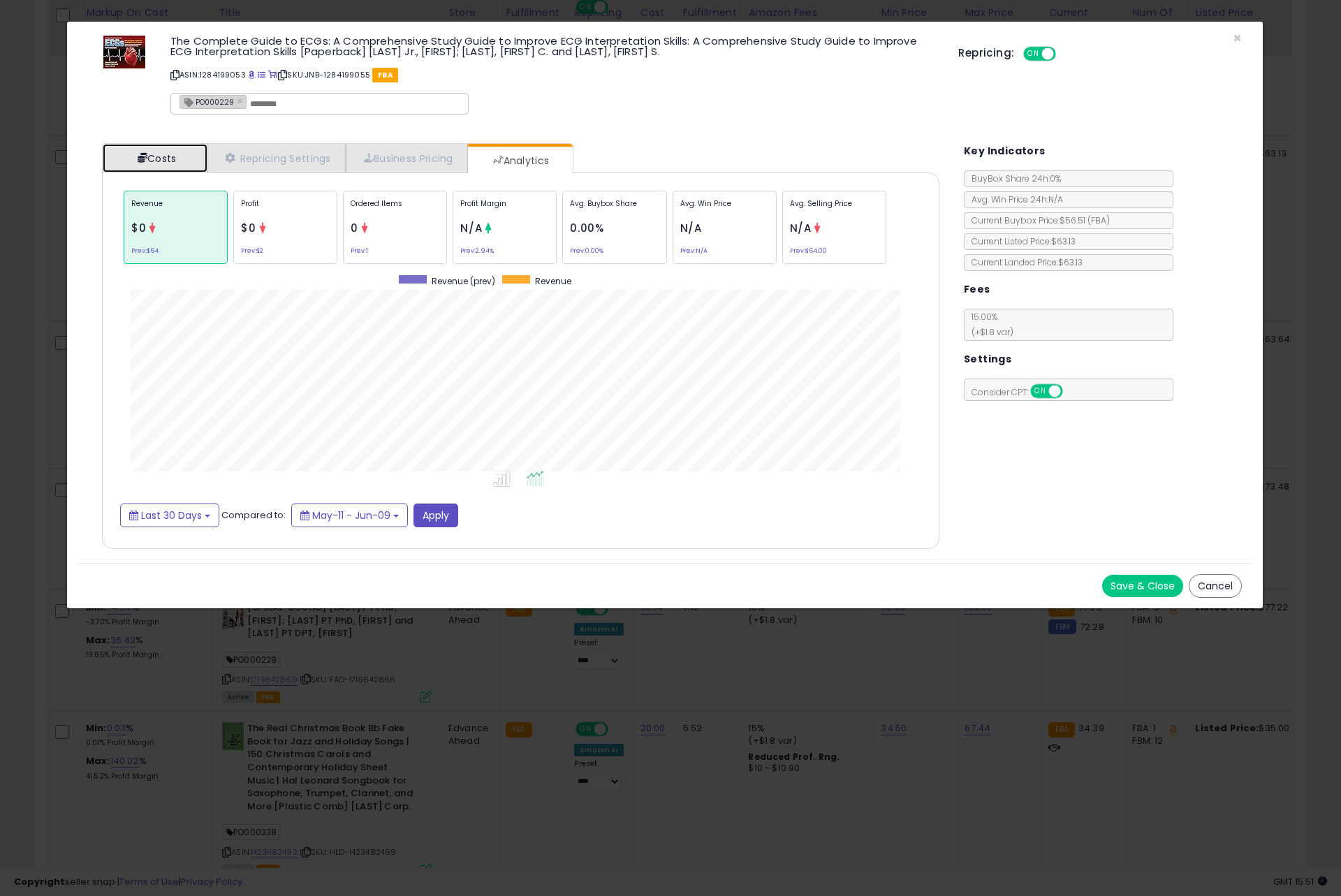click on "Costs" at bounding box center (155, 158) 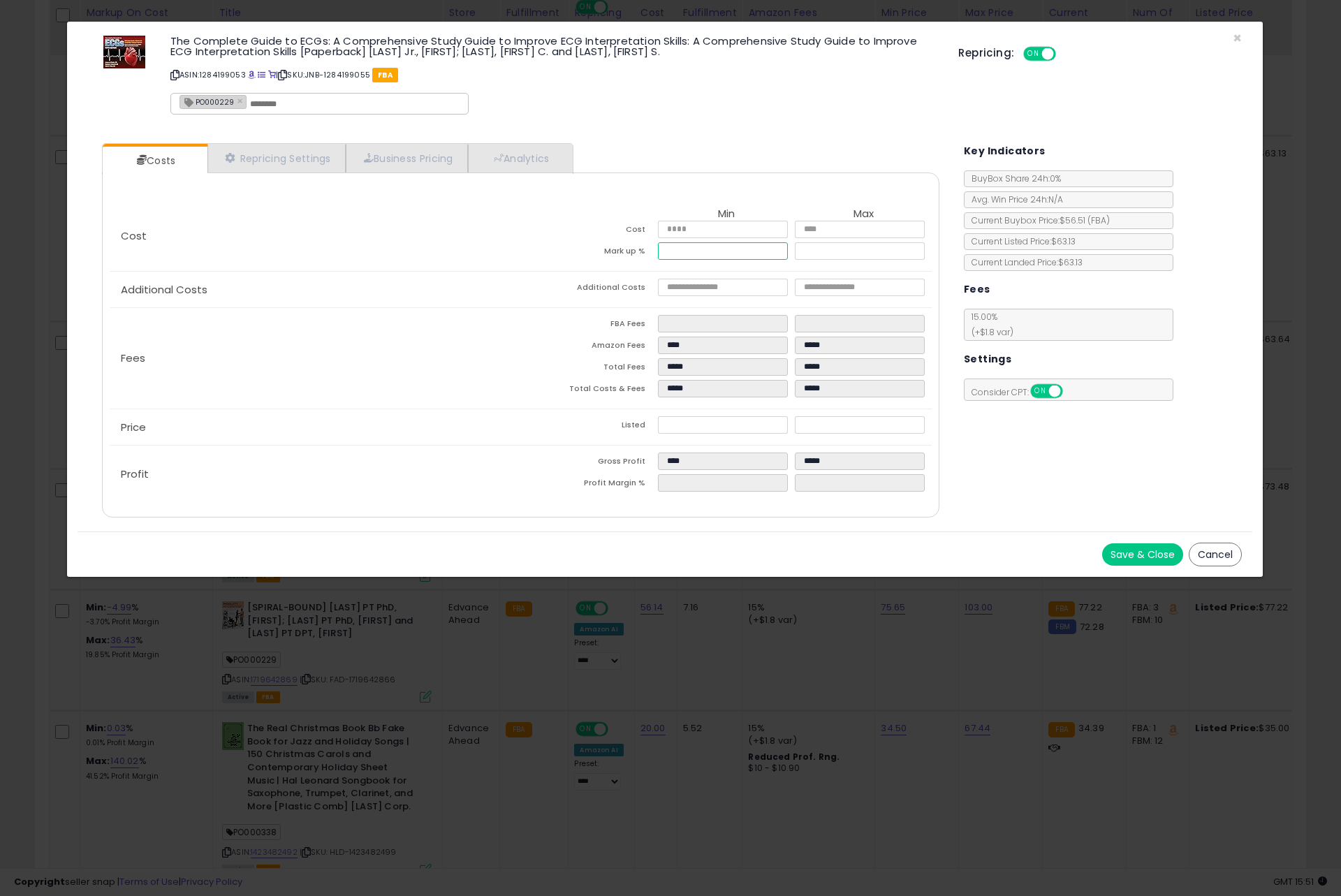 click on "****" at bounding box center (723, 251) 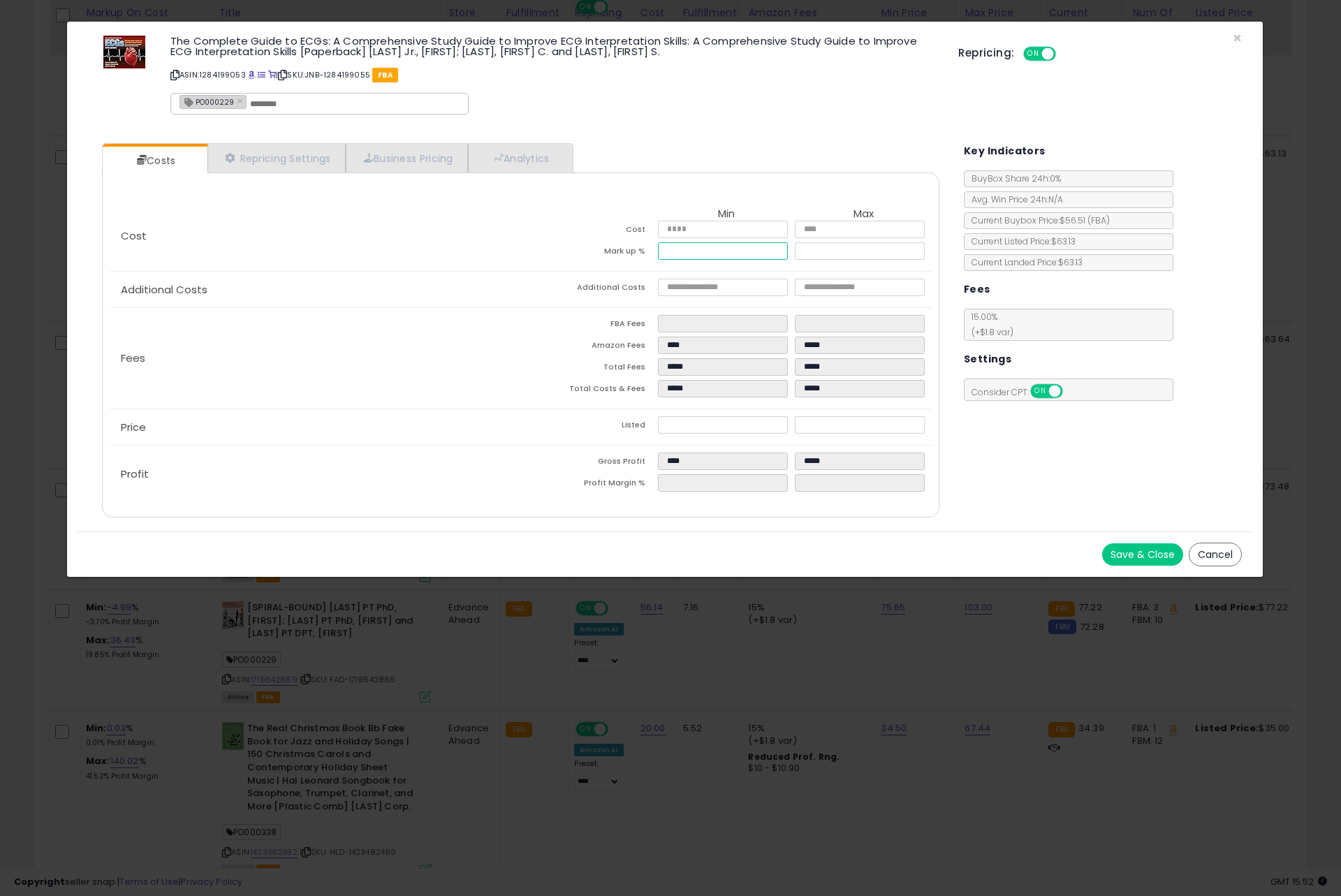 type on "*****" 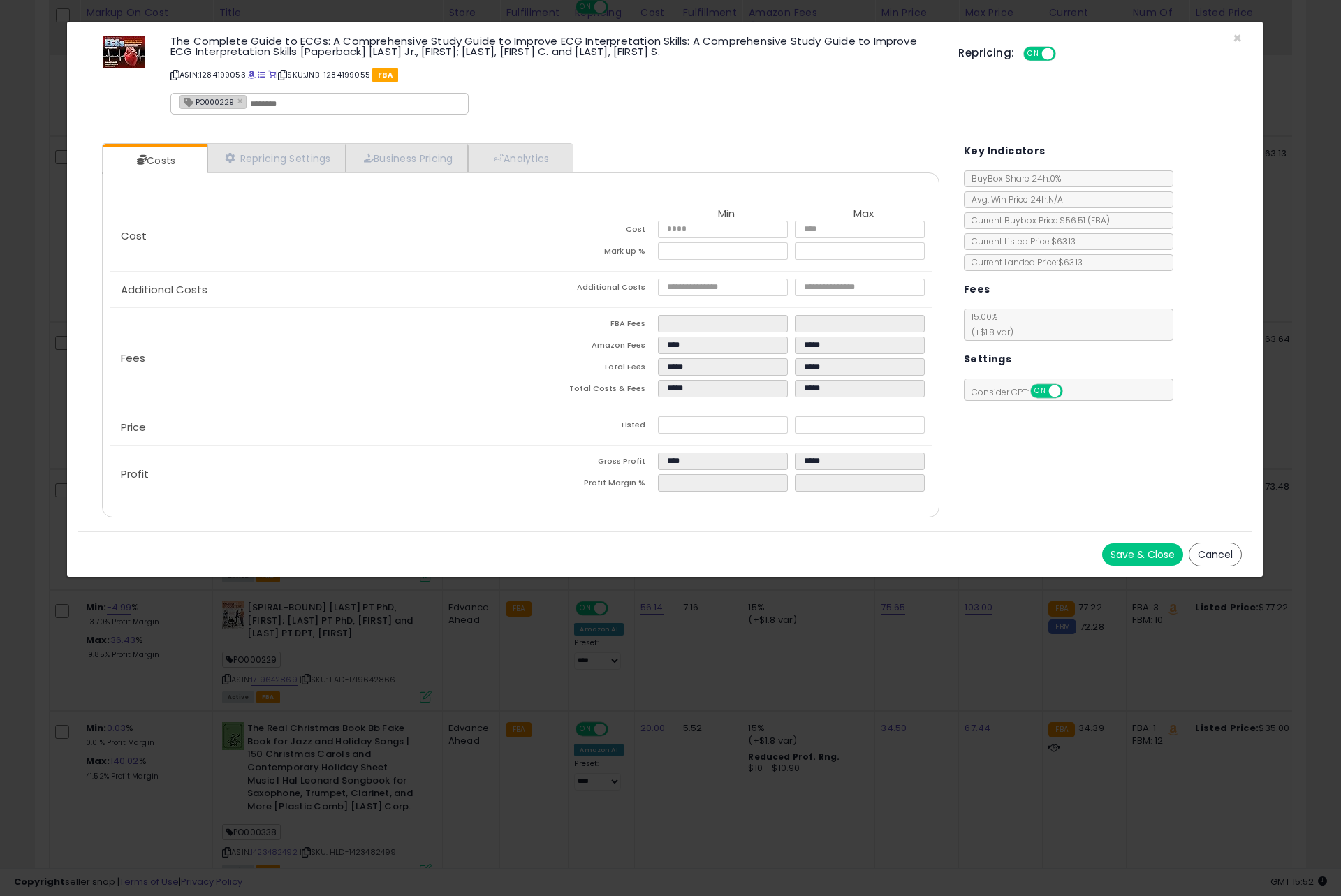 type on "****" 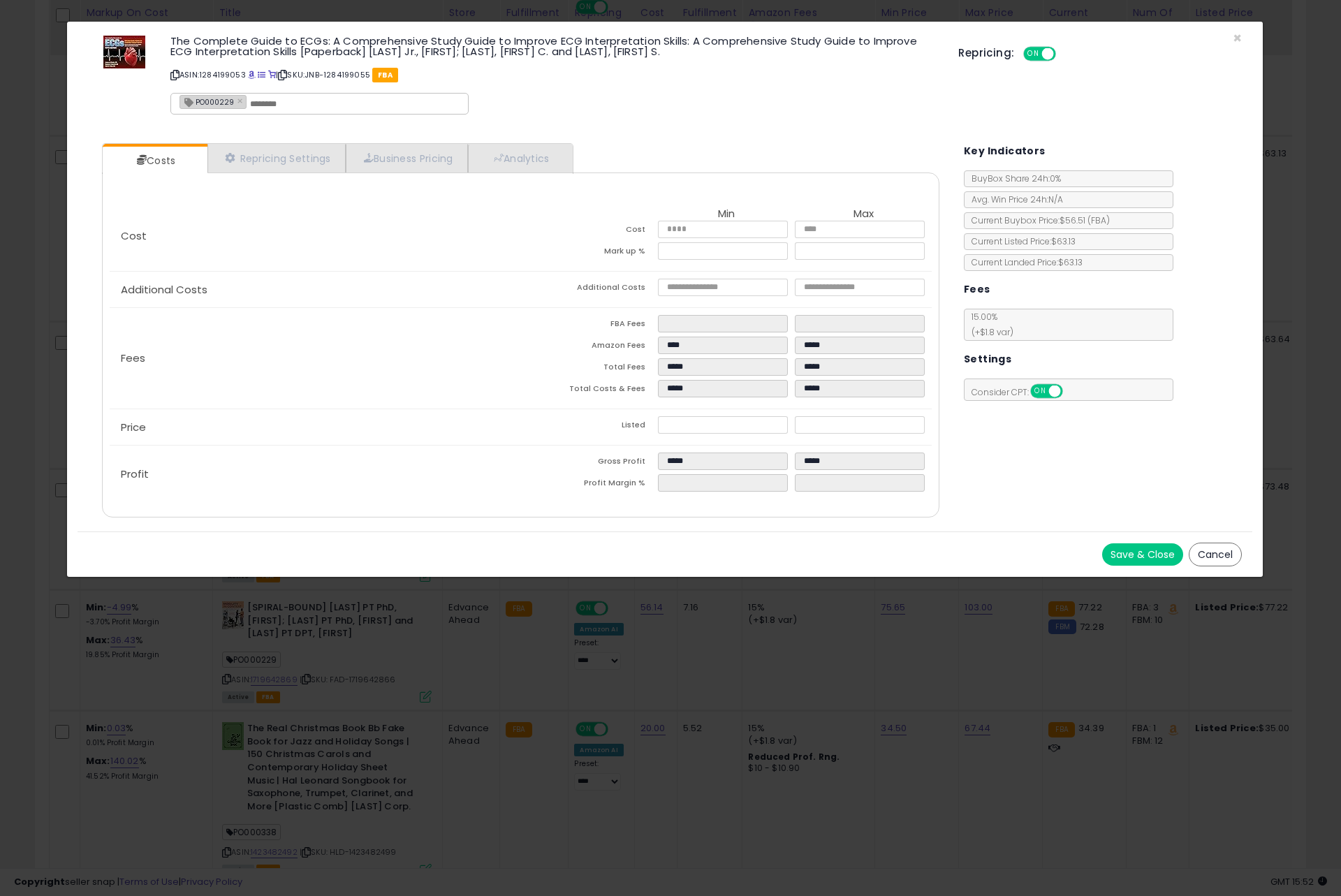 click on "Costs
Repricing Settings
Business Pricing
Analytics" at bounding box center [520, 330] 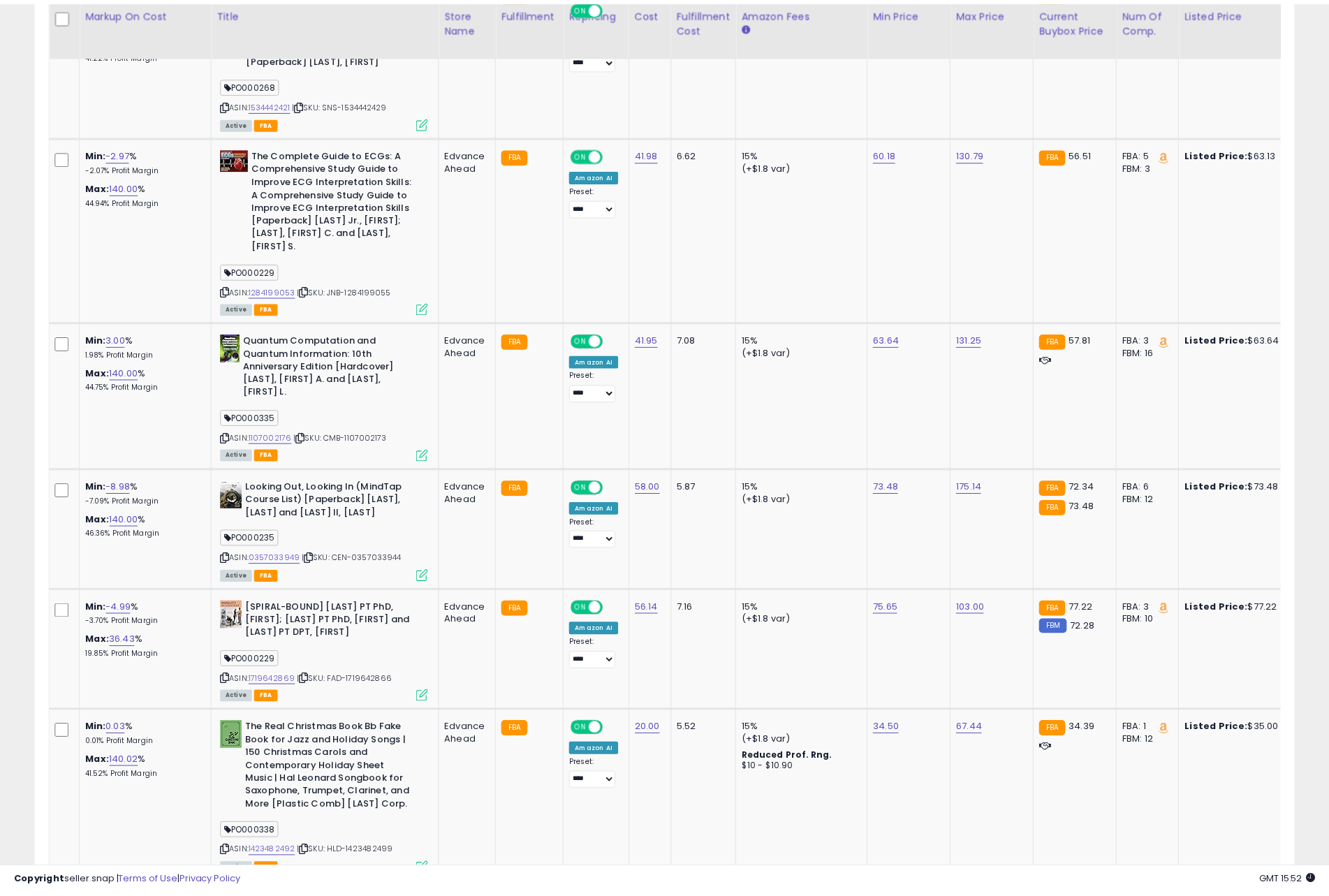 scroll, scrollTop: 286, scrollLeft: 730, axis: both 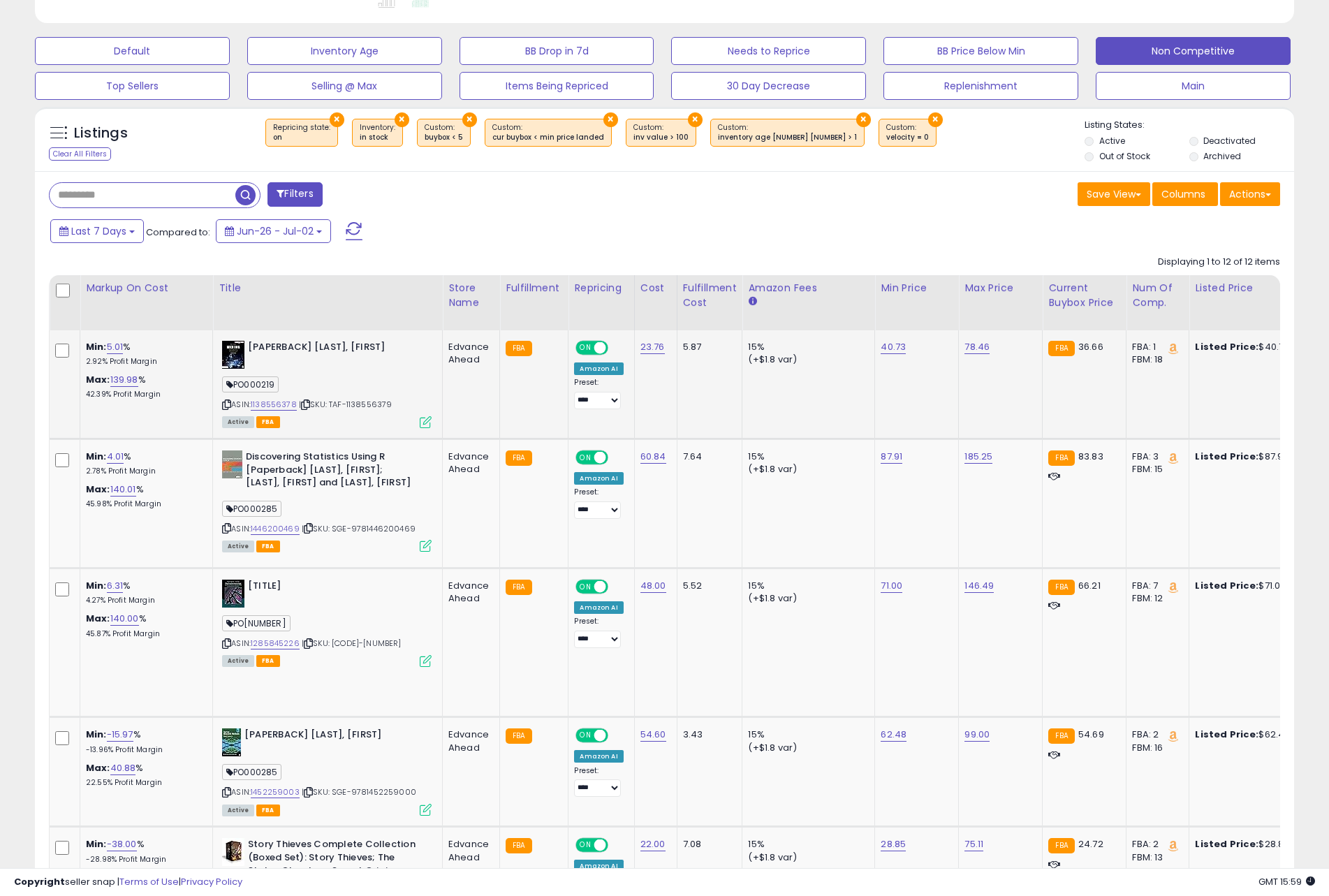 click at bounding box center (425, 422) 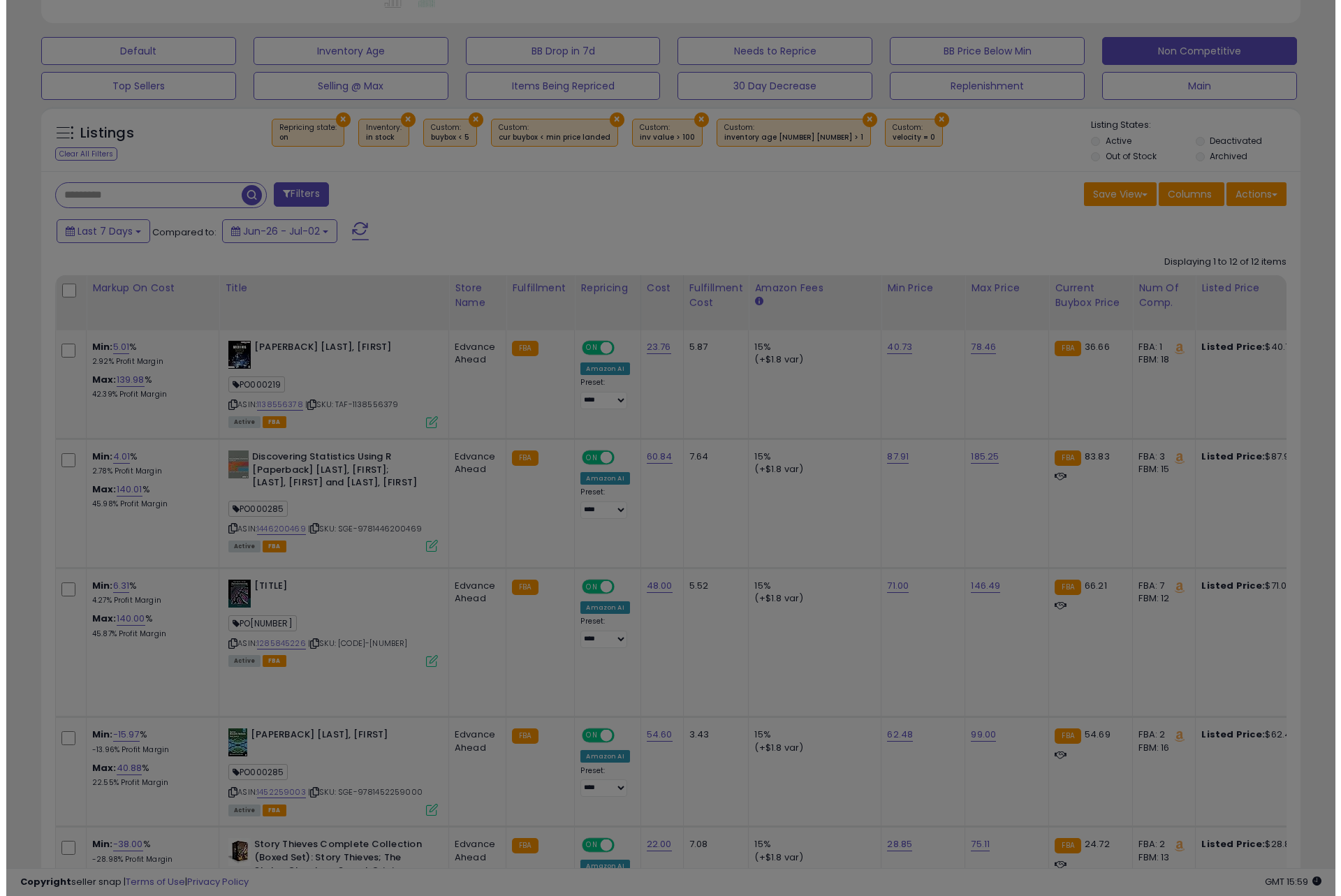 scroll, scrollTop: 698077, scrollLeft: 697700, axis: both 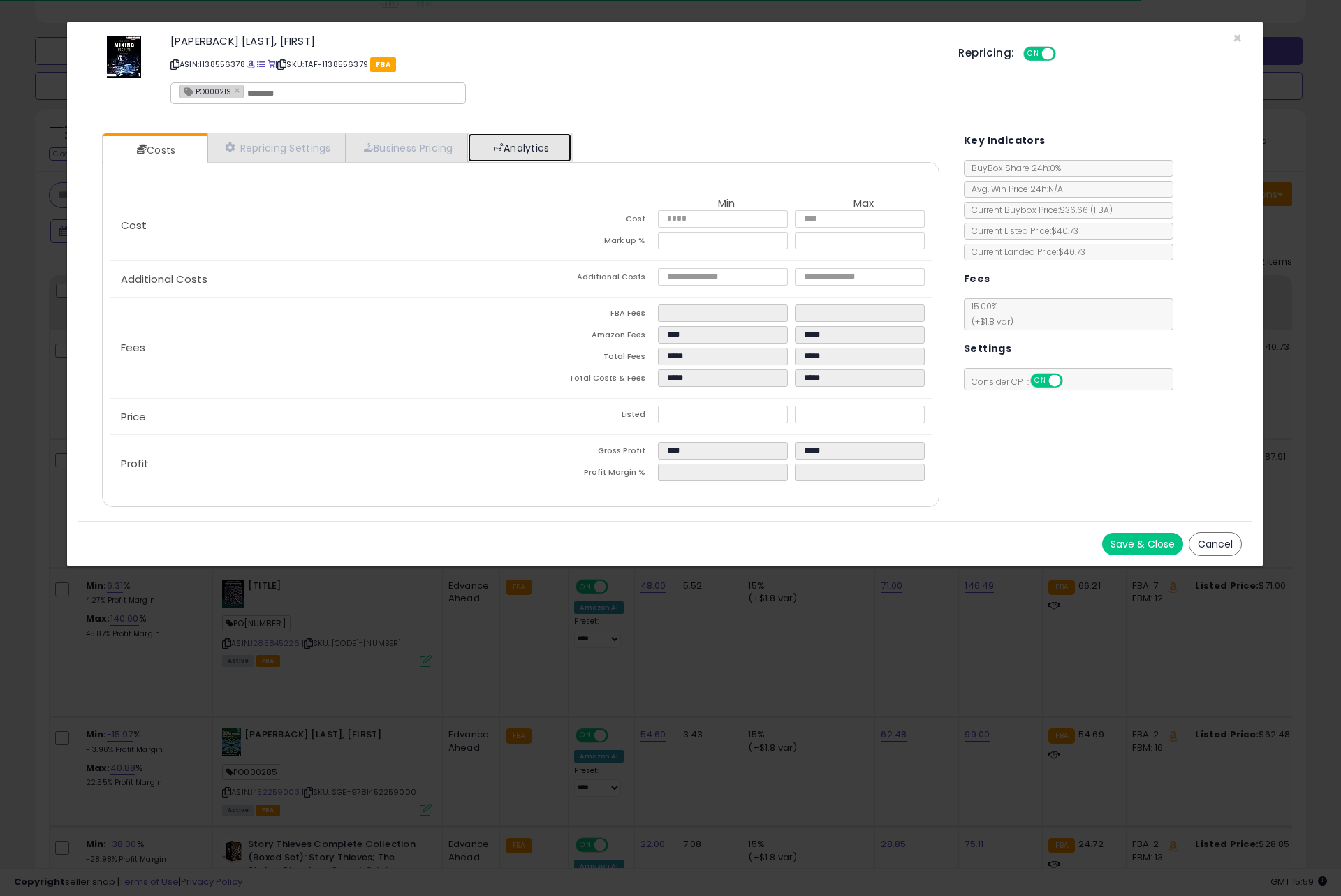 click on "Analytics" at bounding box center [520, 147] 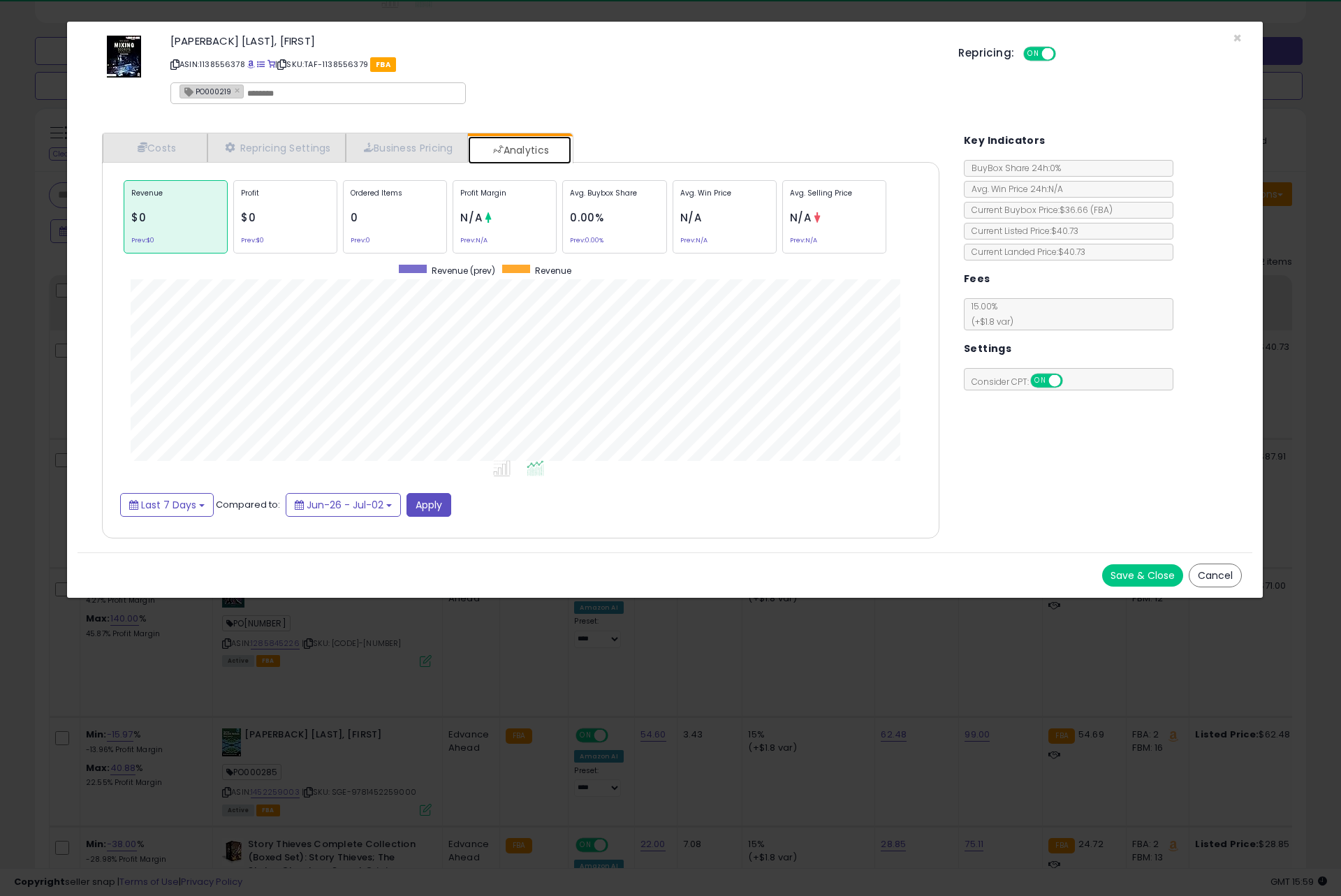 scroll, scrollTop: 697933, scrollLeft: 697572, axis: both 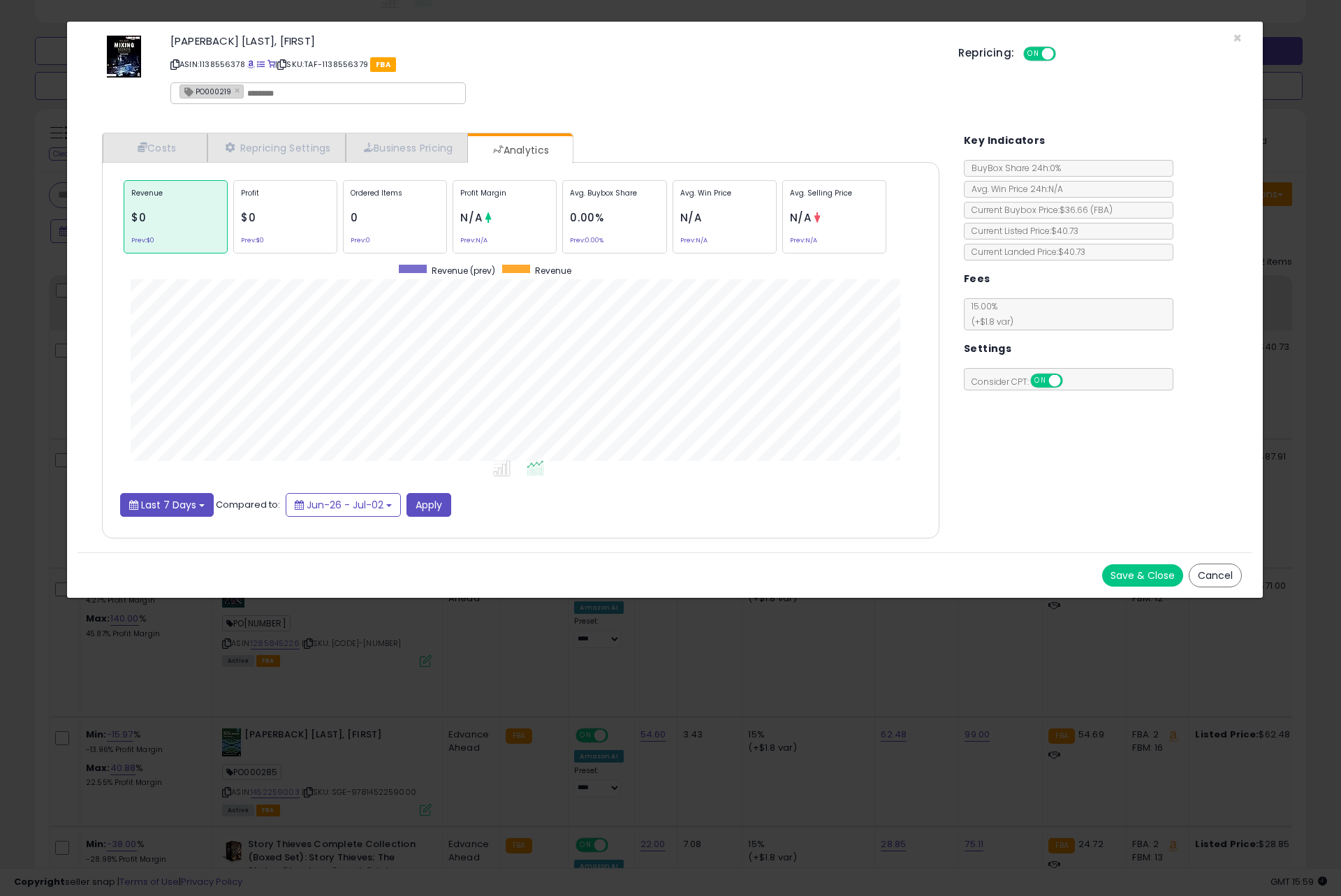 click on "Last 7 Days" at bounding box center [168, 505] 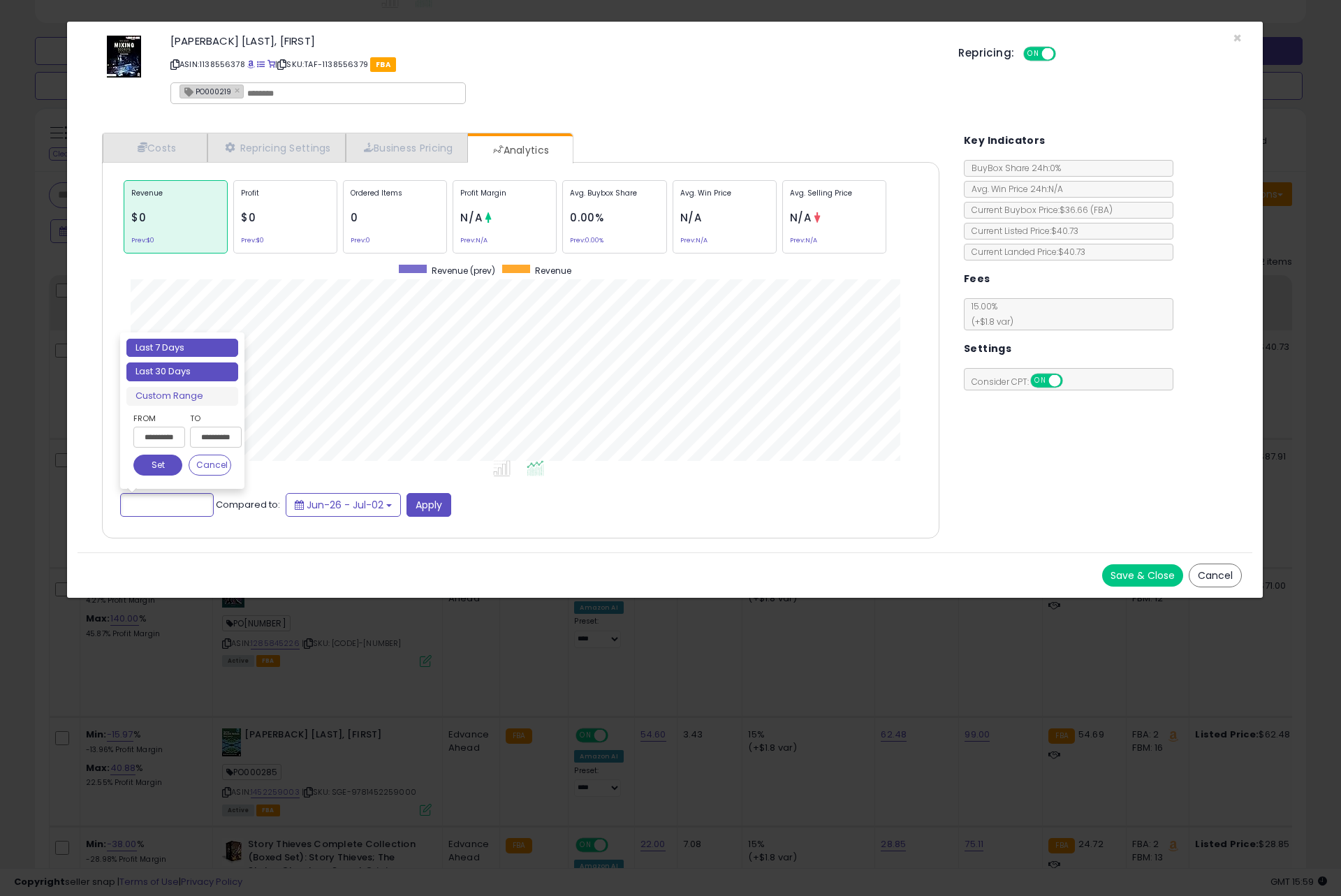 type on "**********" 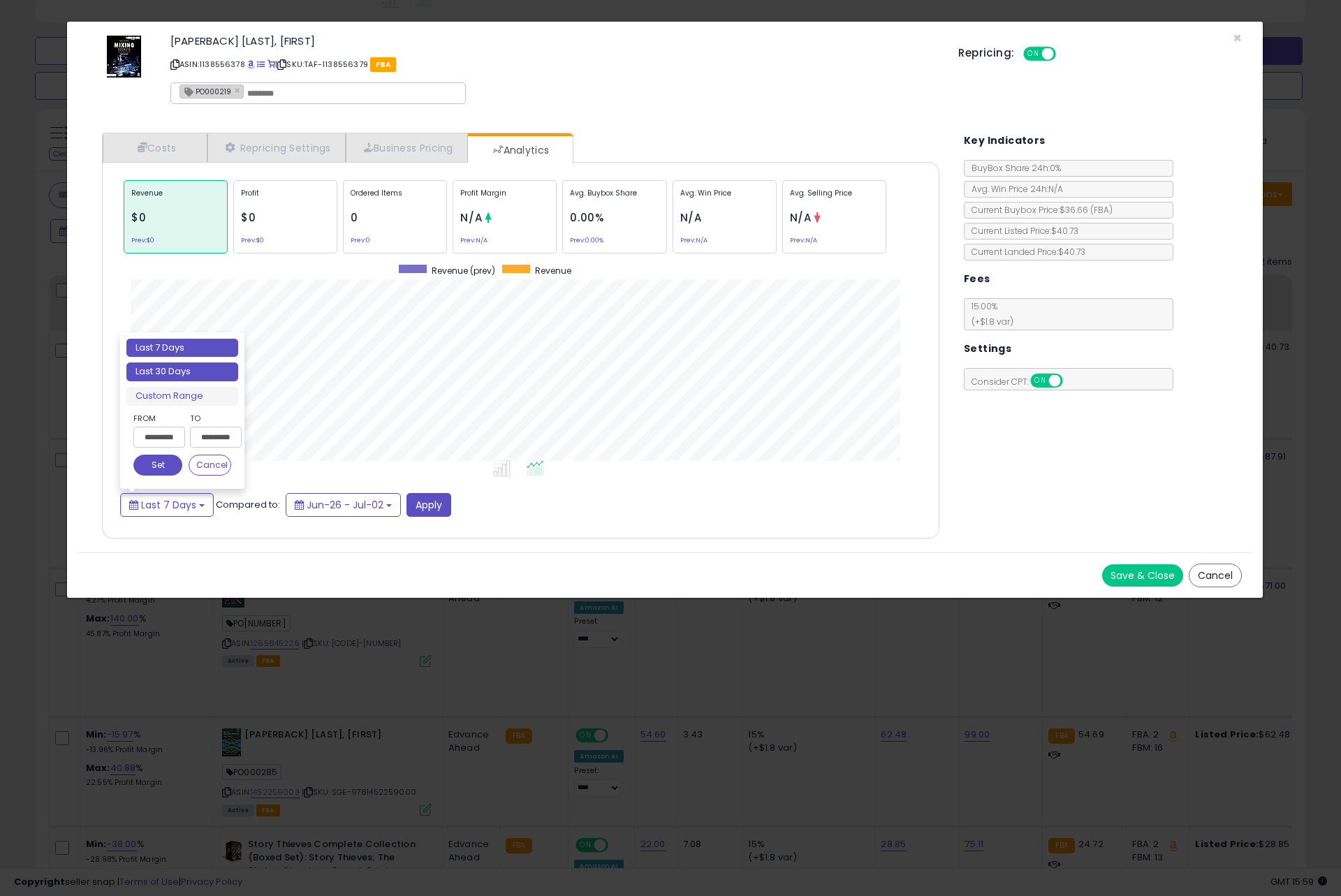 click on "Last 30 Days" at bounding box center (182, 372) 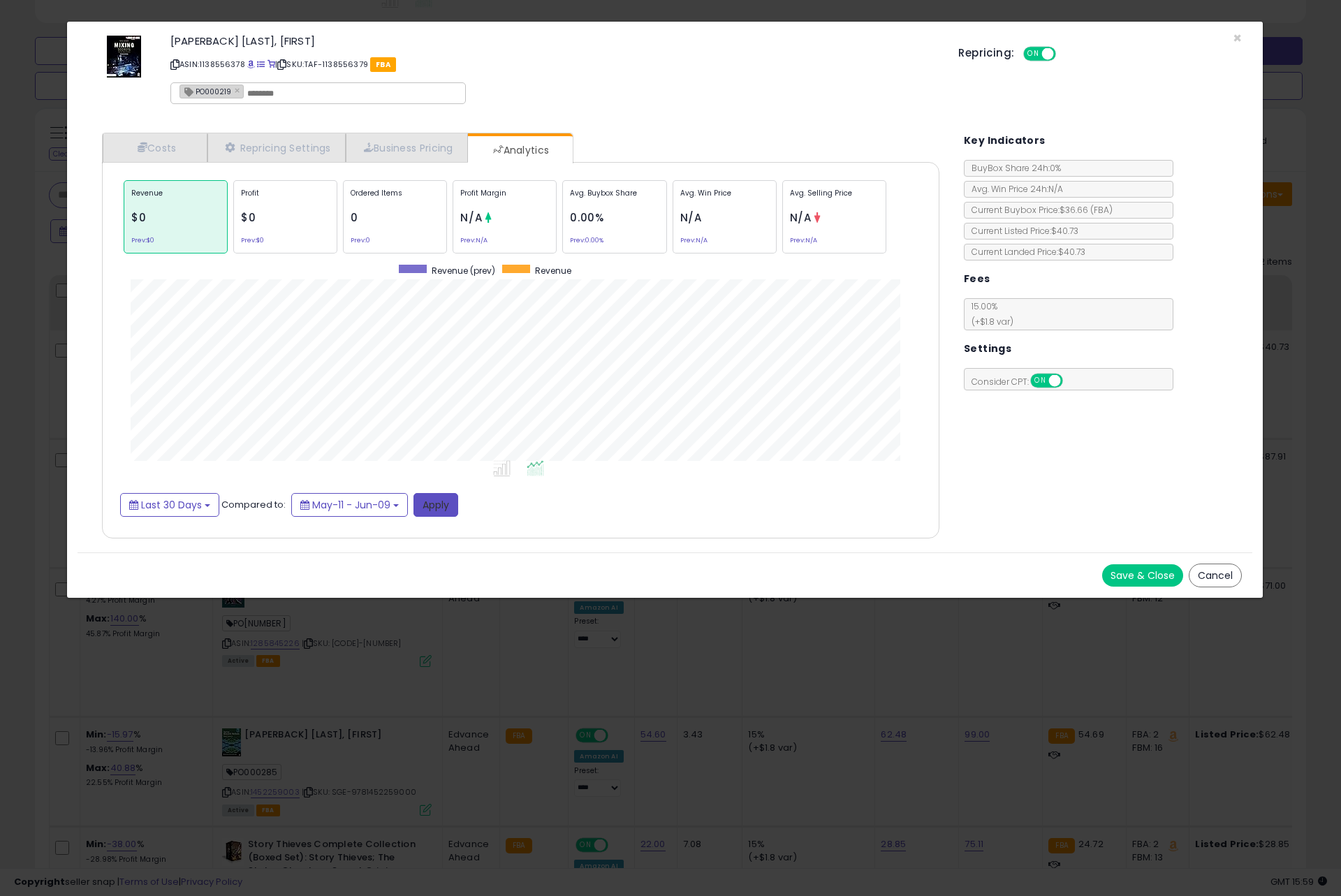 click on "Apply" at bounding box center [436, 505] 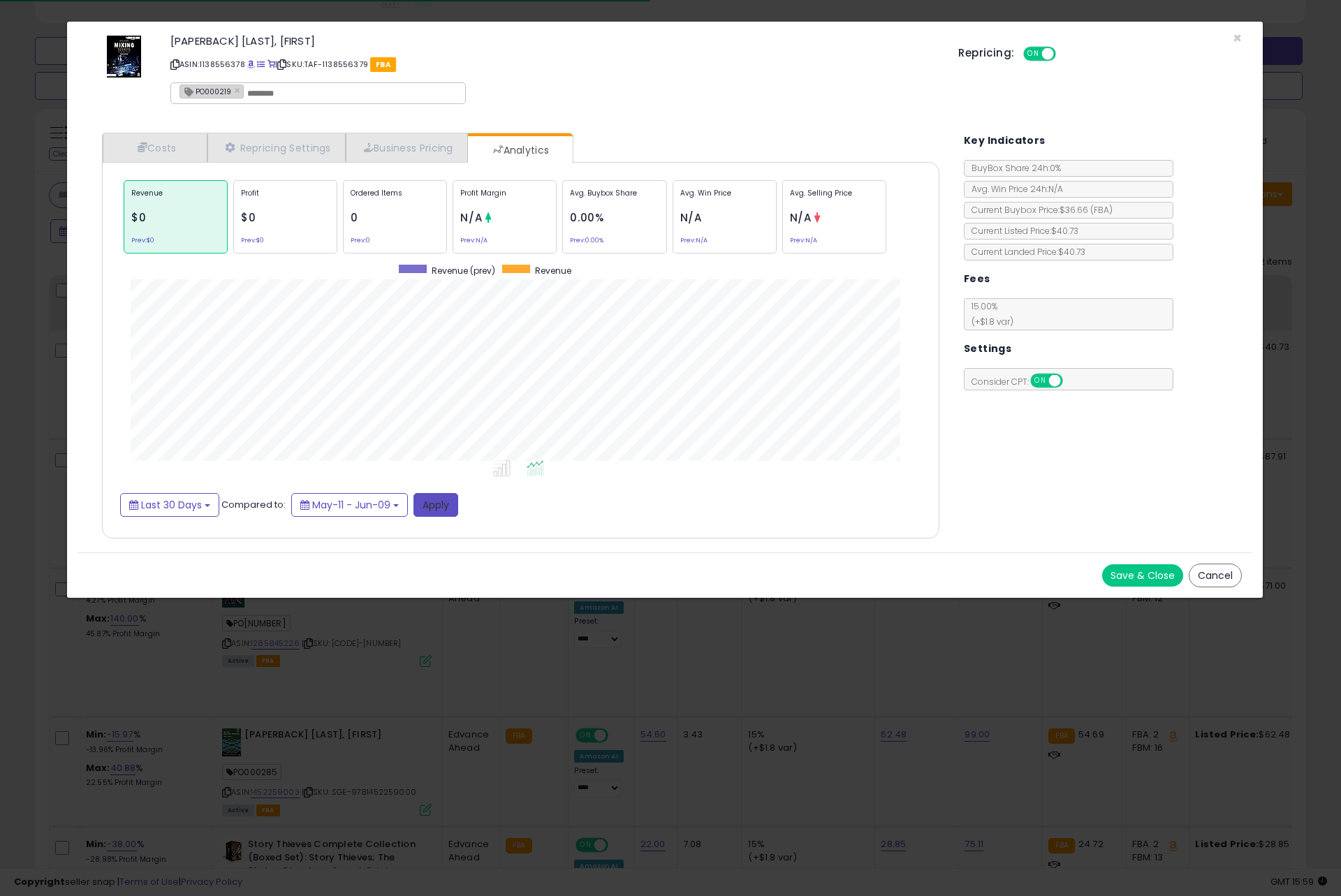 scroll, scrollTop: 697933, scrollLeft: 697572, axis: both 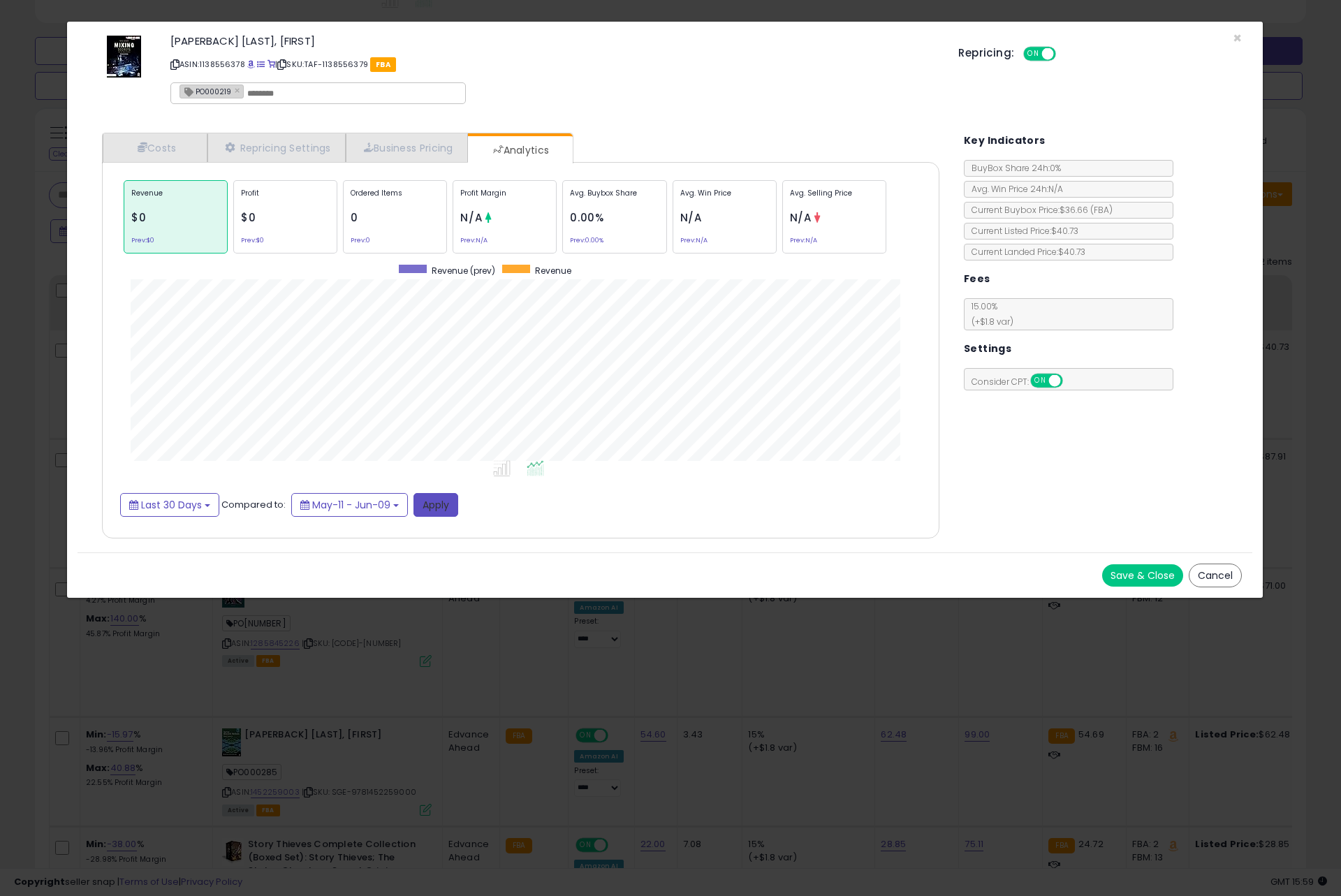 click on "Apply" at bounding box center [436, 505] 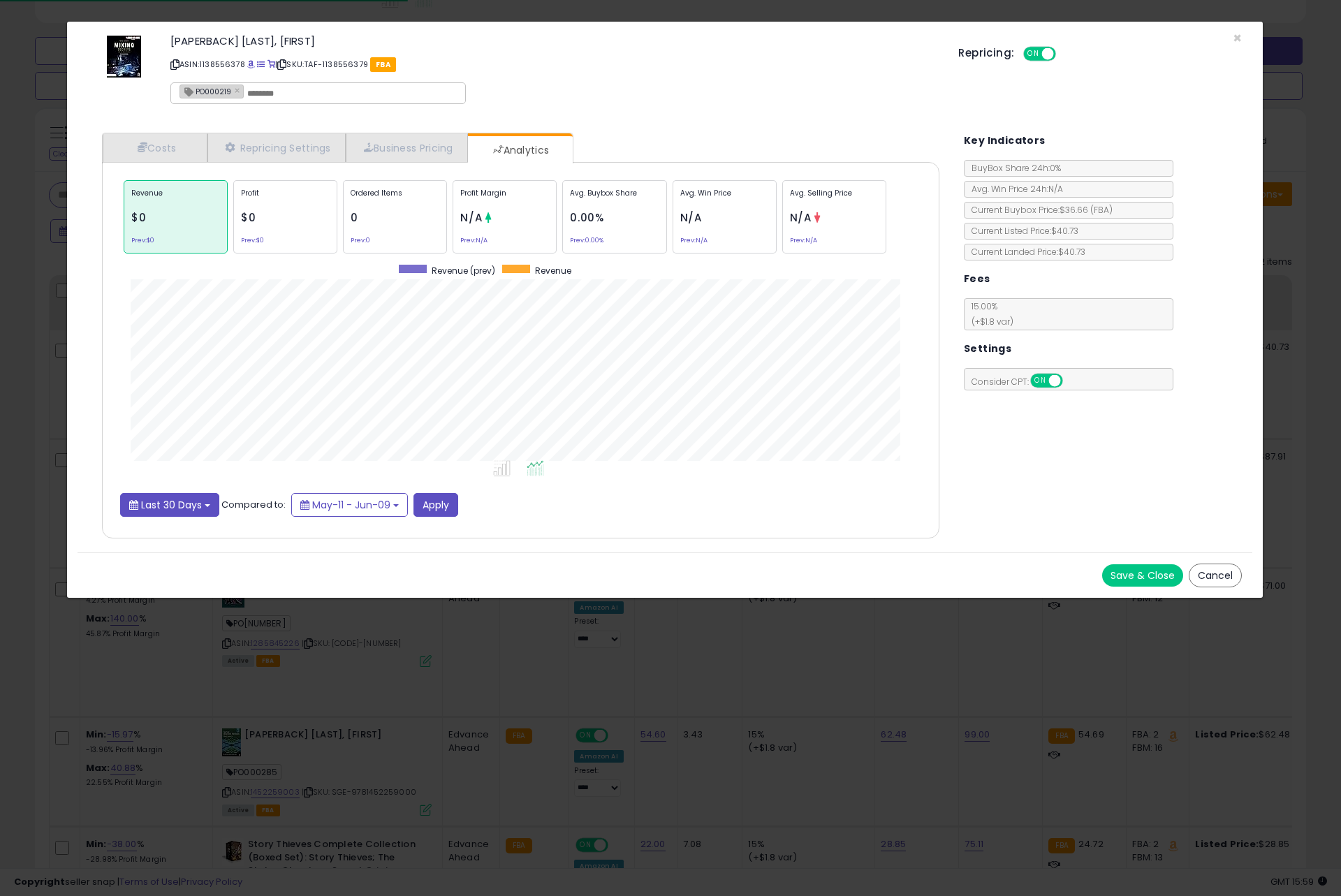 click on "Last 30 Days" at bounding box center [170, 505] 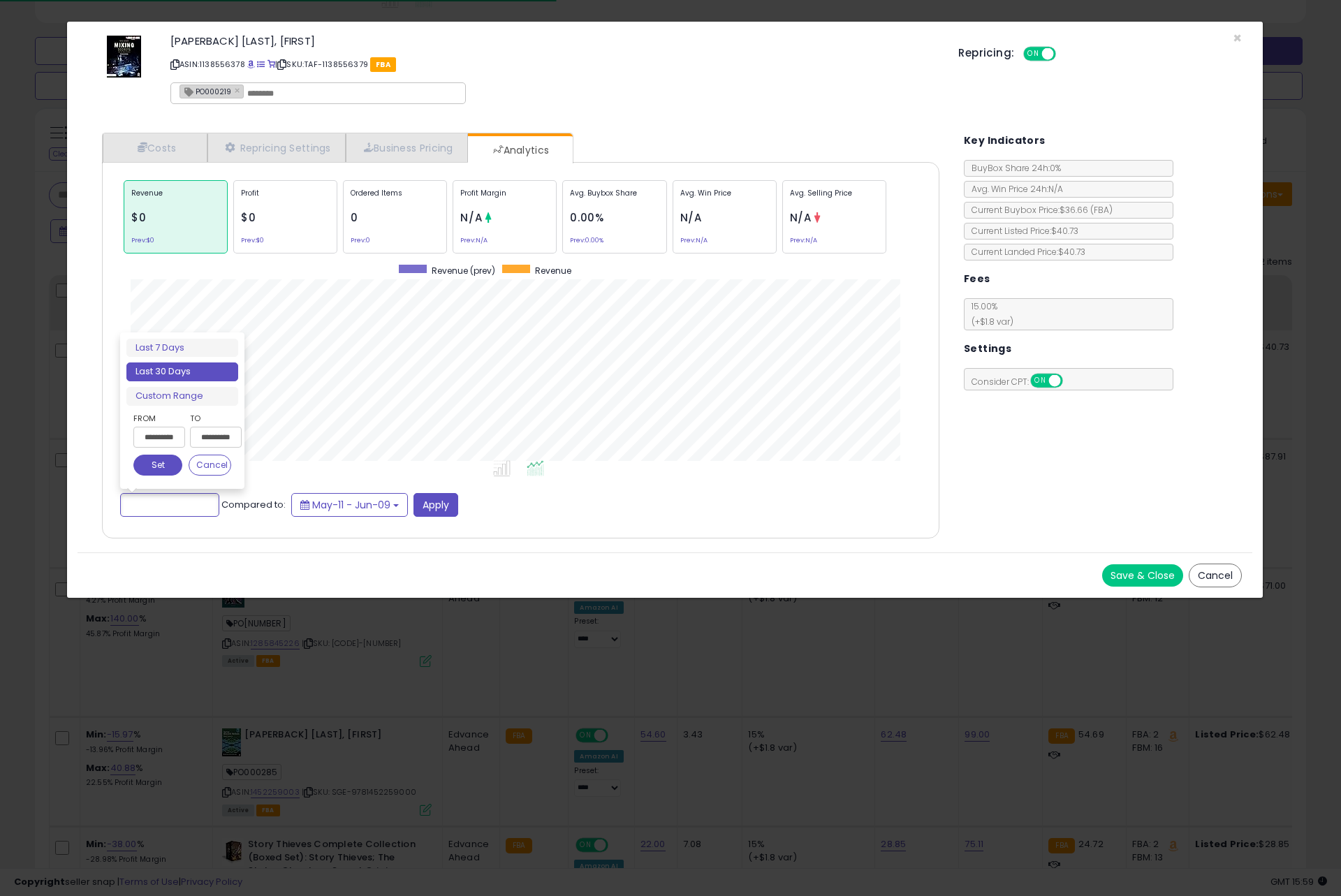 scroll, scrollTop: 697933, scrollLeft: 697572, axis: both 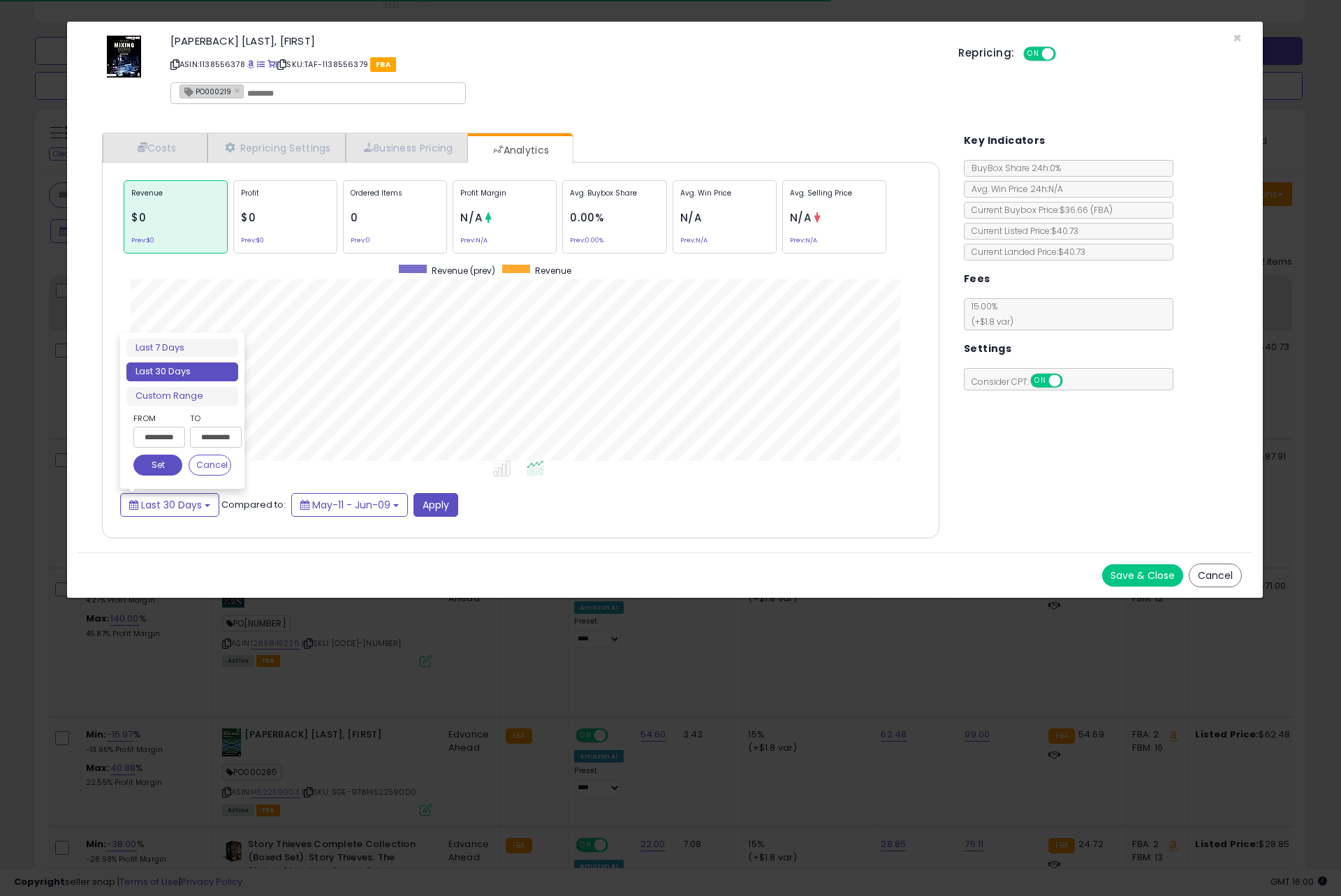 click on "Last 30 Days" at bounding box center (182, 372) 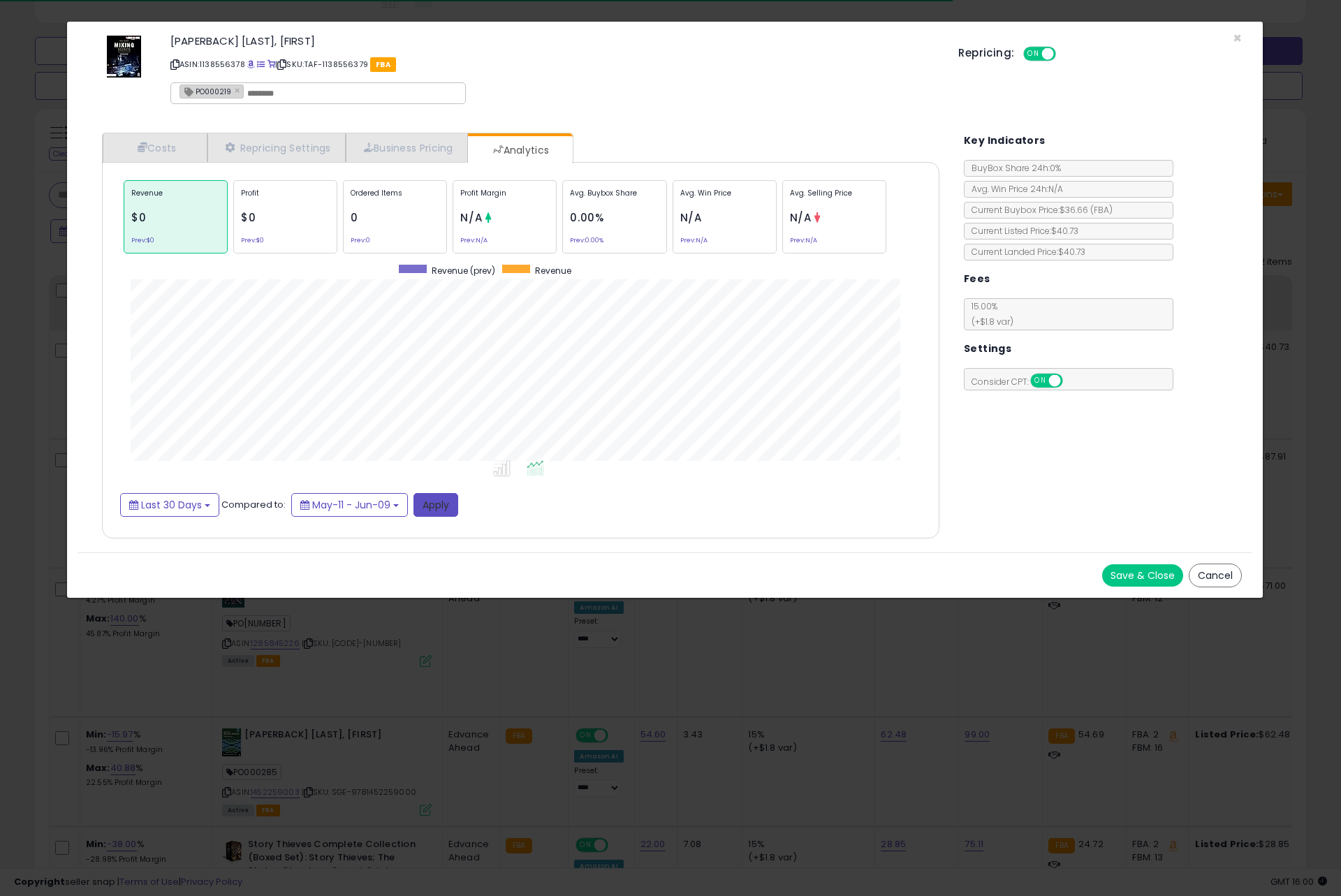 click on "Apply" at bounding box center (436, 505) 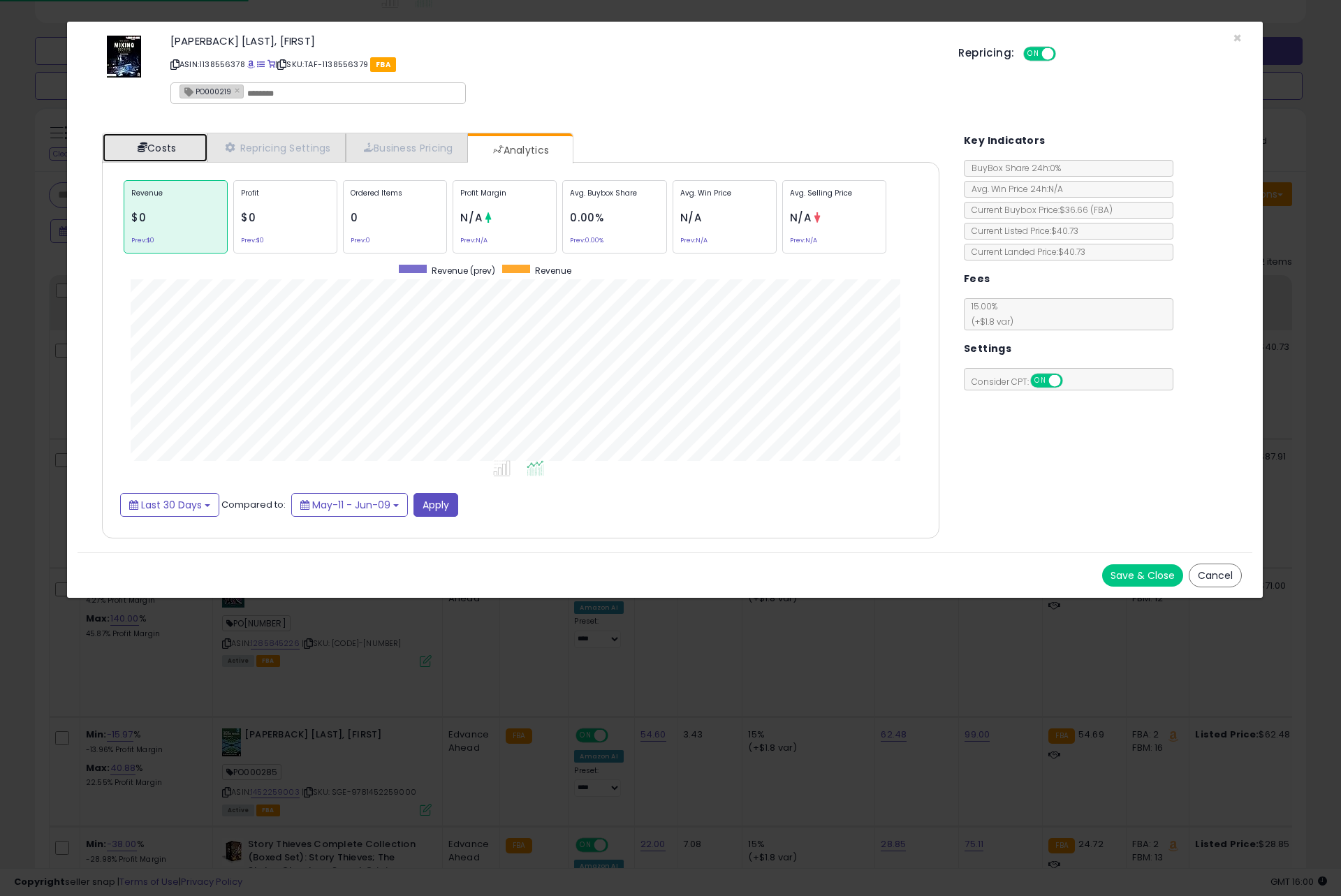 click on "Costs" at bounding box center [155, 147] 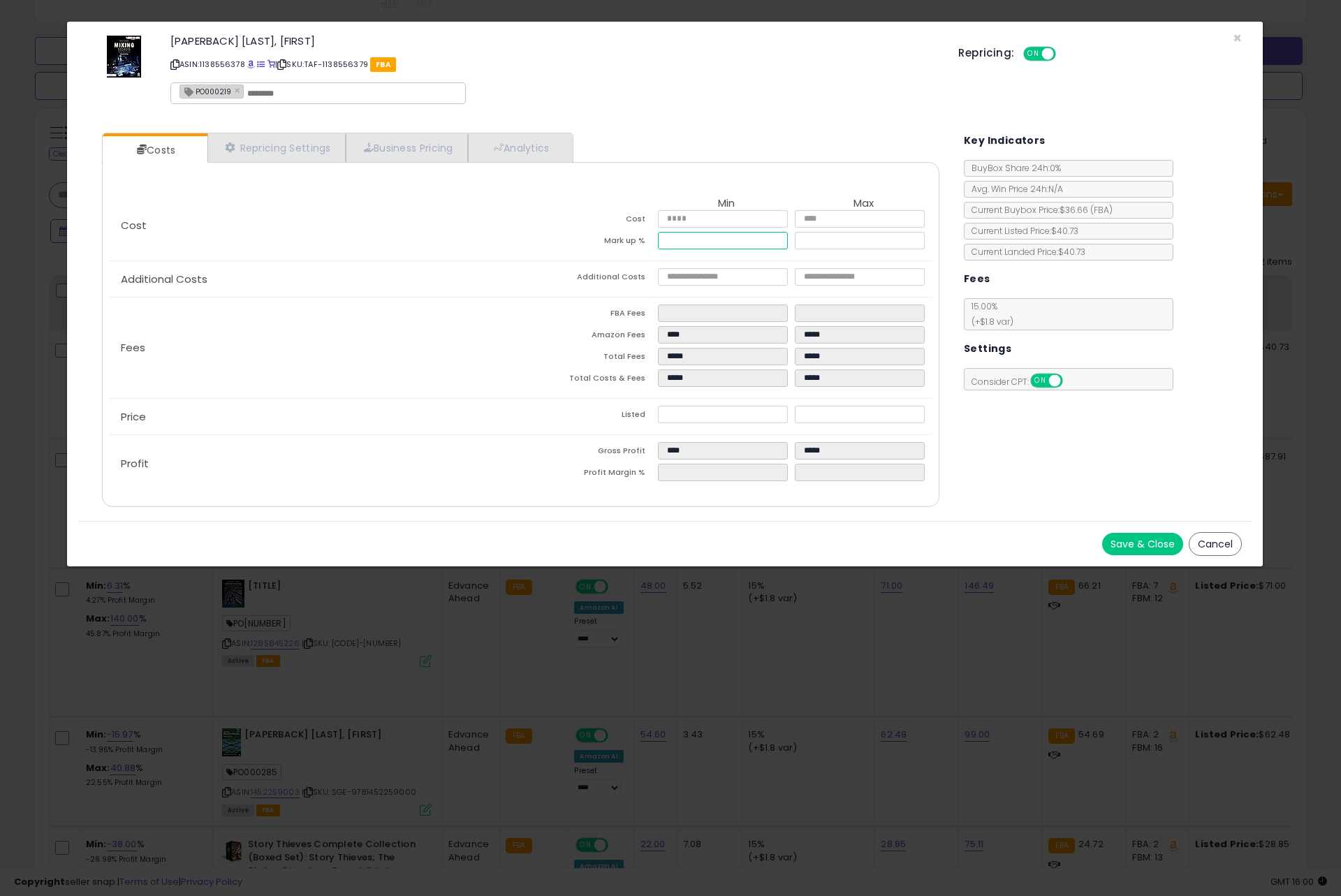 click on "****" at bounding box center [723, 240] 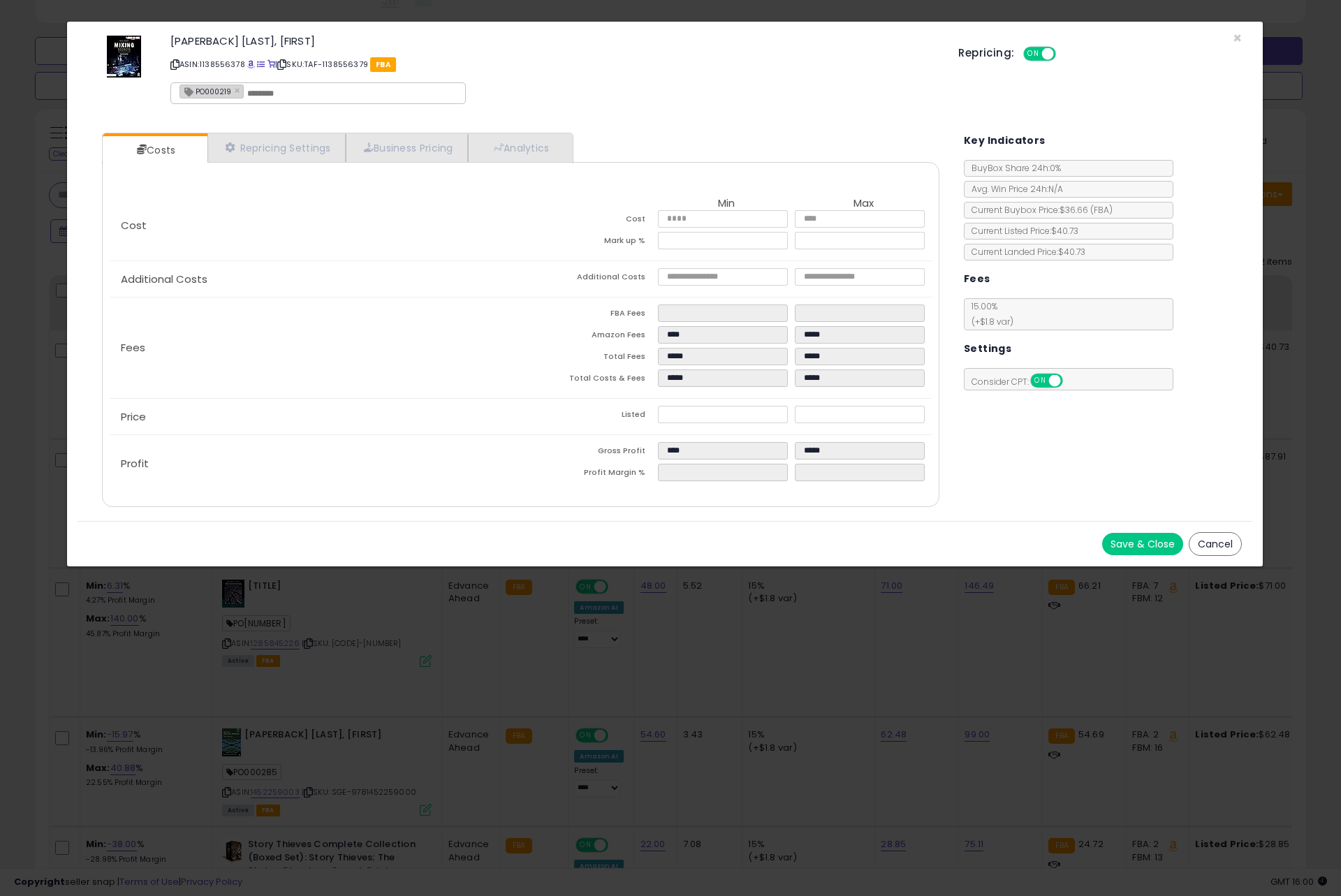 type on "****" 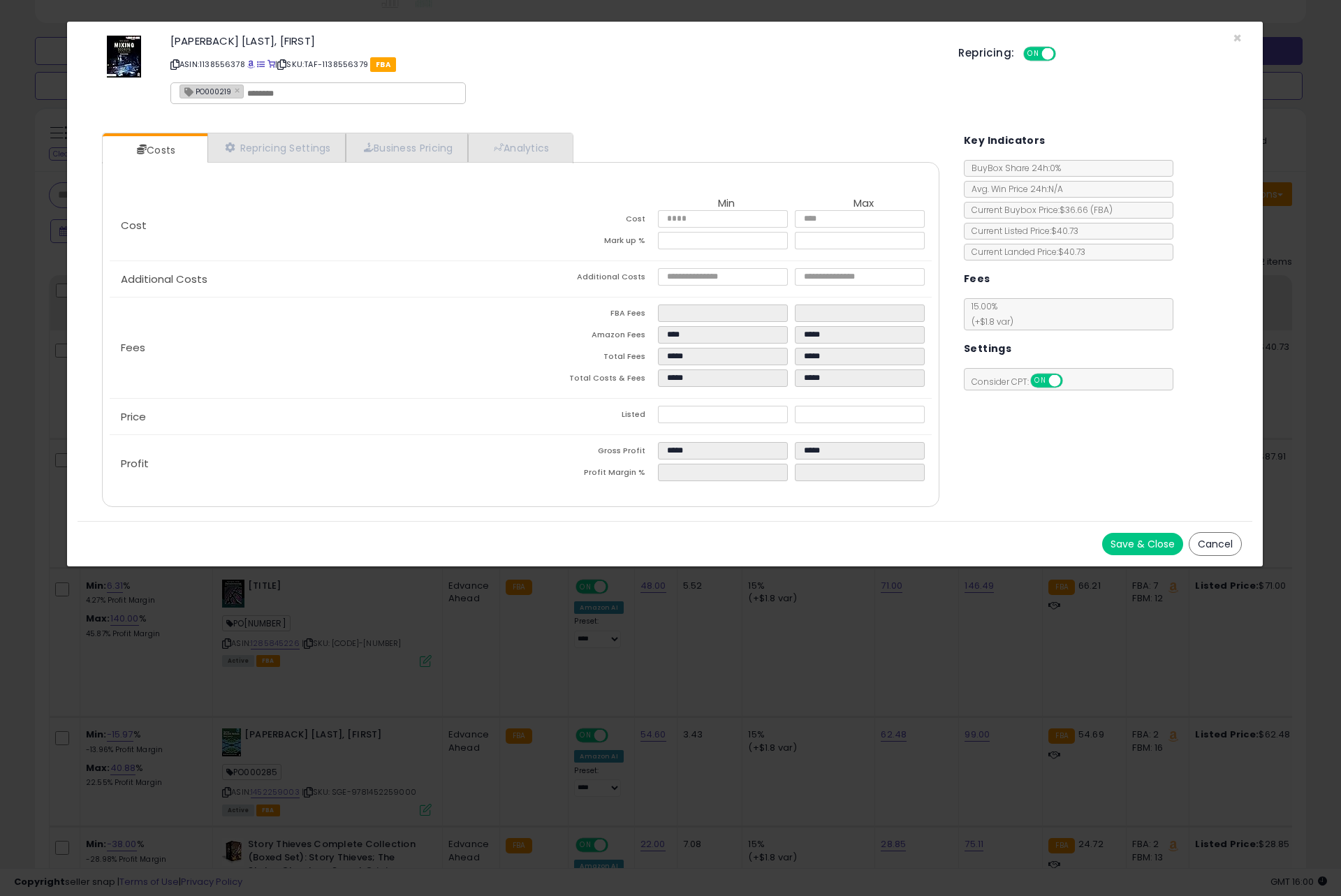 click on "Costs
Repricing Settings
Business Pricing
Analytics" at bounding box center [520, 320] 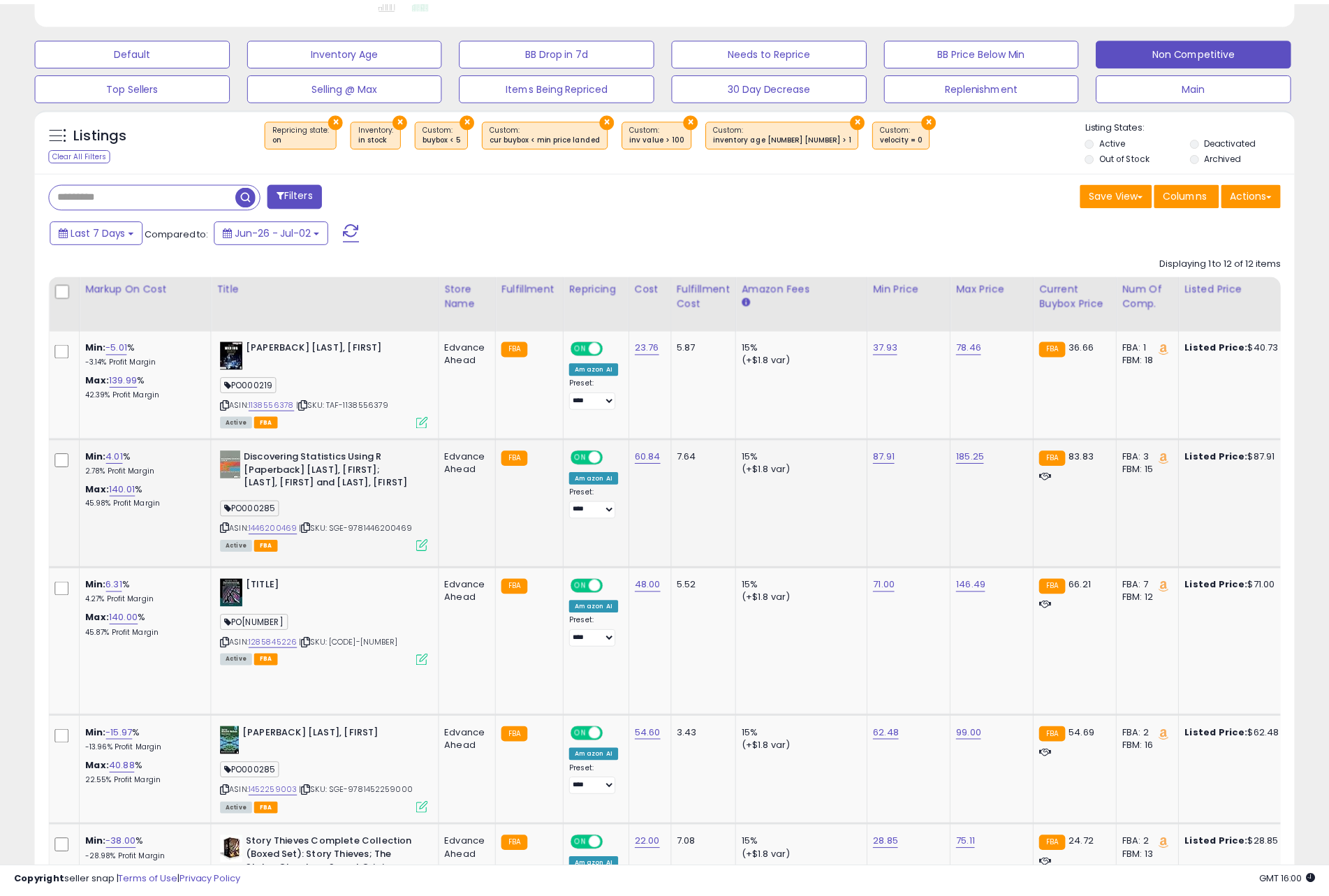 scroll, scrollTop: 286, scrollLeft: 730, axis: both 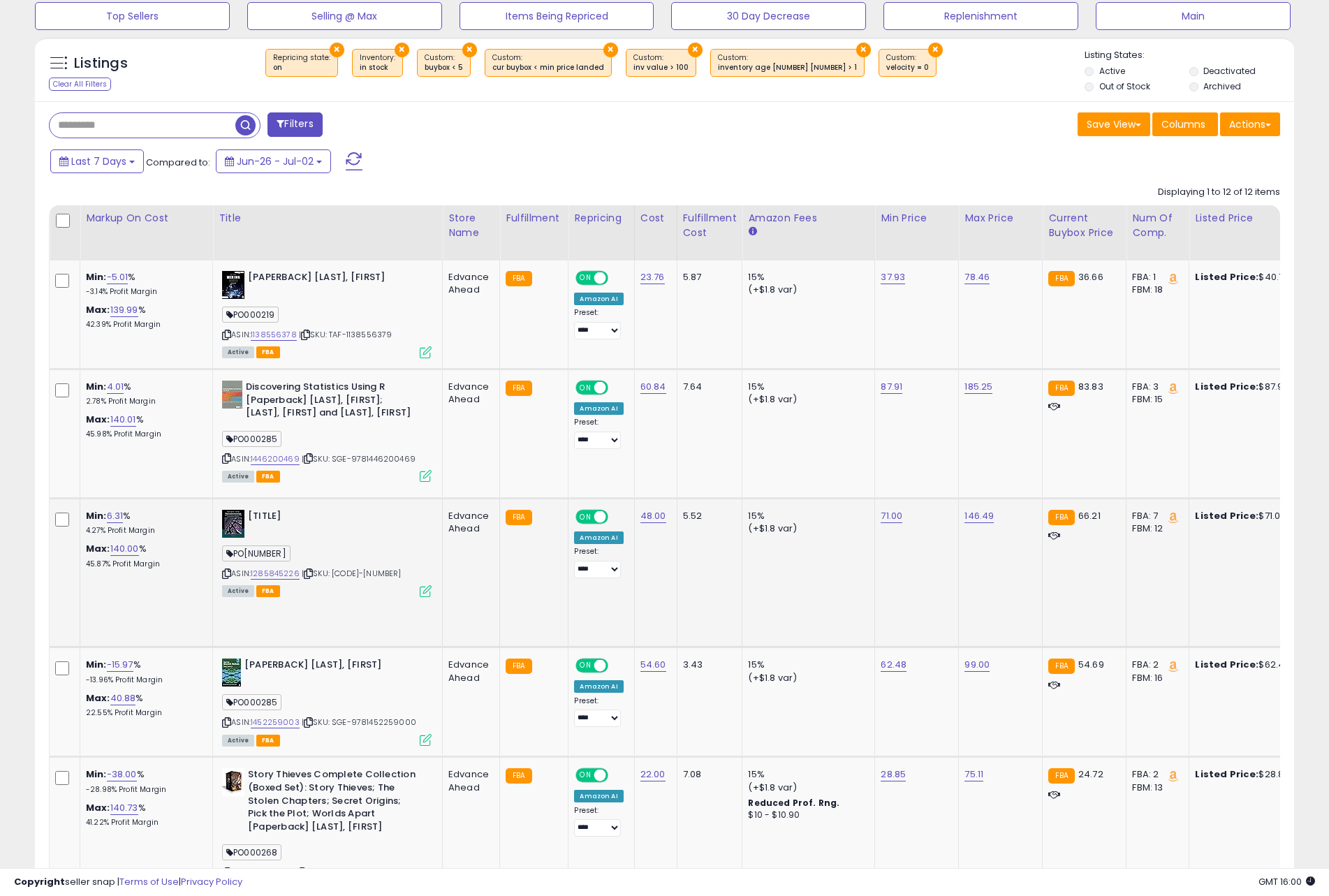 click at bounding box center [425, 591] 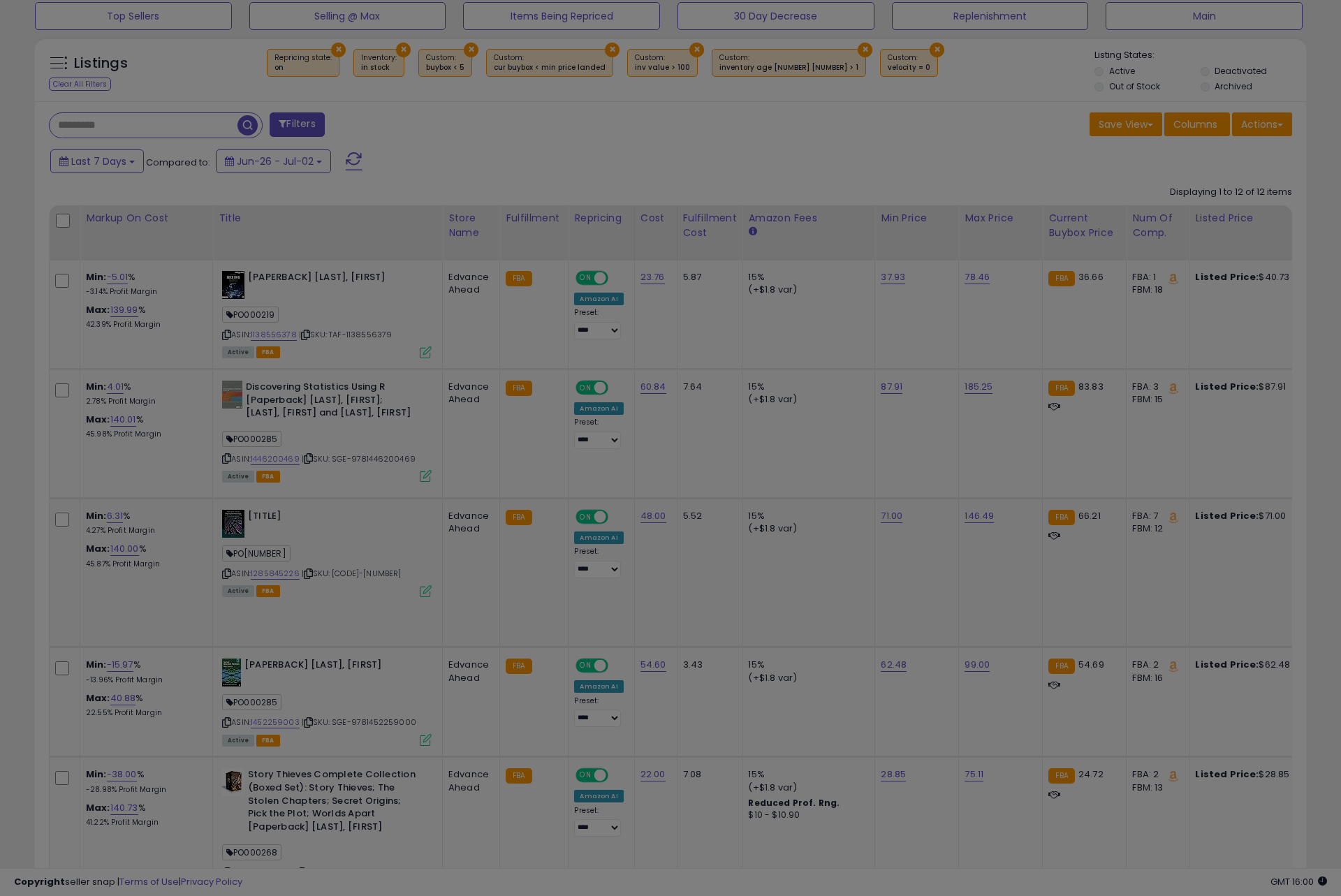scroll, scrollTop: 698077, scrollLeft: 697700, axis: both 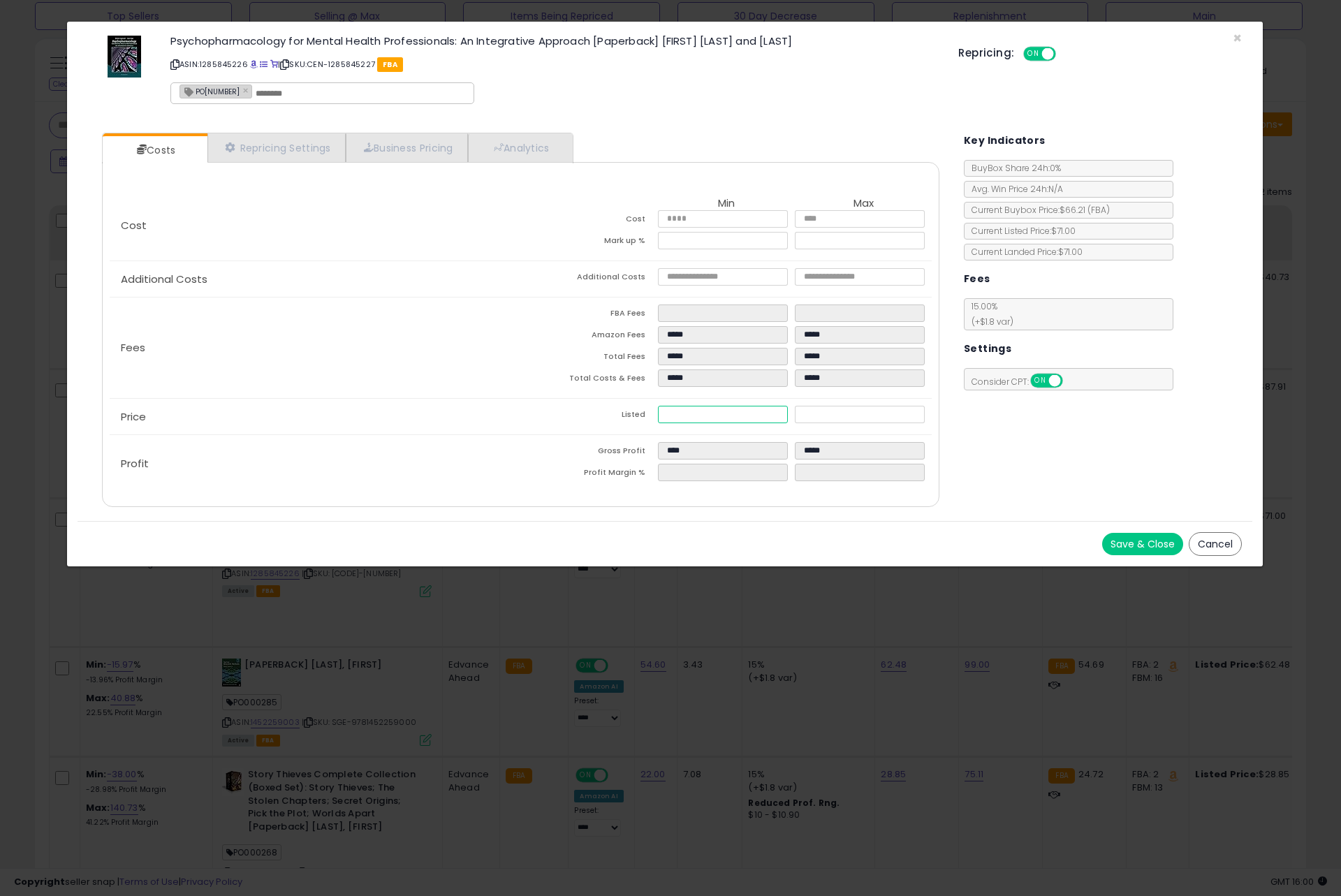 drag, startPoint x: 666, startPoint y: 415, endPoint x: 711, endPoint y: 419, distance: 45.17743 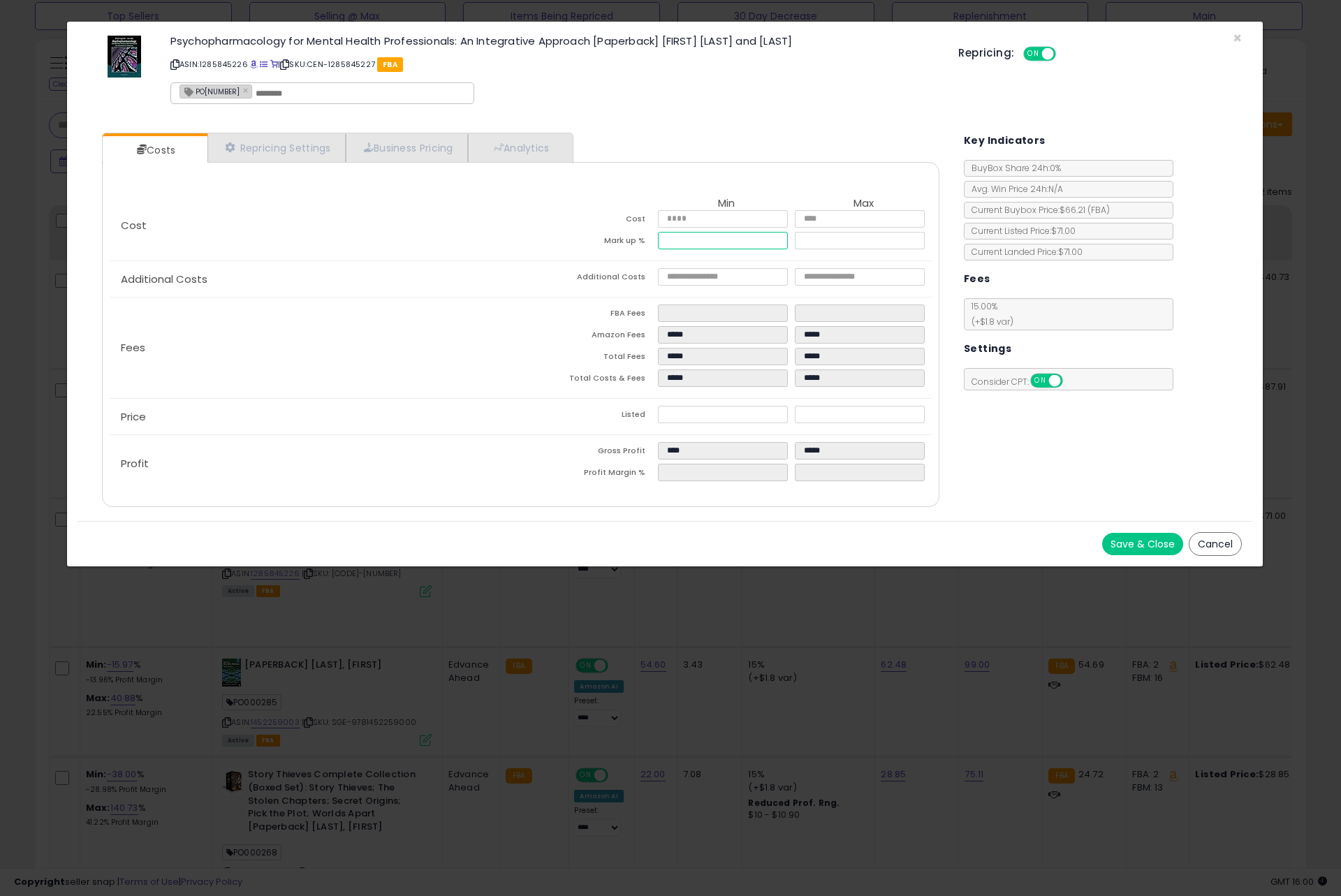 drag, startPoint x: 664, startPoint y: 236, endPoint x: 698, endPoint y: 243, distance: 34.7131 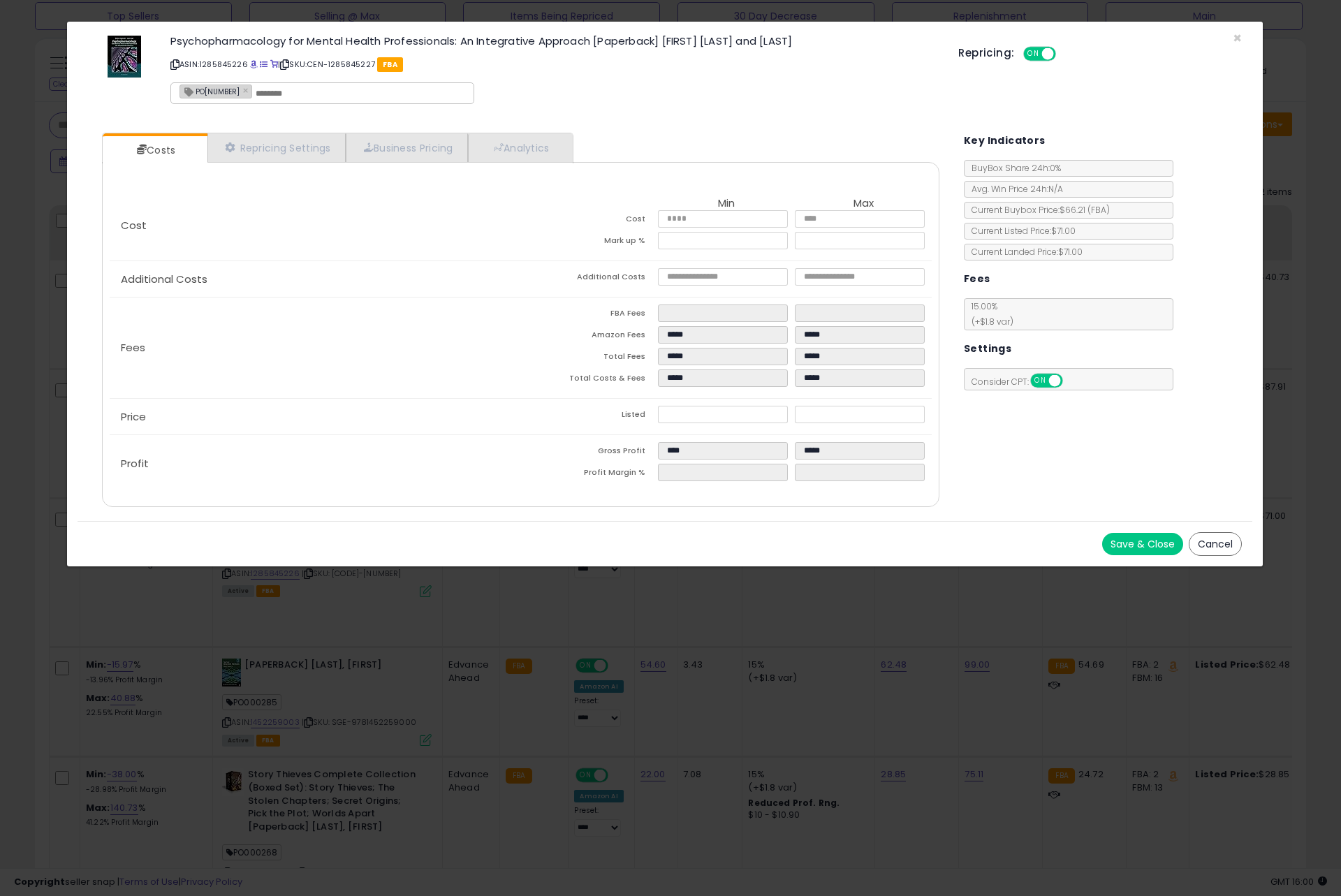 type on "*****" 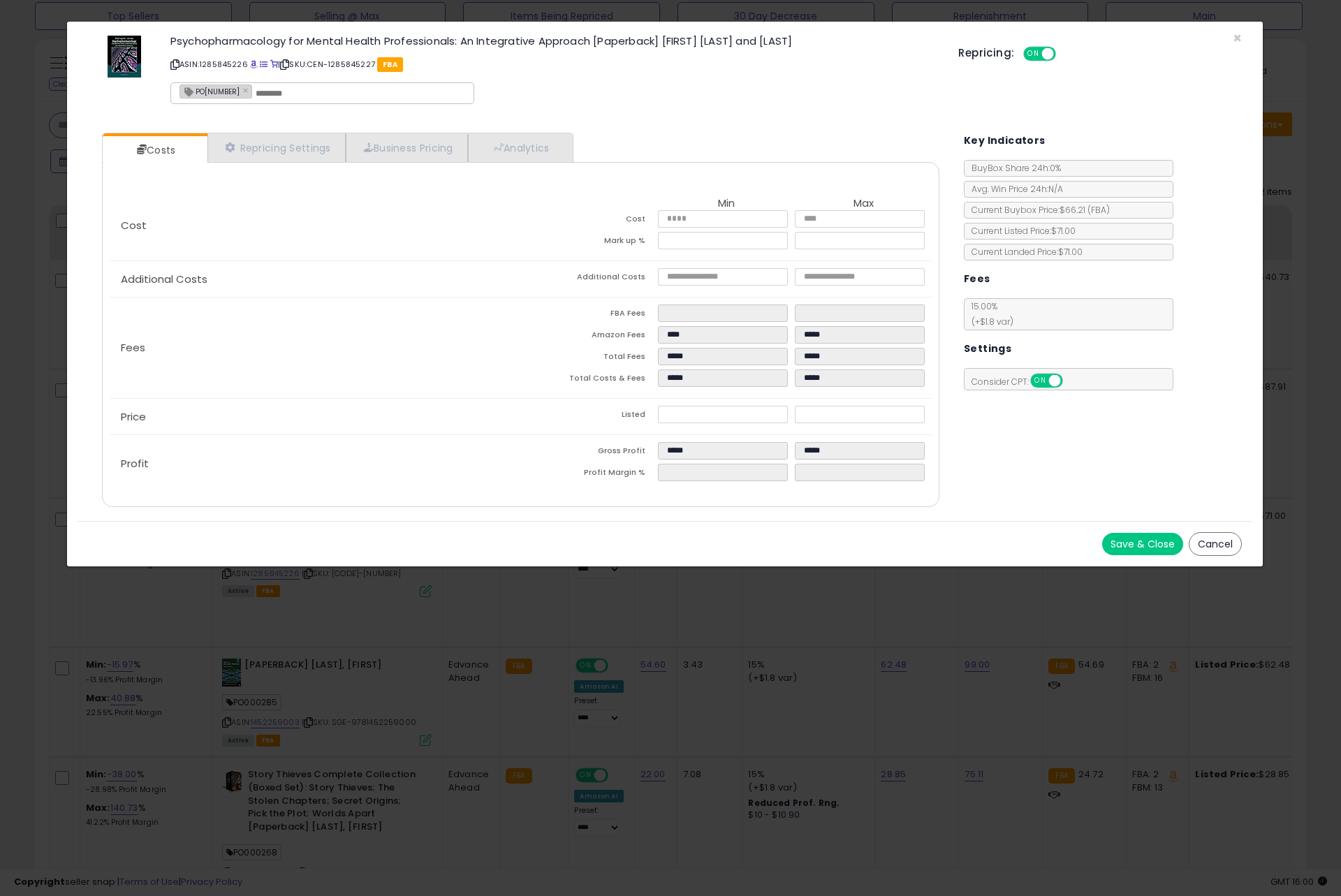 click on "Cost
Min
Max
Cost
*****
*****
Mark up %
*****
******
Additional Costs
Additional Costs
****" at bounding box center [520, 335] 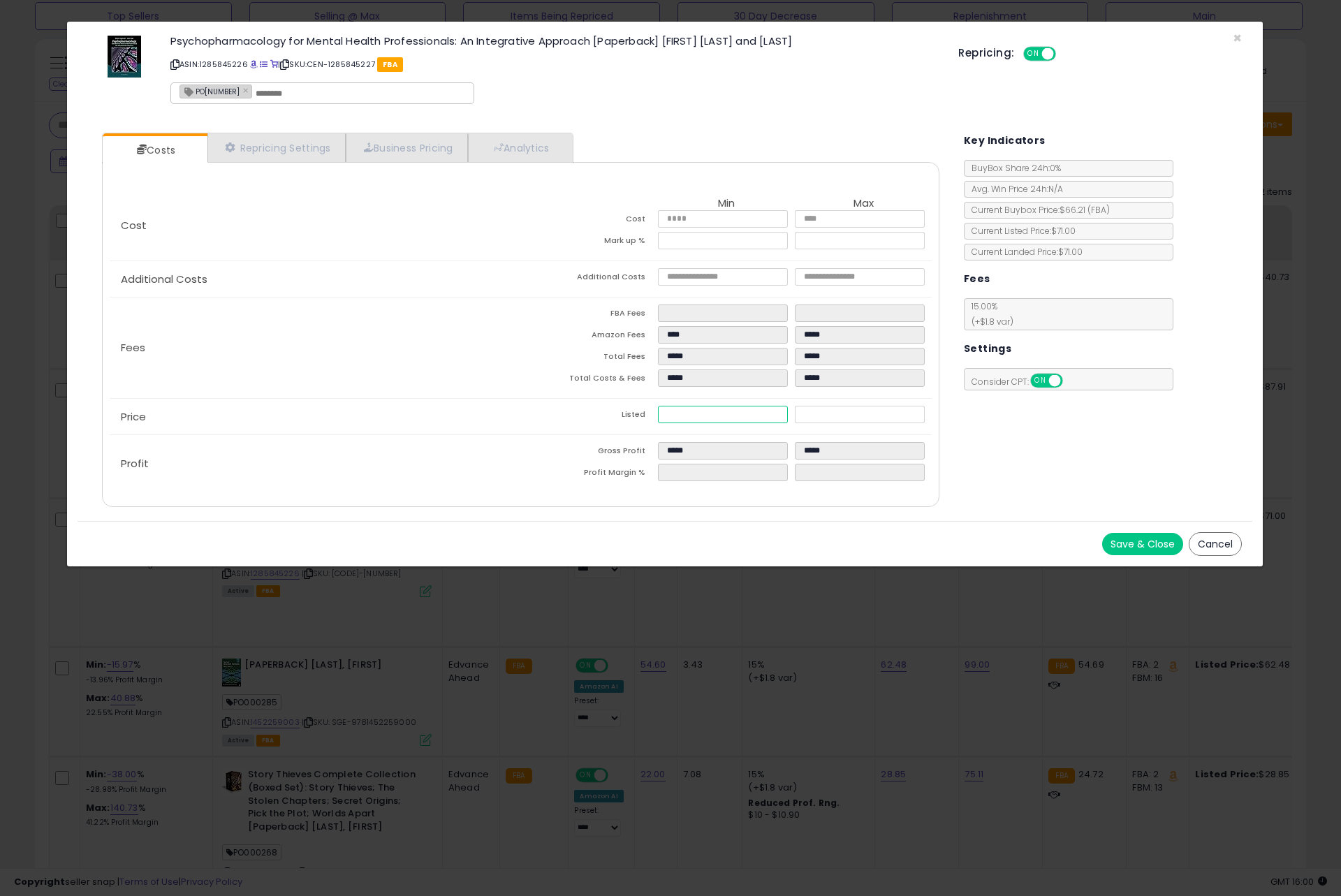 click on "*****" at bounding box center (723, 414) 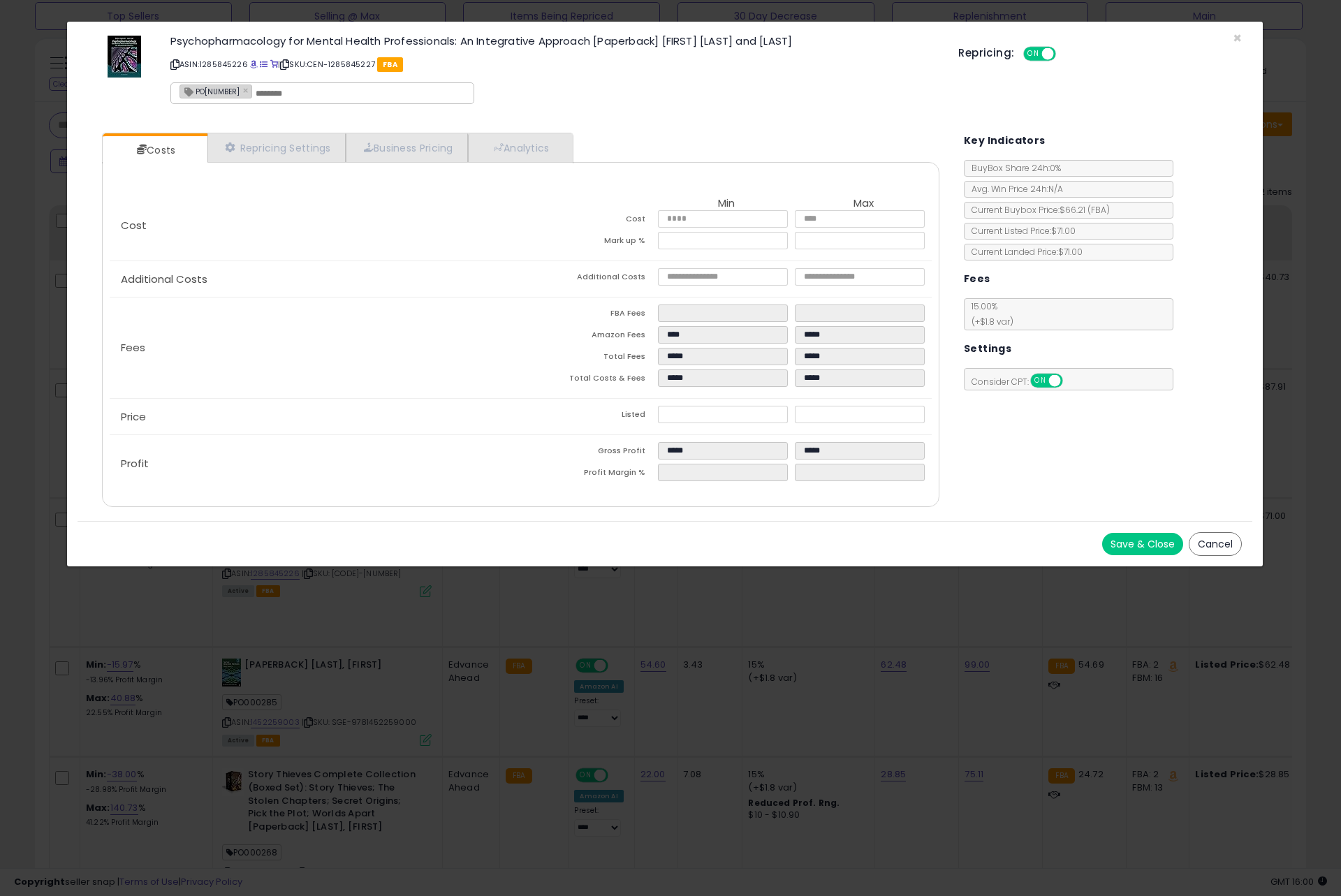 type on "*****" 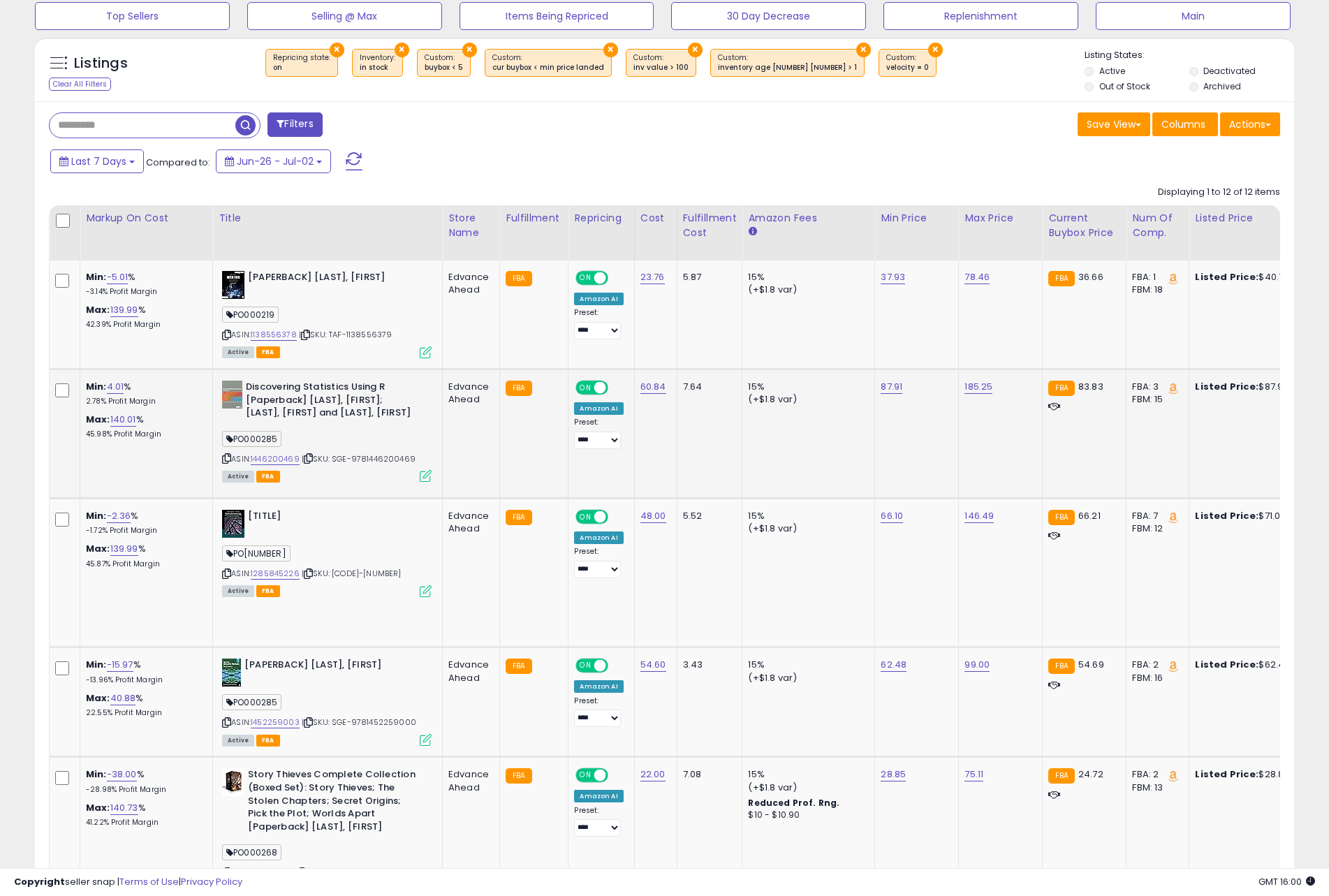 scroll, scrollTop: 286, scrollLeft: 730, axis: both 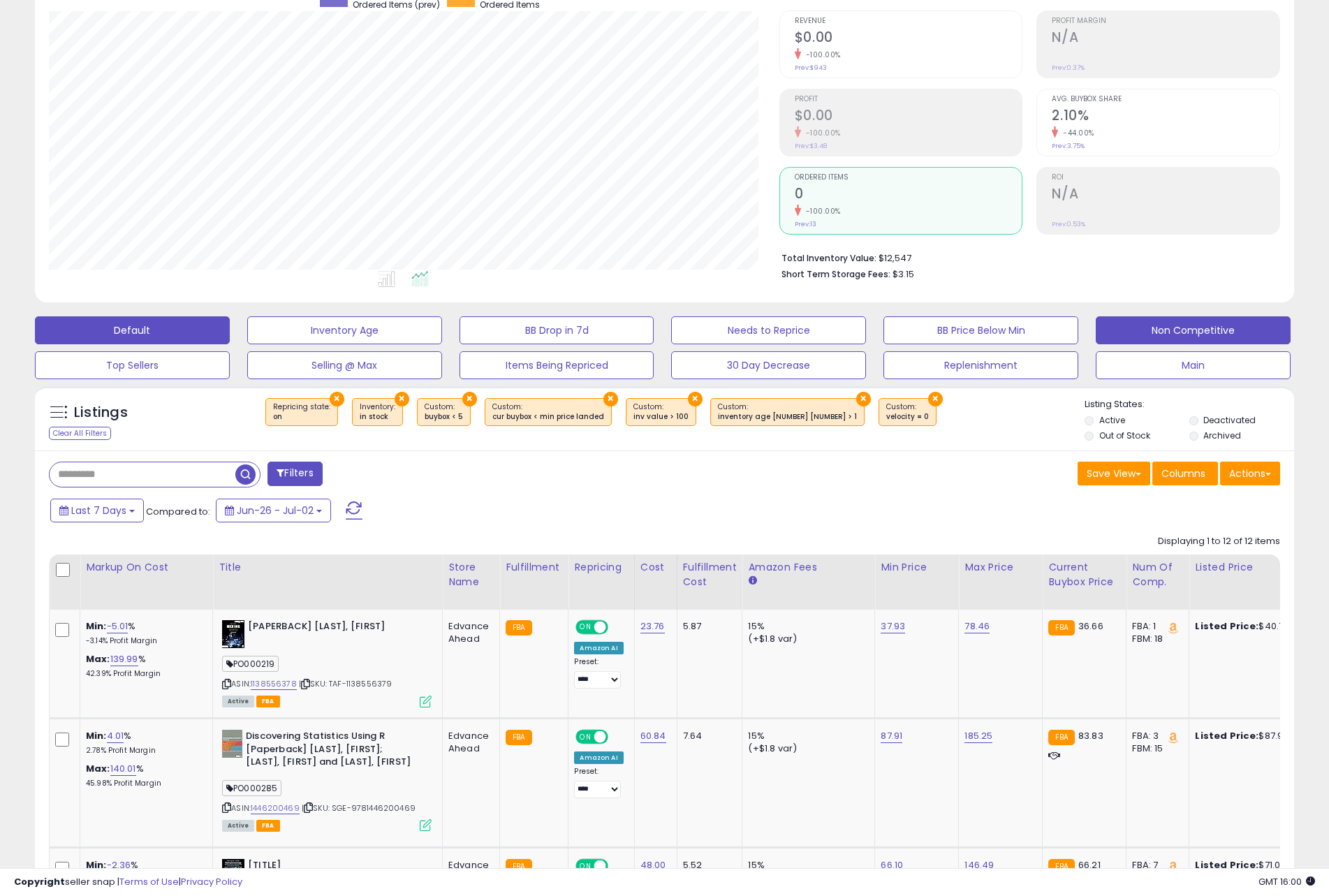click on "Default" at bounding box center [132, 330] 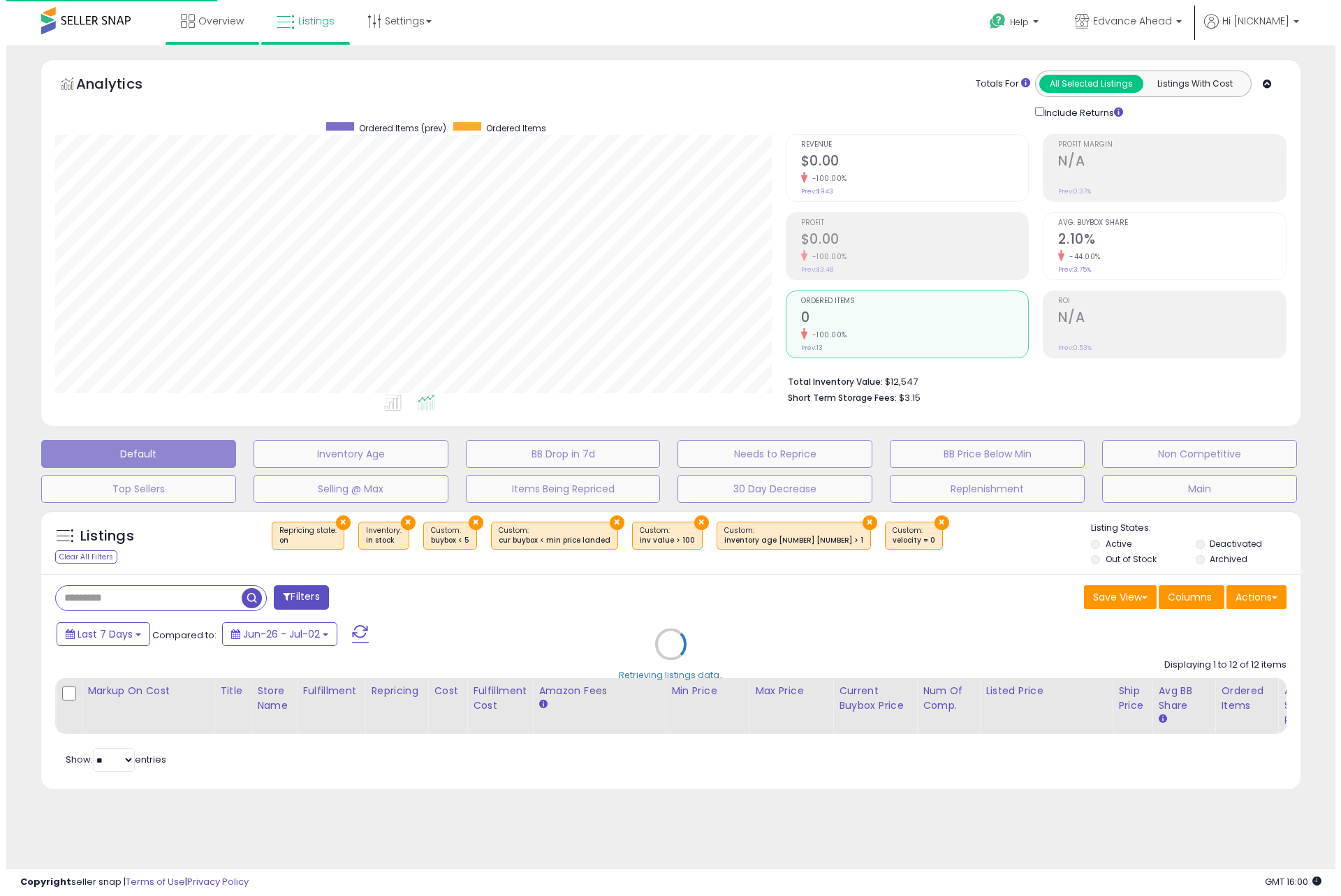 scroll, scrollTop: 0, scrollLeft: 0, axis: both 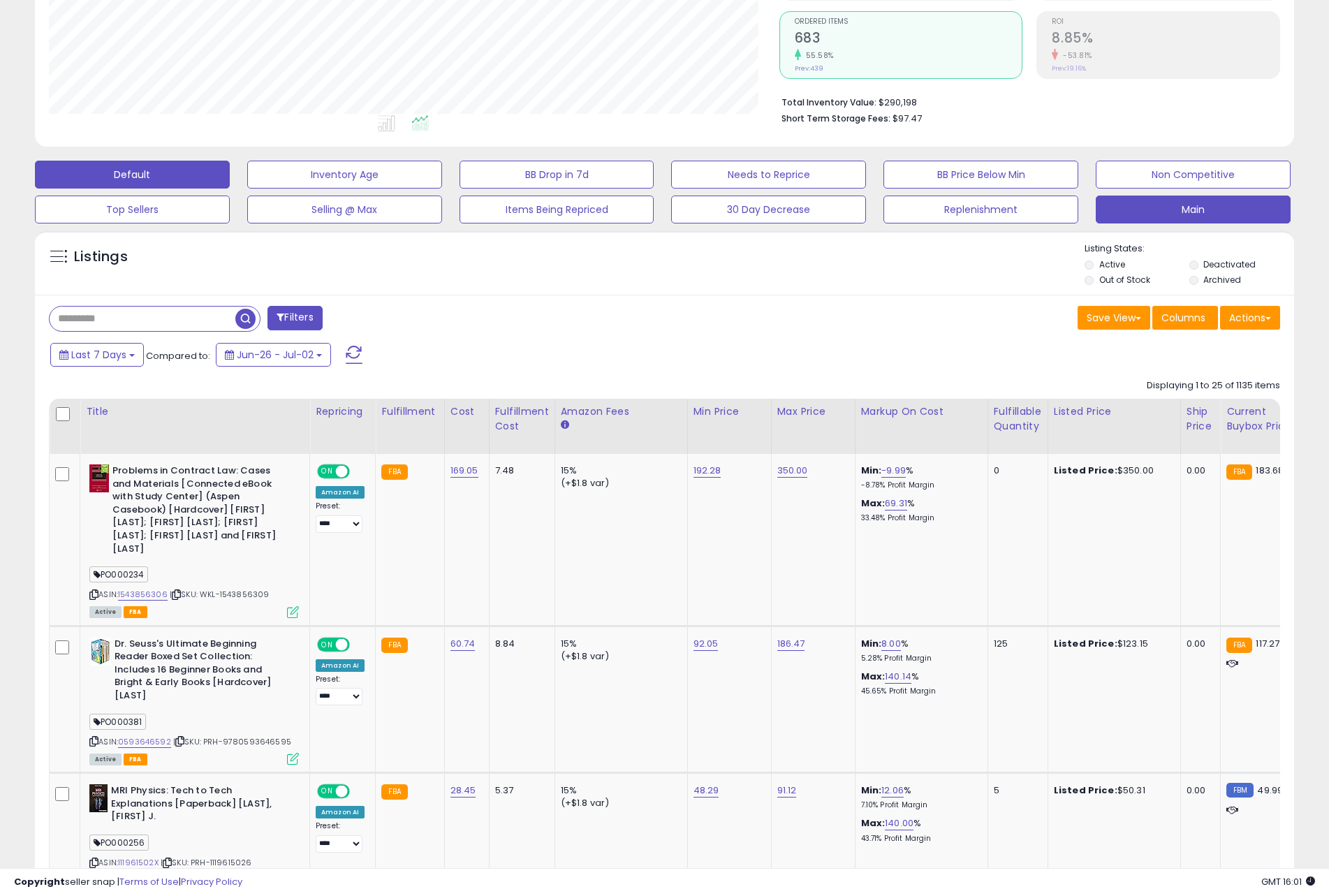 click on "Main" at bounding box center [344, 175] 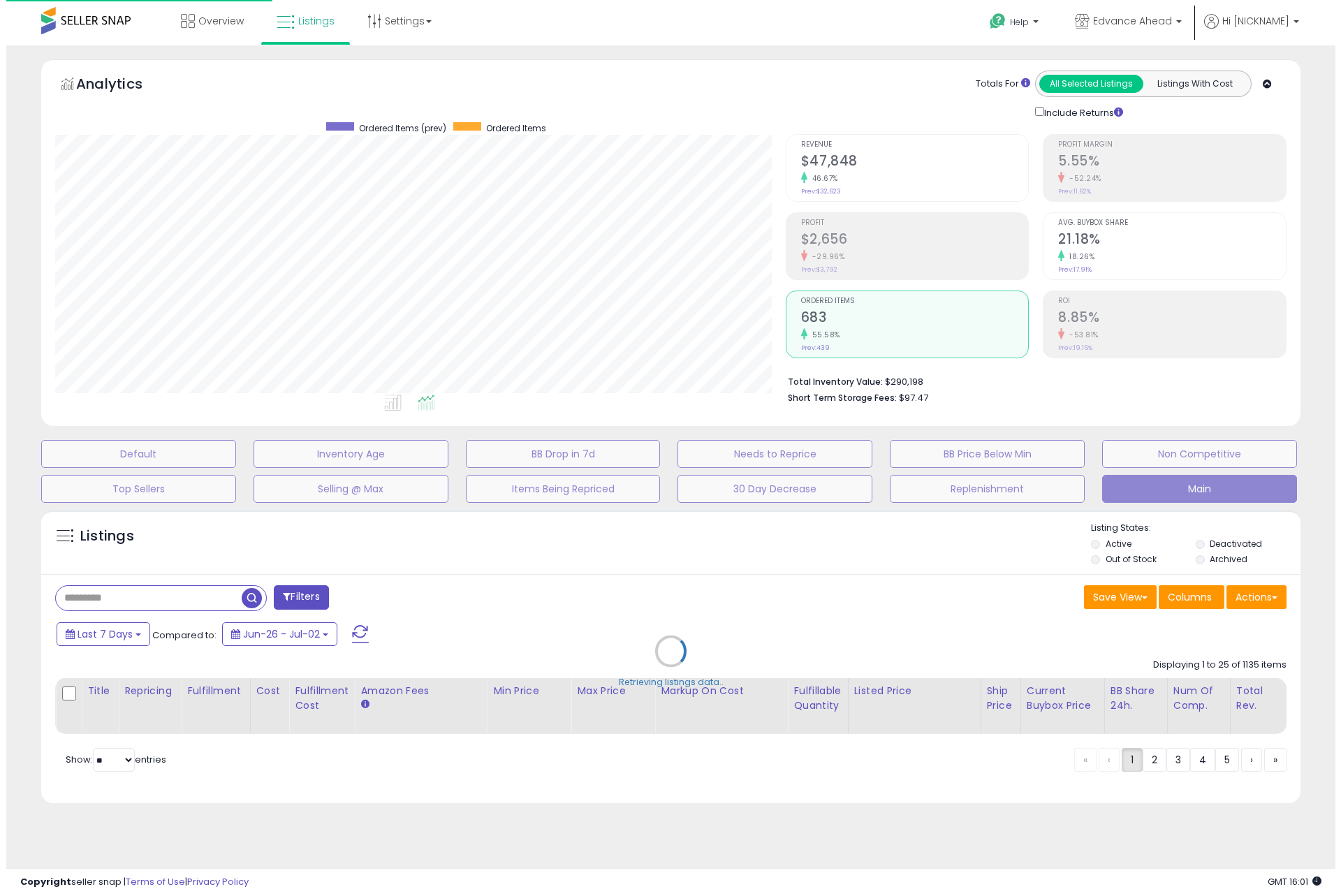 scroll, scrollTop: 0, scrollLeft: 0, axis: both 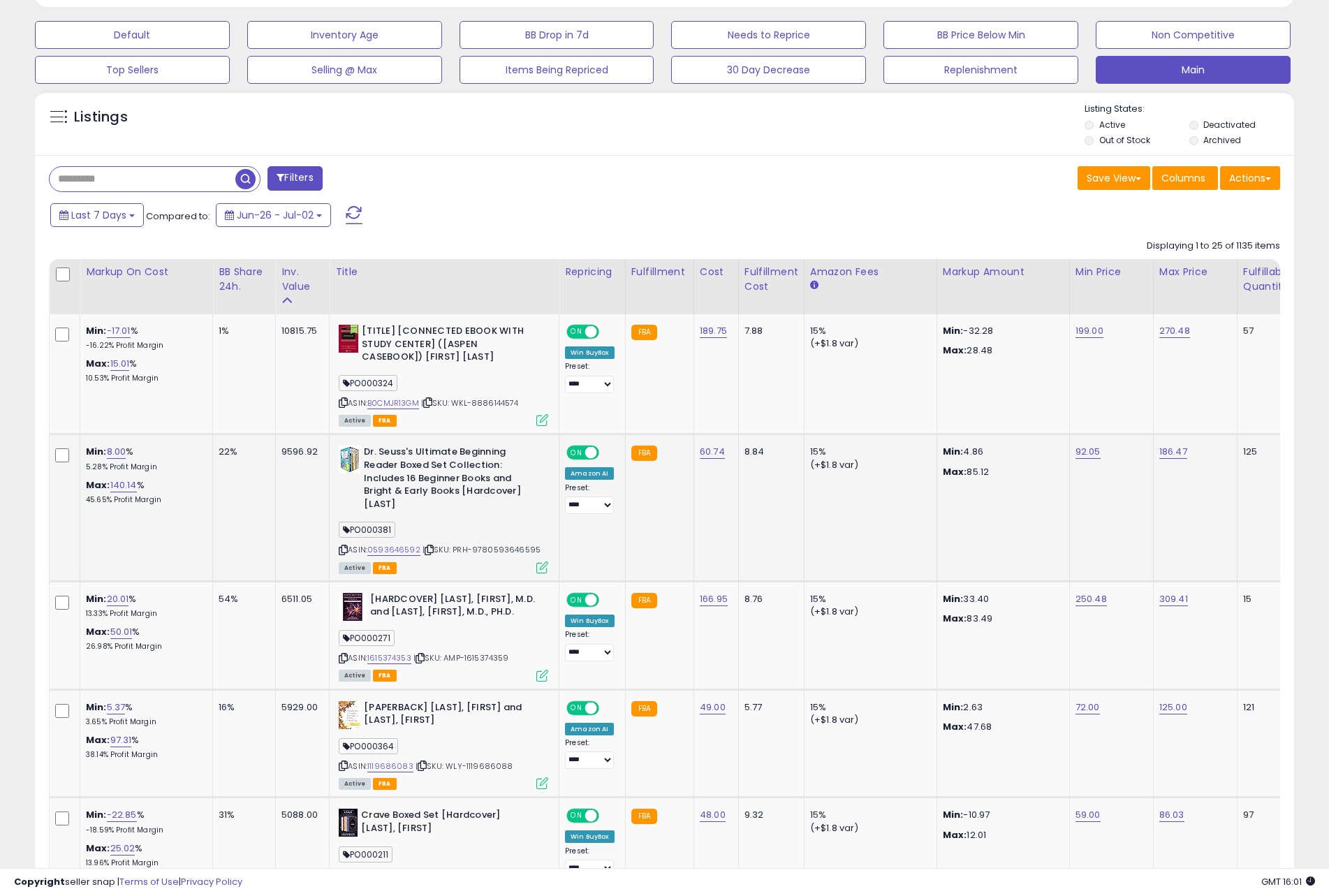 click at bounding box center [542, 567] 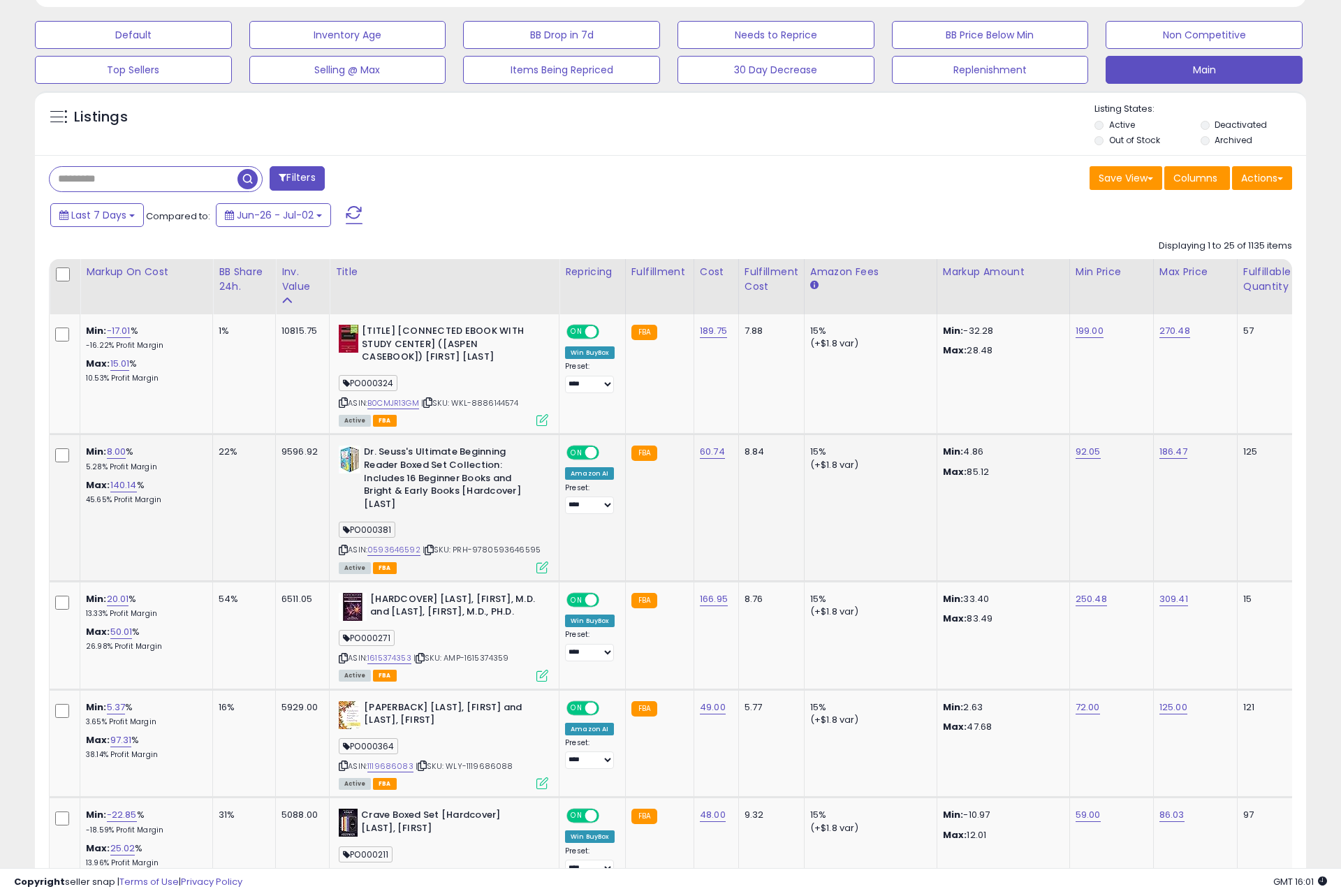 scroll, scrollTop: 698077, scrollLeft: 697700, axis: both 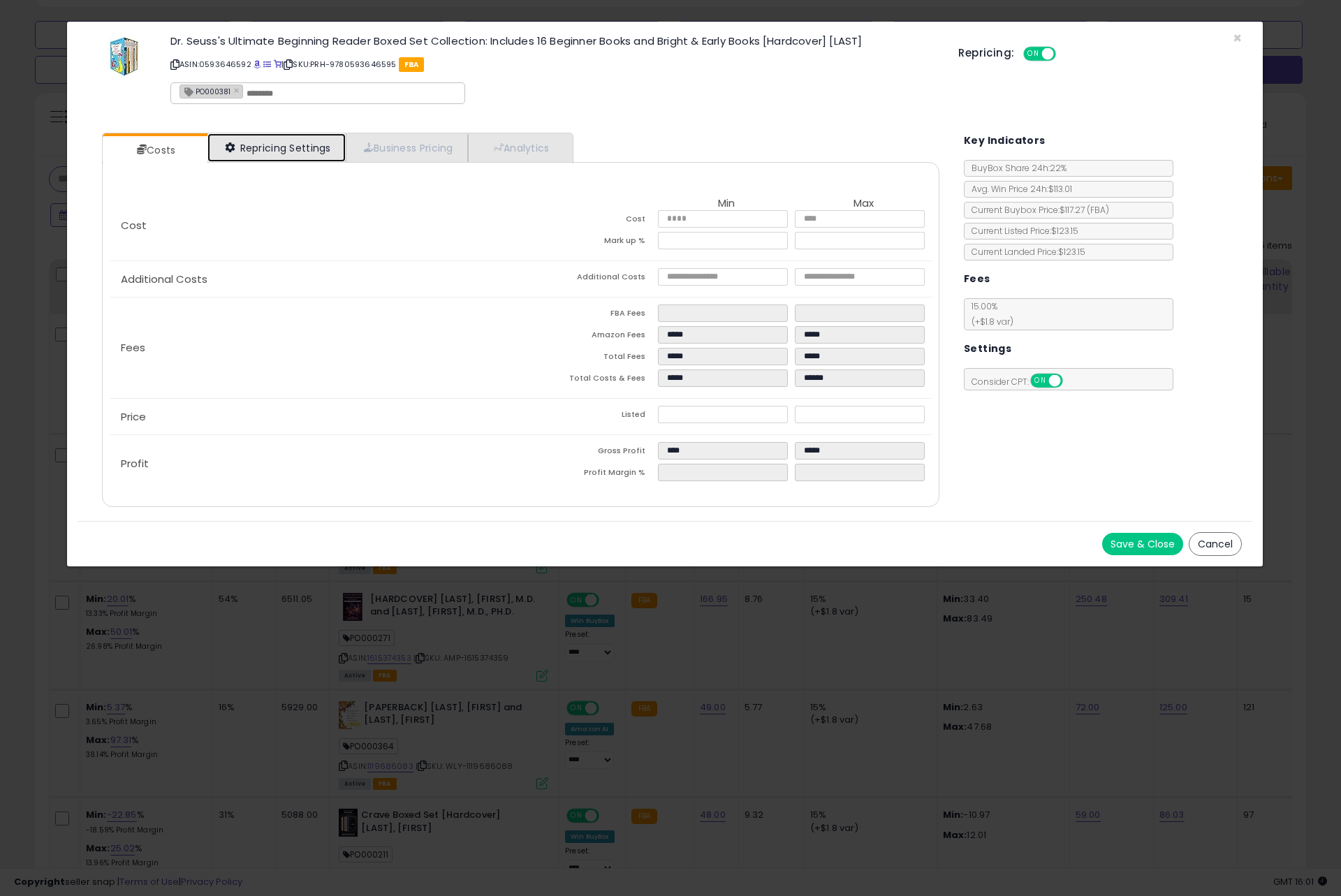 click on "Repricing Settings" at bounding box center [277, 147] 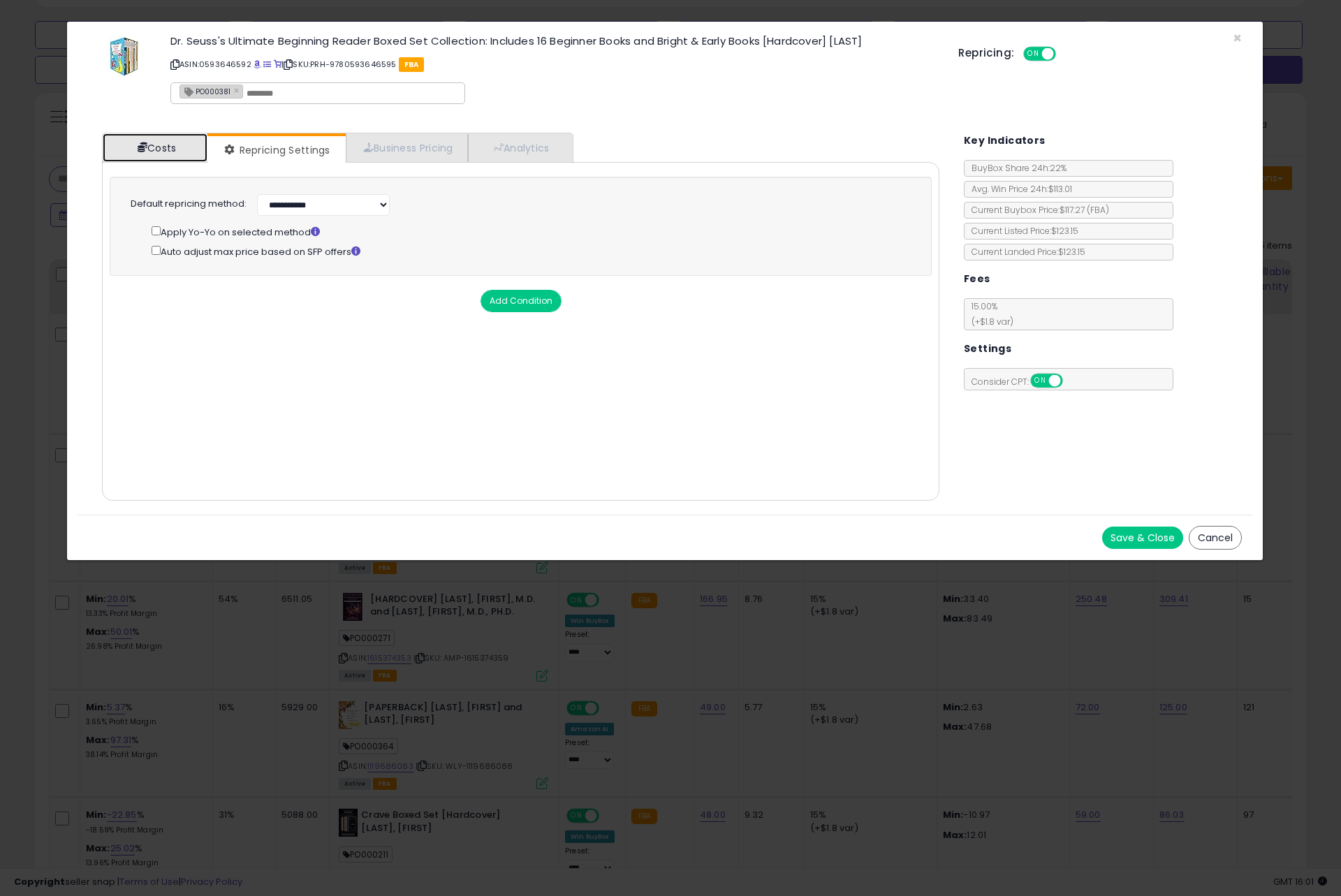 click on "Costs" at bounding box center (155, 147) 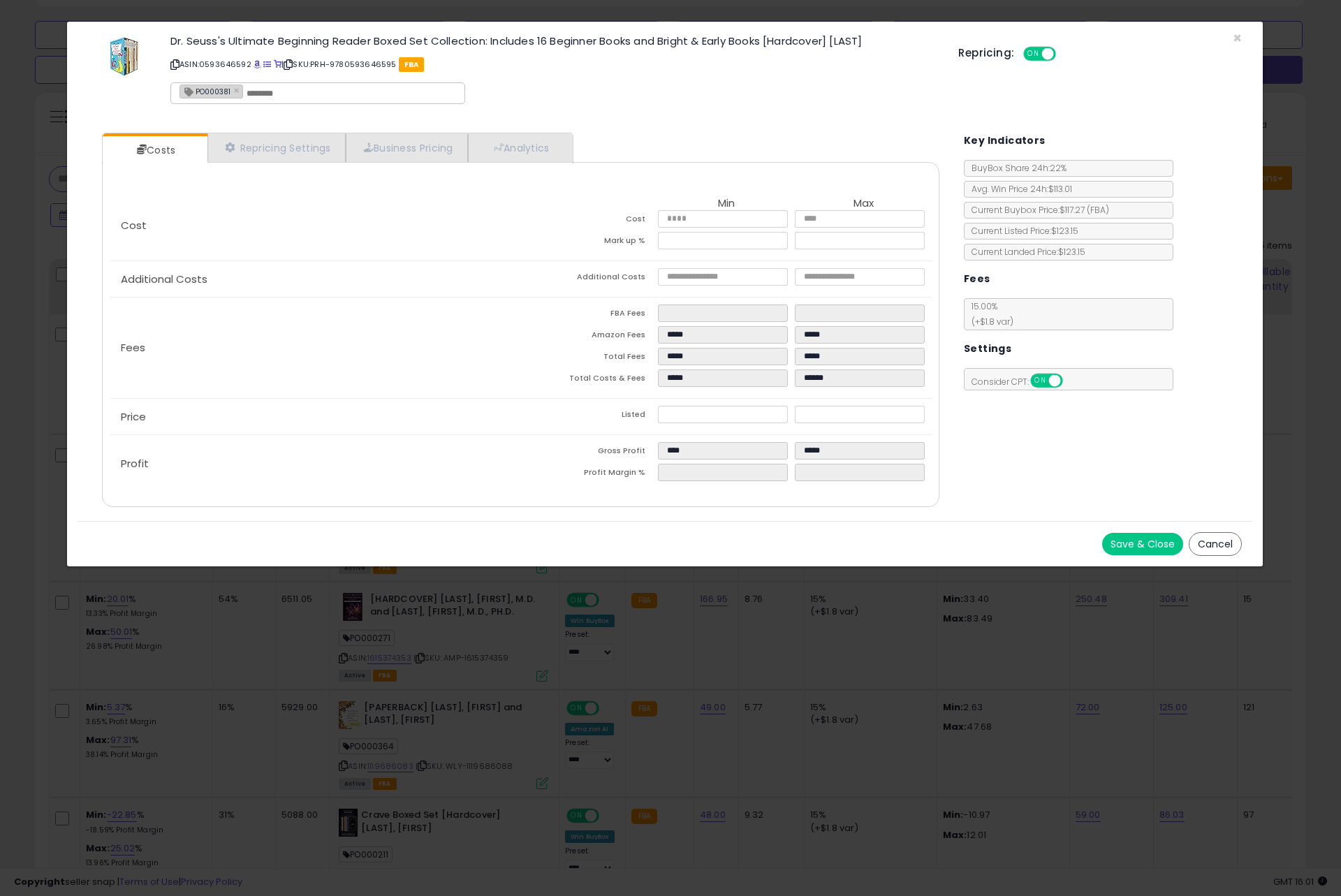 click on "Cancel" at bounding box center [1215, 544] 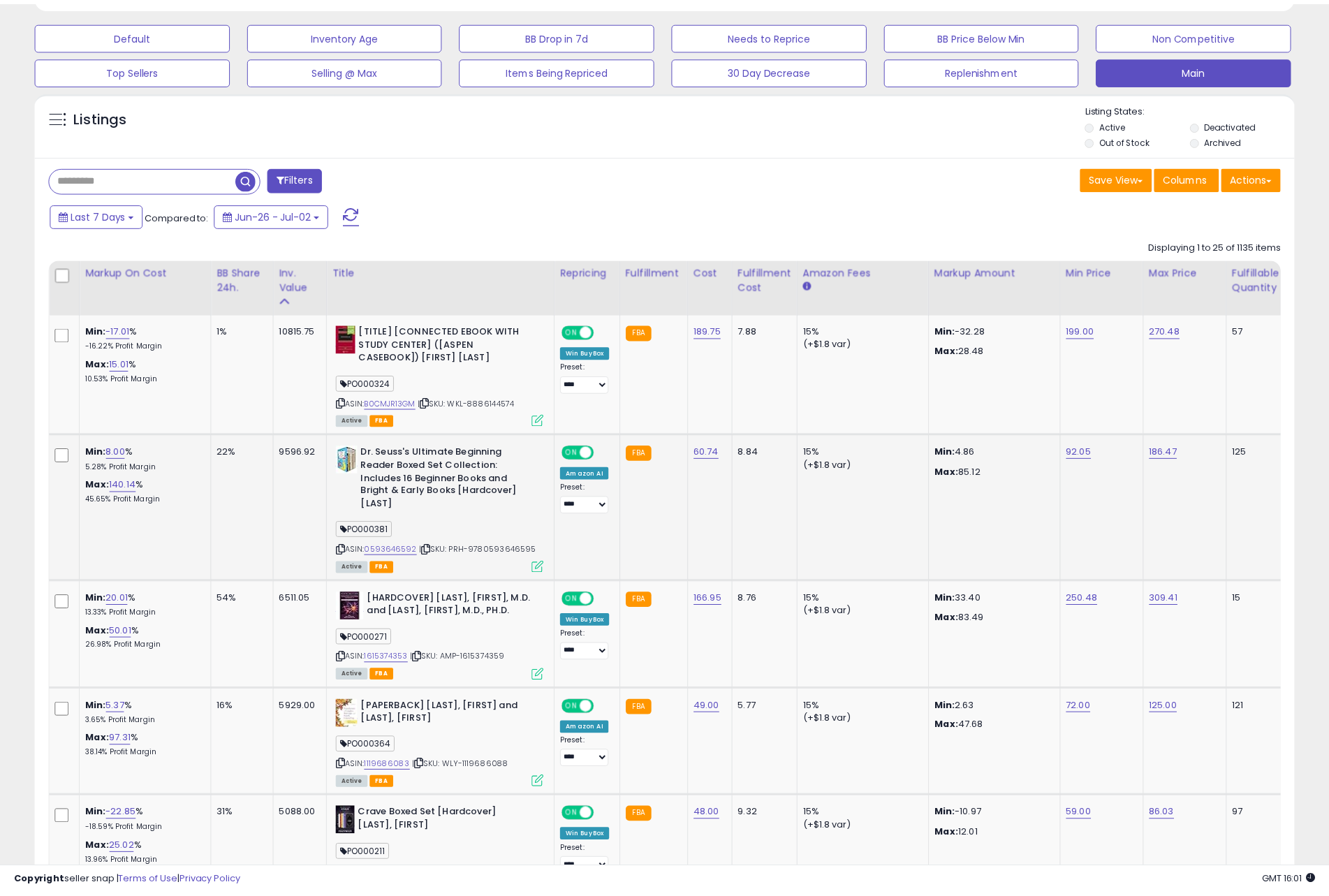scroll, scrollTop: 286, scrollLeft: 730, axis: both 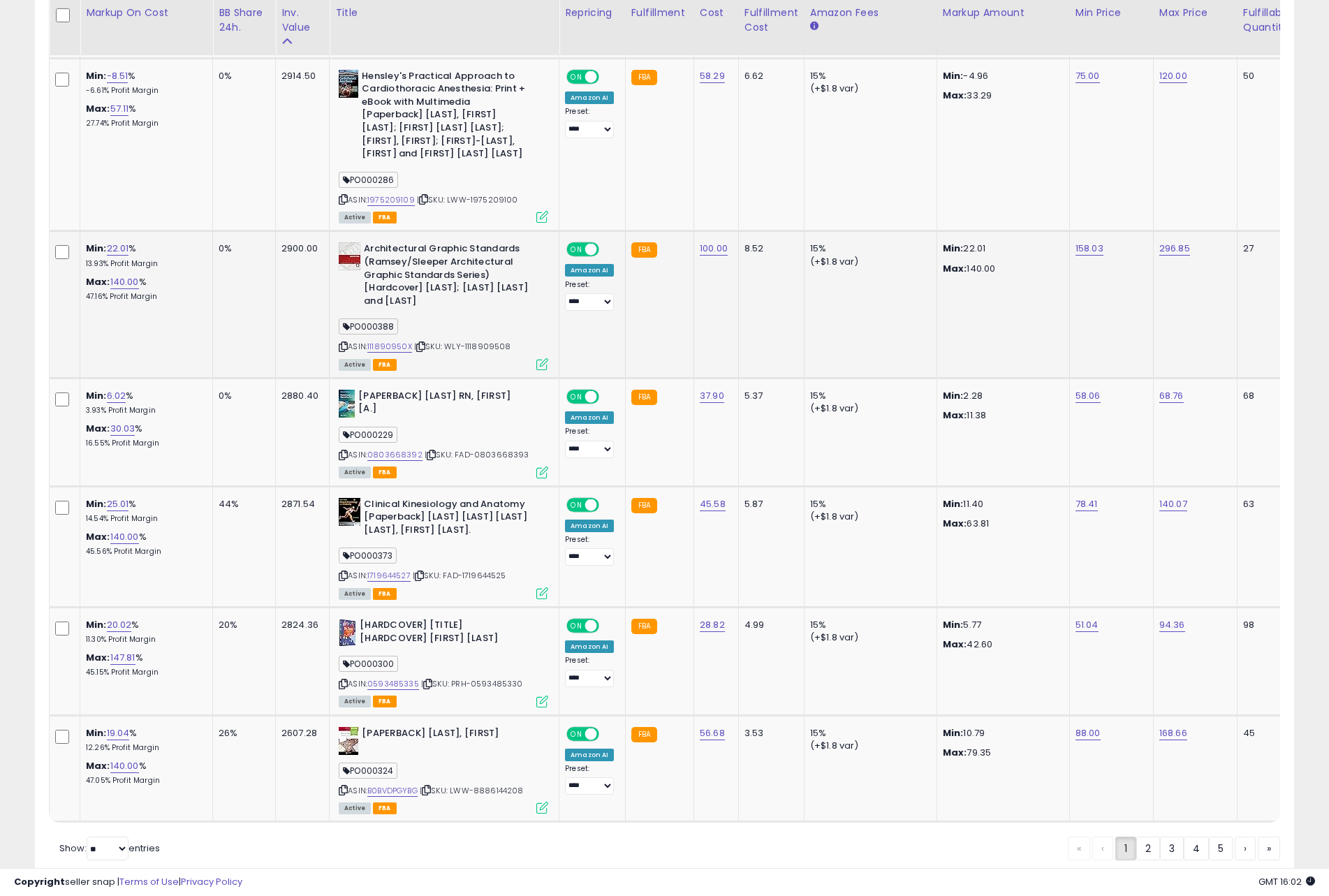 click at bounding box center (542, 364) 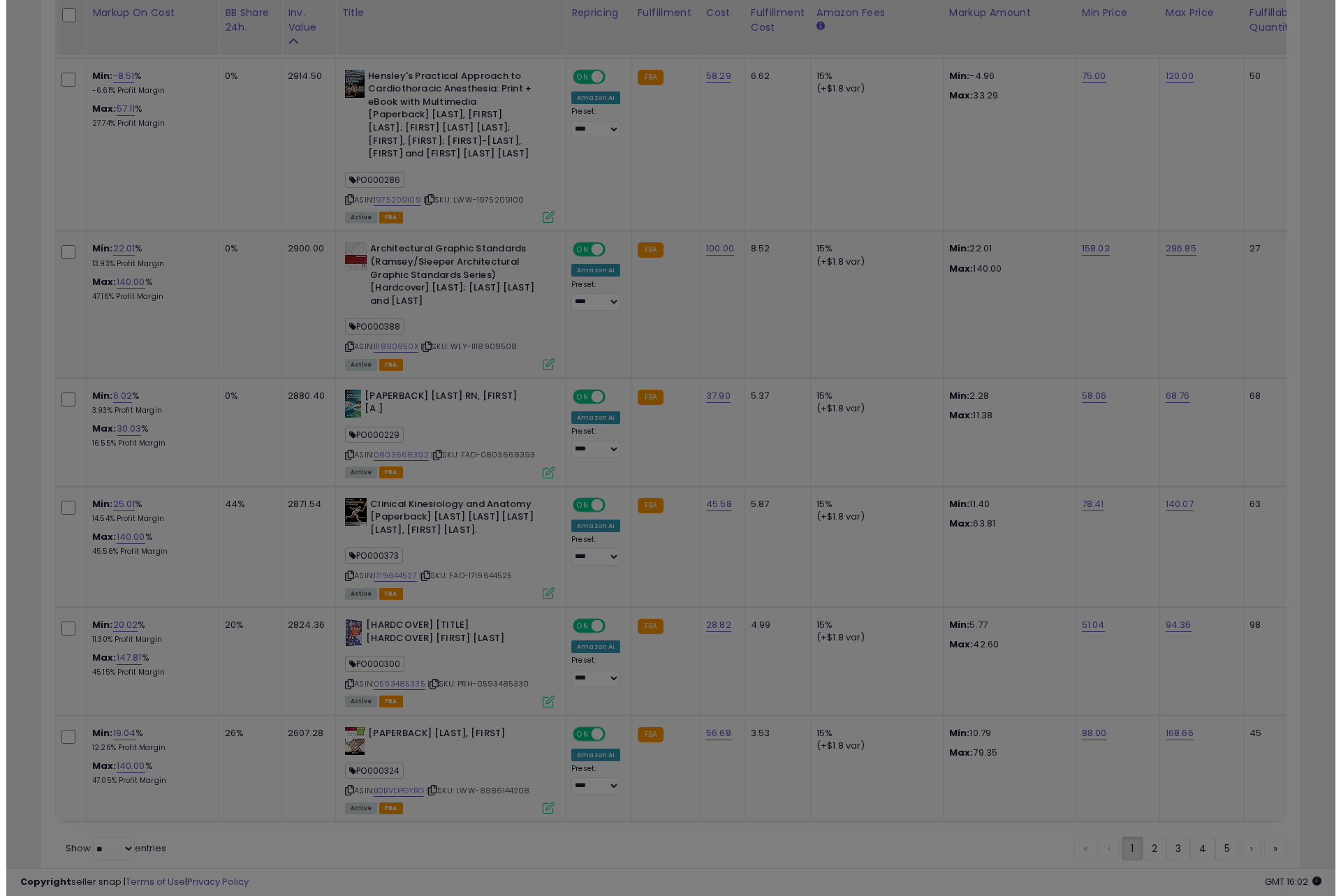 scroll, scrollTop: 698077, scrollLeft: 697700, axis: both 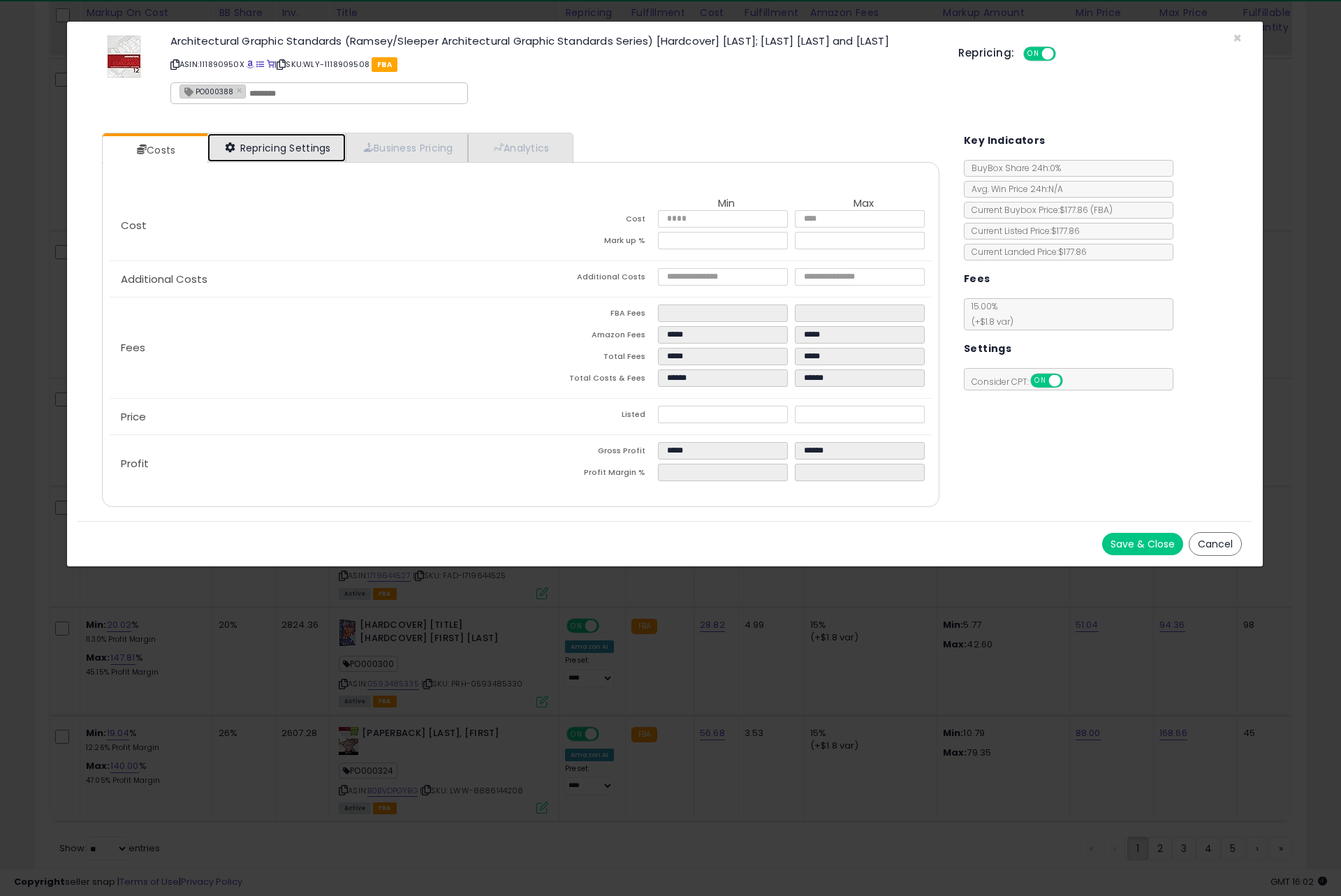 click on "Repricing Settings" at bounding box center [277, 147] 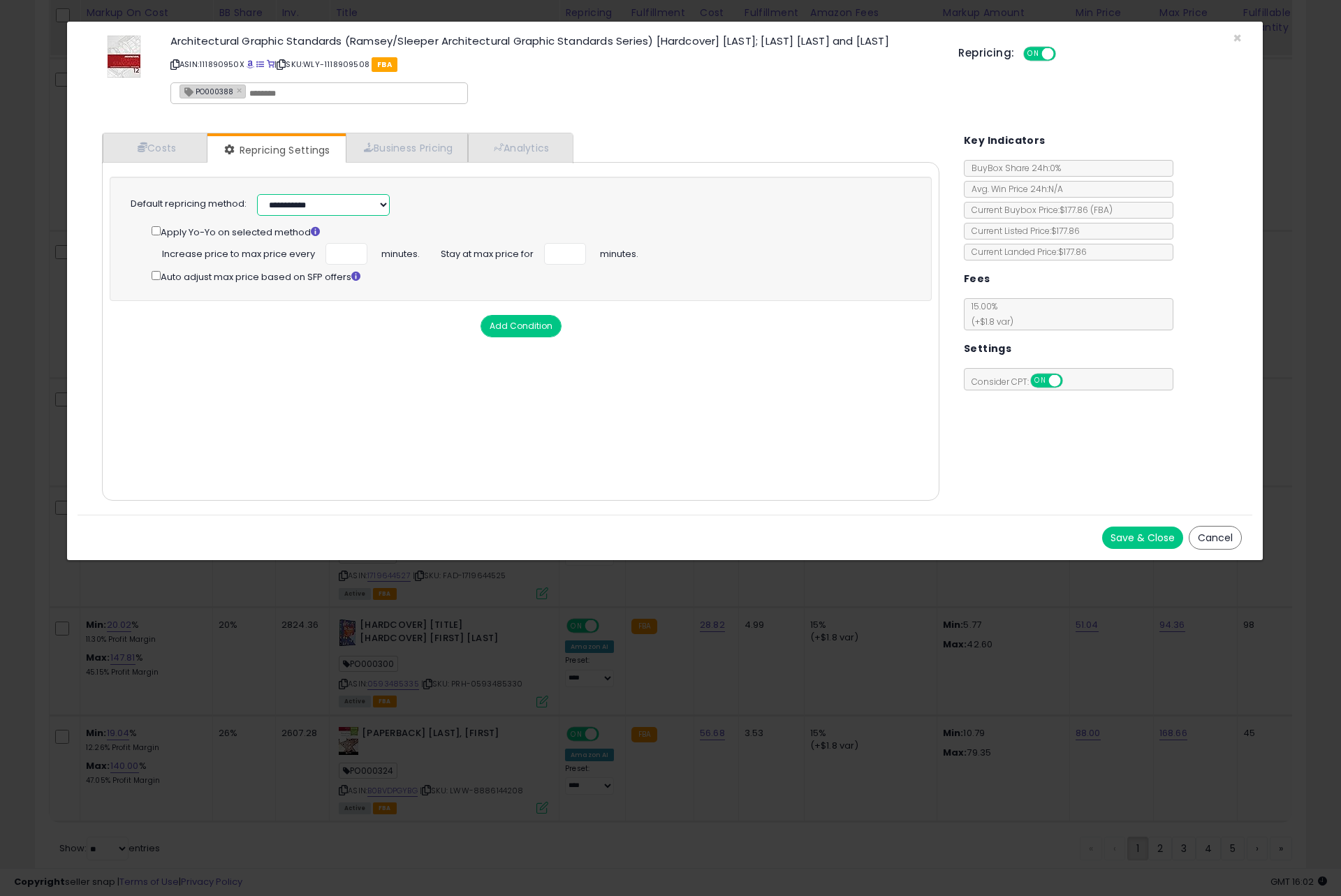 click on "**********" at bounding box center [323, 205] 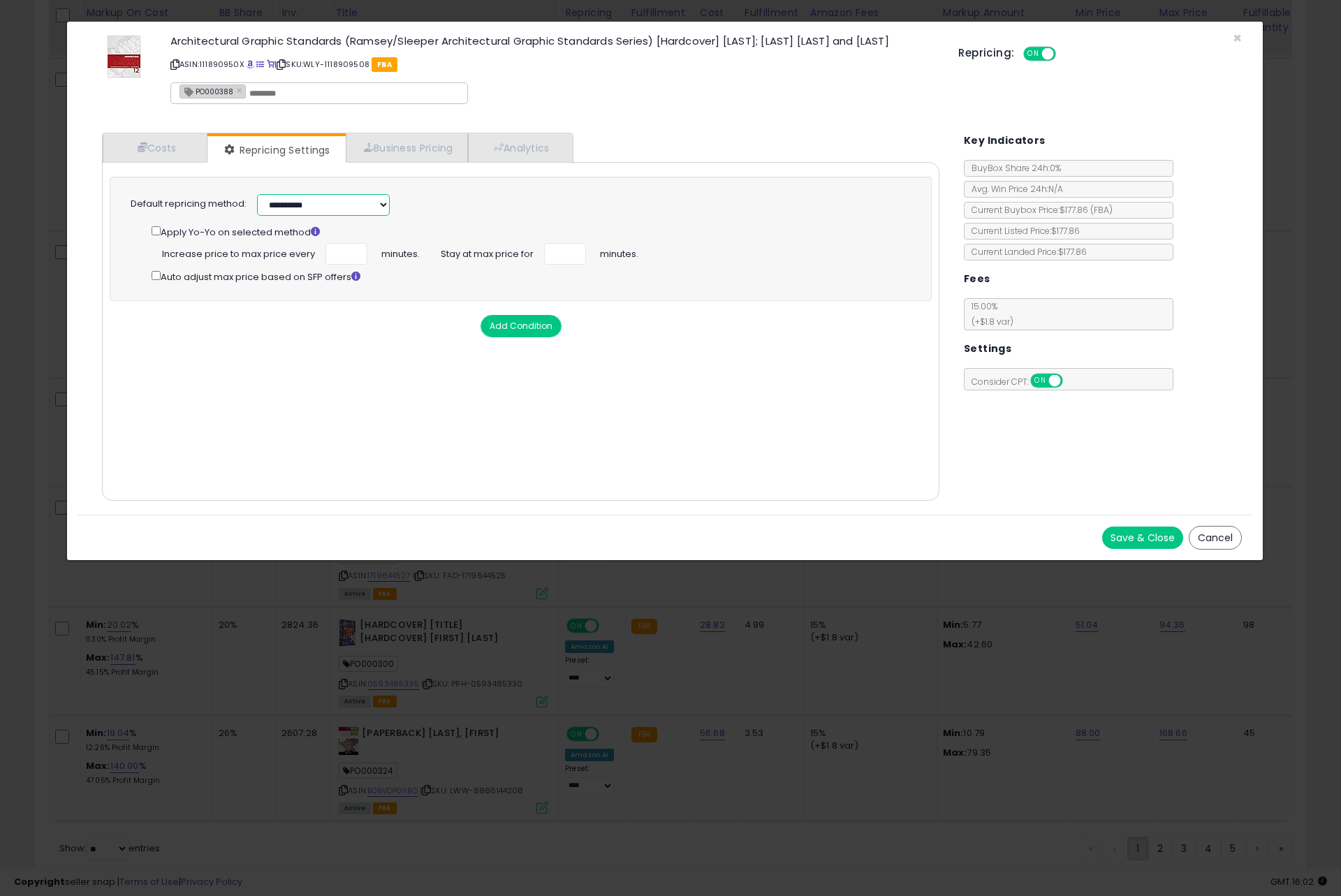 click on "**********" at bounding box center [323, 205] 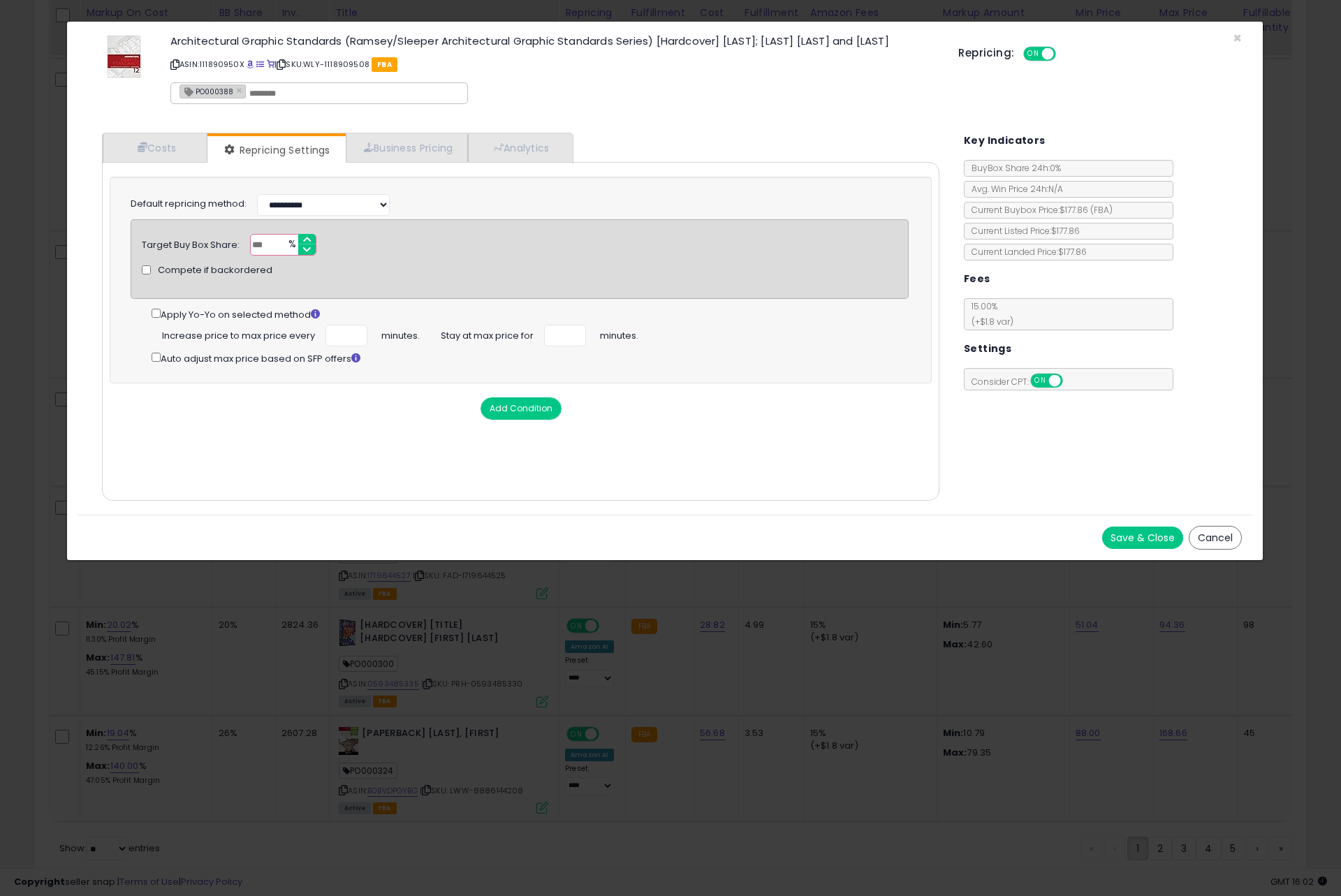 click on "***" at bounding box center [283, 244] 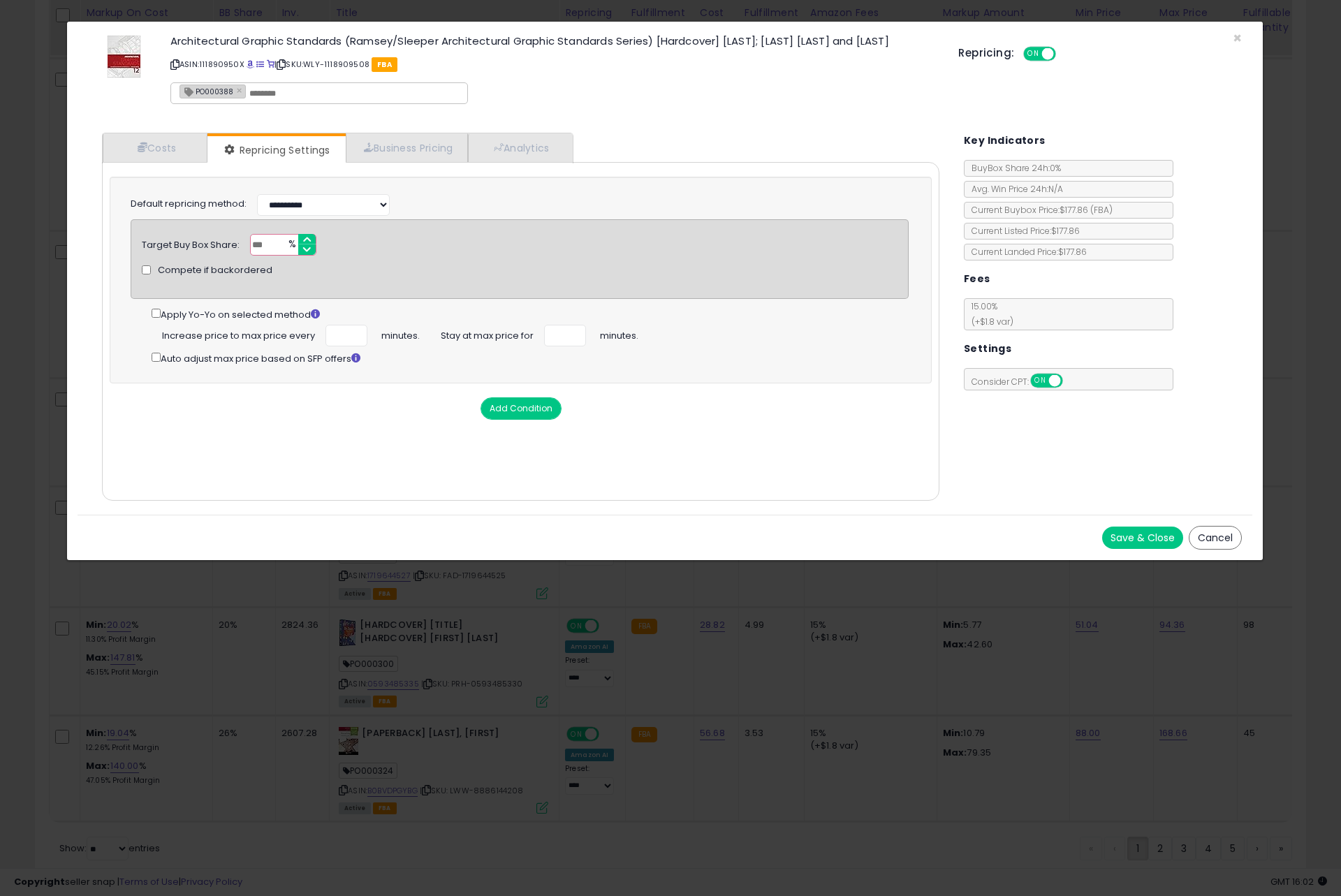 type on "**" 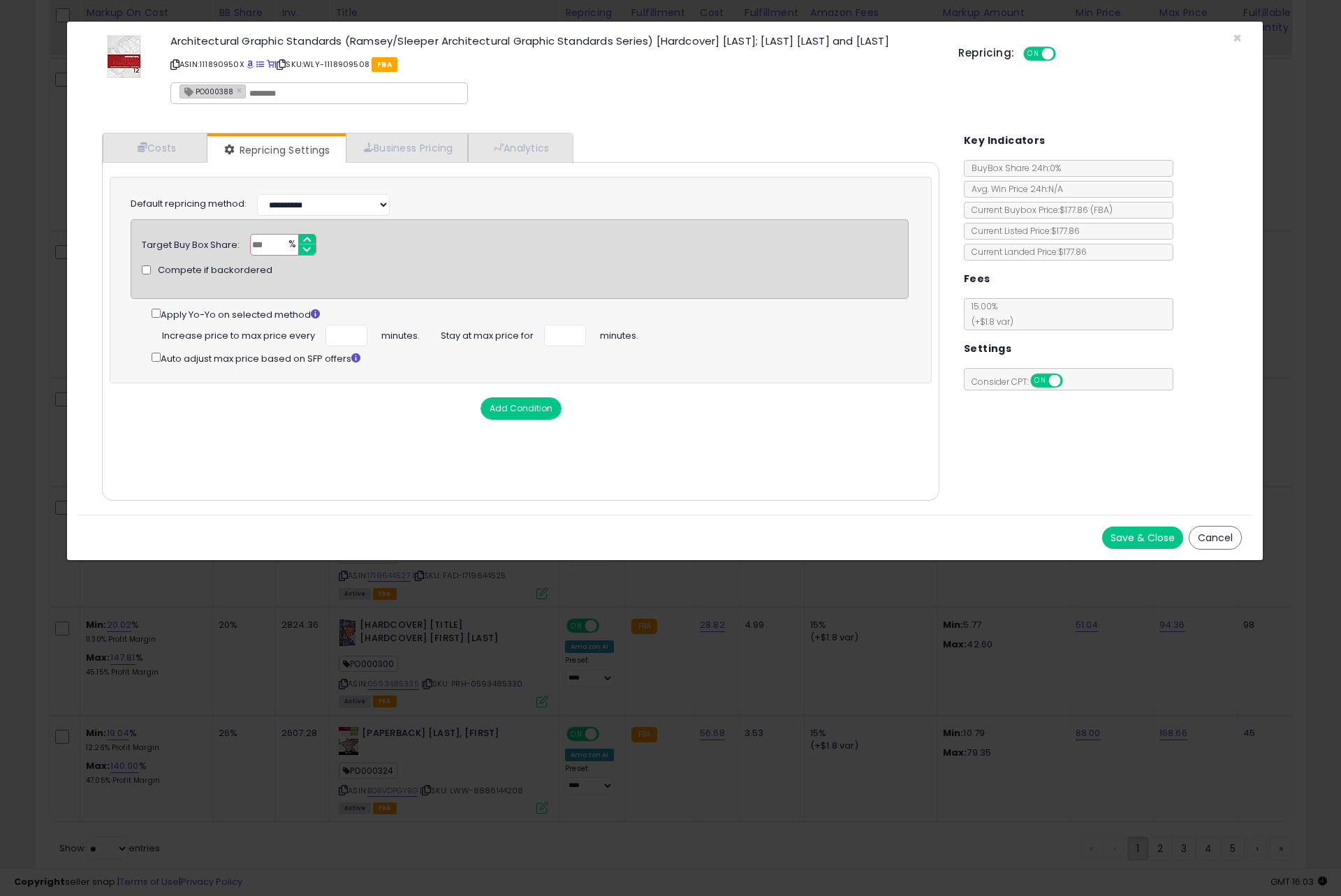 click on "Save & Close" at bounding box center (1143, 538) 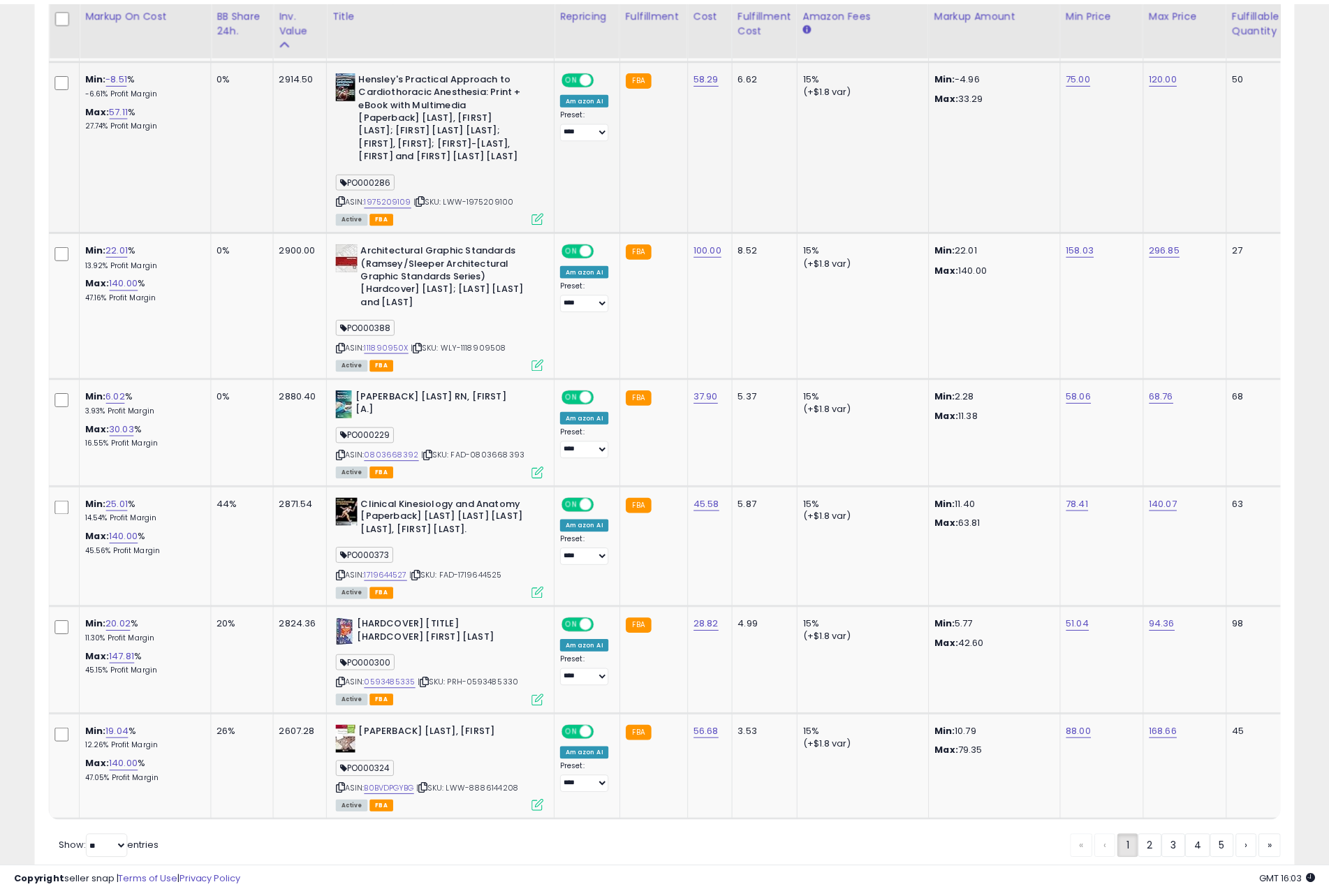 scroll, scrollTop: 286, scrollLeft: 730, axis: both 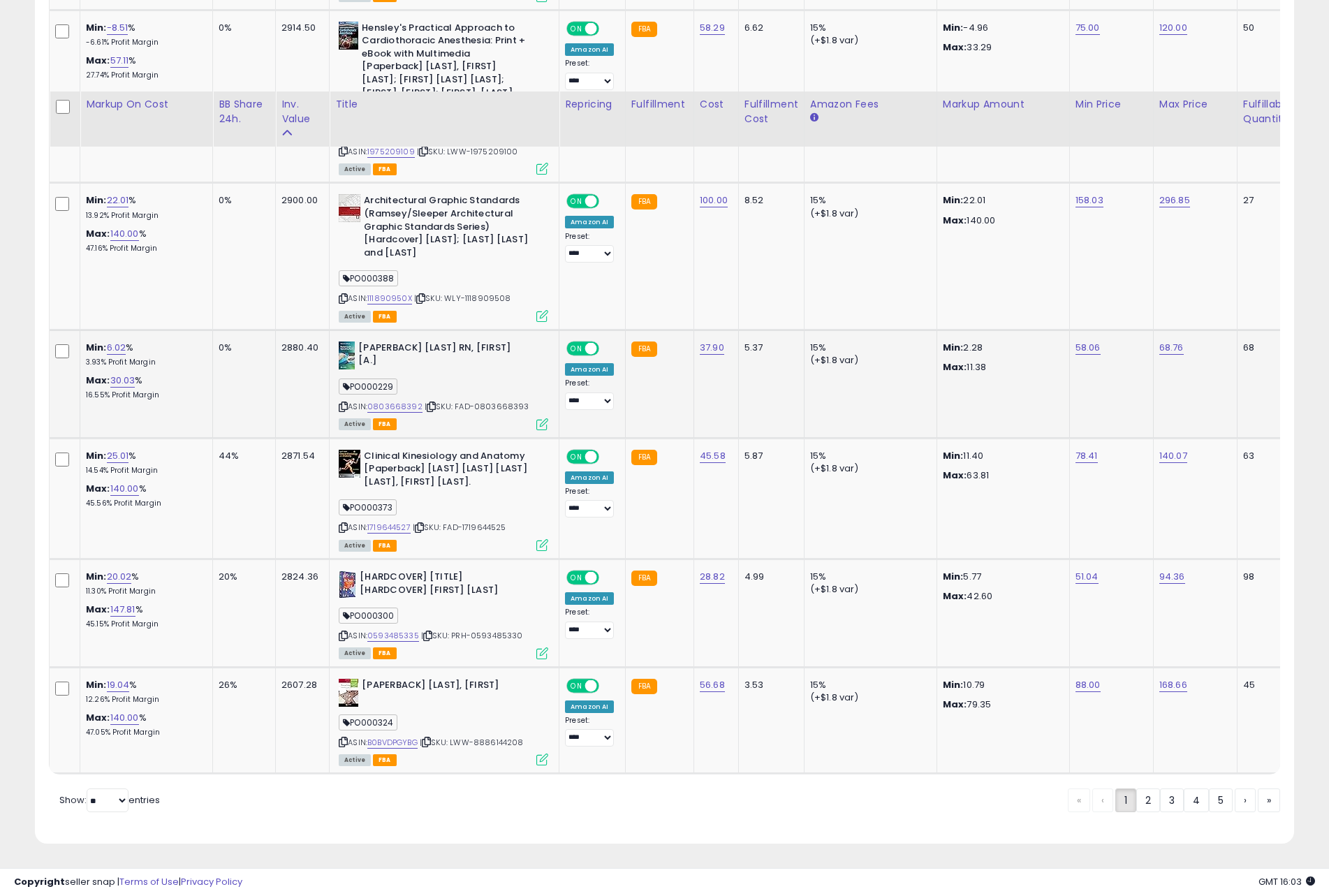 click at bounding box center [542, 424] 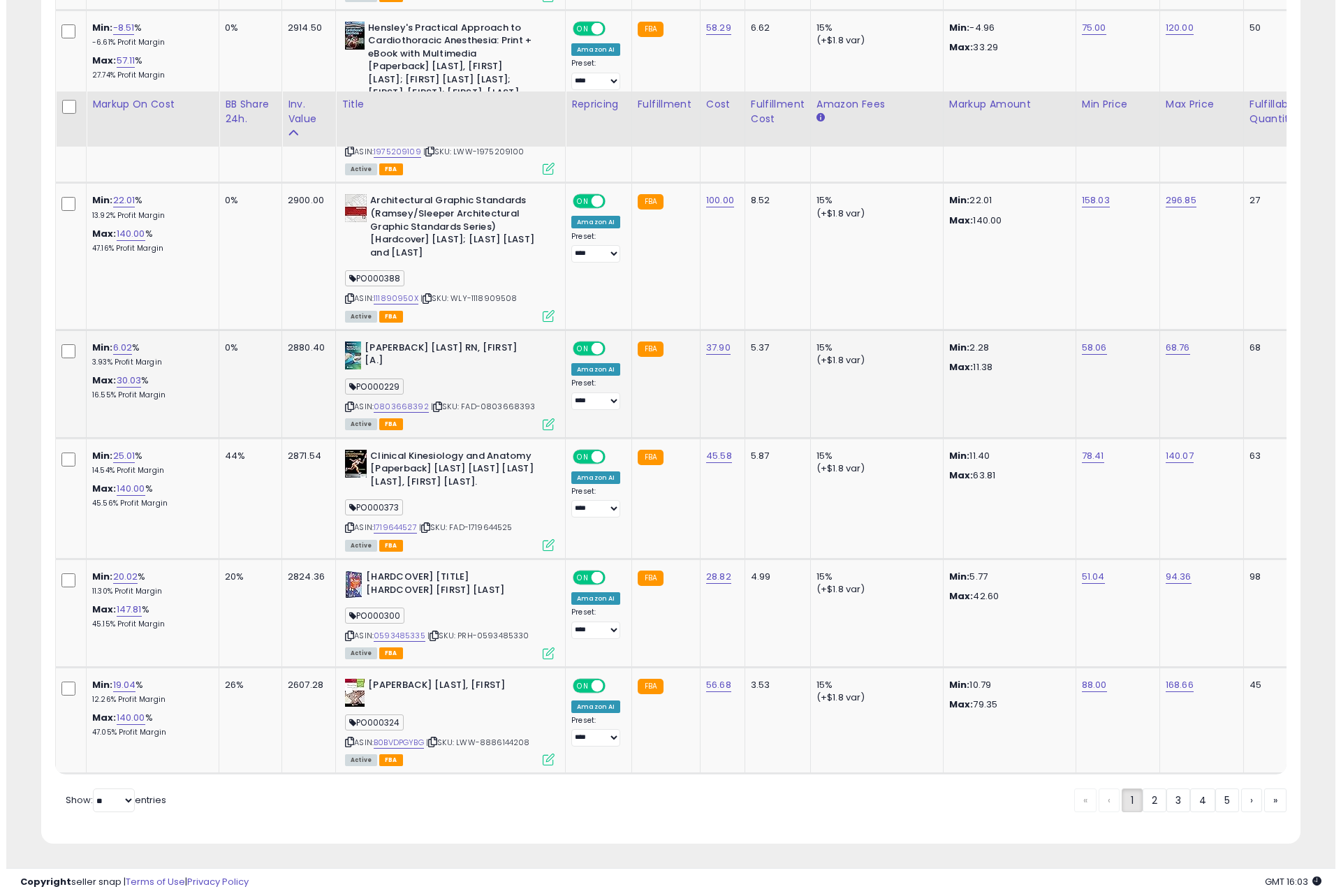 scroll, scrollTop: 698077, scrollLeft: 697700, axis: both 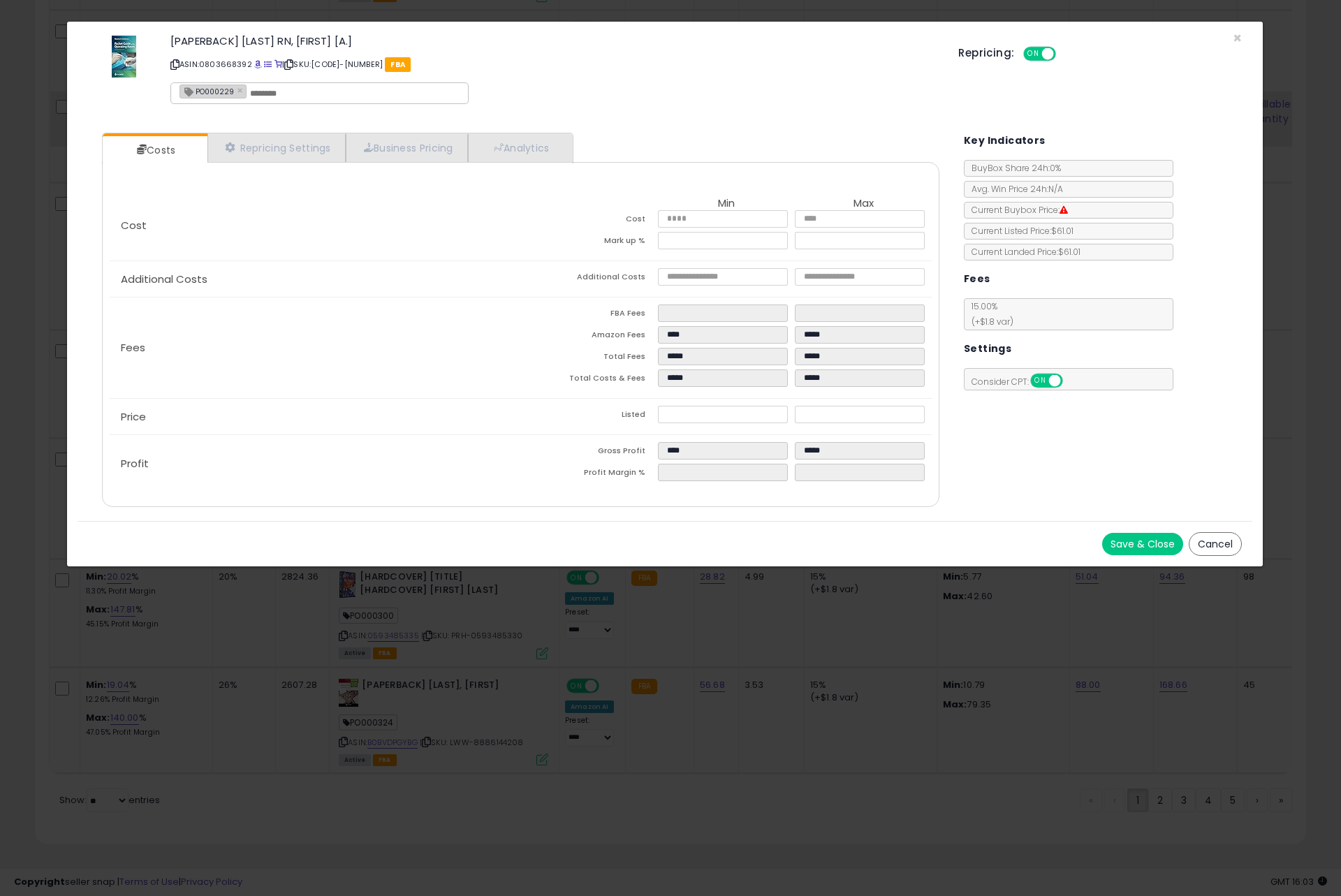 click on "Cancel" at bounding box center (1215, 544) 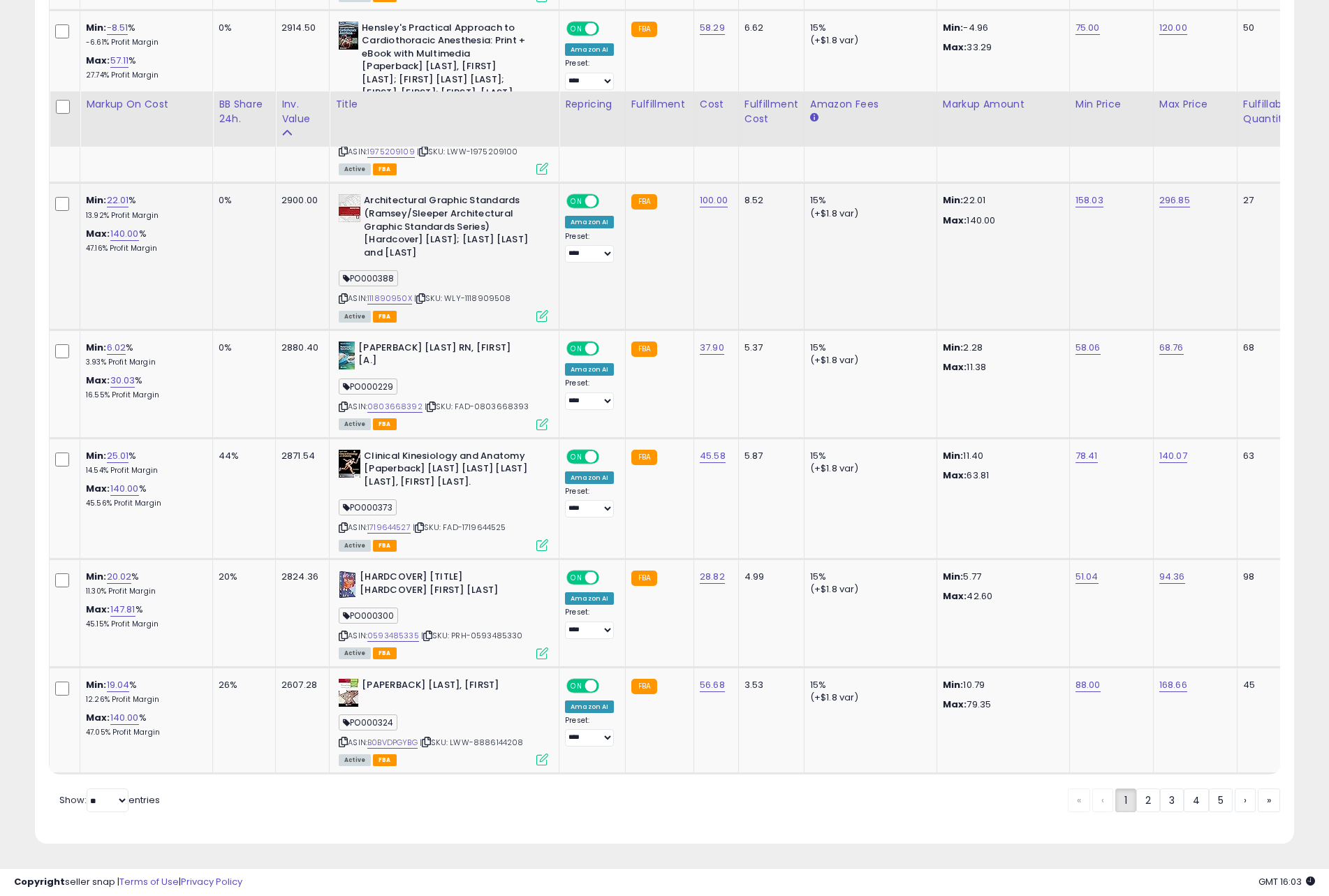 scroll, scrollTop: 286, scrollLeft: 730, axis: both 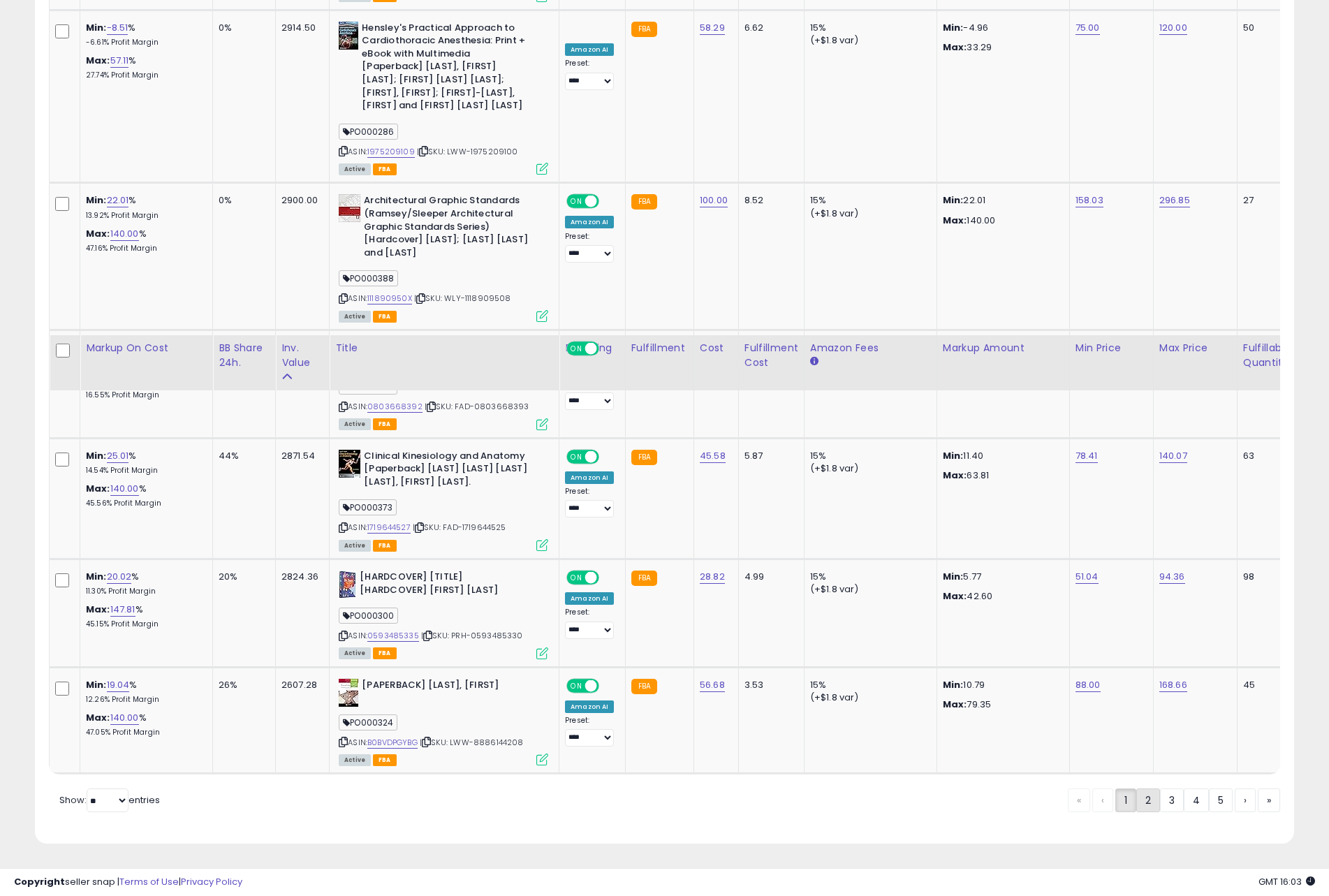 click on "2" 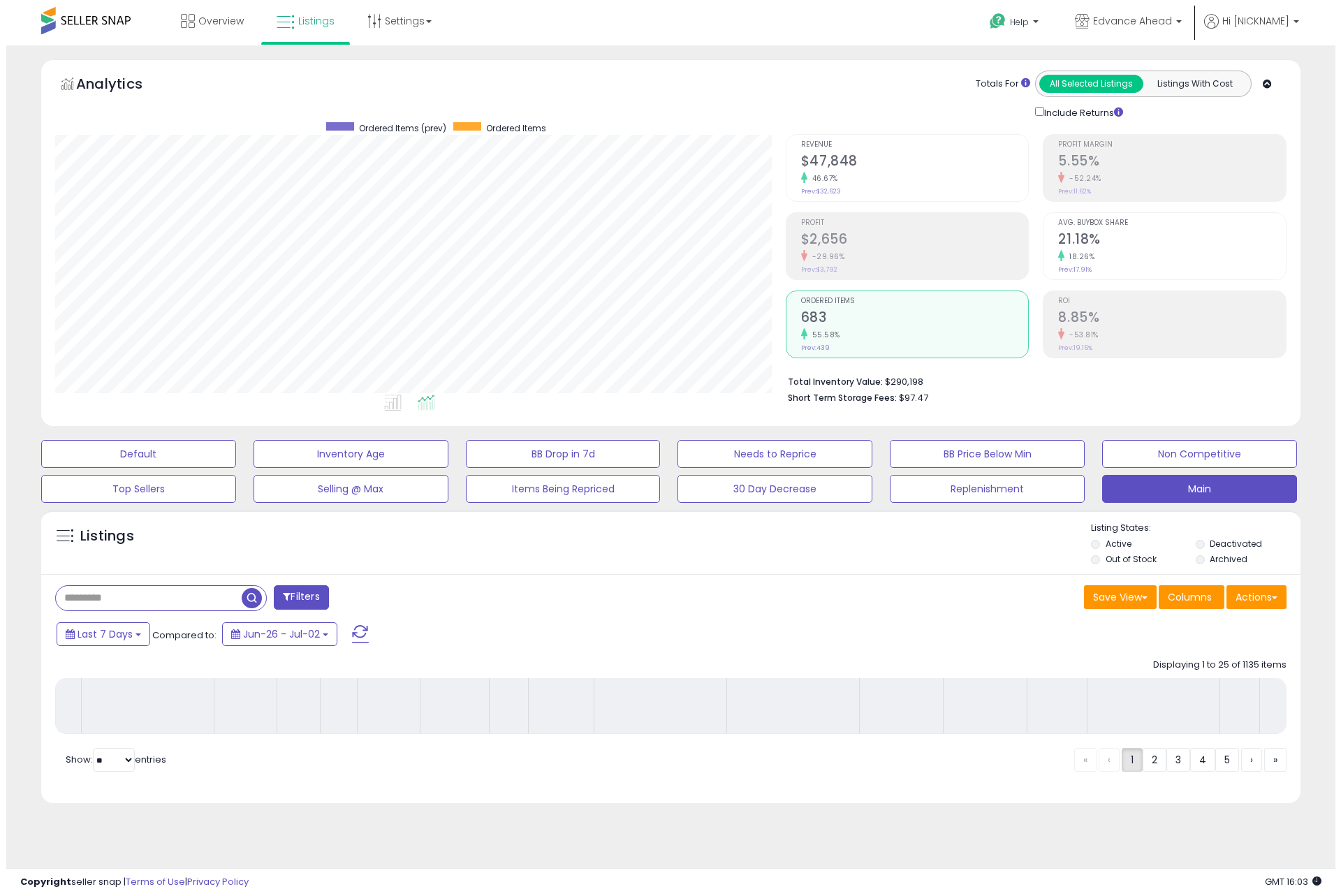scroll, scrollTop: 0, scrollLeft: 0, axis: both 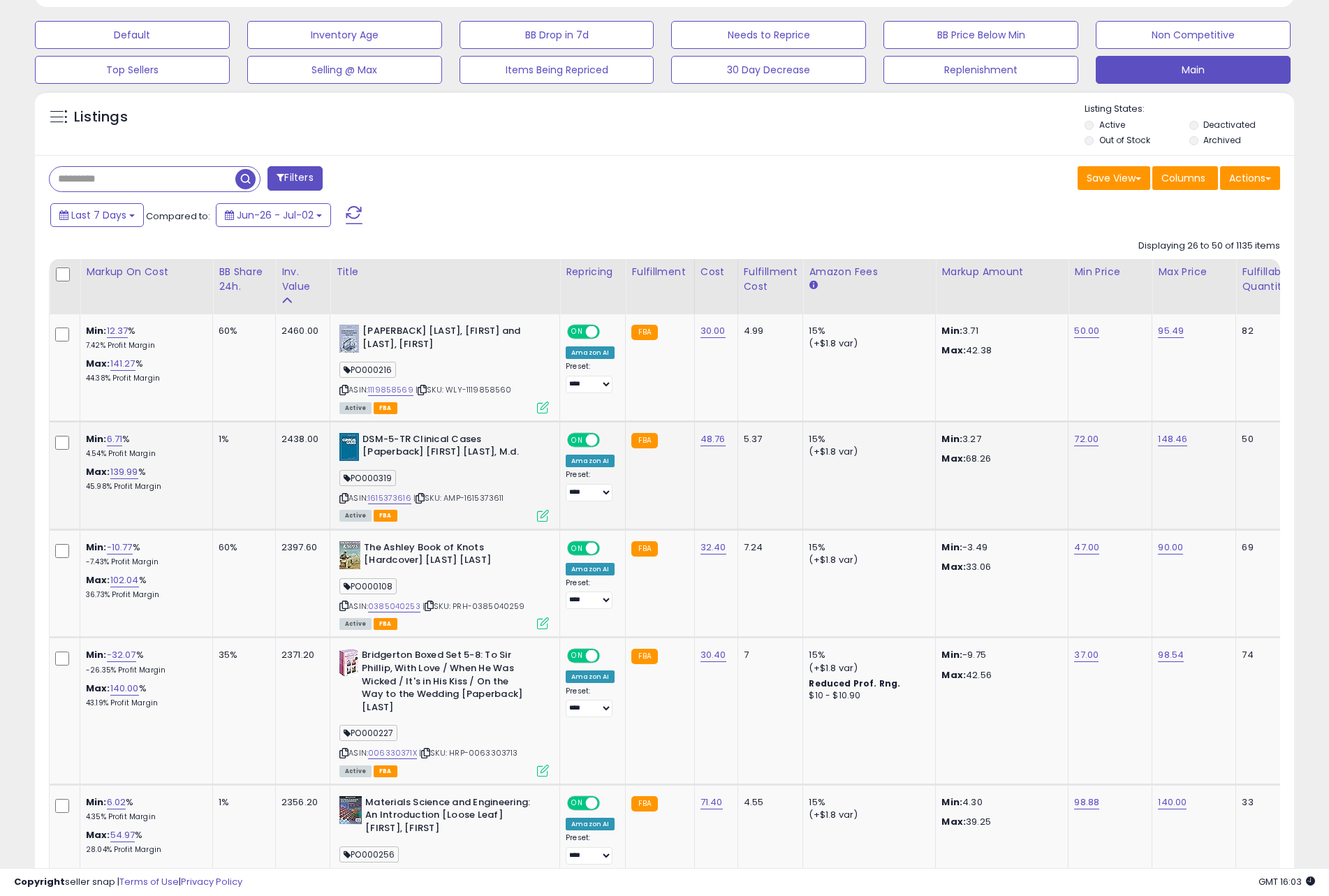 click at bounding box center (543, 515) 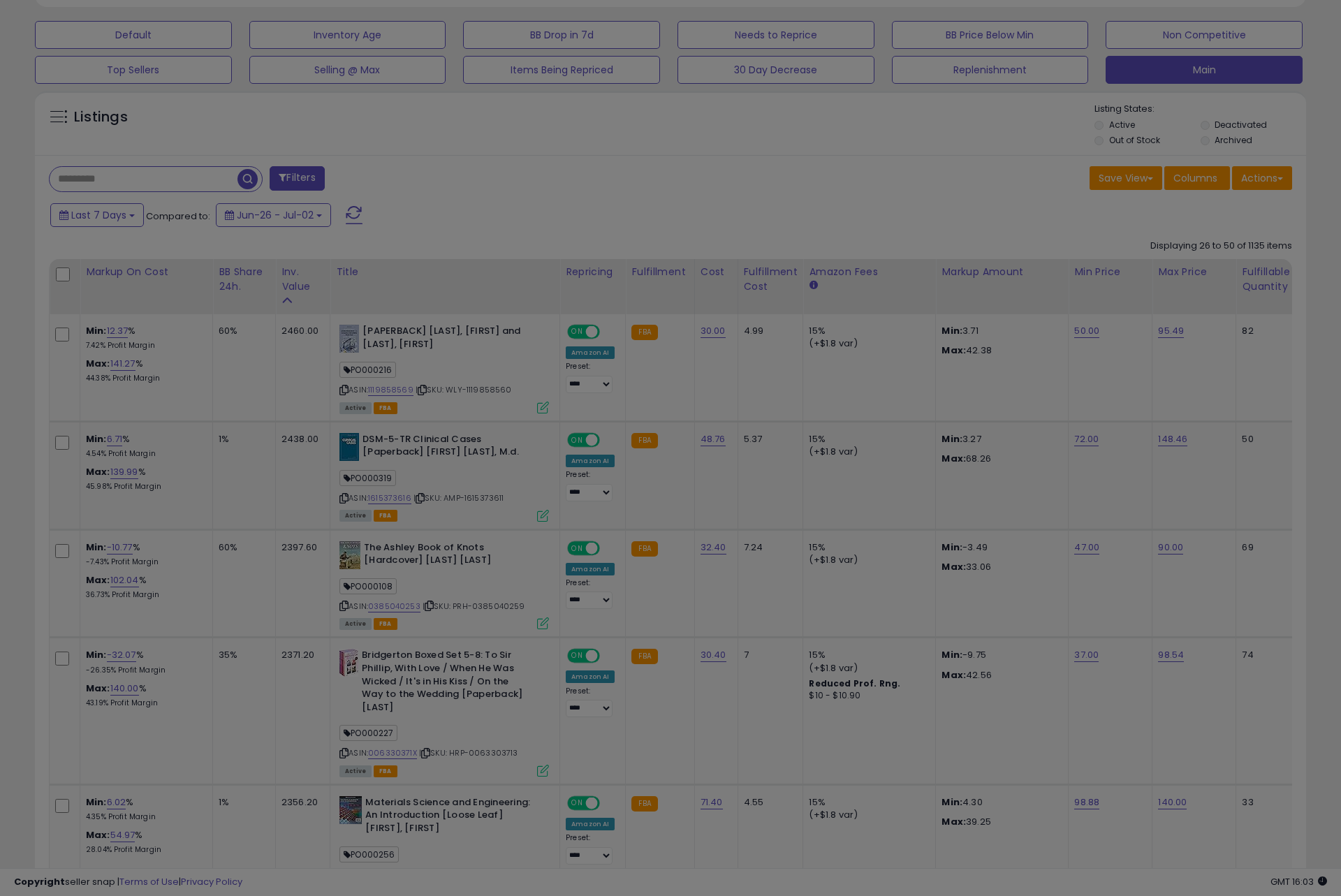 scroll, scrollTop: 698077, scrollLeft: 697700, axis: both 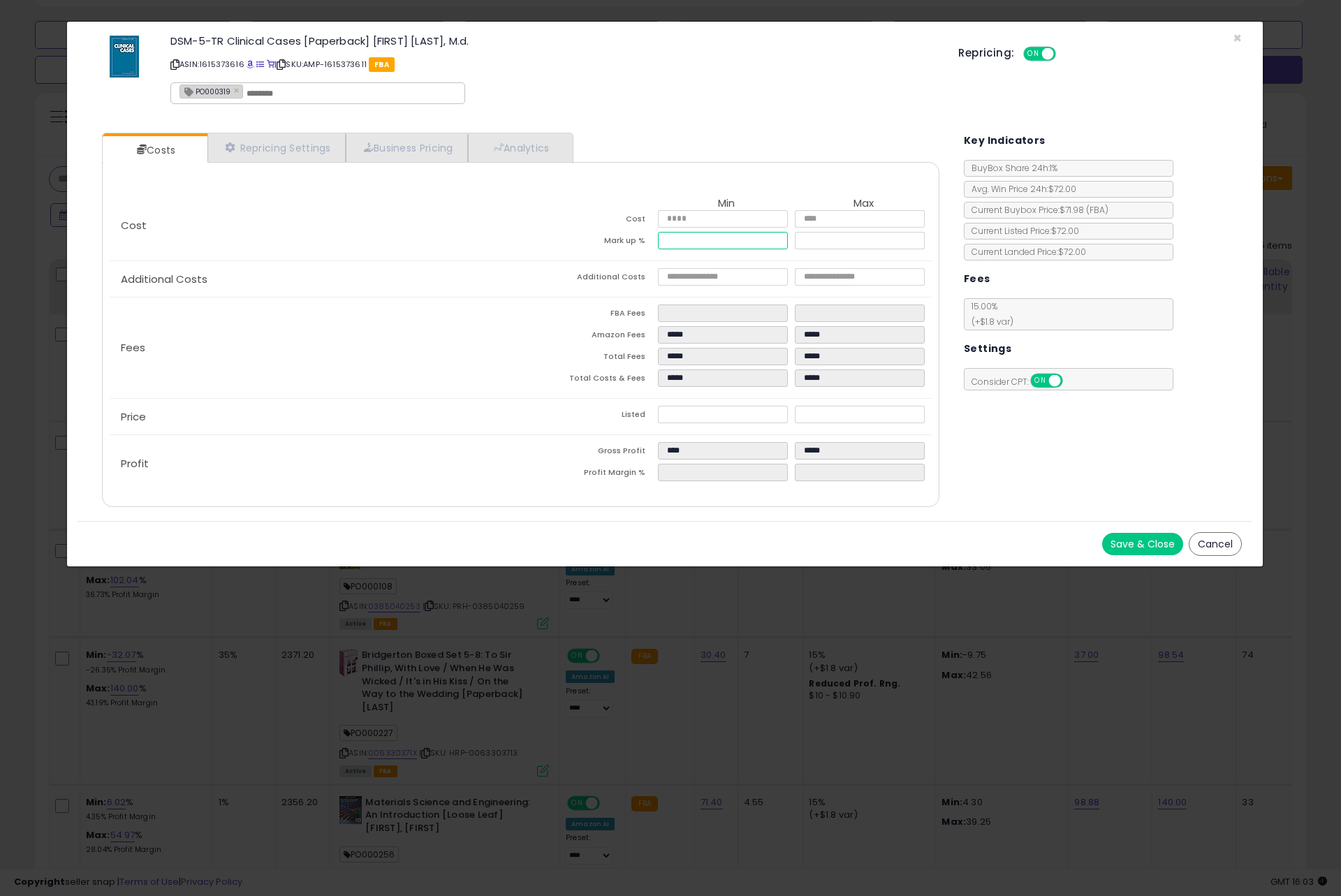 click on "****" at bounding box center [723, 240] 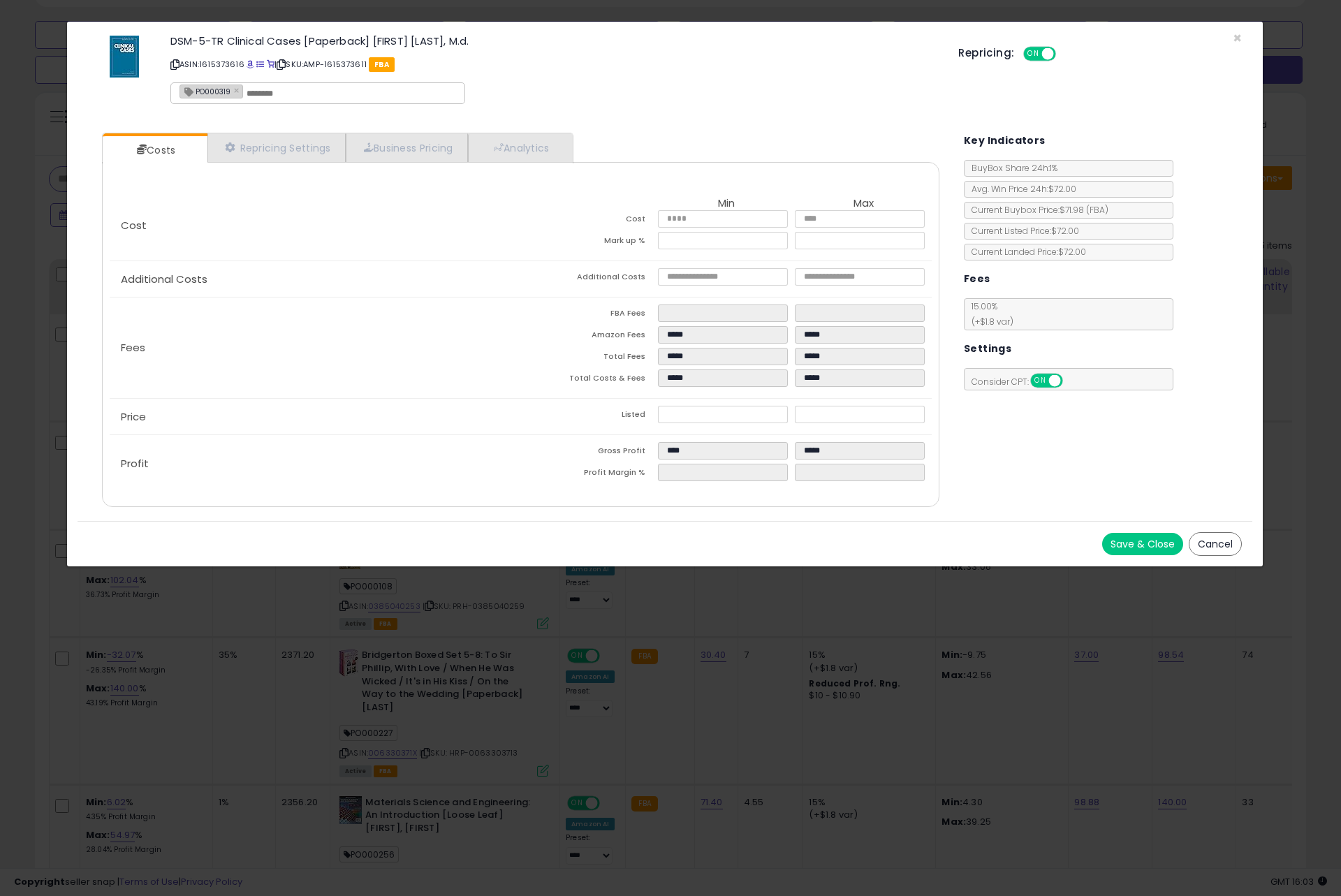 type on "****" 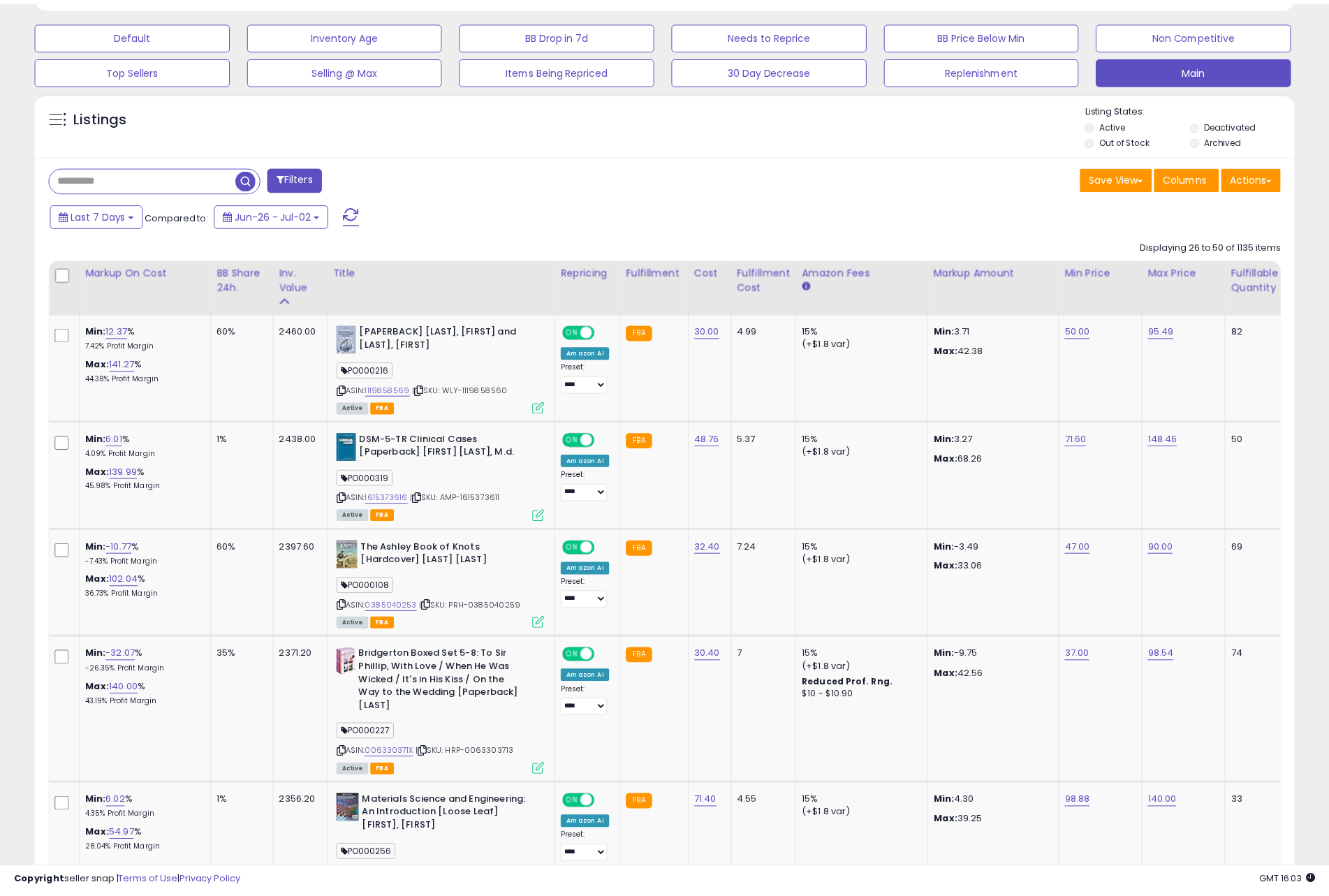 scroll, scrollTop: 286, scrollLeft: 730, axis: both 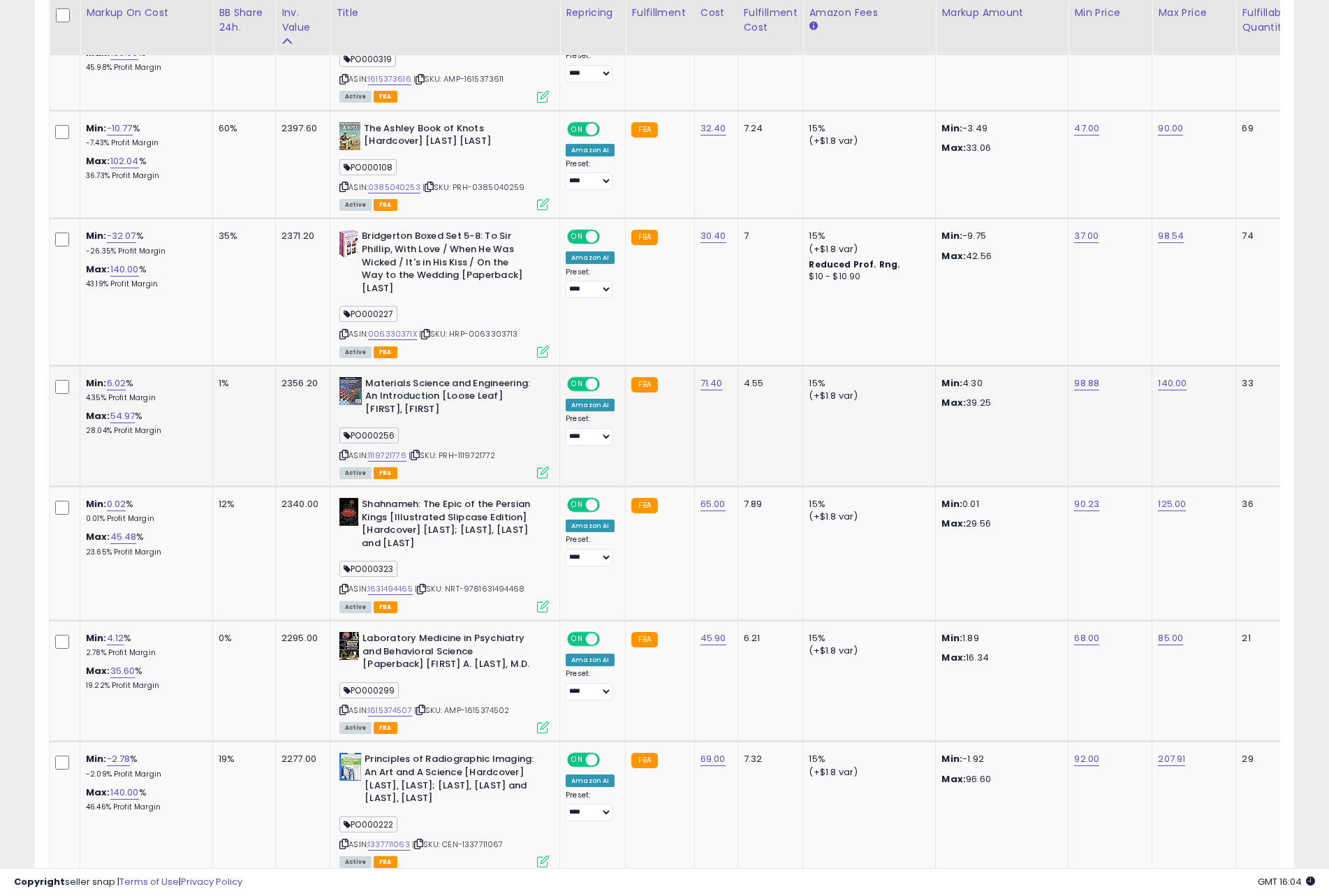 click at bounding box center [543, 472] 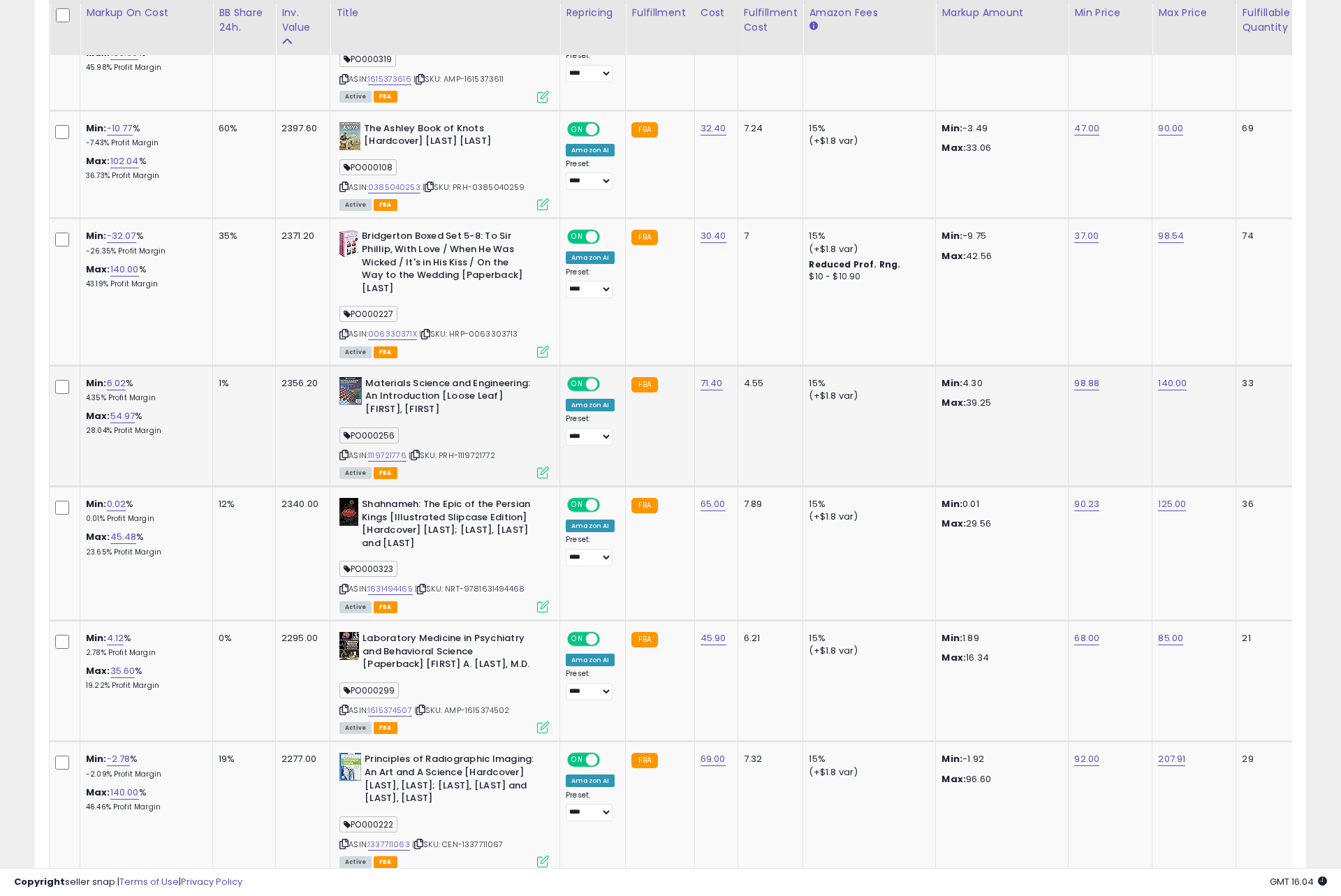 scroll, scrollTop: 698077, scrollLeft: 697700, axis: both 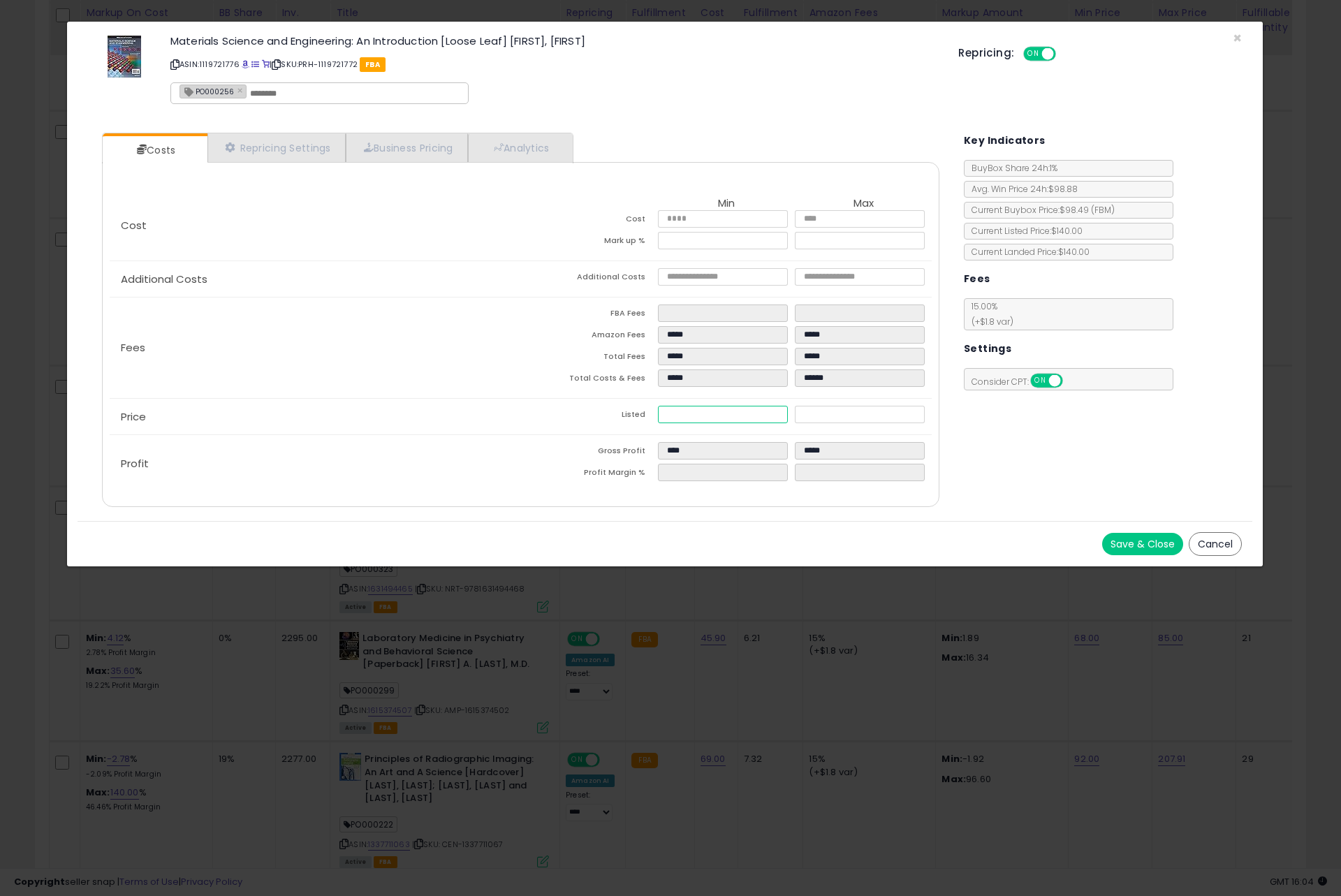 click on "*****" at bounding box center (723, 414) 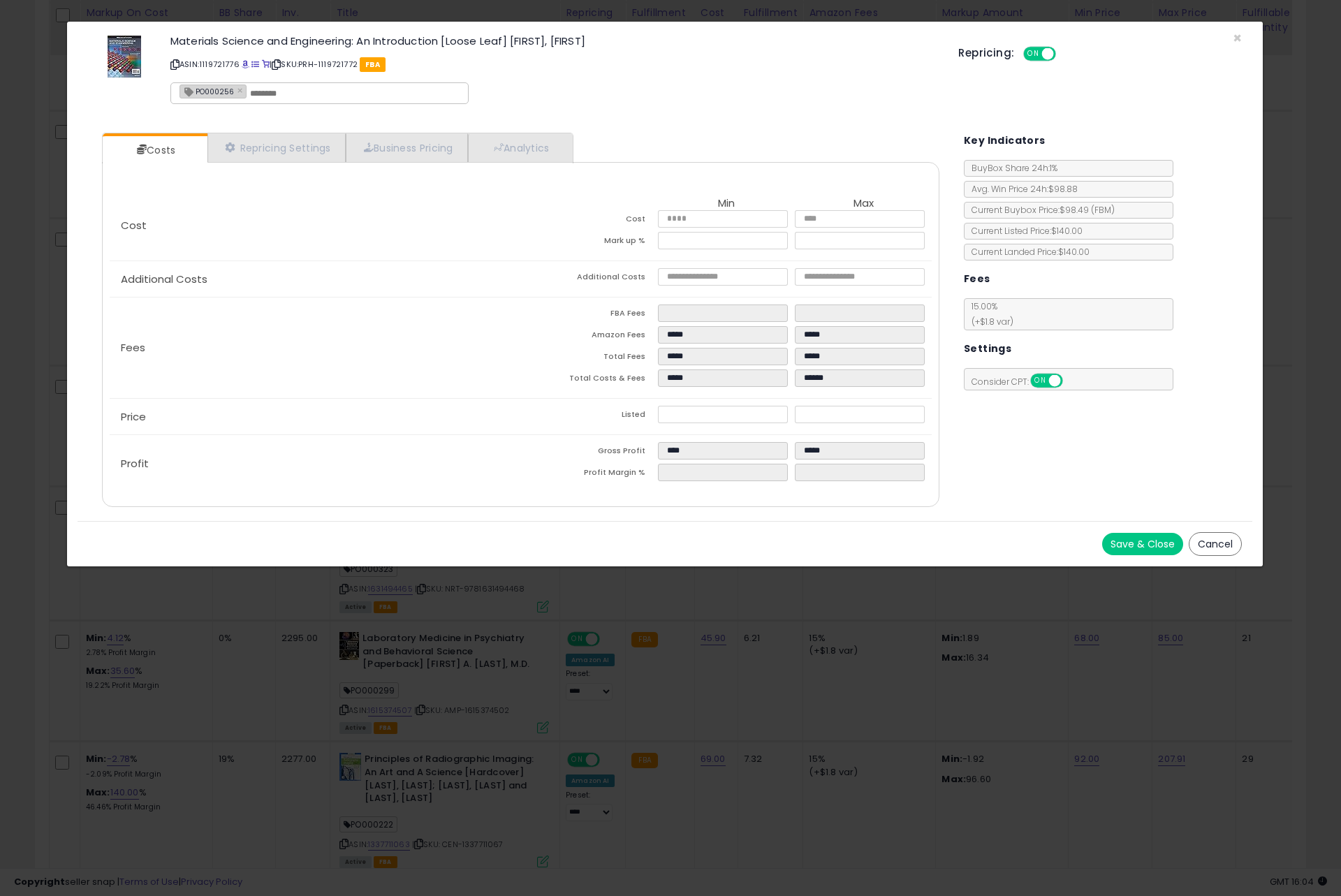 type on "****" 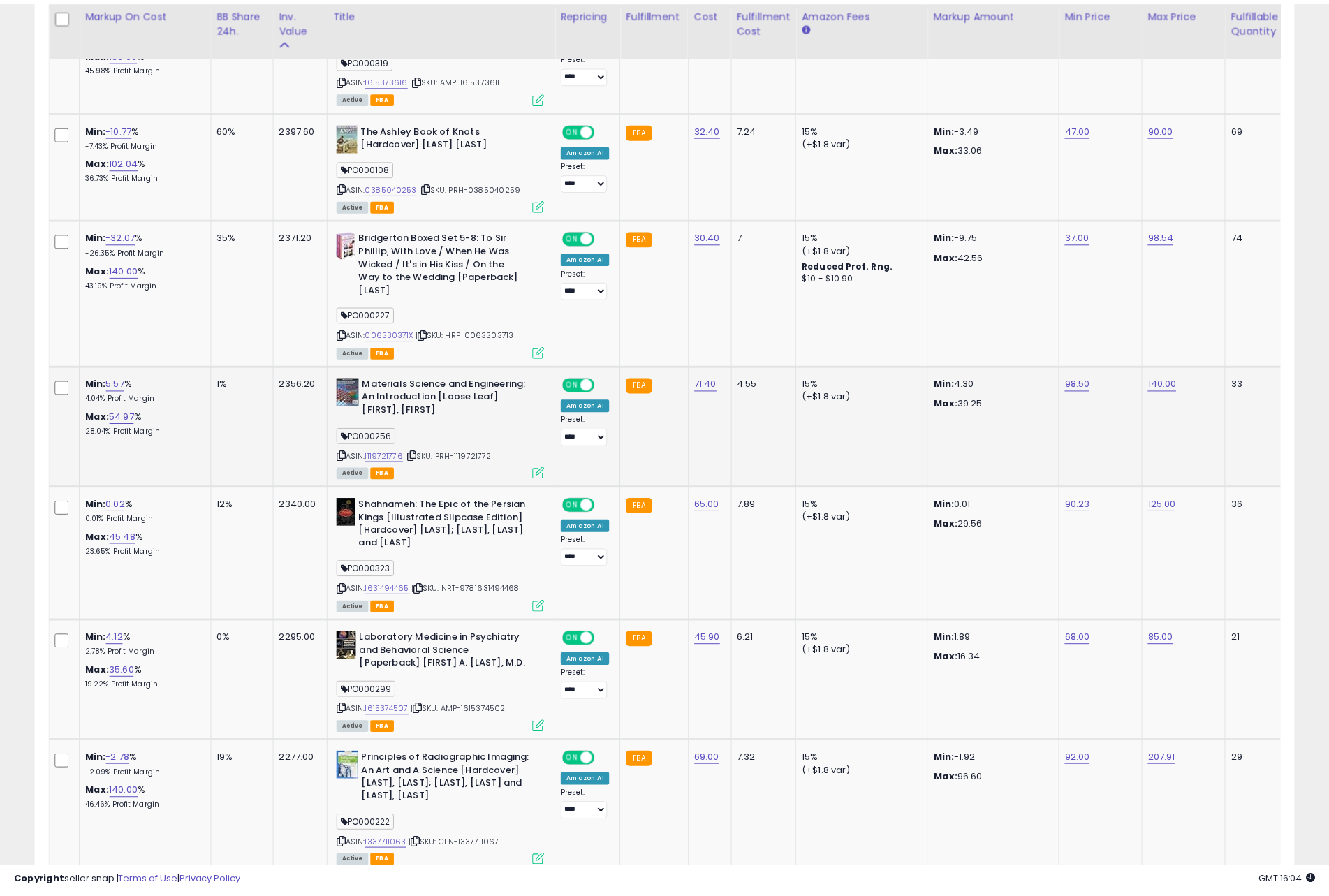 scroll, scrollTop: 286, scrollLeft: 730, axis: both 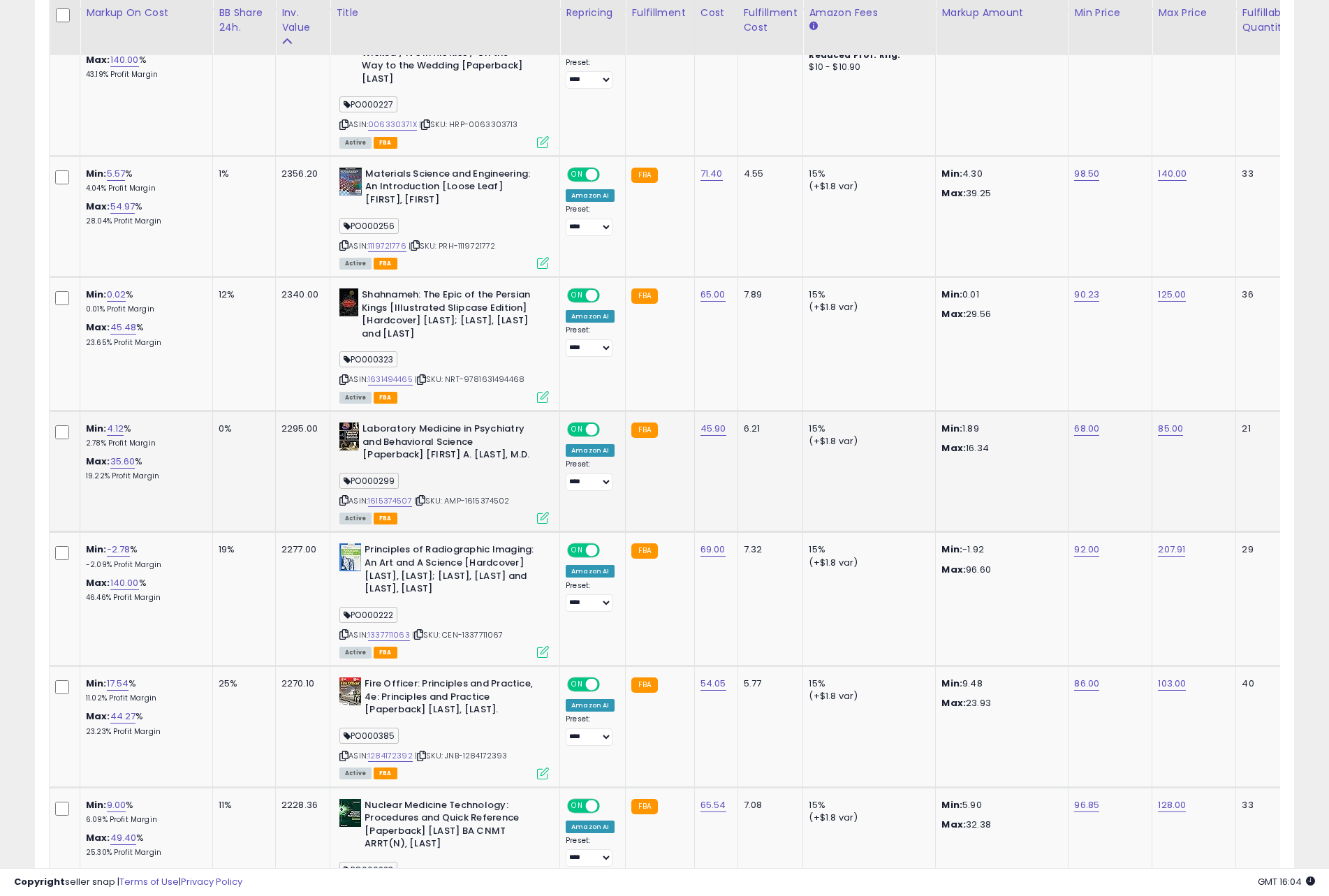 click at bounding box center (543, 517) 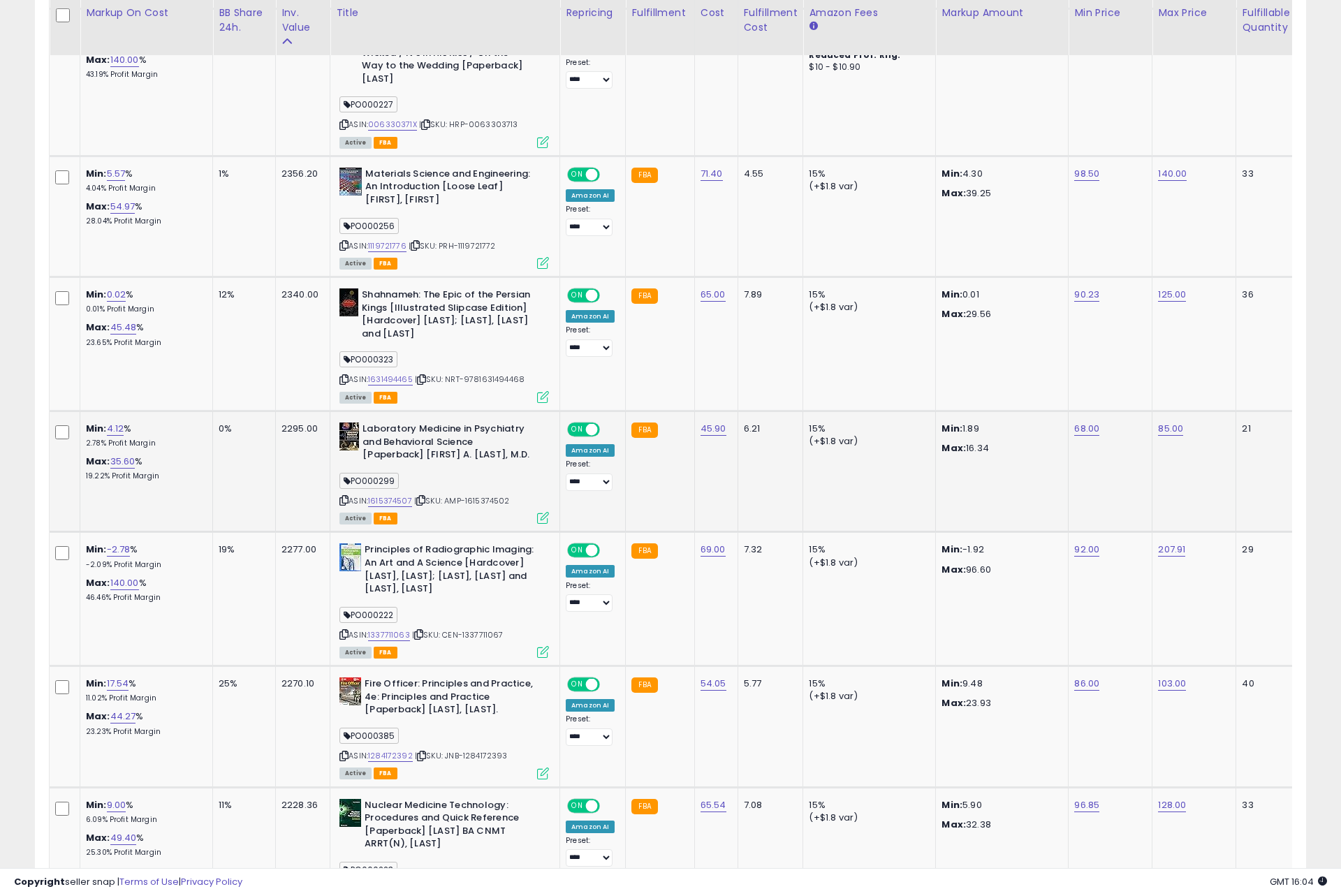 scroll, scrollTop: 698077, scrollLeft: 697700, axis: both 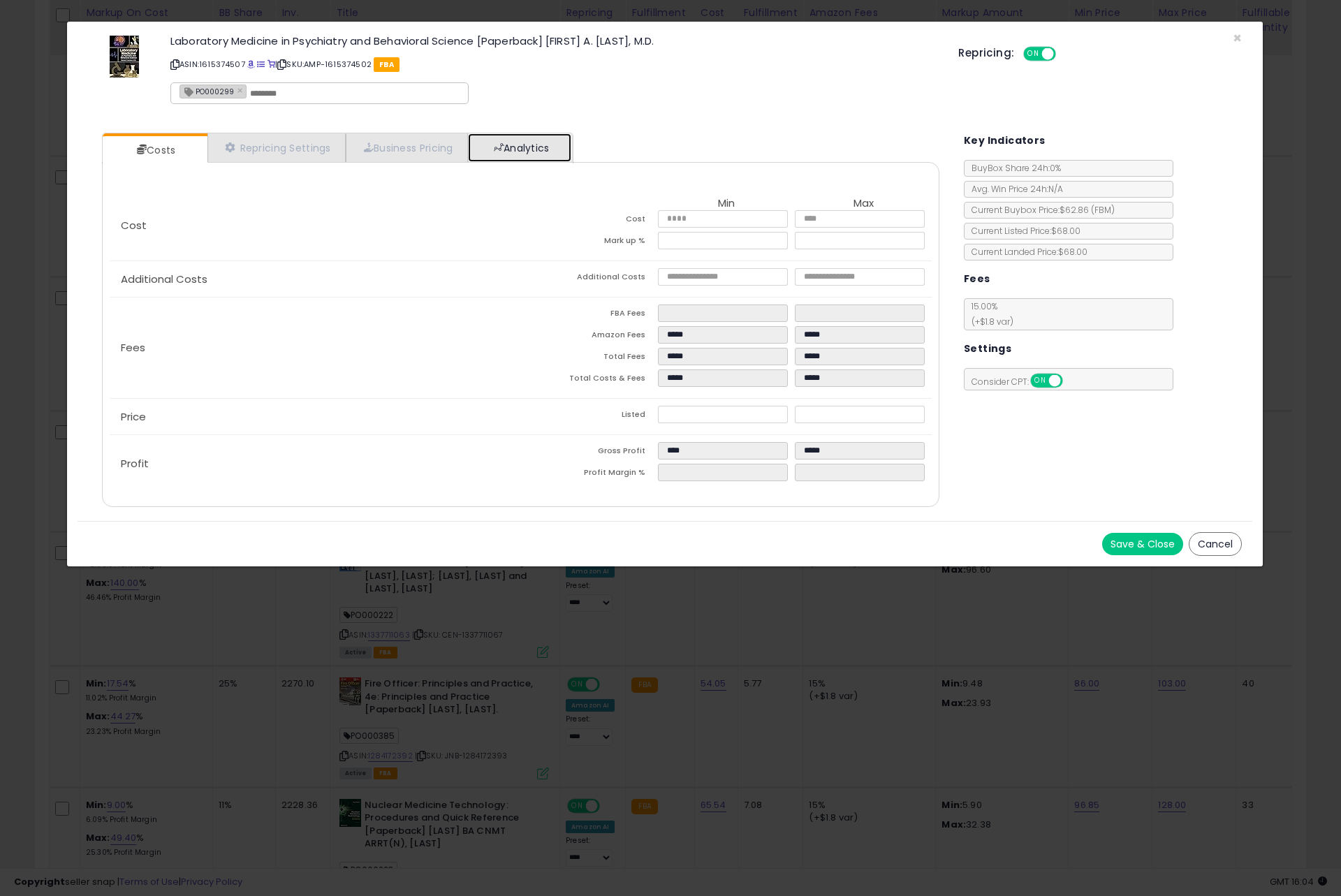 click on "Analytics" at bounding box center (520, 147) 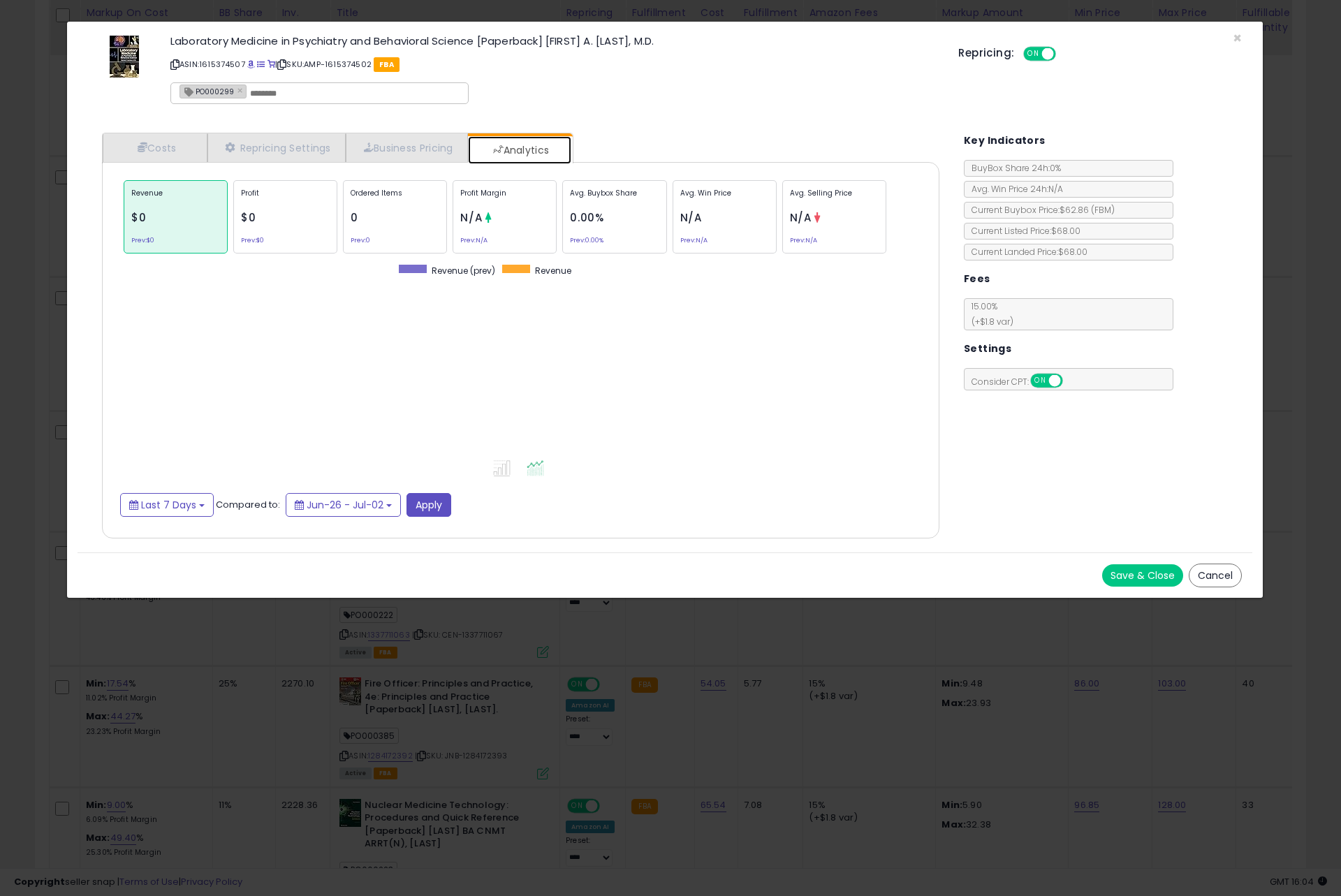 scroll, scrollTop: 697933, scrollLeft: 697572, axis: both 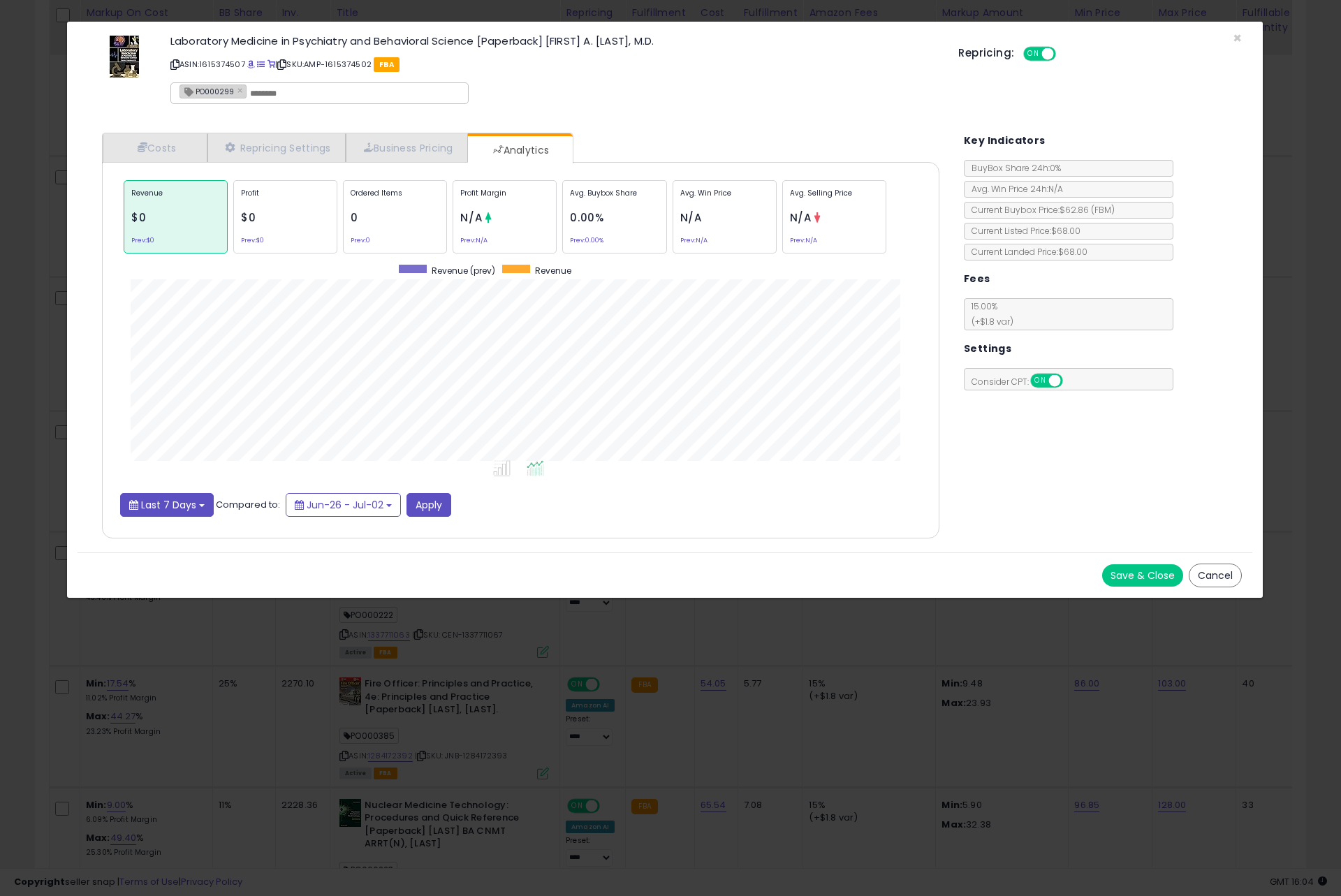 click on "Last 7 Days" at bounding box center [168, 505] 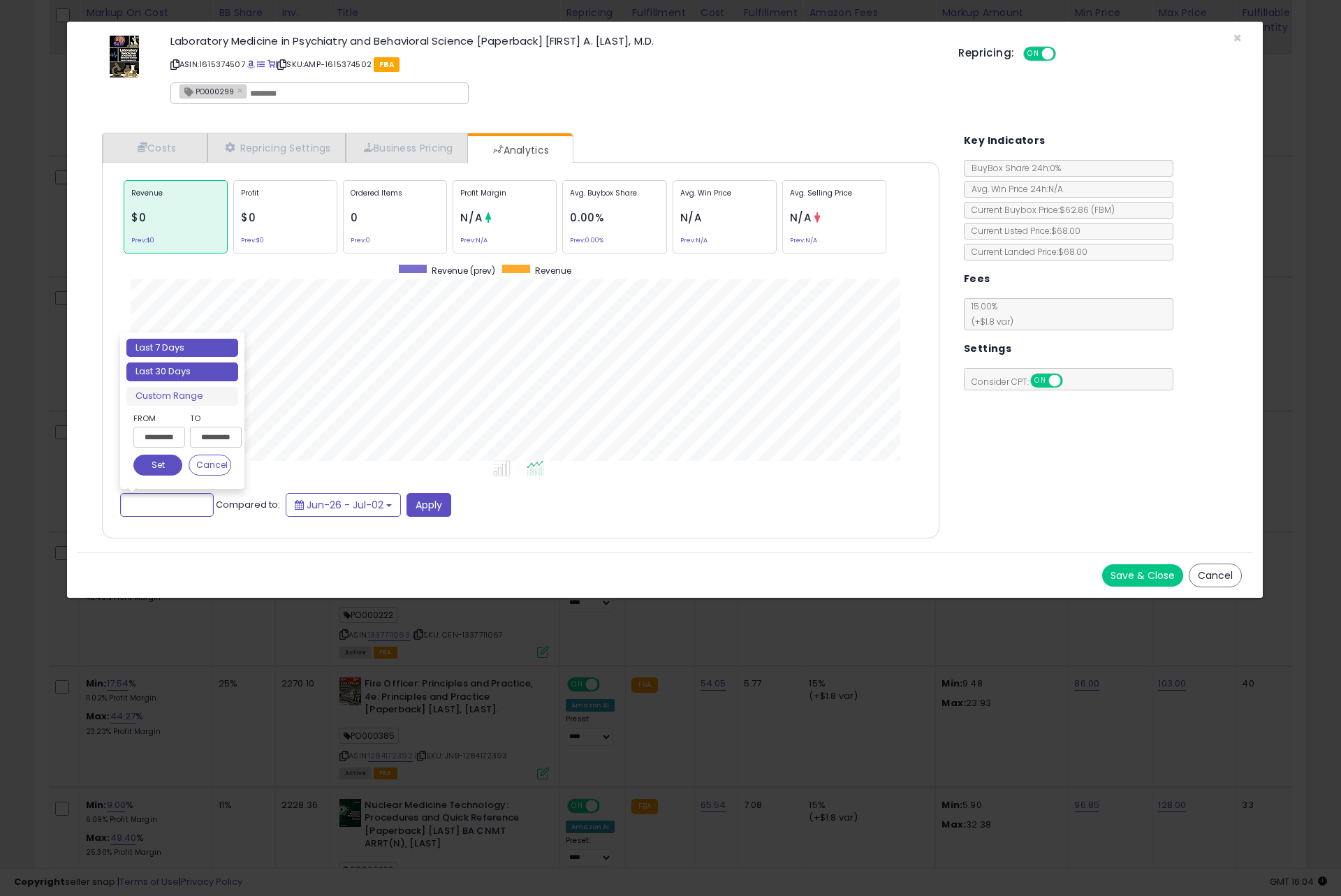 type on "**********" 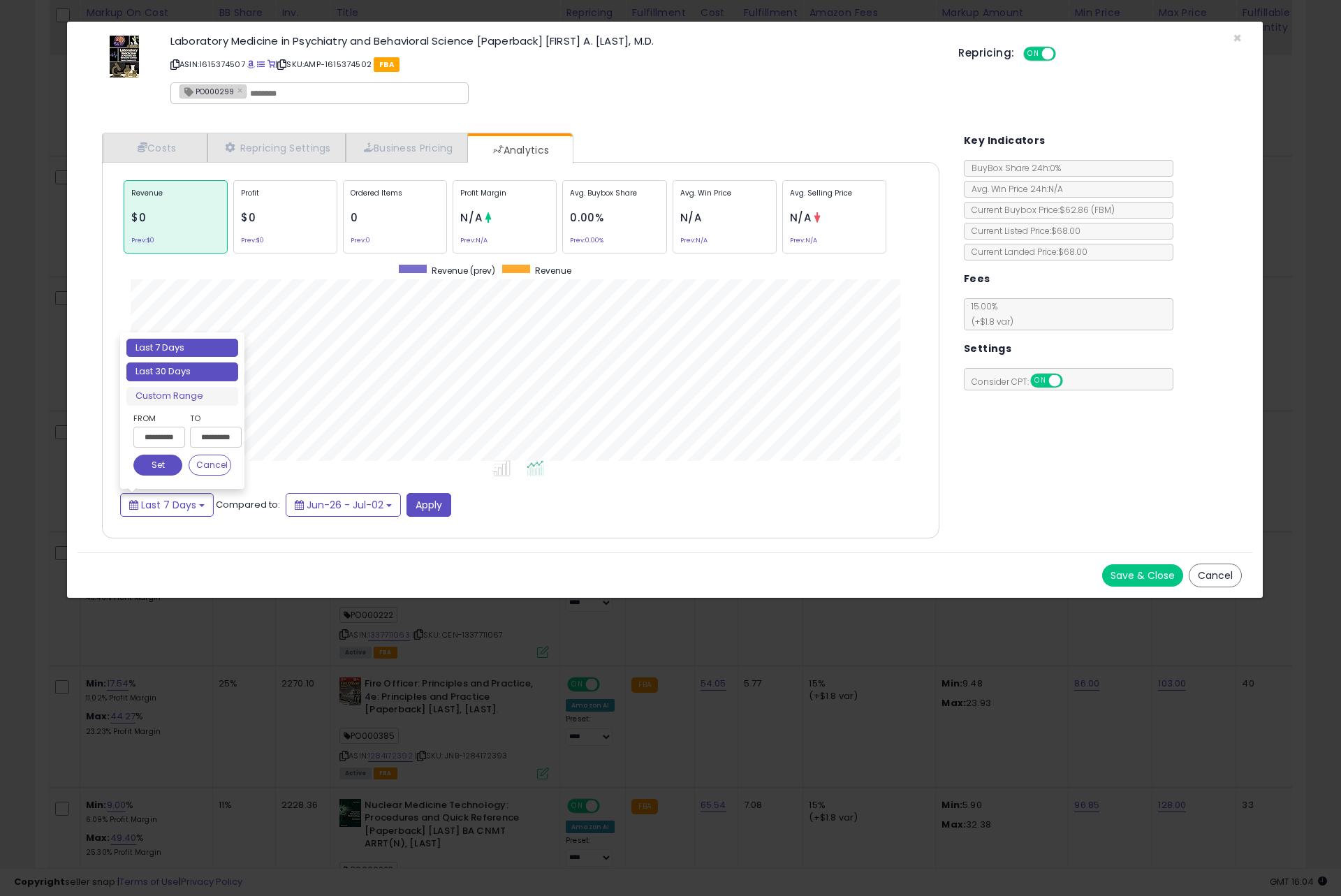 click on "Last 30 Days" at bounding box center [182, 372] 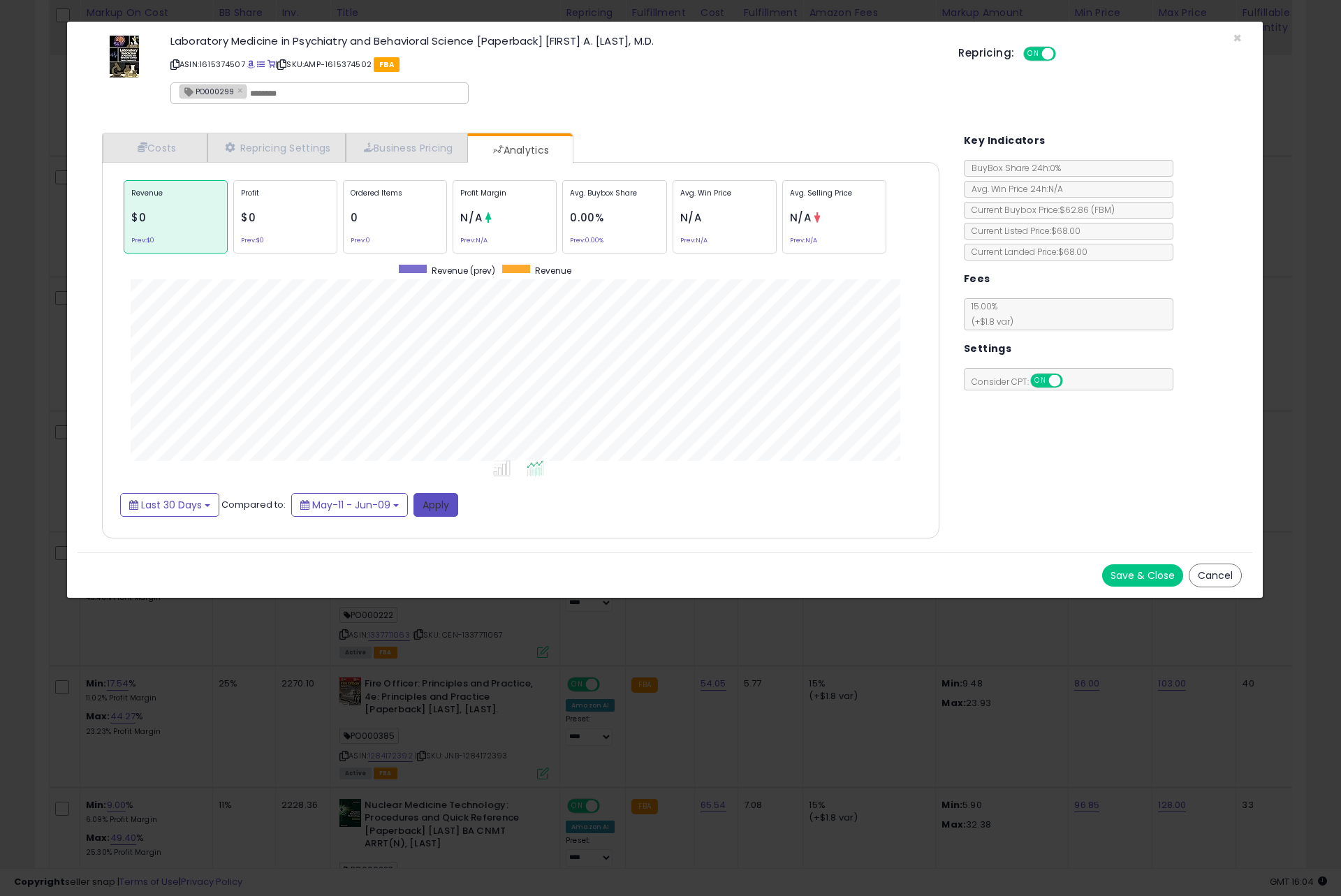 click on "Apply" at bounding box center [436, 505] 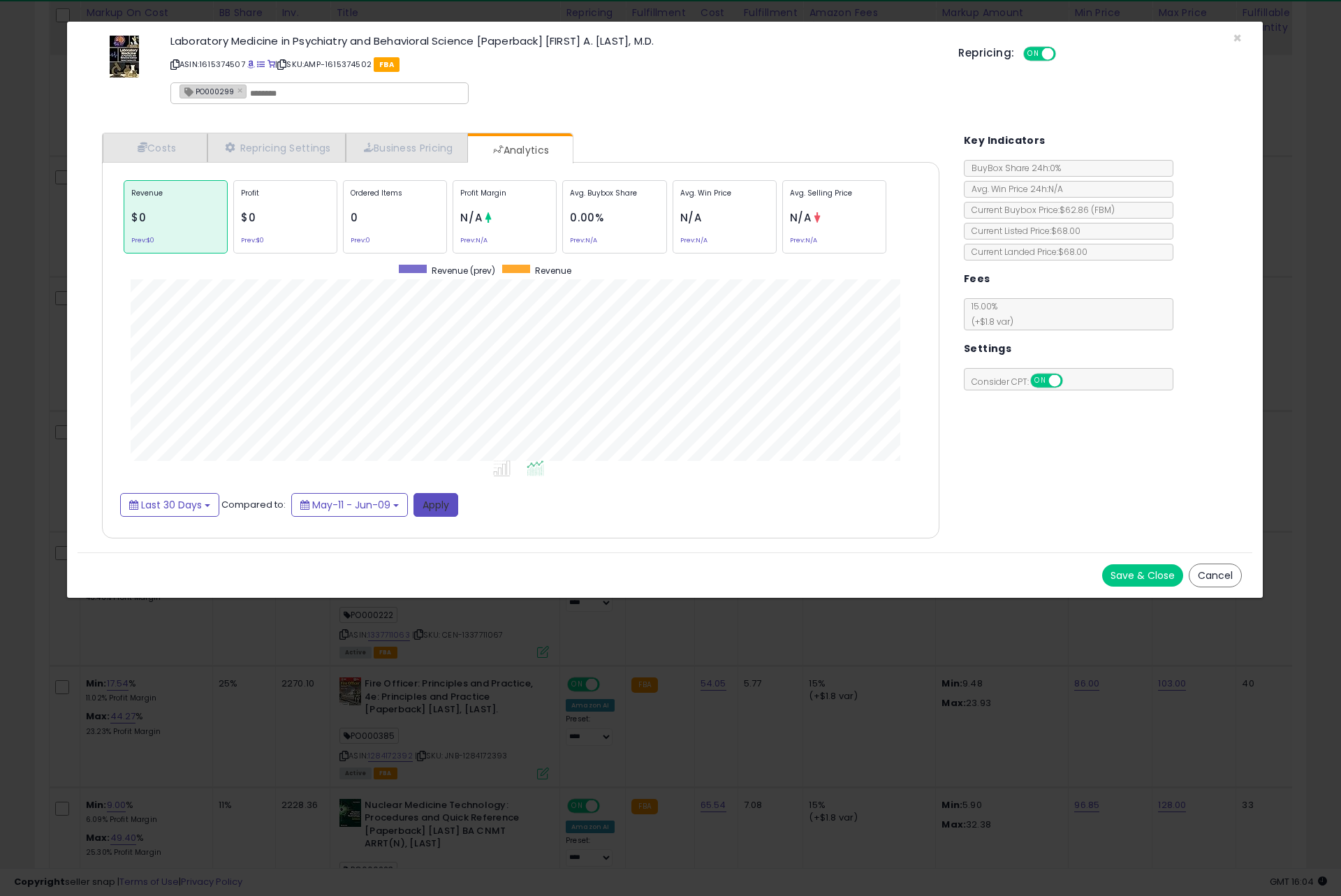 scroll, scrollTop: 697933, scrollLeft: 697572, axis: both 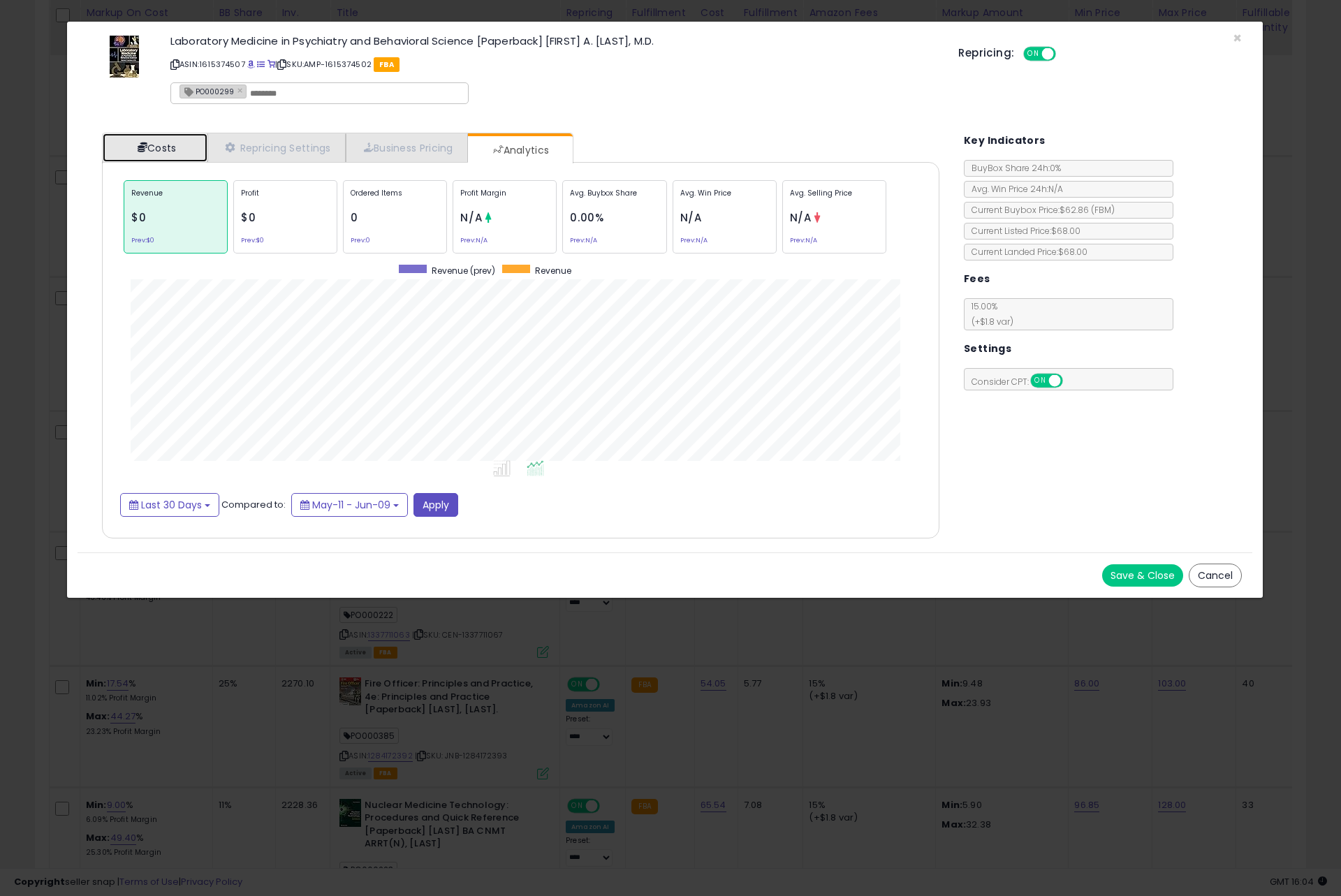 click on "Costs" at bounding box center [155, 147] 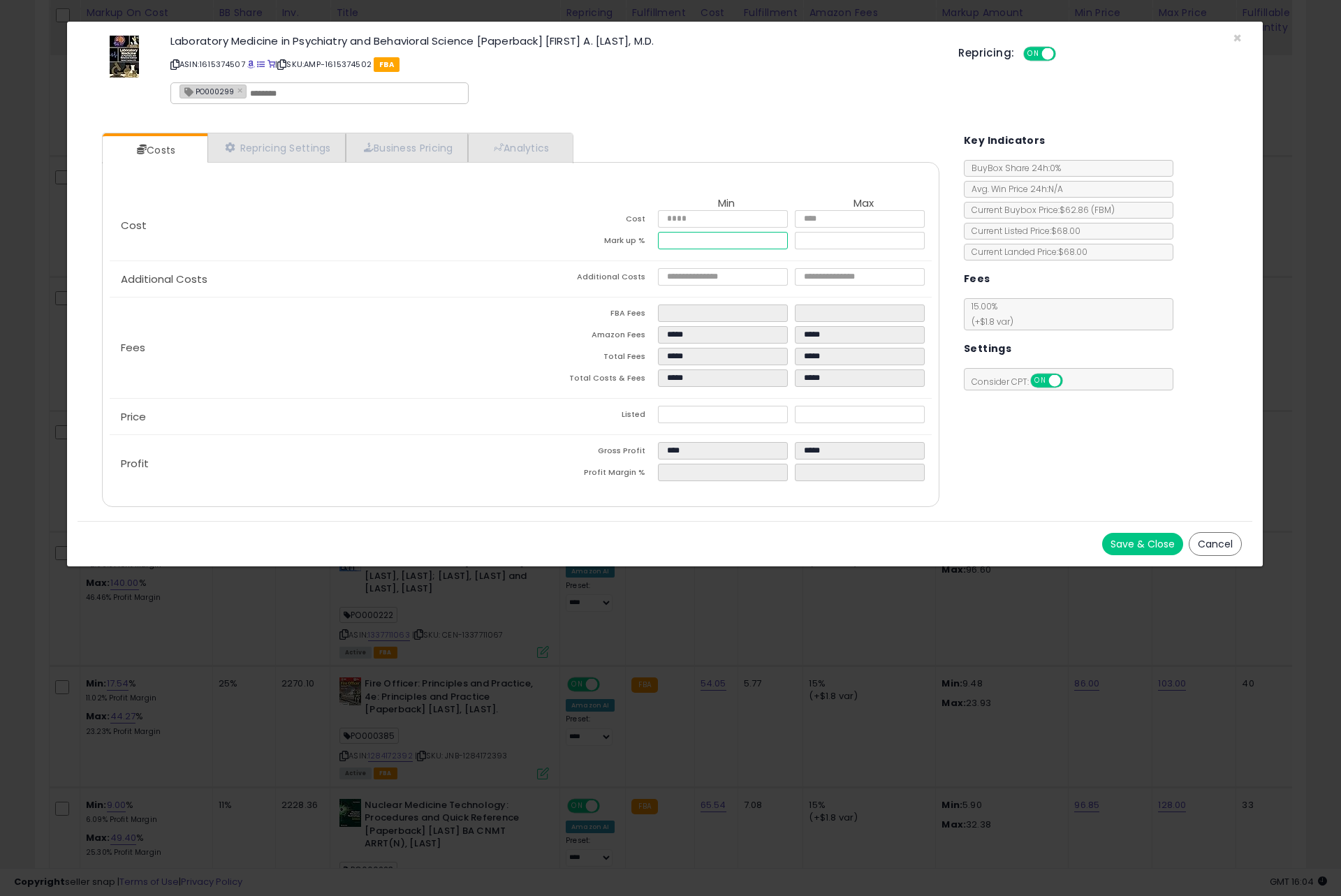 drag, startPoint x: 666, startPoint y: 240, endPoint x: 698, endPoint y: 242, distance: 32.062439 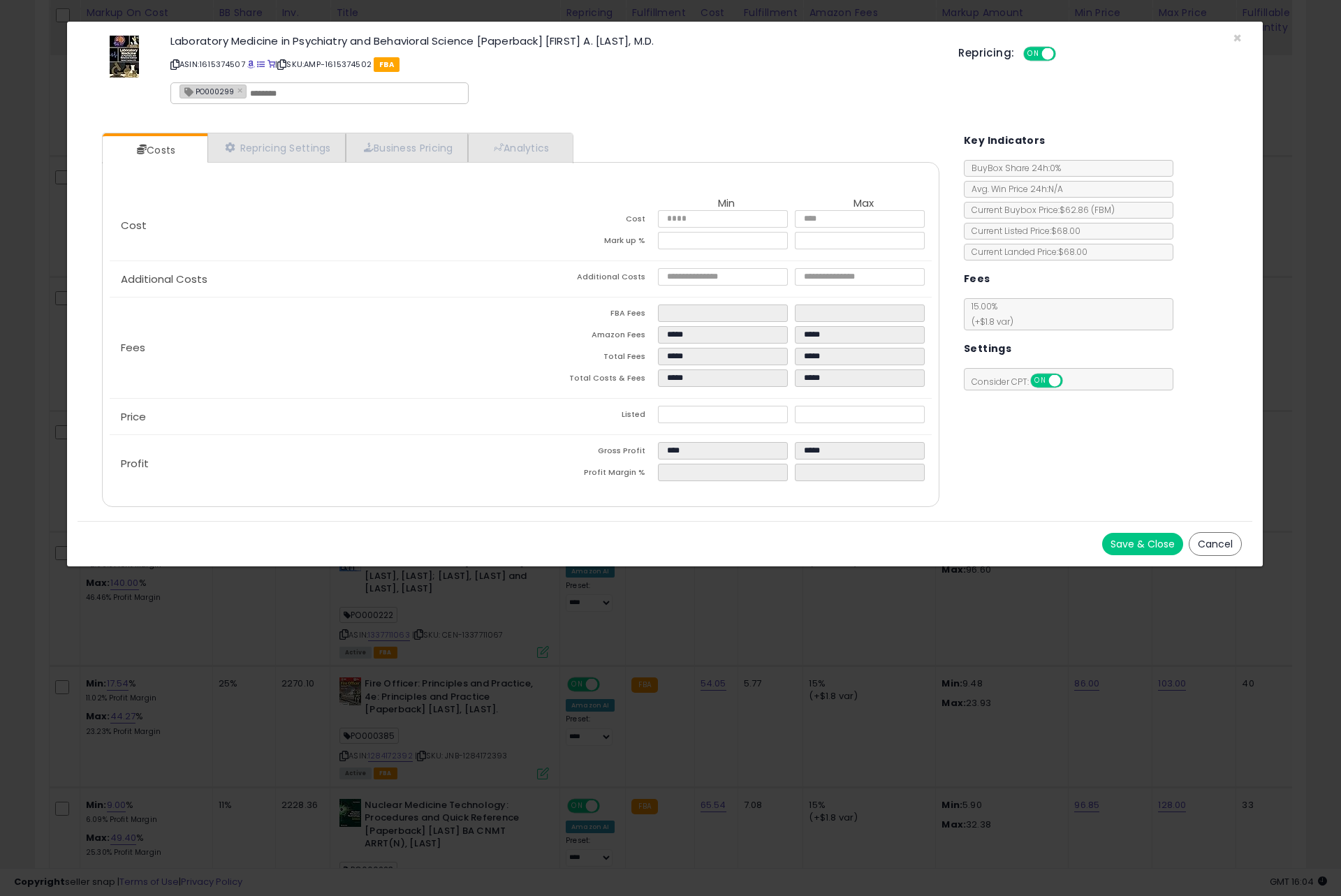 type on "****" 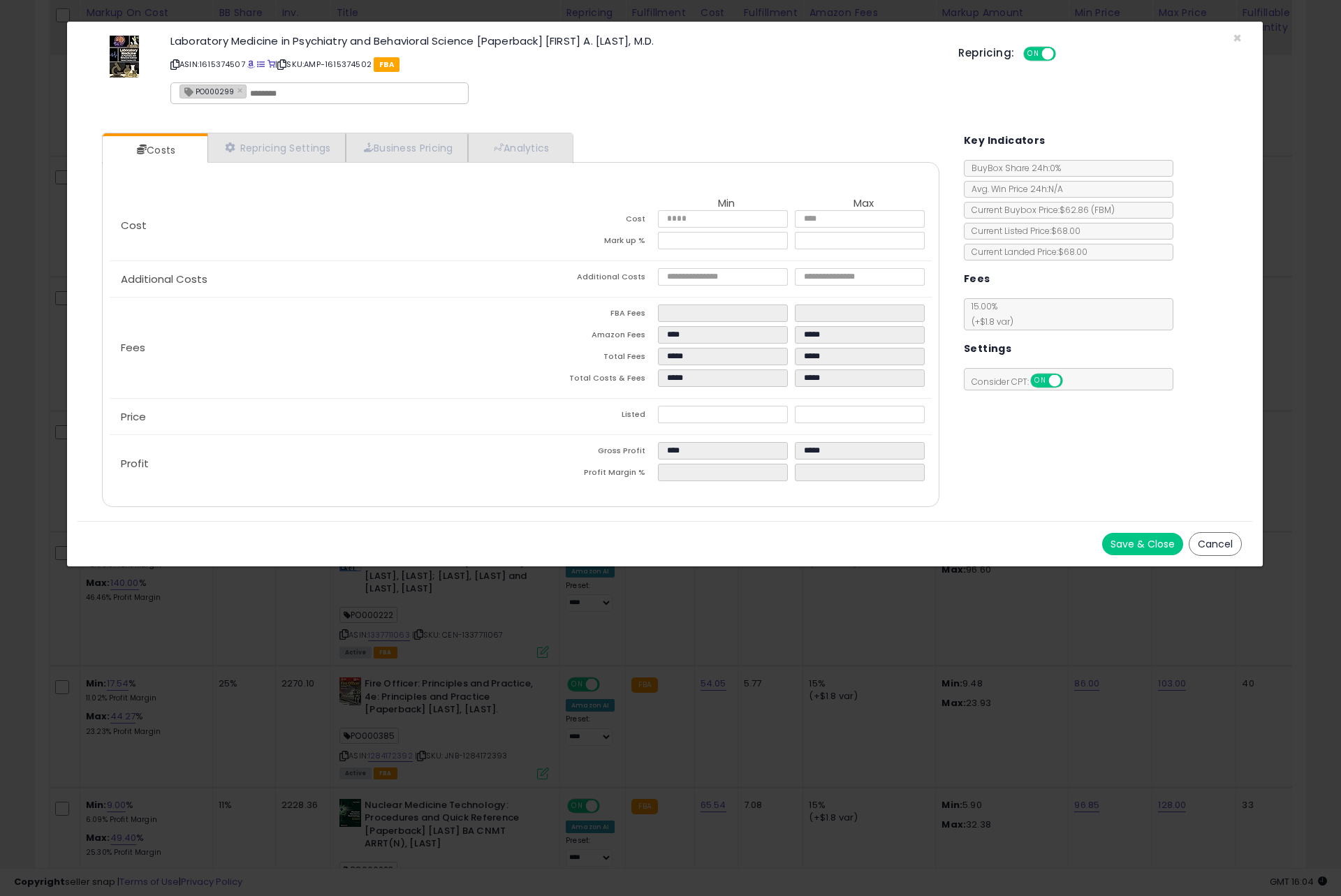click on "Cost
Min
Max
Cost
*****
*****
Mark up %
****
*****
Additional Costs
Additional Costs
****" at bounding box center (520, 331) 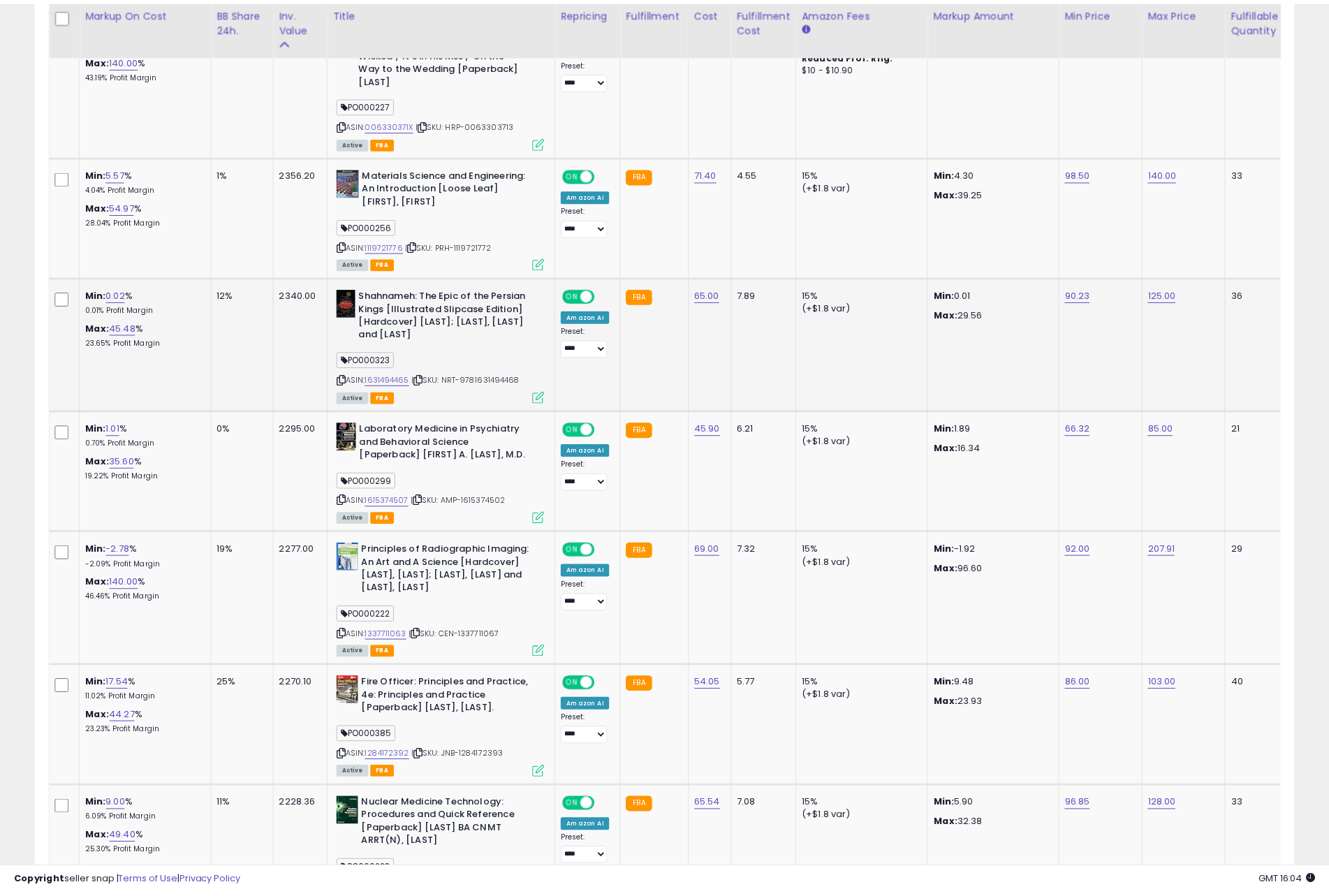 scroll, scrollTop: 286, scrollLeft: 730, axis: both 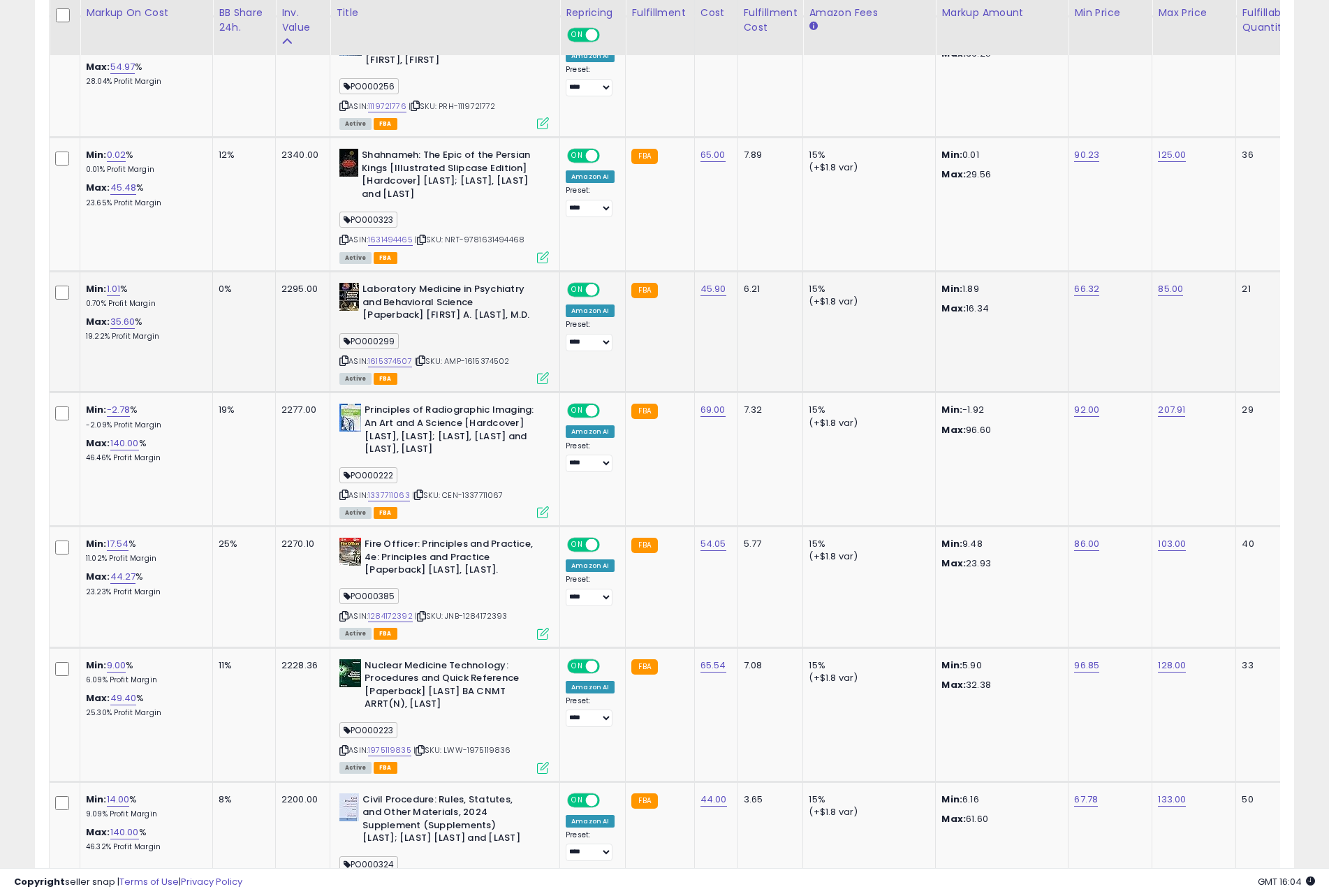 click at bounding box center (543, 378) 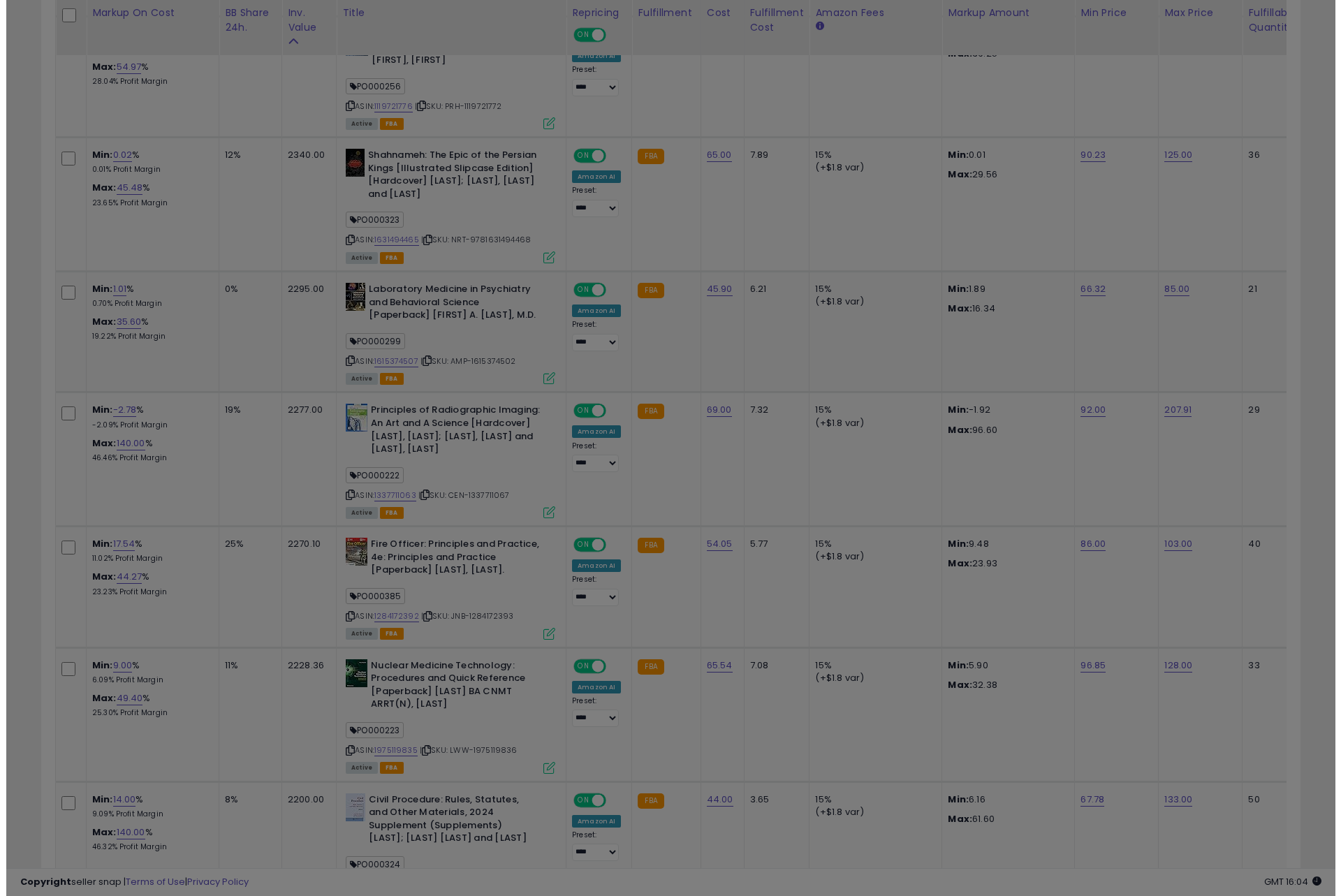 scroll, scrollTop: 698077, scrollLeft: 697700, axis: both 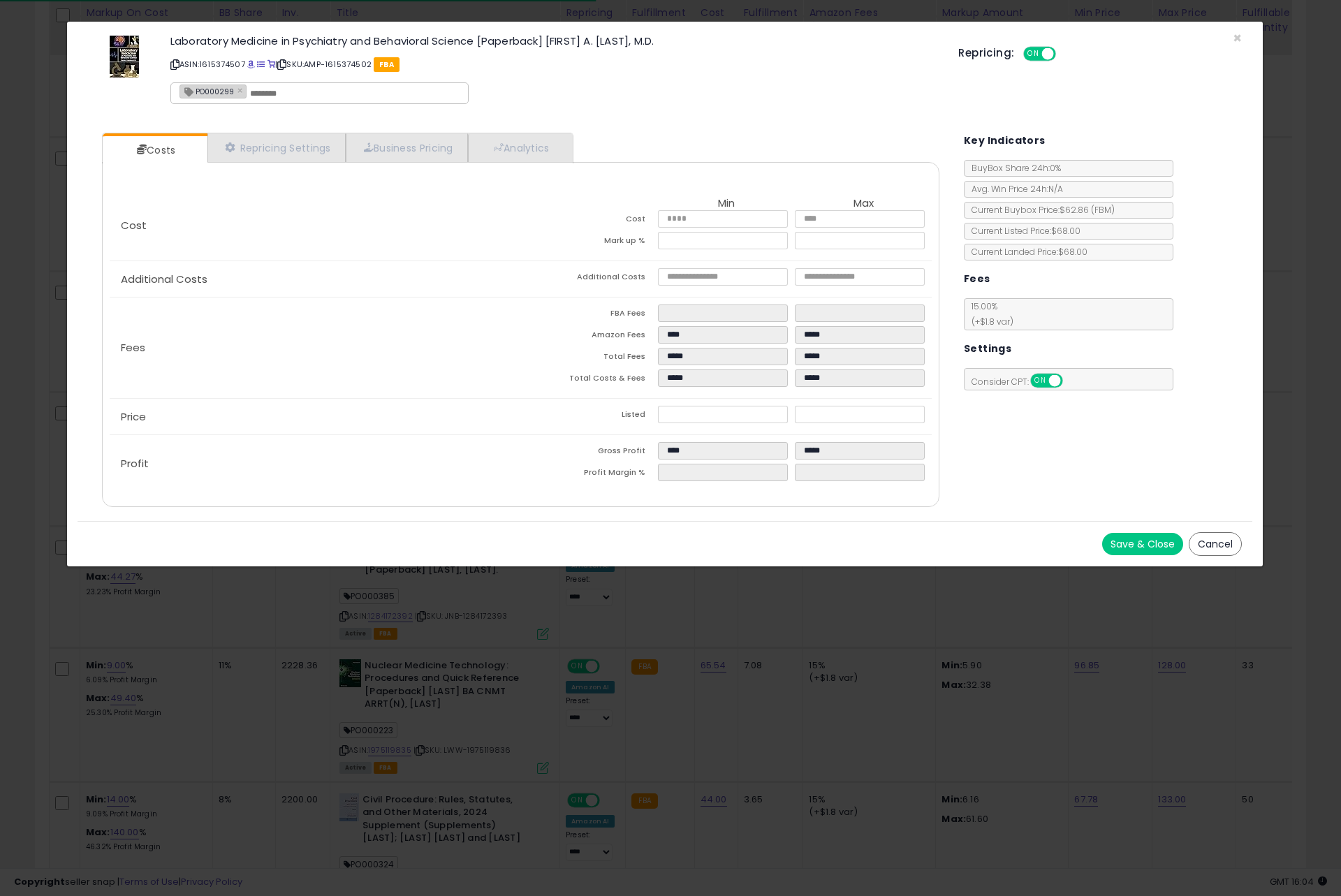 click on "Cancel" at bounding box center [1215, 544] 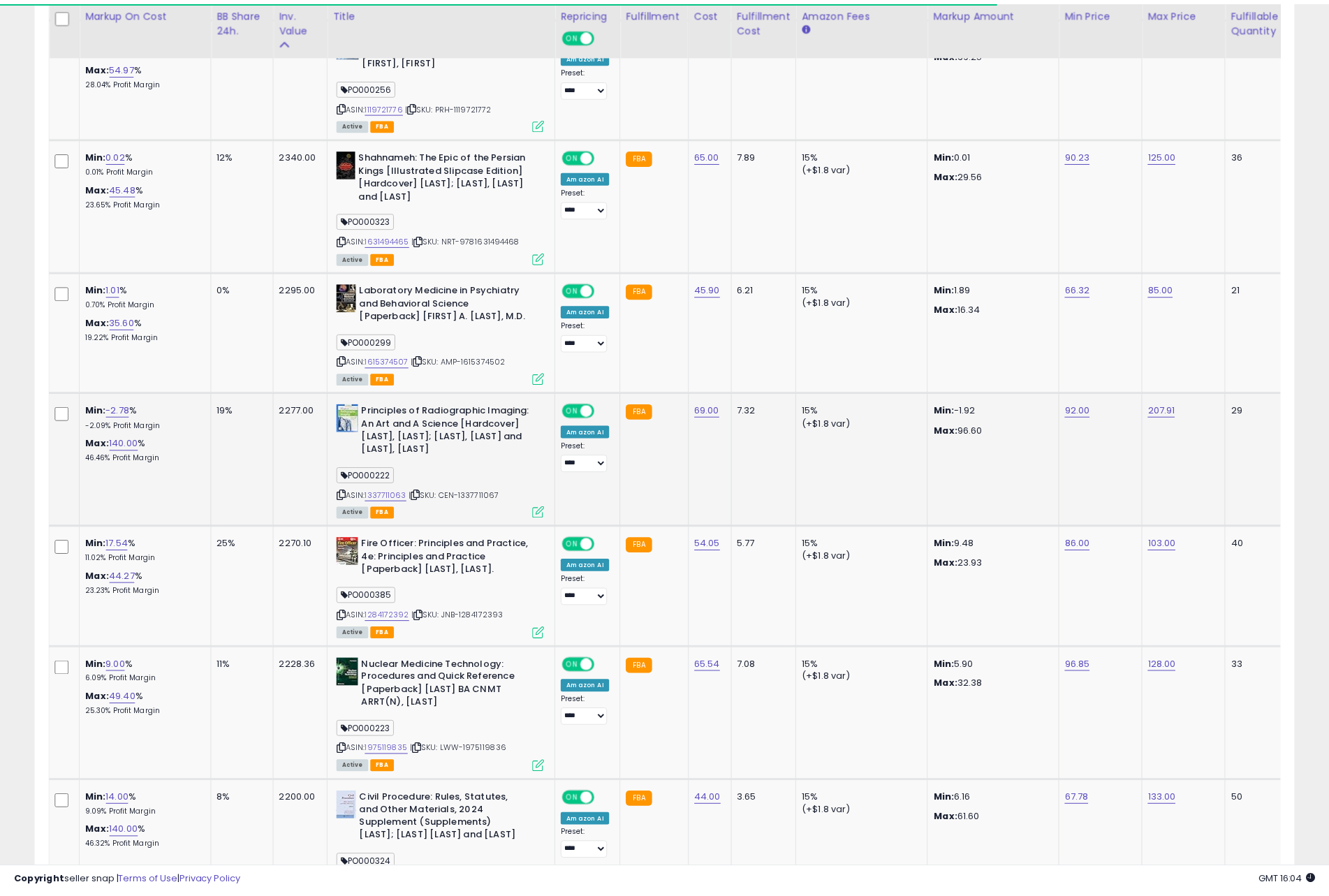 scroll, scrollTop: 286, scrollLeft: 730, axis: both 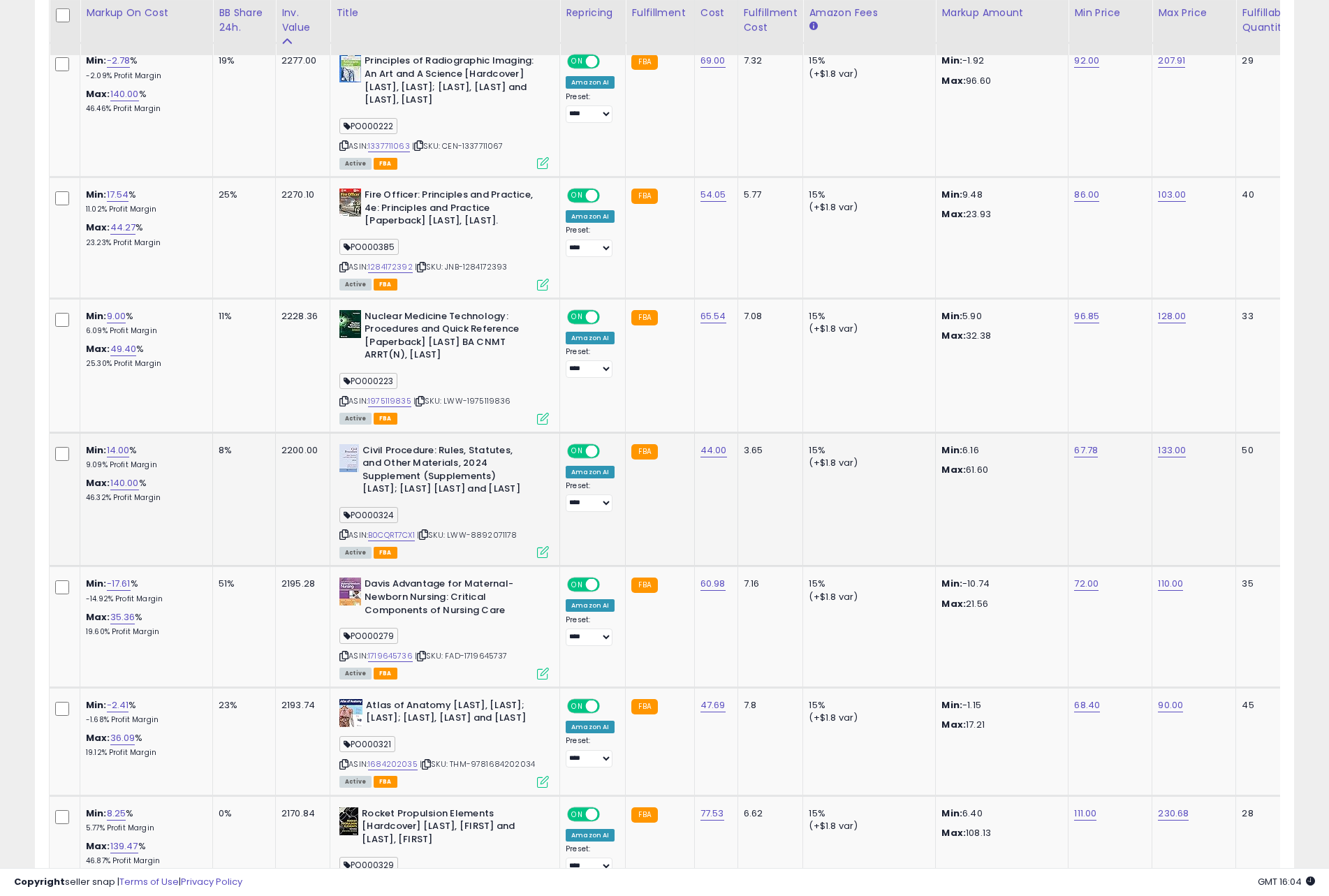 click at bounding box center (543, 552) 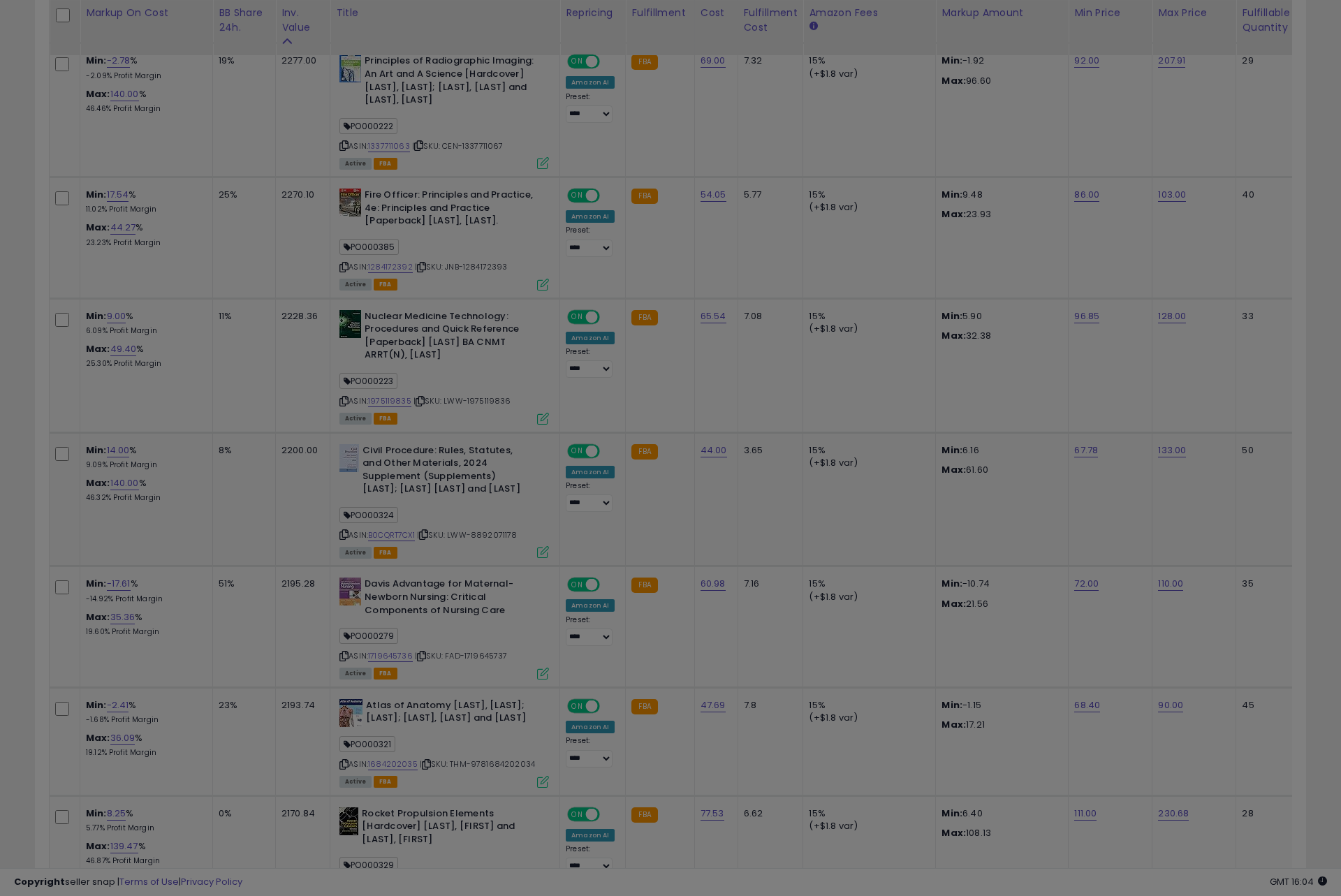 scroll, scrollTop: 698077, scrollLeft: 697700, axis: both 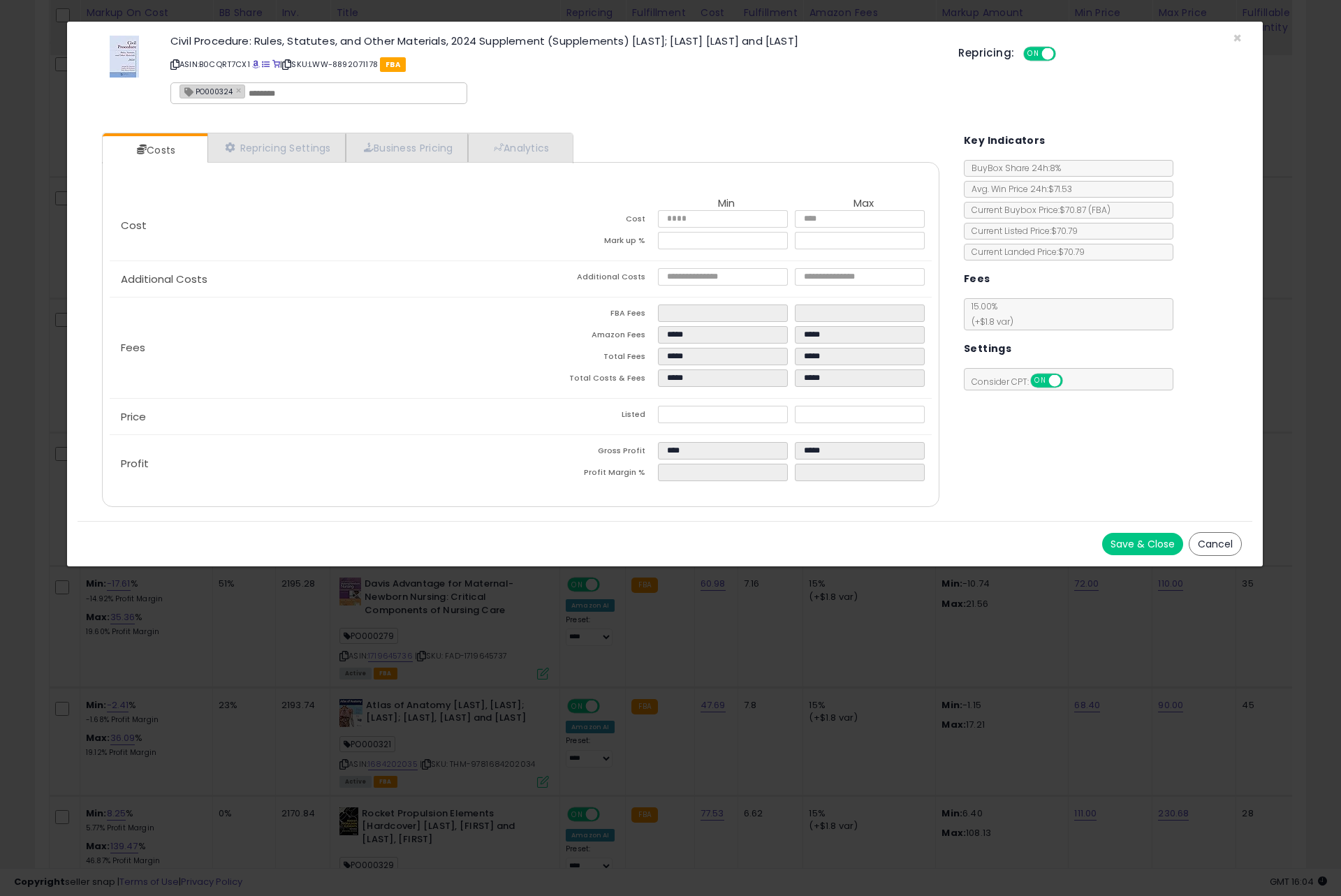 click on "Cancel" at bounding box center [1215, 544] 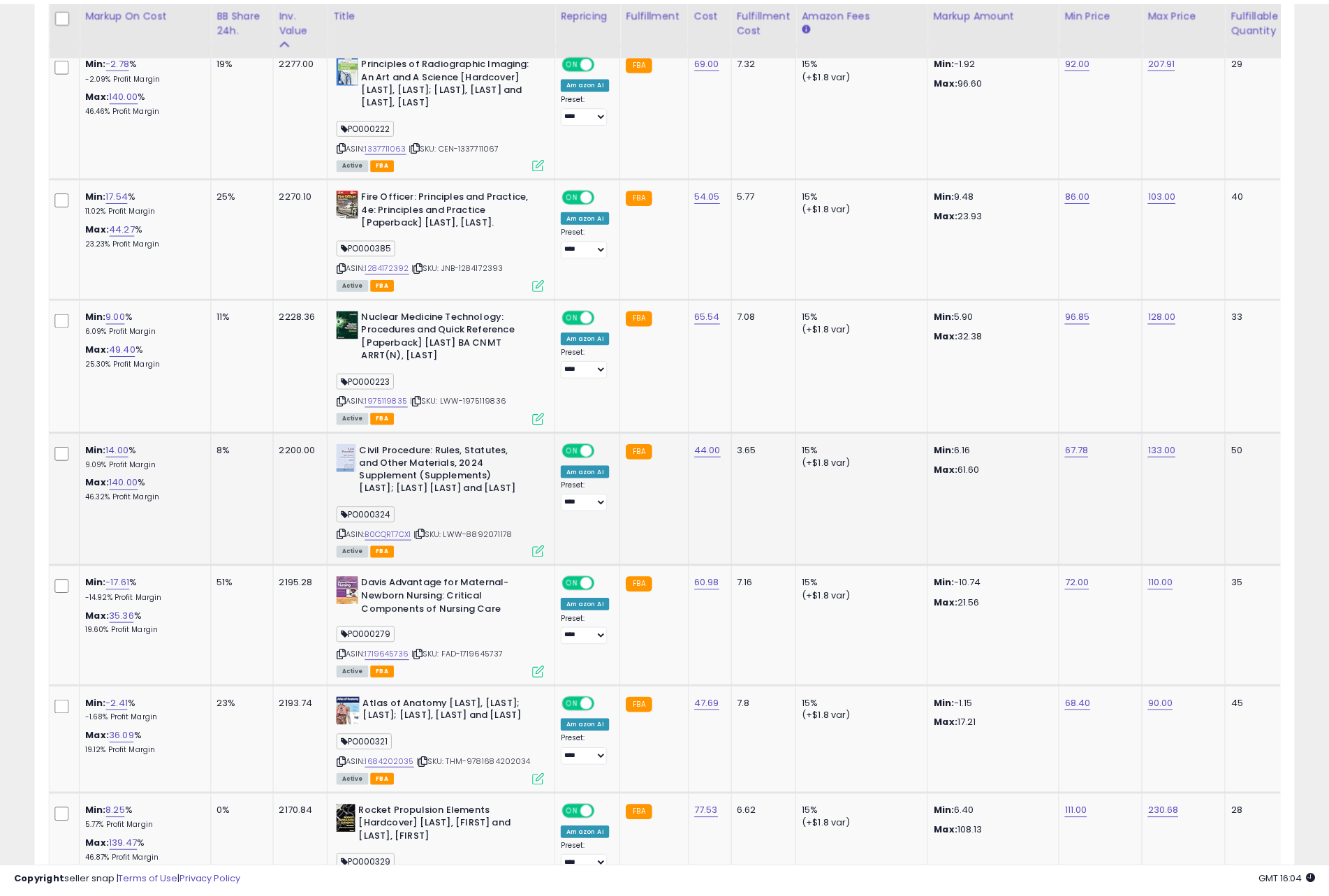 scroll, scrollTop: 286, scrollLeft: 730, axis: both 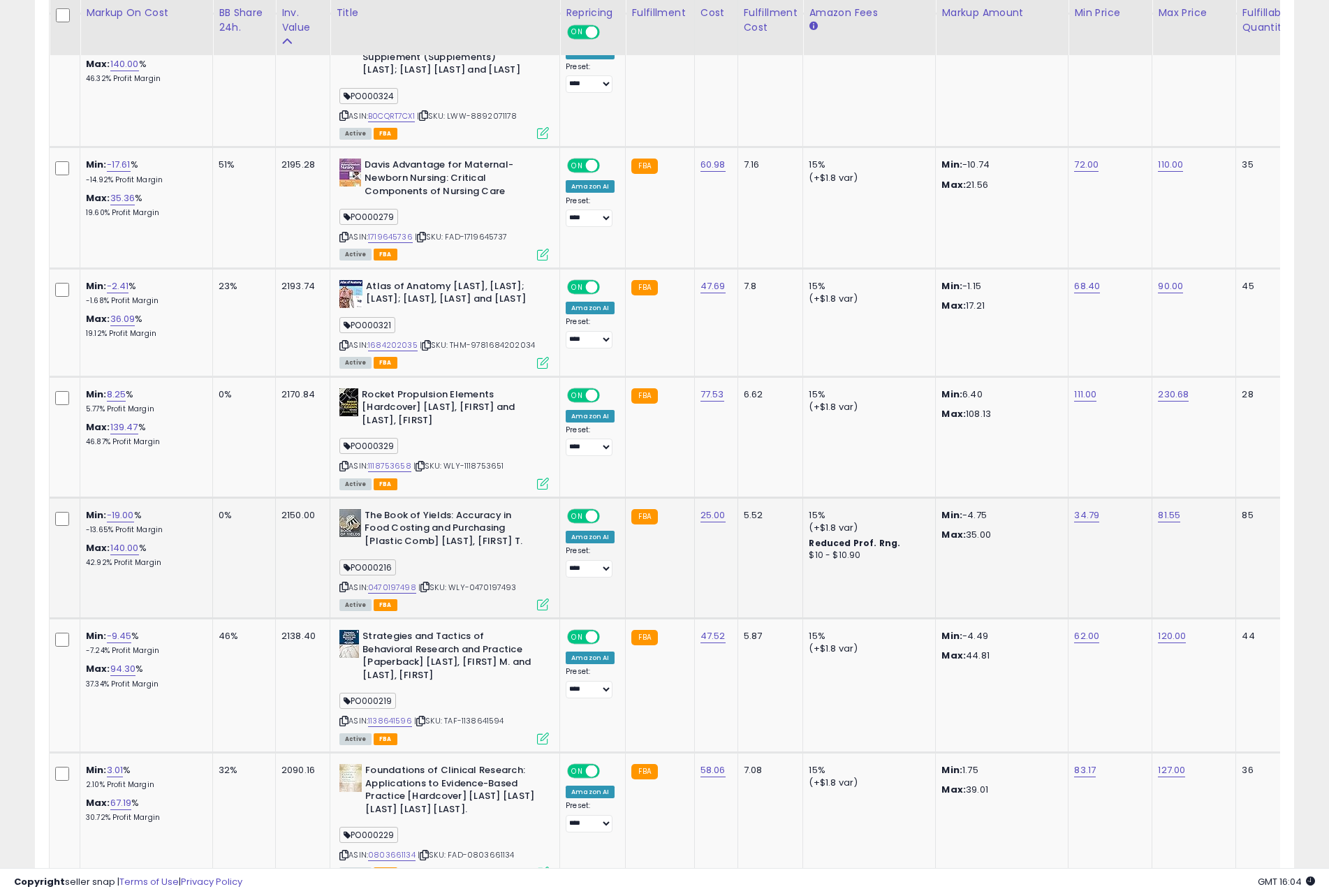 click at bounding box center (543, 604) 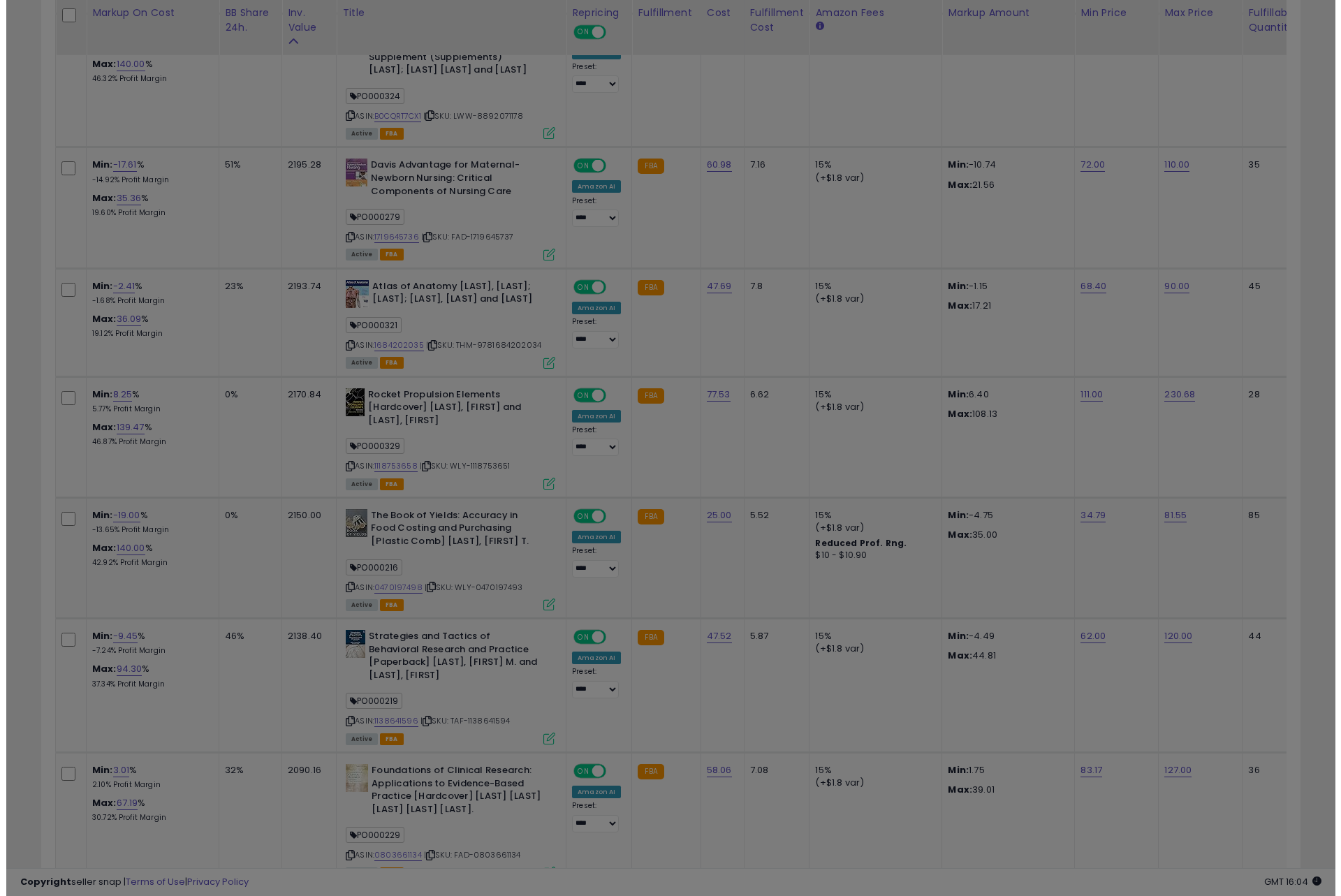 scroll, scrollTop: 698077, scrollLeft: 697700, axis: both 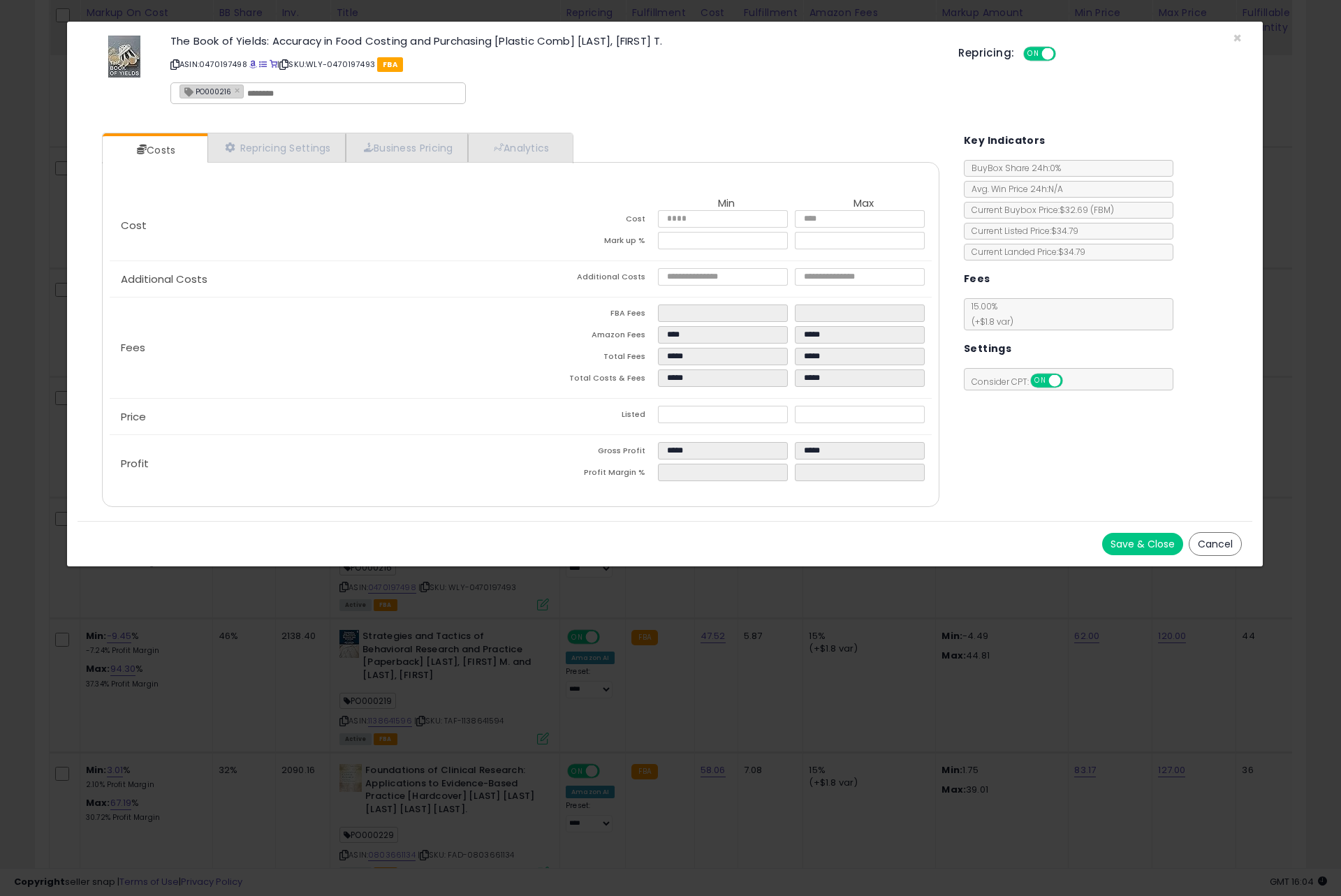 click on "Cancel" at bounding box center [1215, 544] 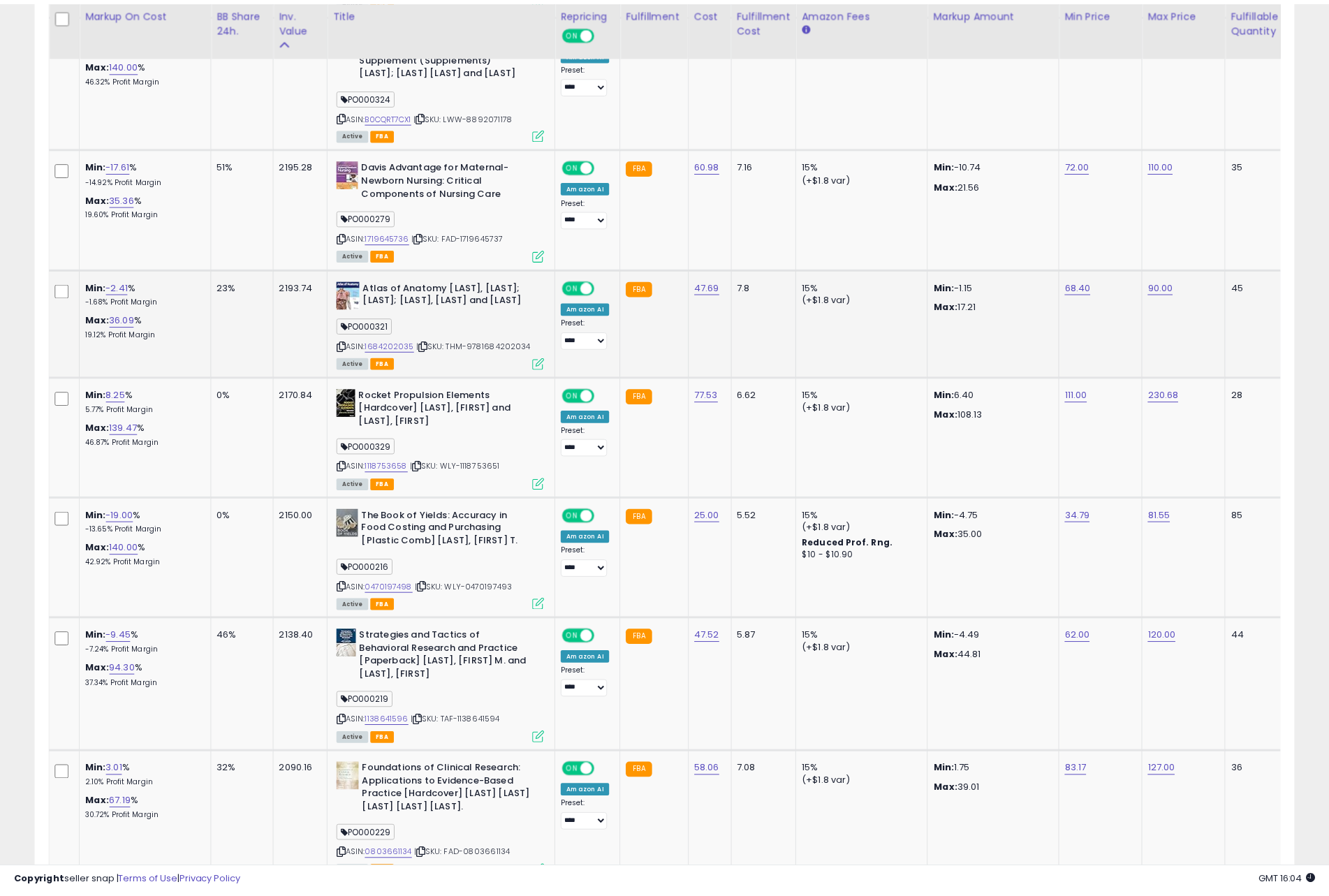 scroll, scrollTop: 286, scrollLeft: 730, axis: both 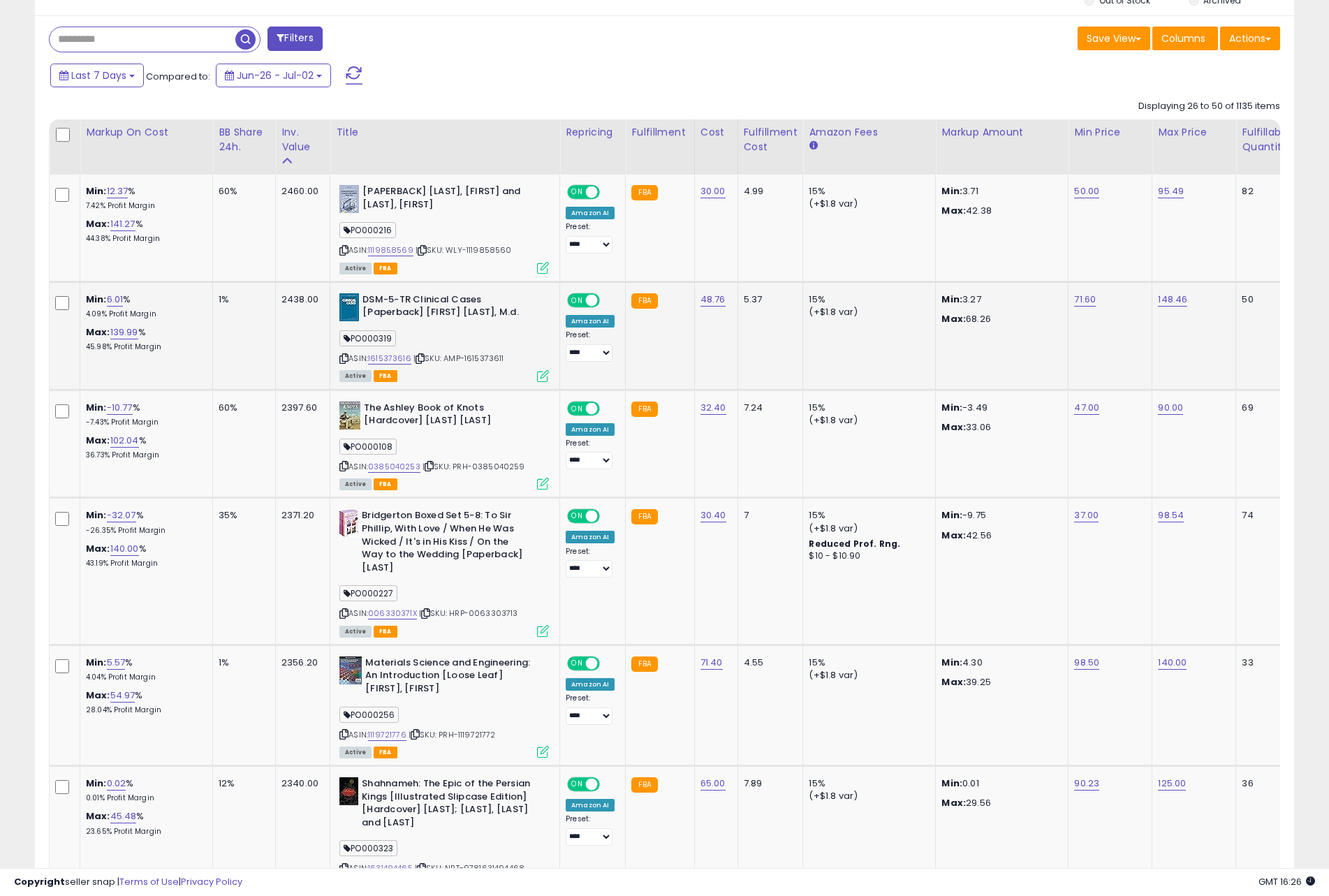 click at bounding box center (543, 376) 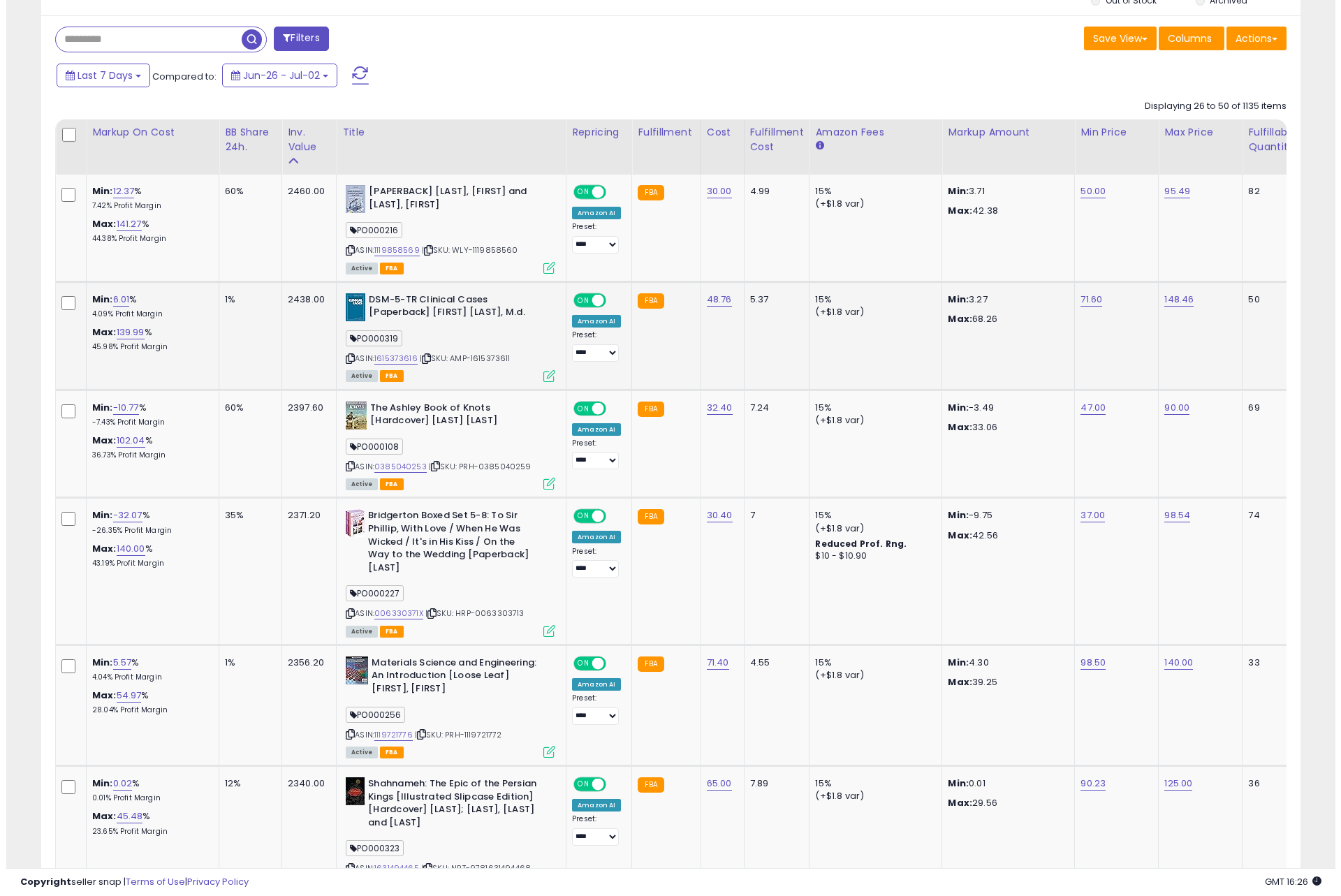 scroll, scrollTop: 698077, scrollLeft: 697700, axis: both 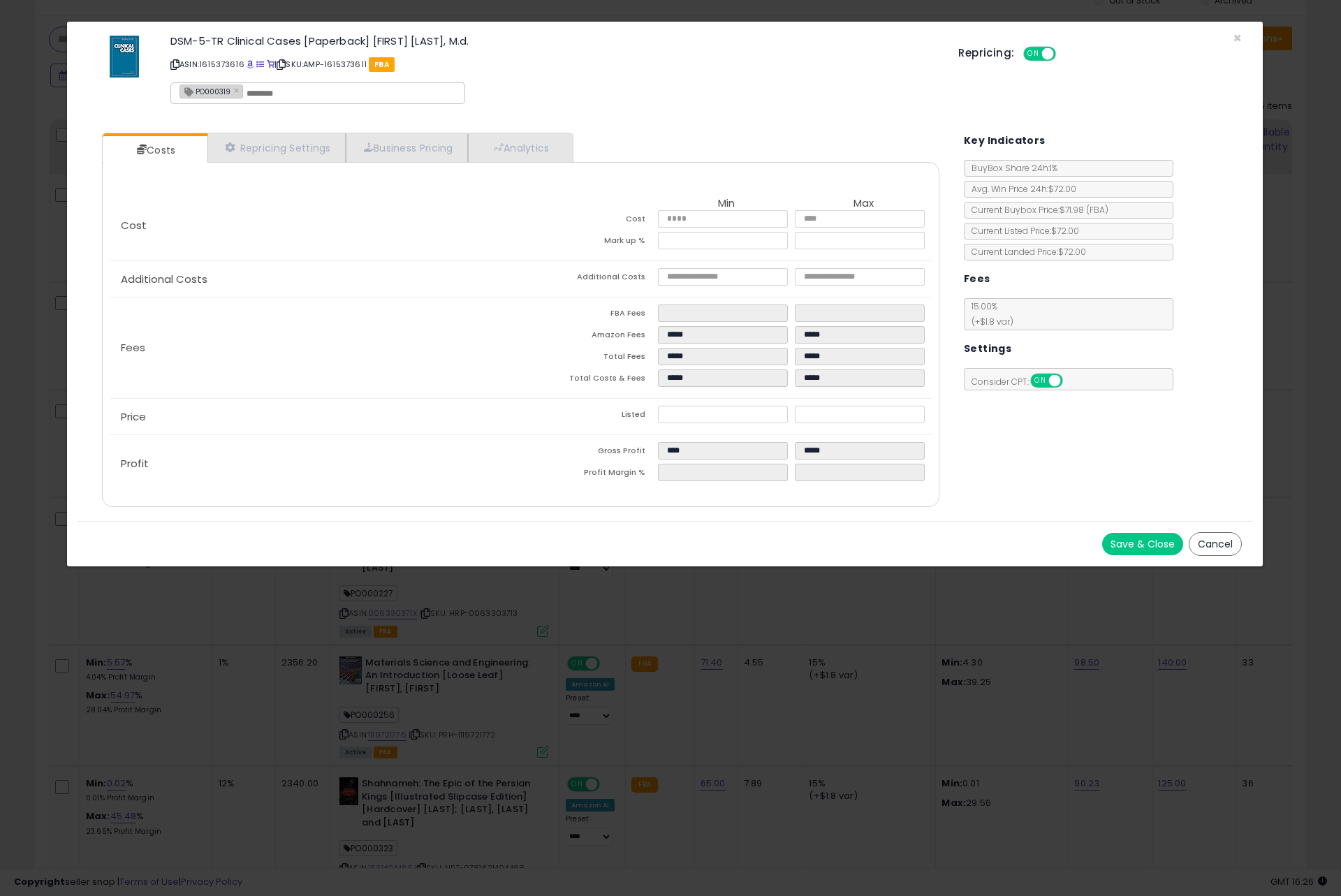 click on "Cancel" at bounding box center (1215, 544) 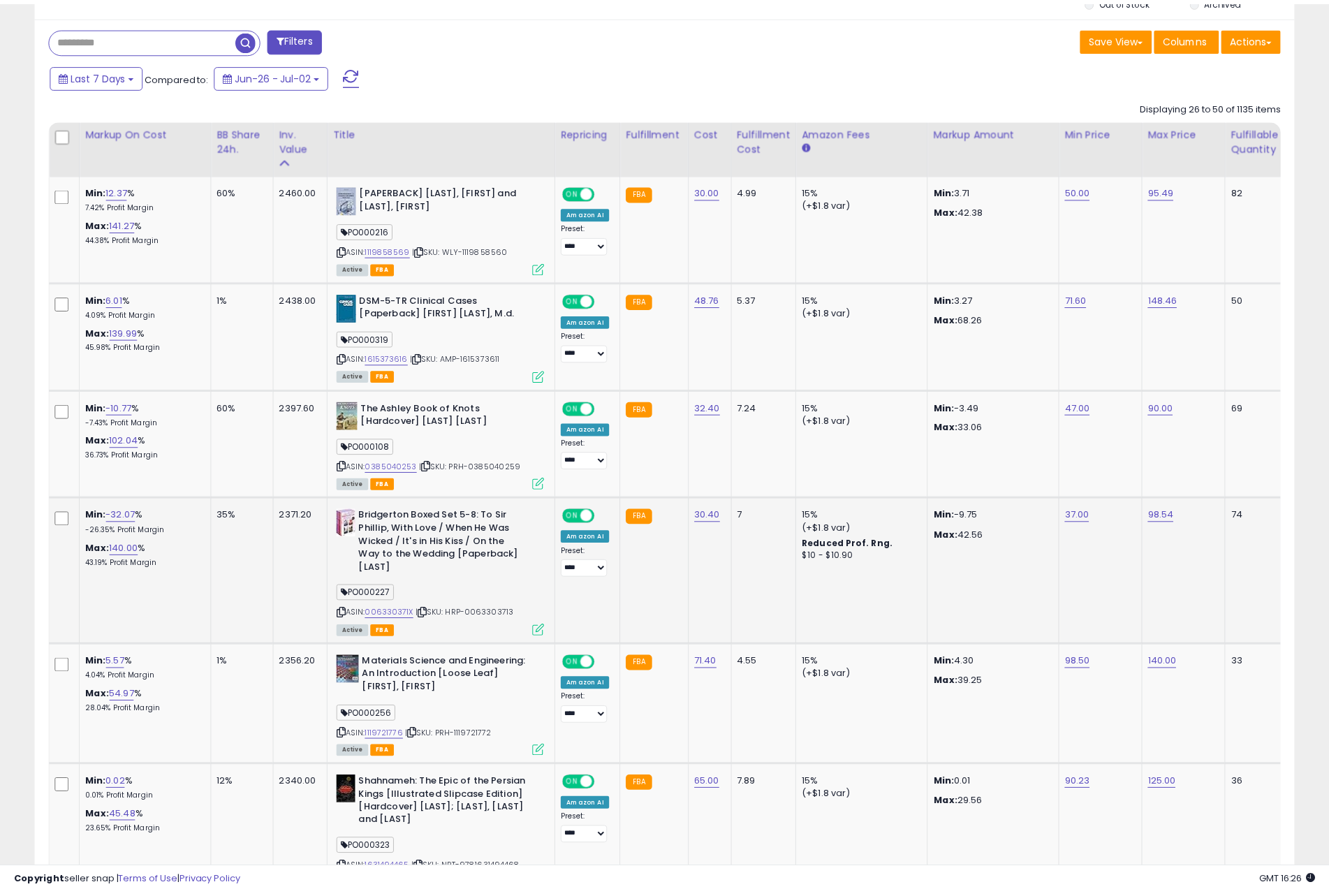 scroll, scrollTop: 286, scrollLeft: 730, axis: both 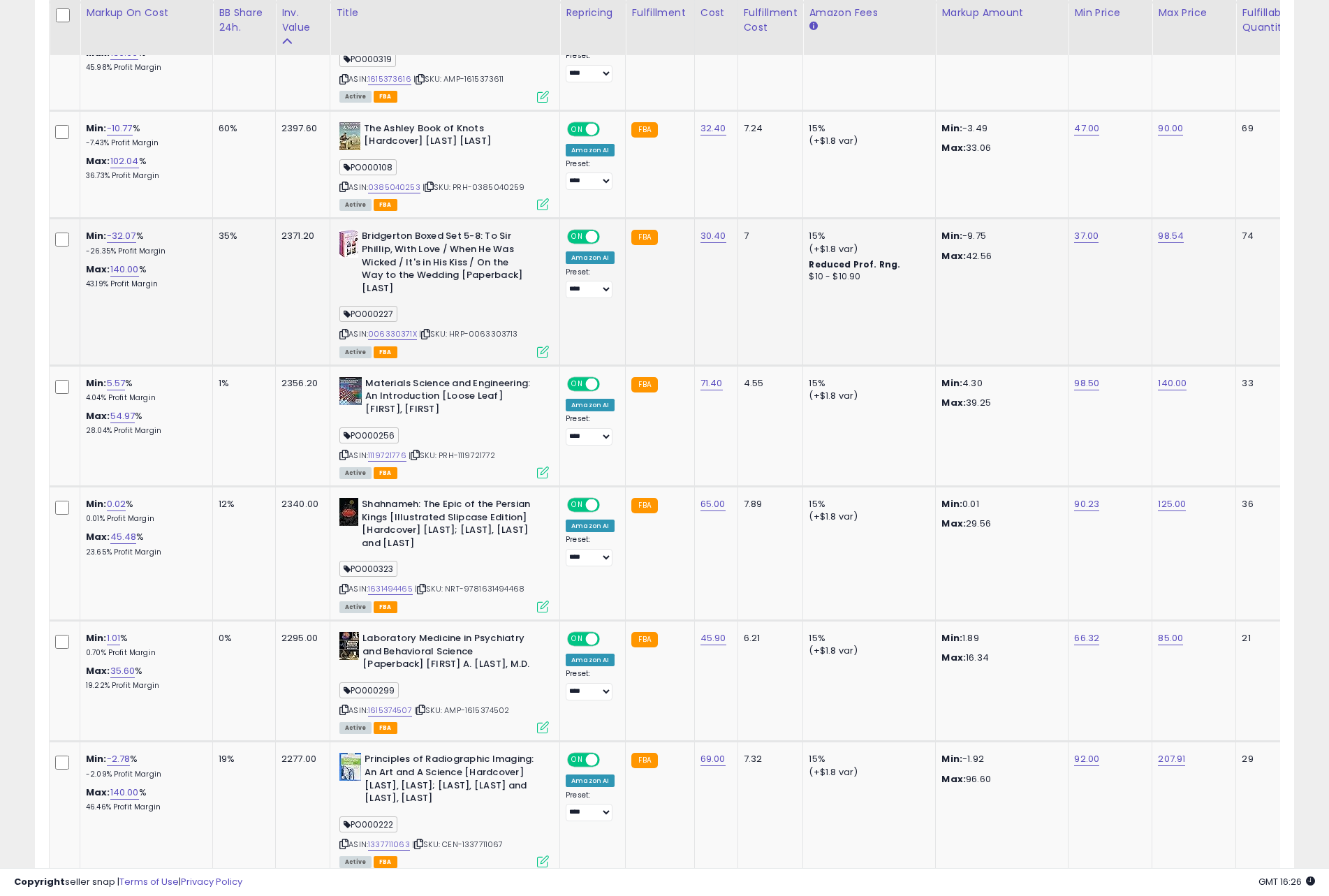 click at bounding box center (543, 351) 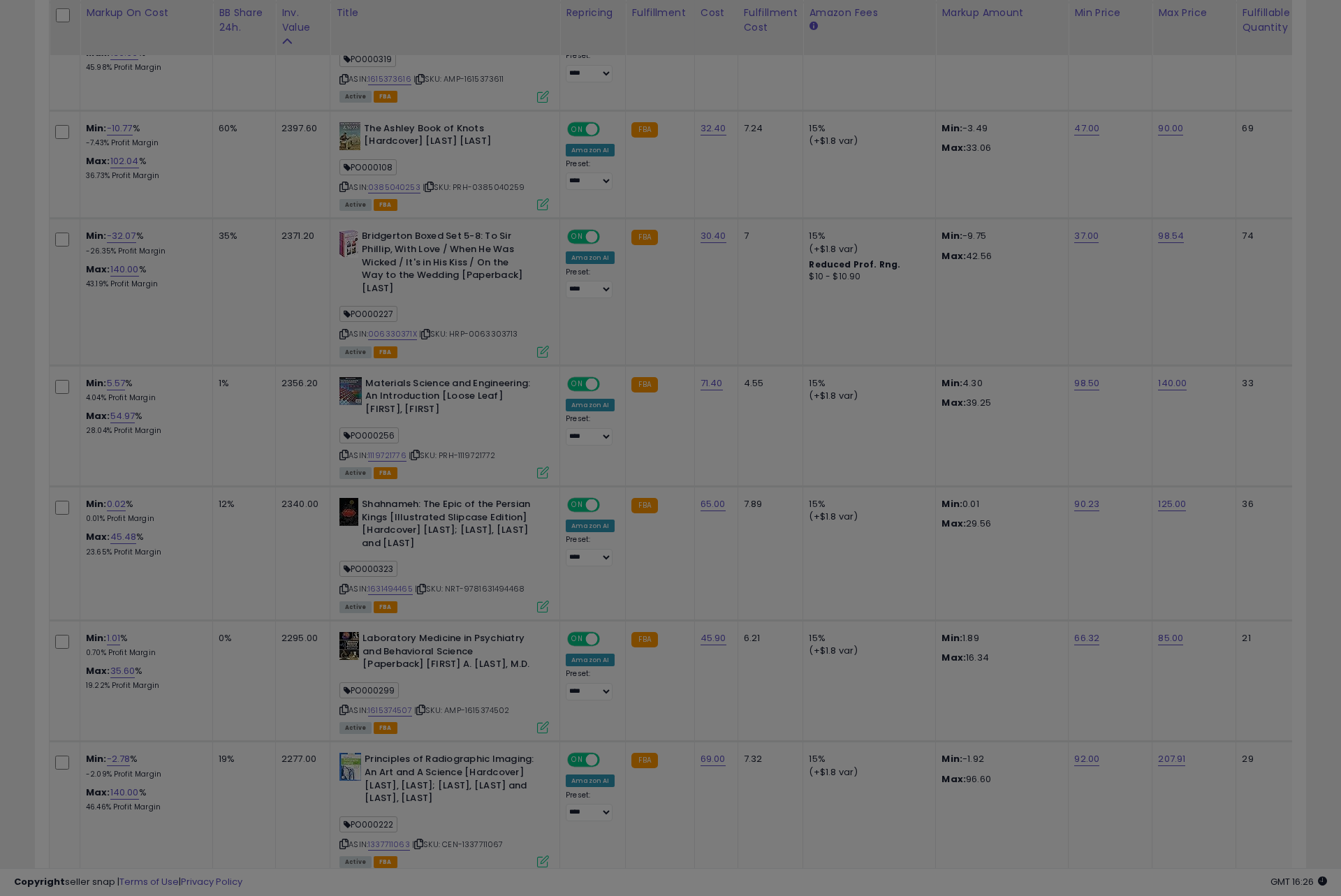 scroll, scrollTop: 698077, scrollLeft: 697700, axis: both 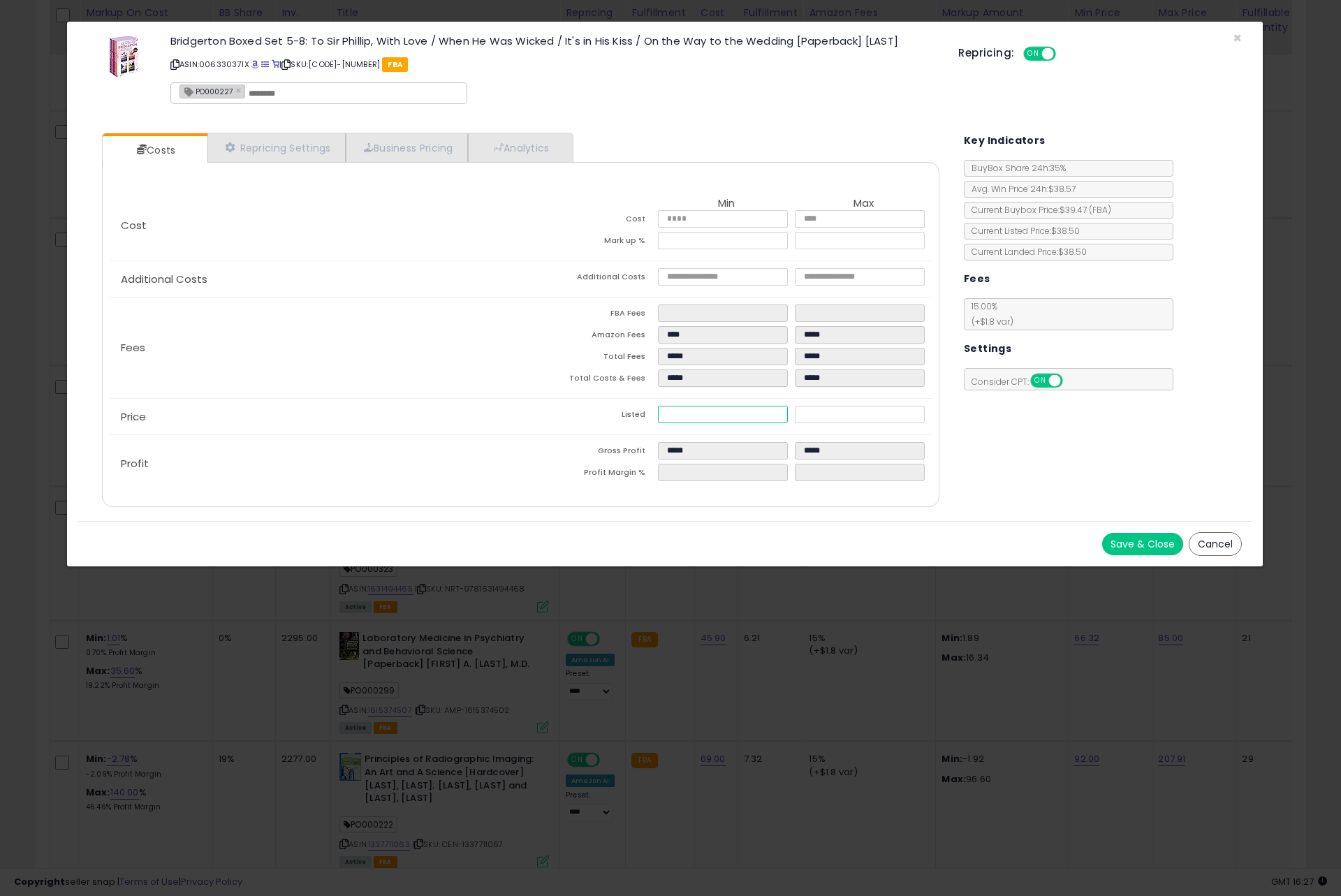 drag, startPoint x: 664, startPoint y: 413, endPoint x: 704, endPoint y: 416, distance: 40.11234 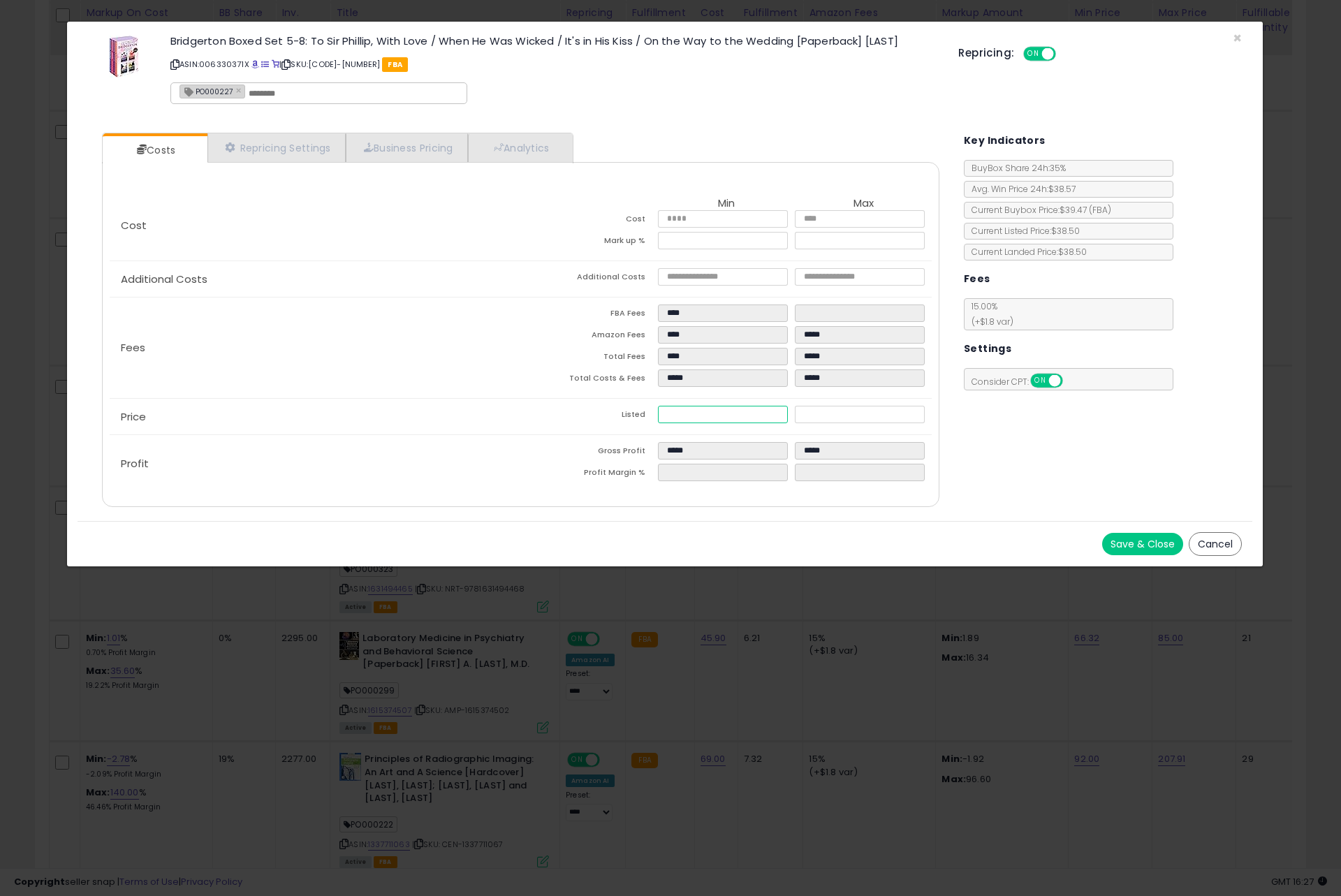 type on "****" 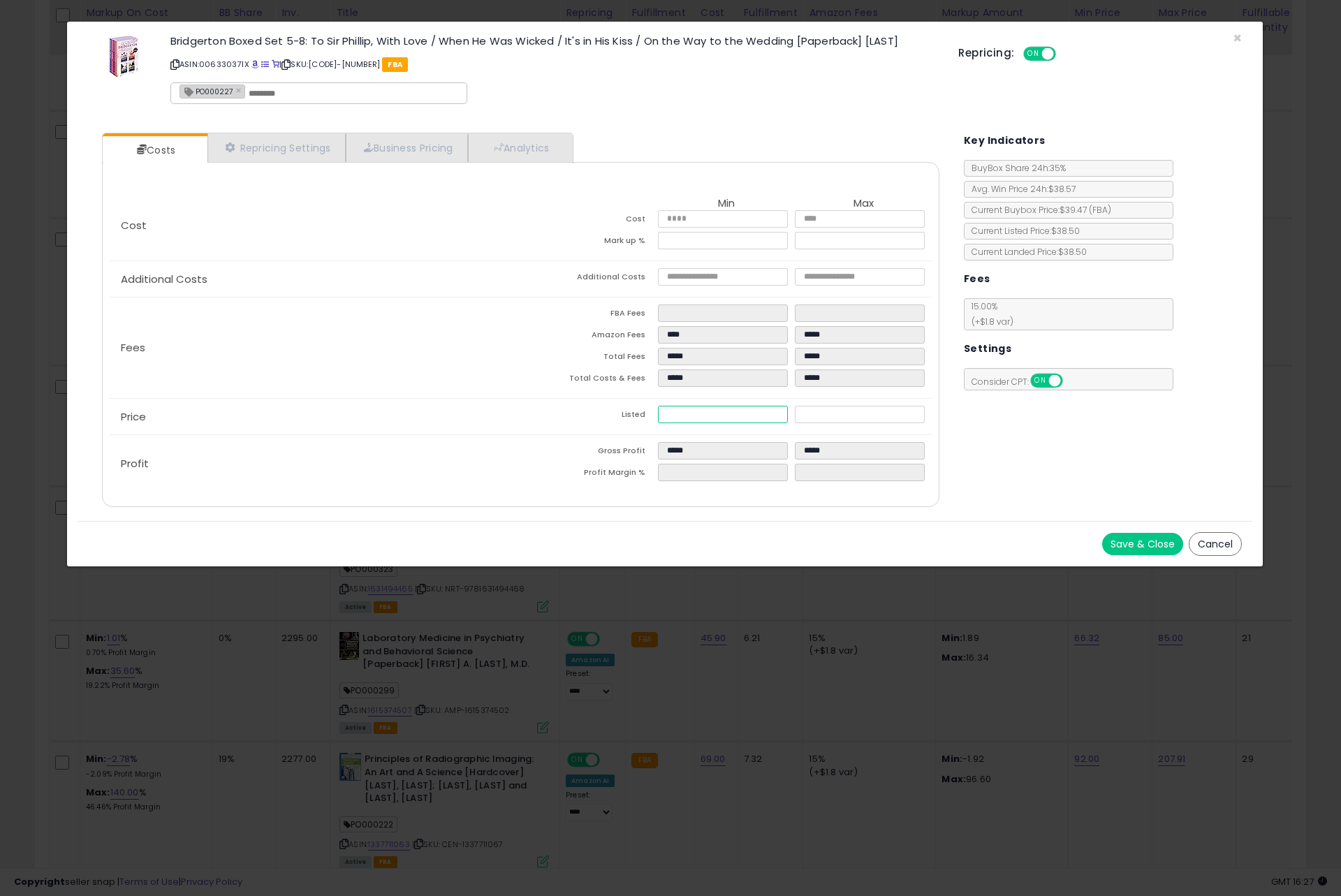 type on "**" 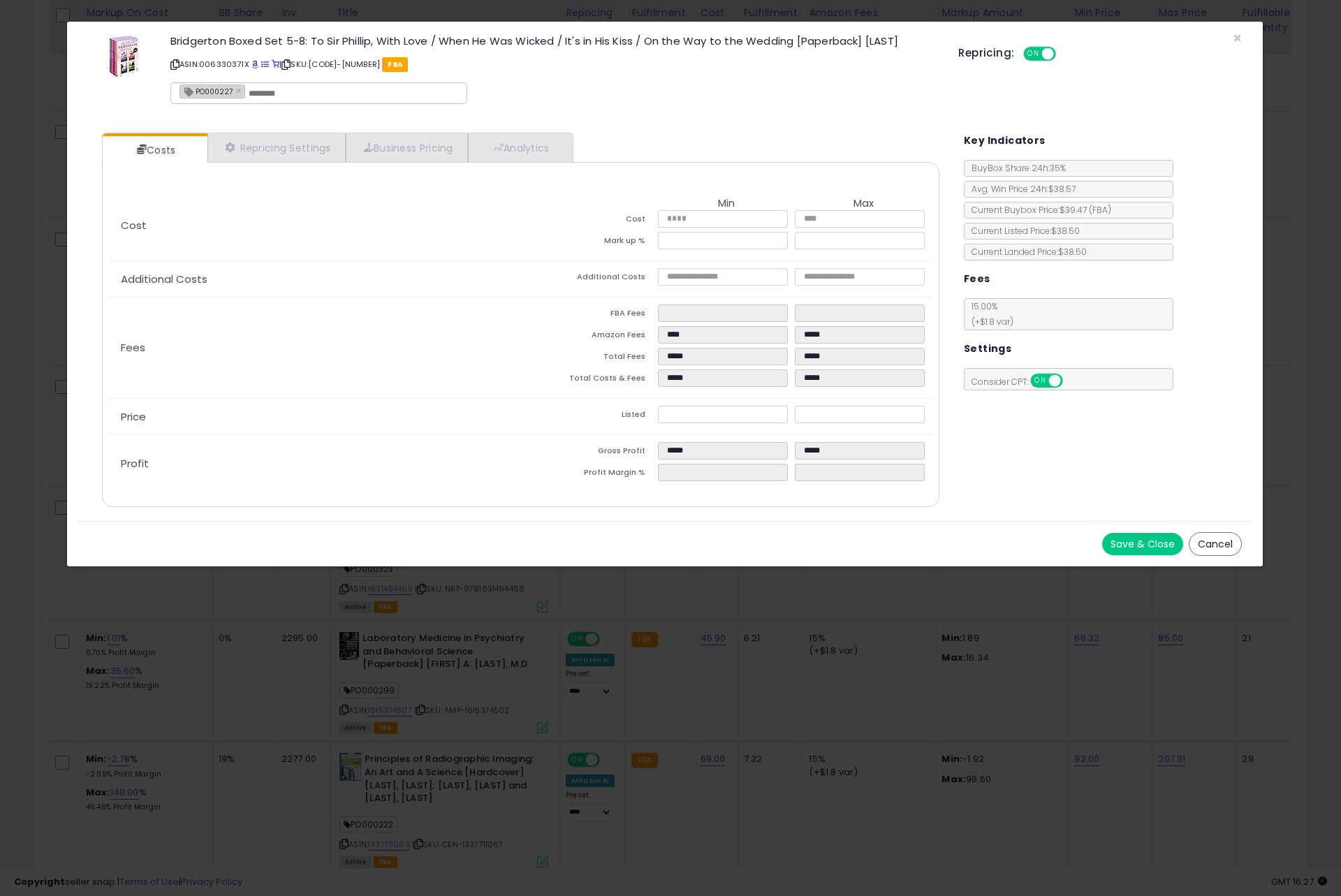 type on "******" 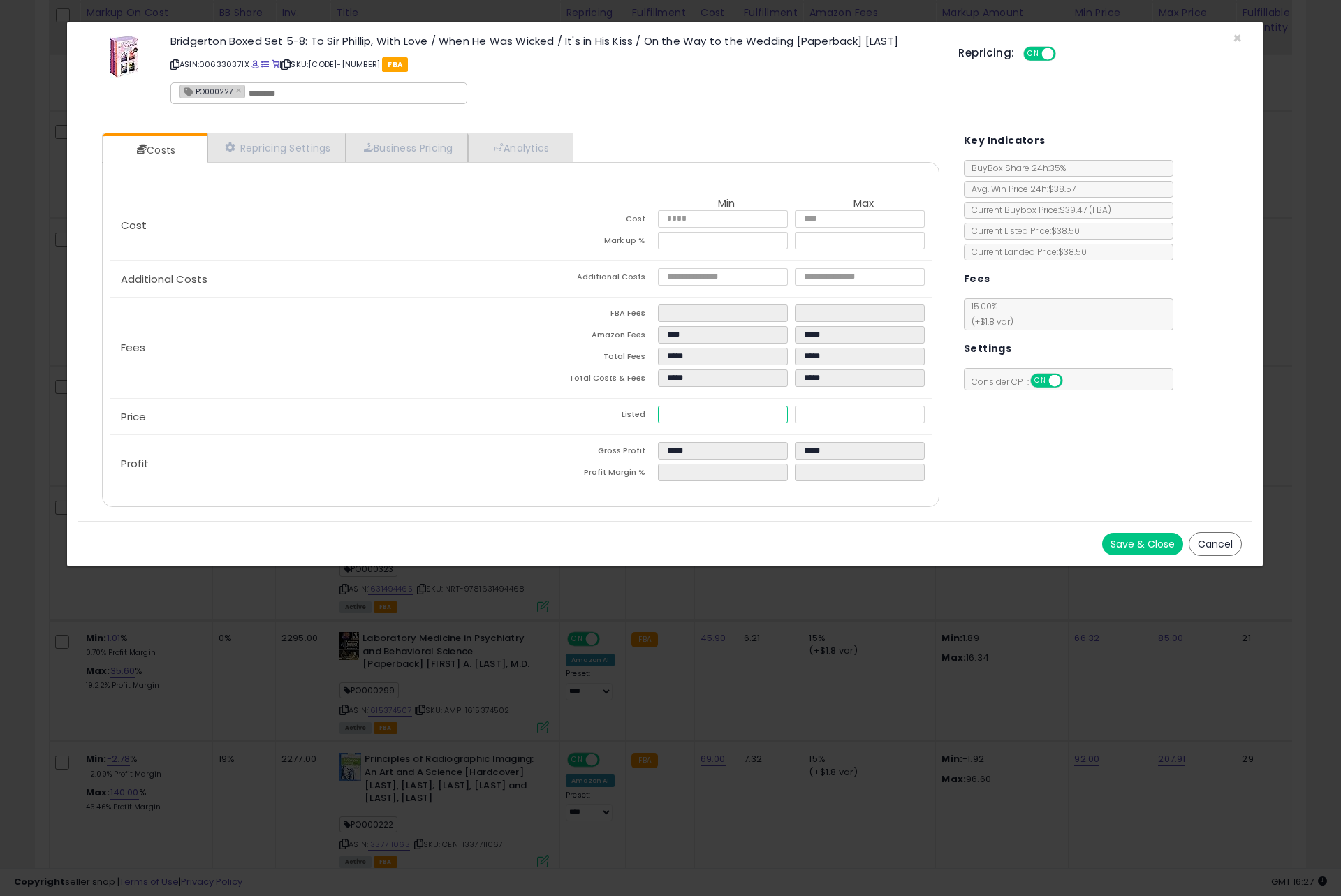 drag, startPoint x: 674, startPoint y: 413, endPoint x: 704, endPoint y: 416, distance: 30.149627 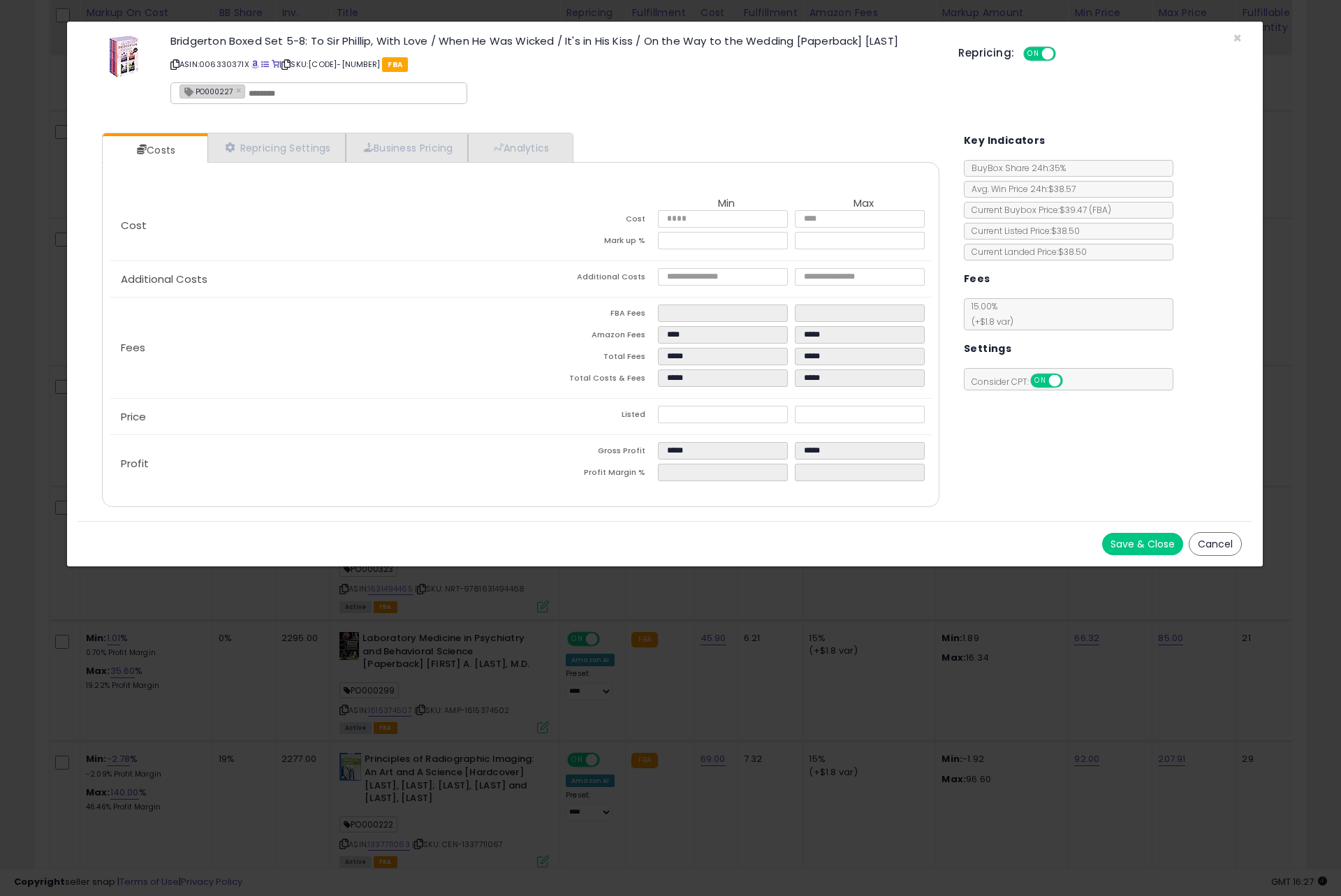 type on "******" 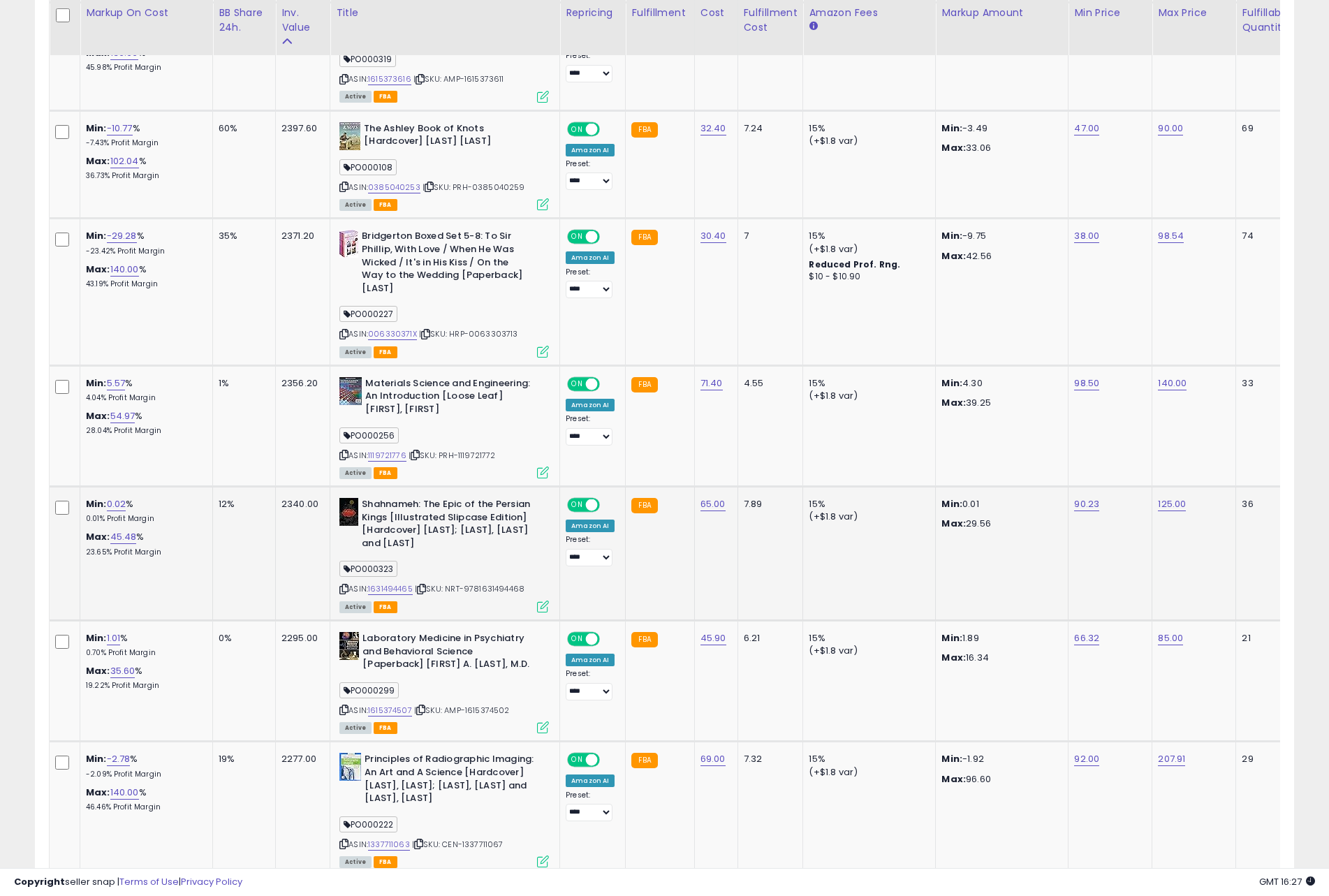 scroll, scrollTop: 286, scrollLeft: 730, axis: both 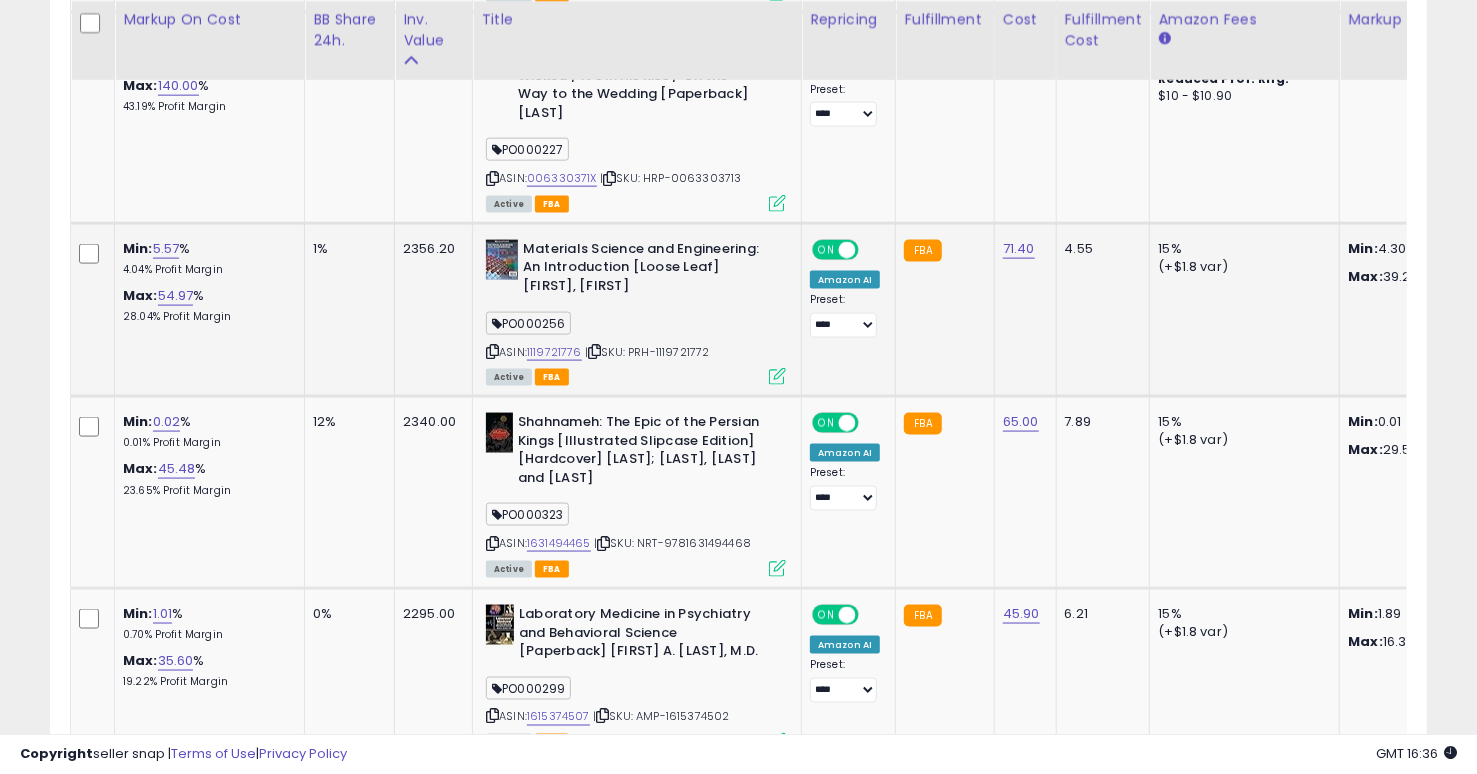 click at bounding box center [777, 376] 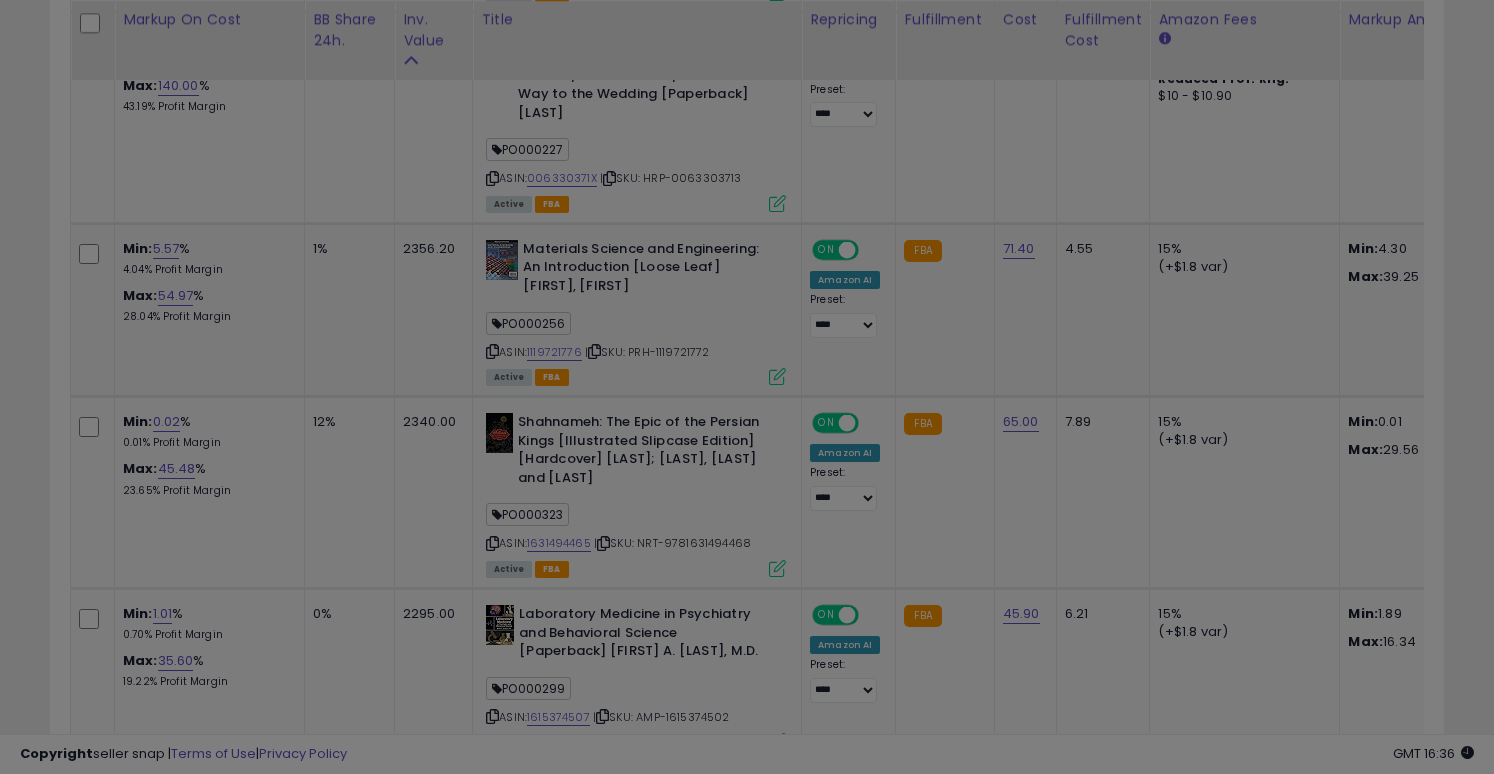 scroll, scrollTop: 999590, scrollLeft: 999192, axis: both 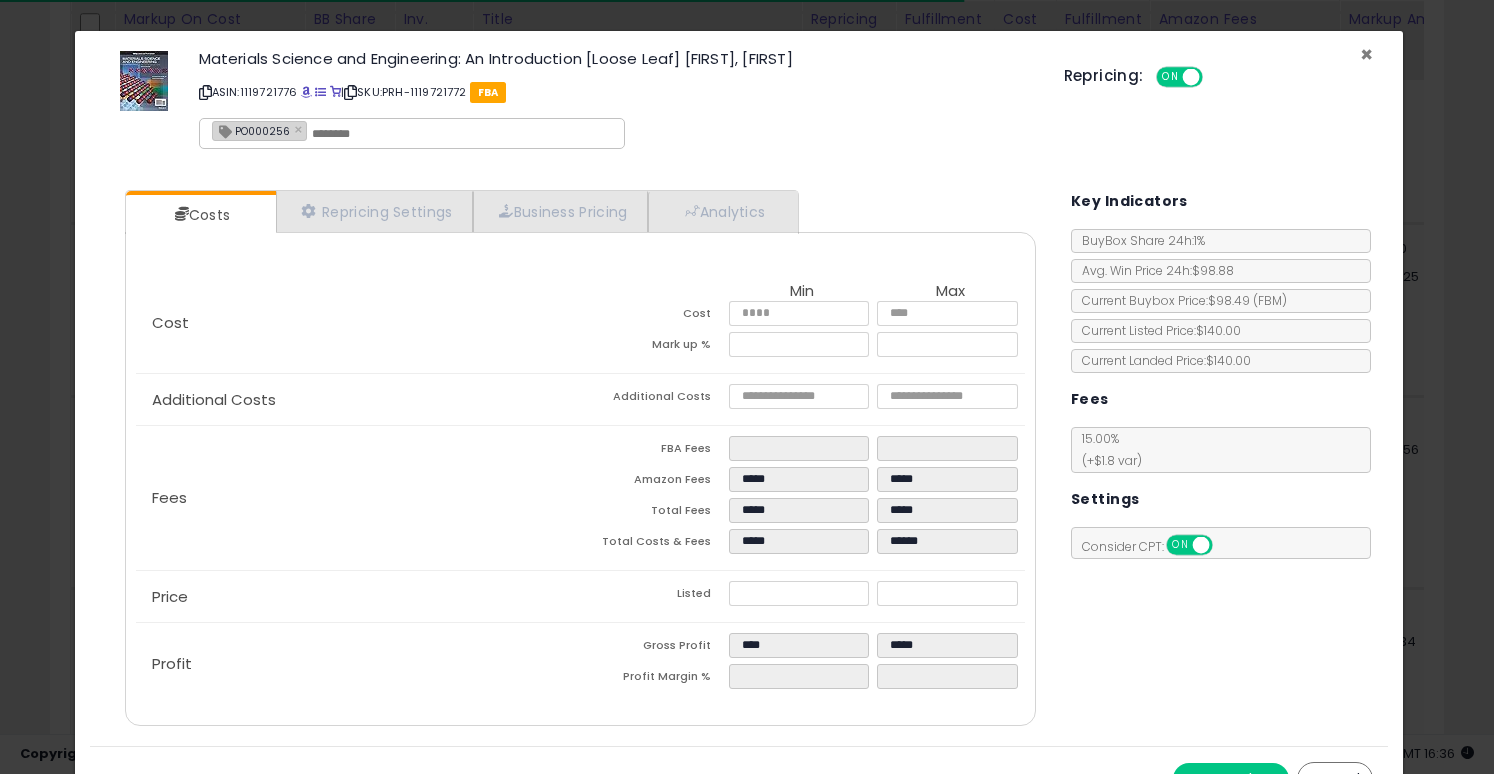click on "×" at bounding box center [1366, 54] 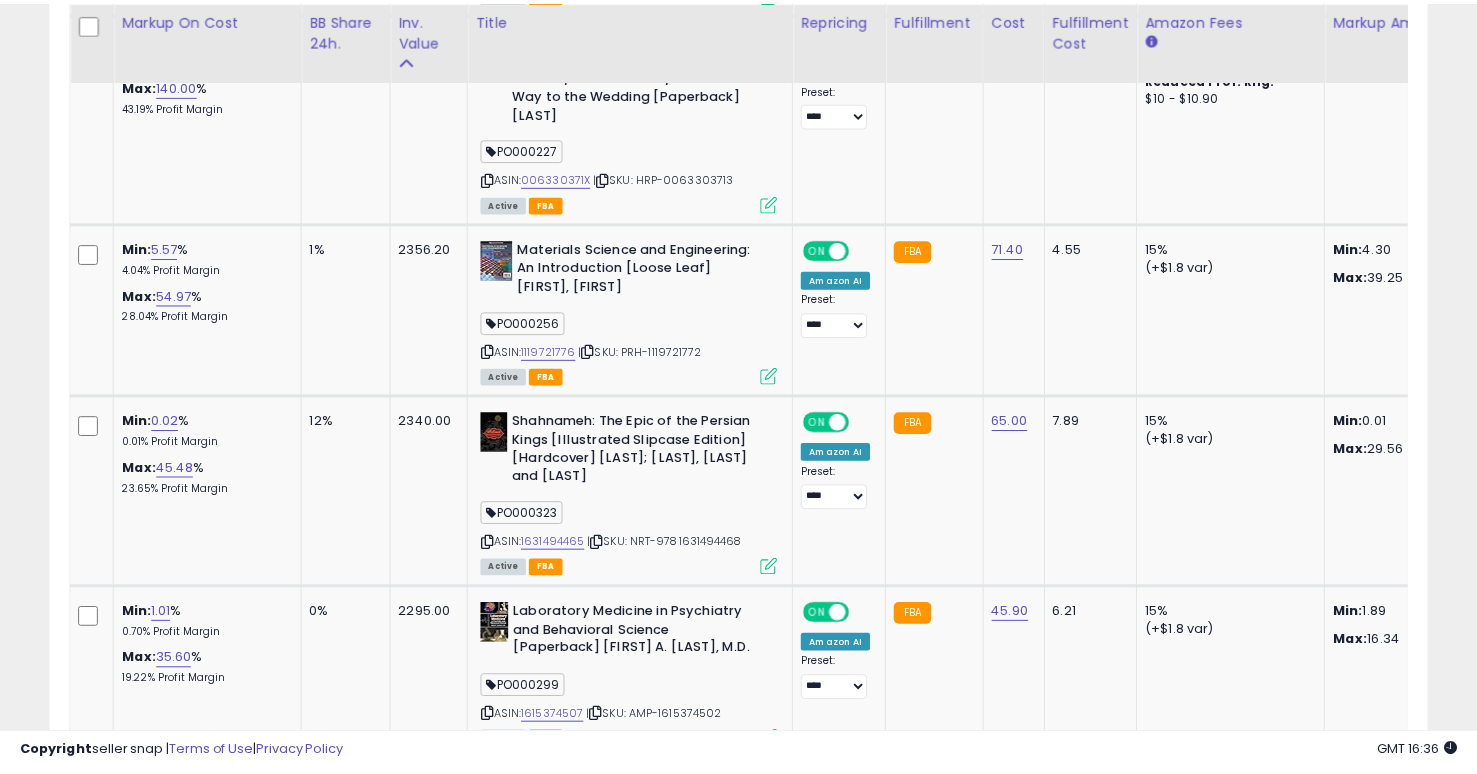 scroll, scrollTop: 410, scrollLeft: 798, axis: both 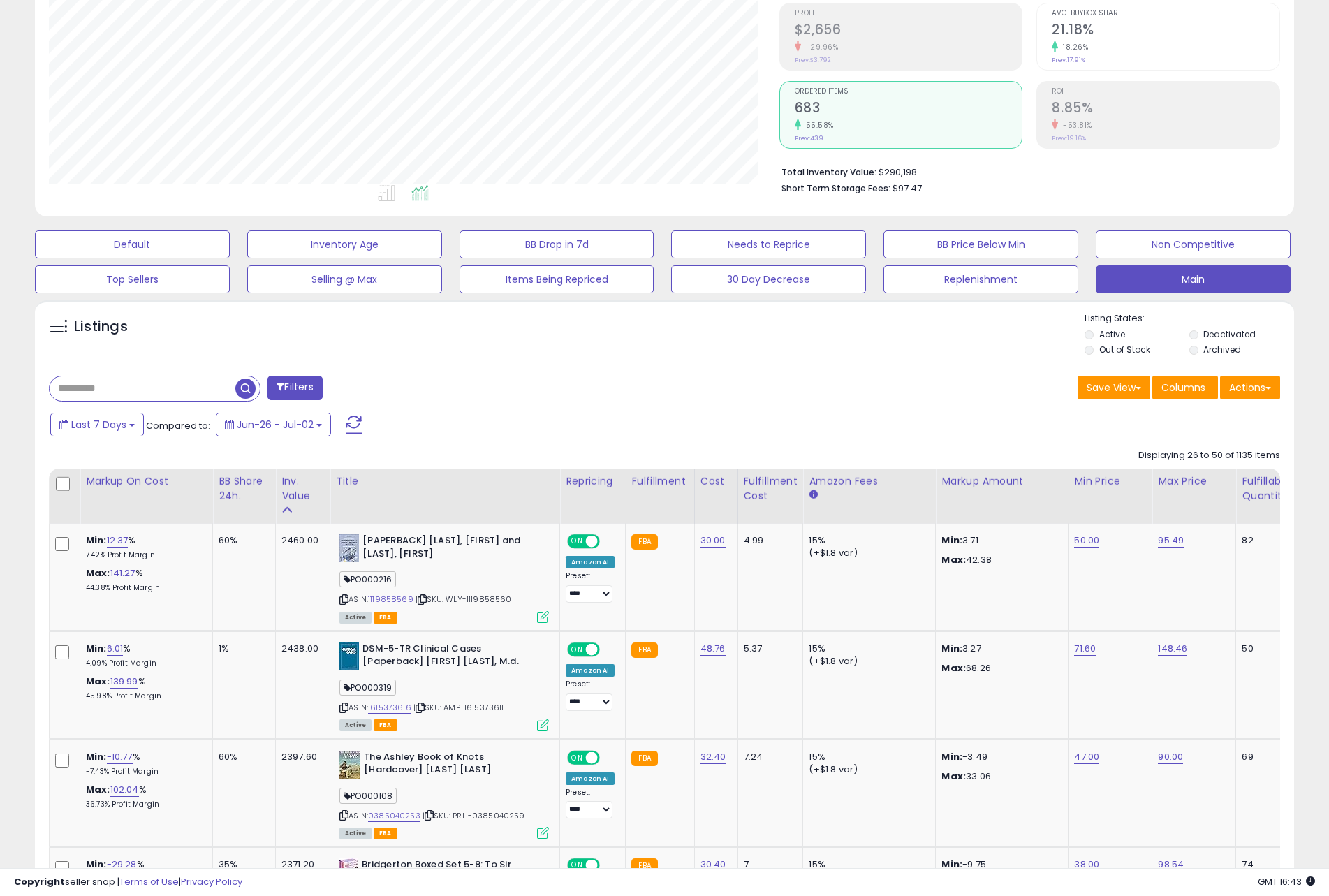 click on "Filters" at bounding box center [295, 388] 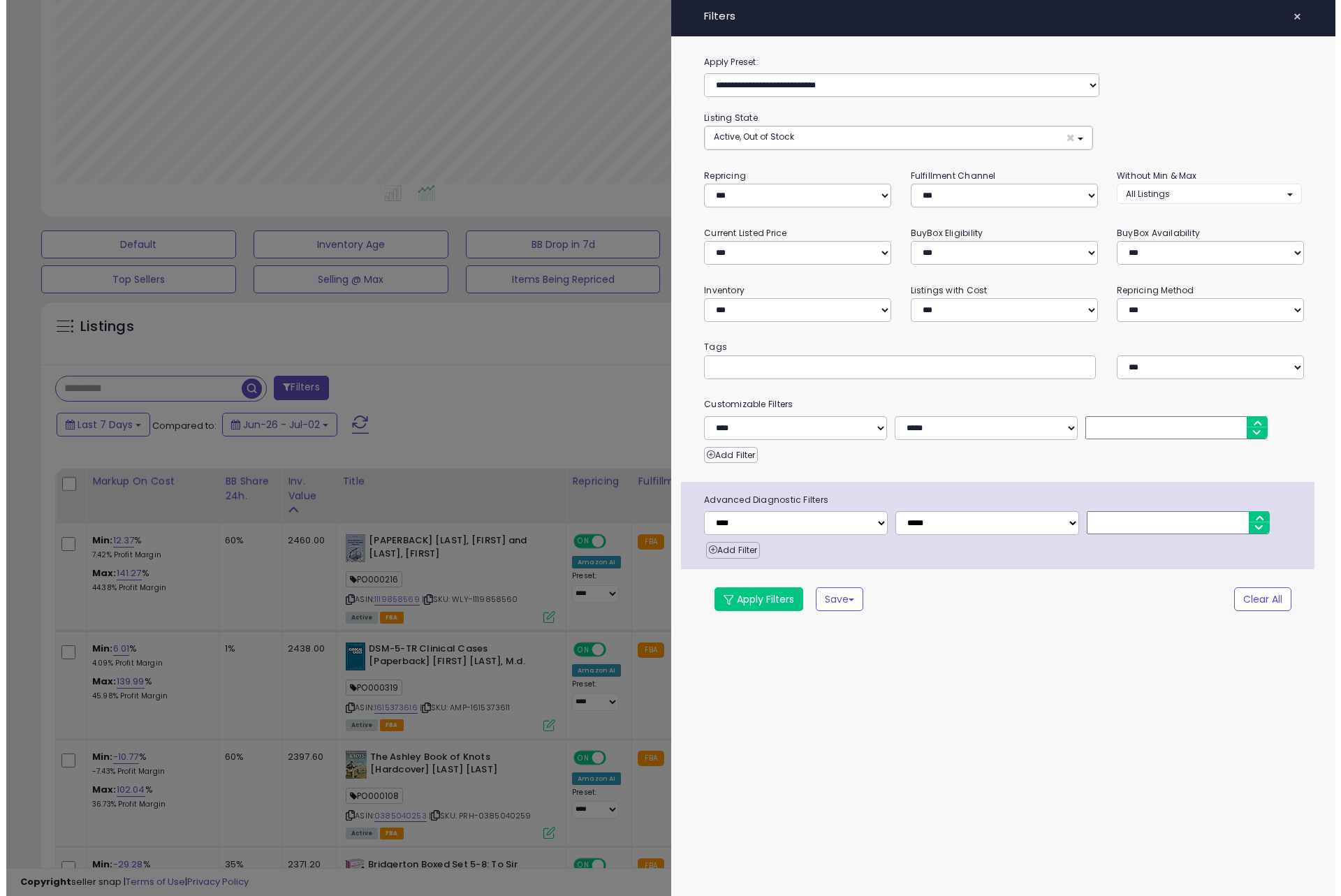 scroll, scrollTop: 0, scrollLeft: 0, axis: both 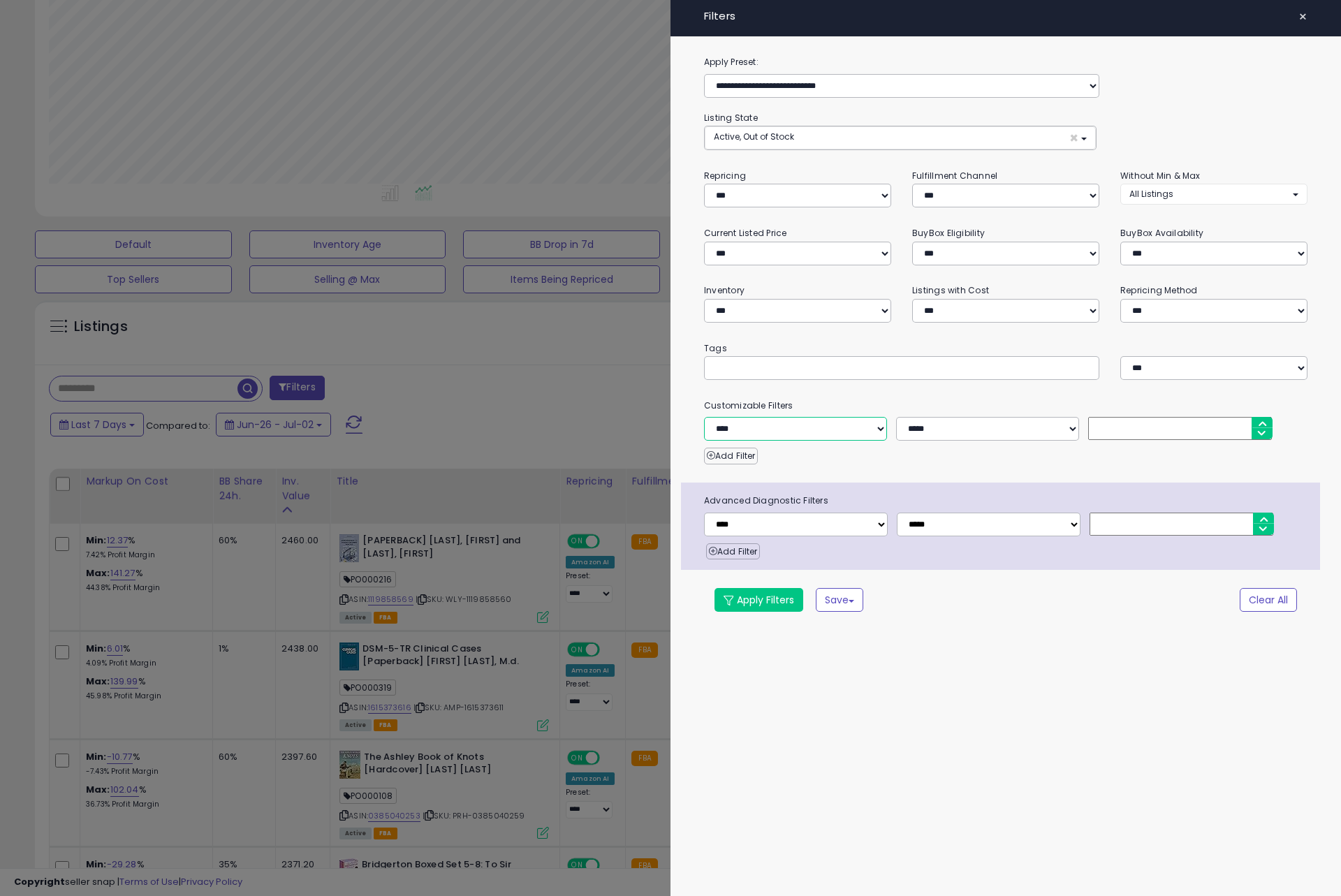click on "**********" at bounding box center (796, 429) 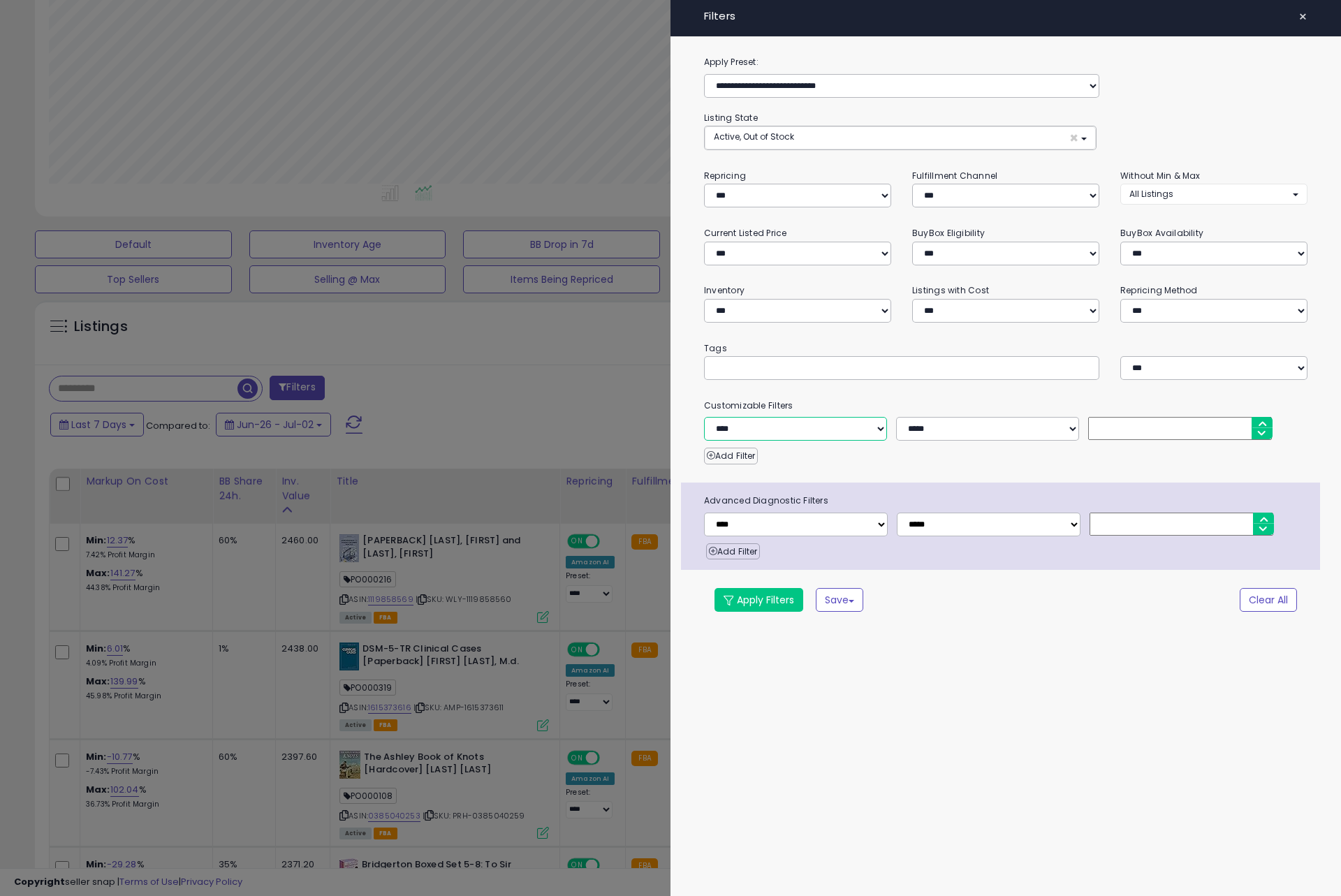 select on "**********" 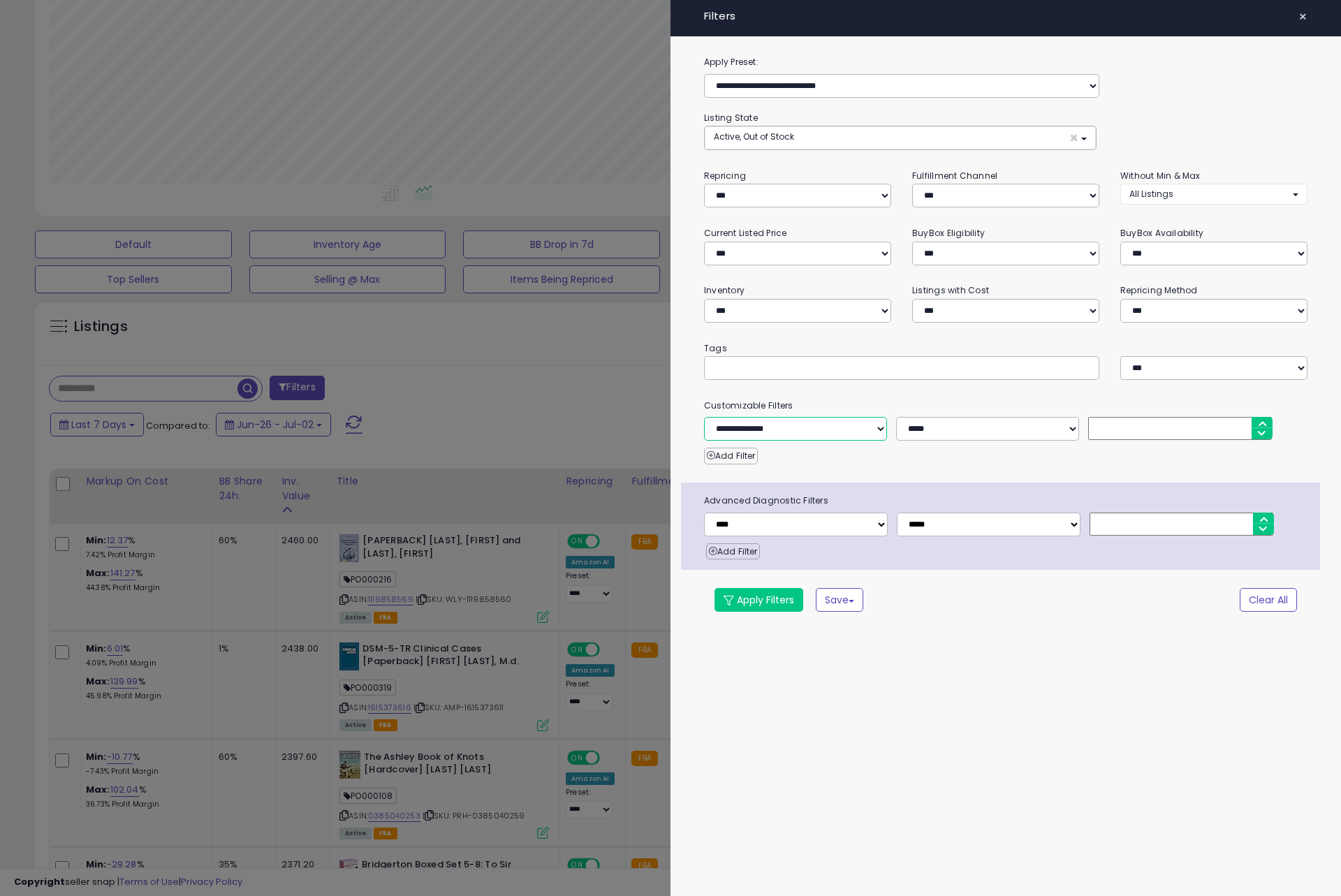 click on "**********" at bounding box center (796, 429) 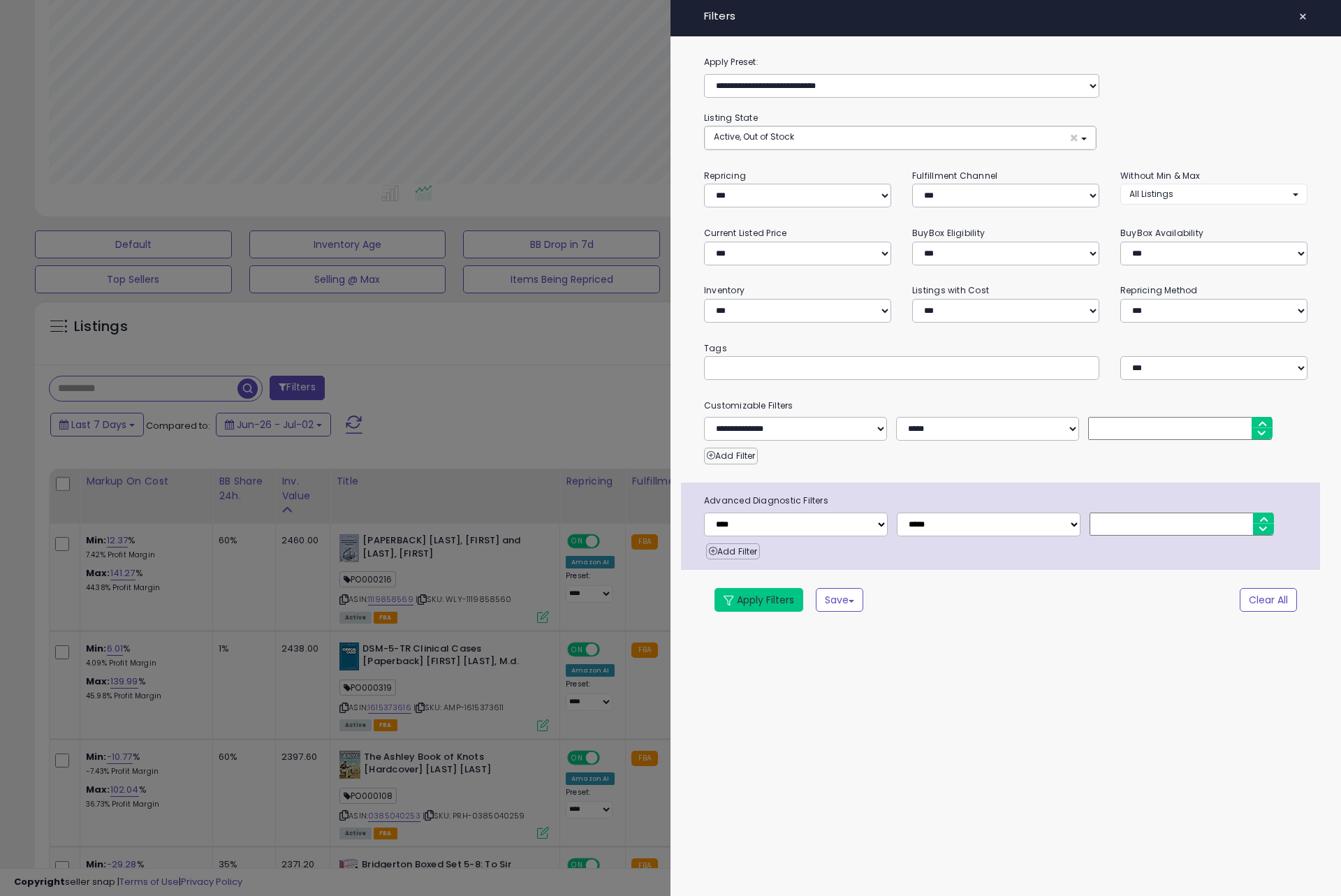 click on "Apply Filters" at bounding box center [759, 600] 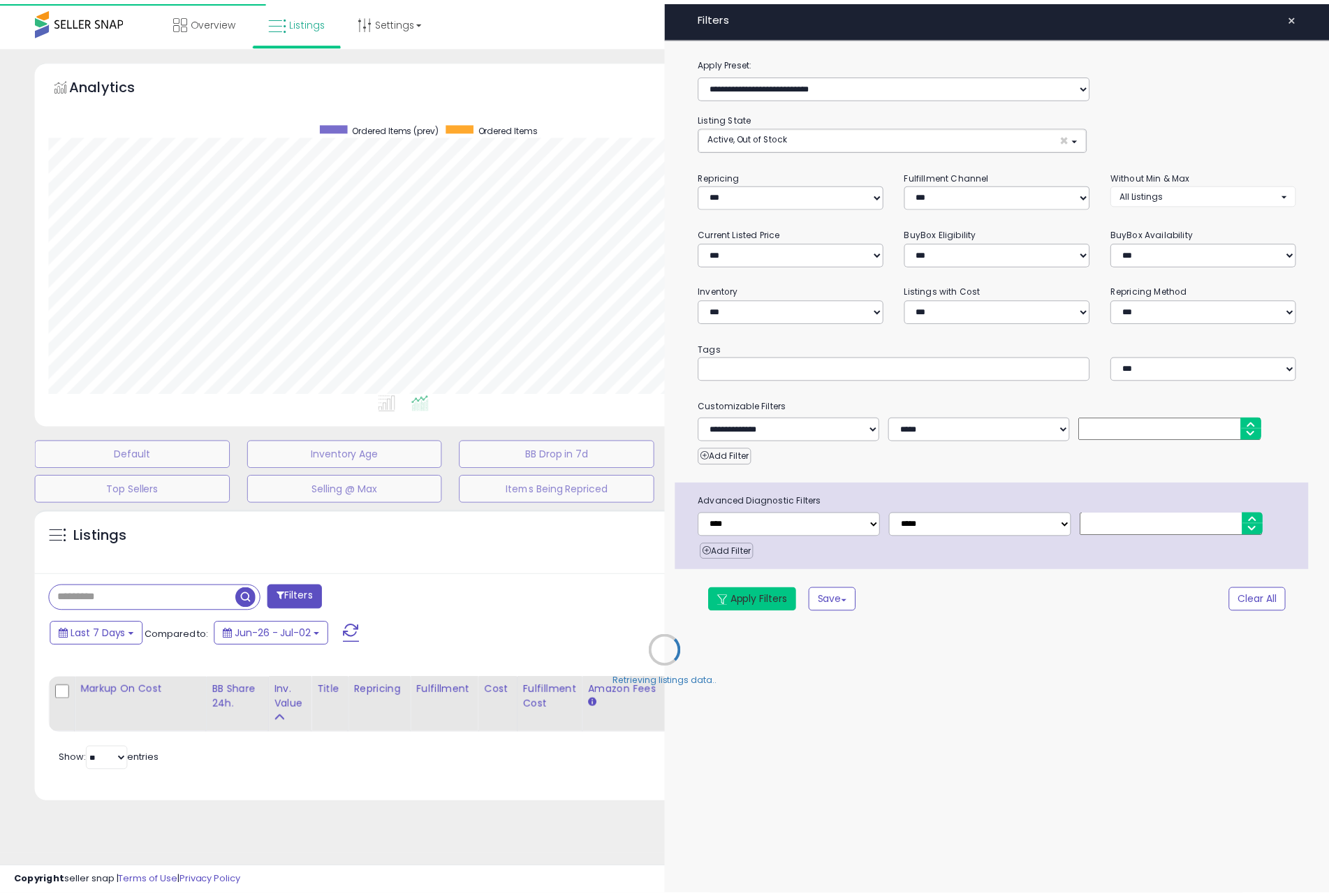 scroll, scrollTop: 0, scrollLeft: 0, axis: both 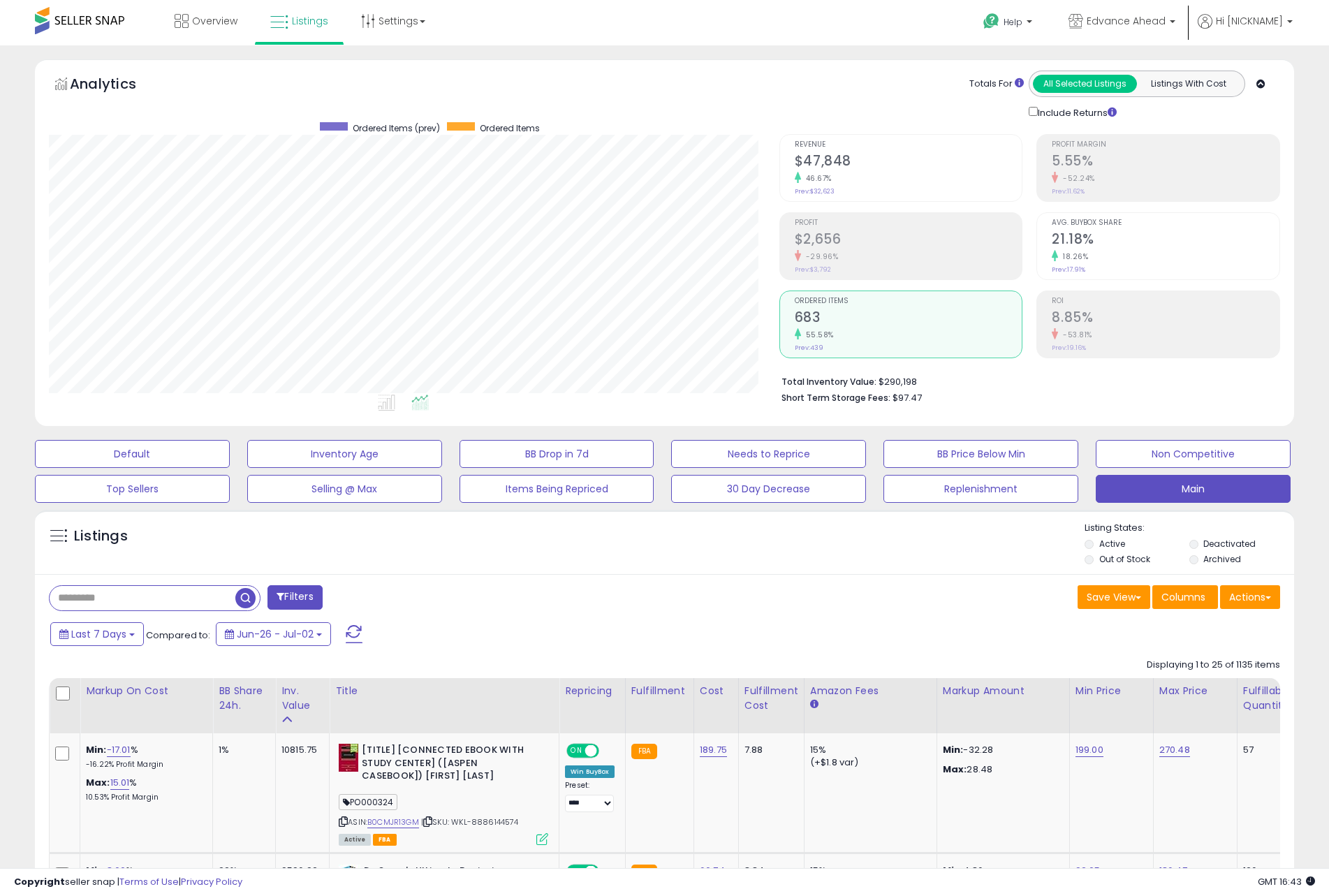 click on "Filters" at bounding box center [295, 597] 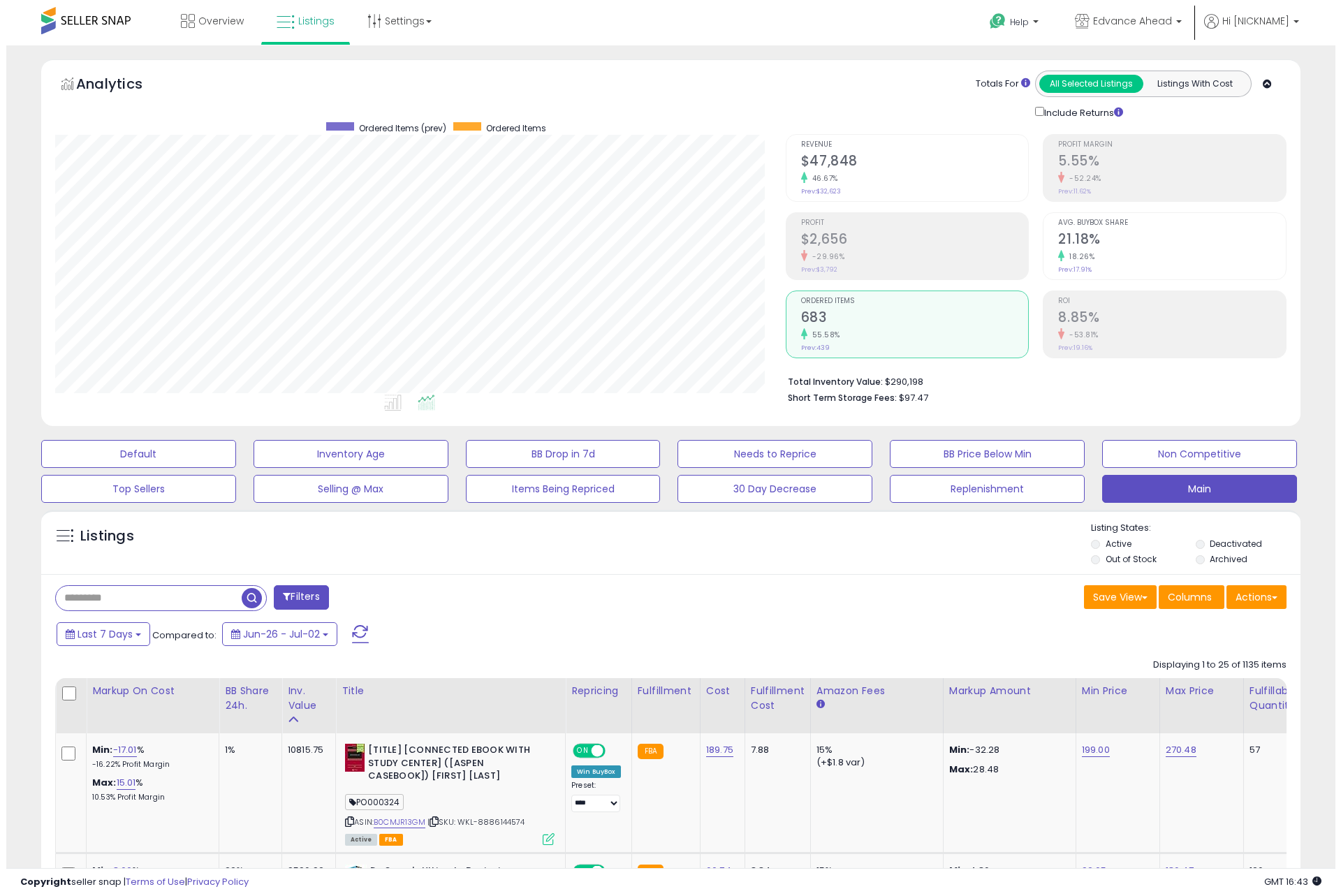 scroll, scrollTop: 698077, scrollLeft: 697700, axis: both 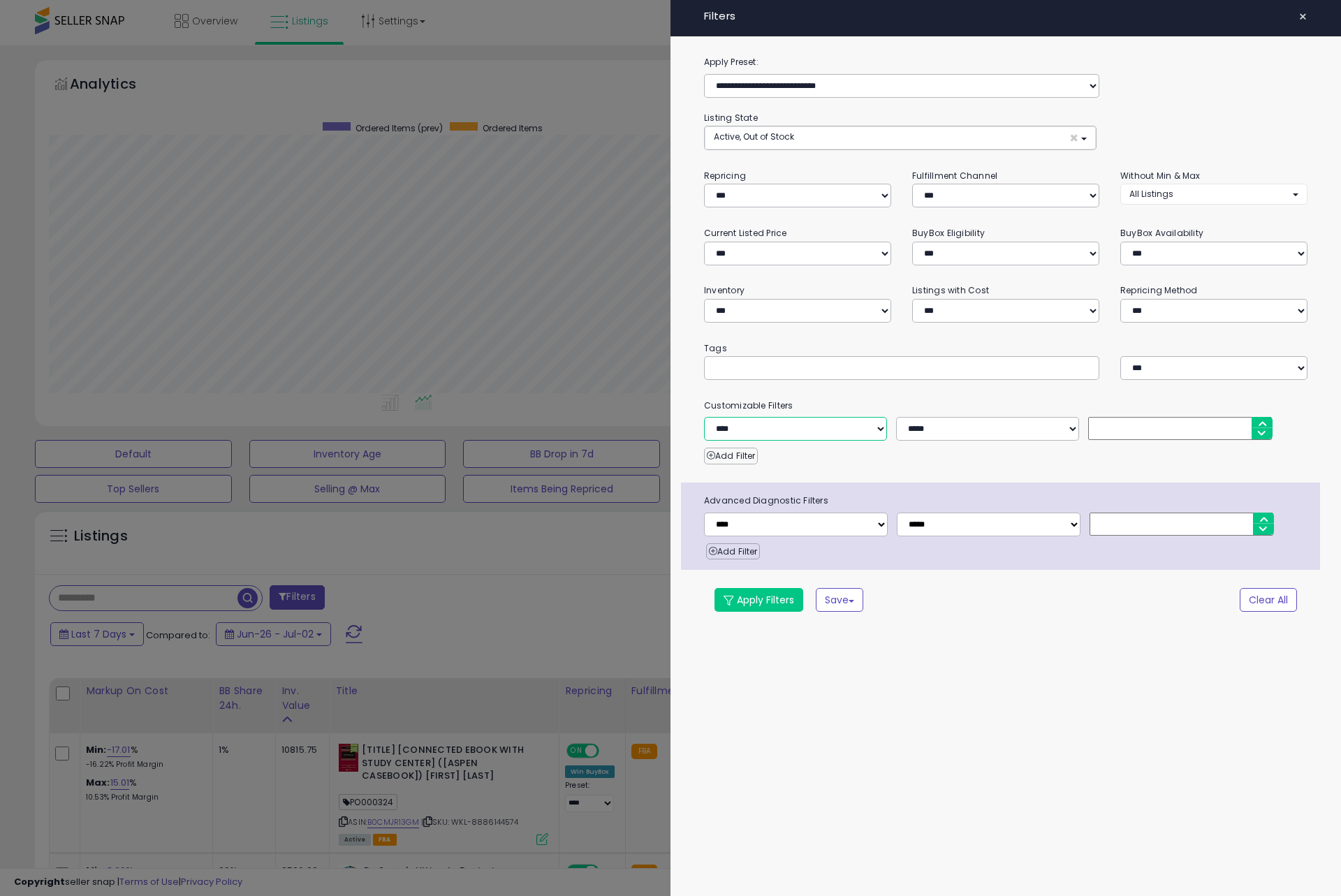click on "**********" at bounding box center [796, 429] 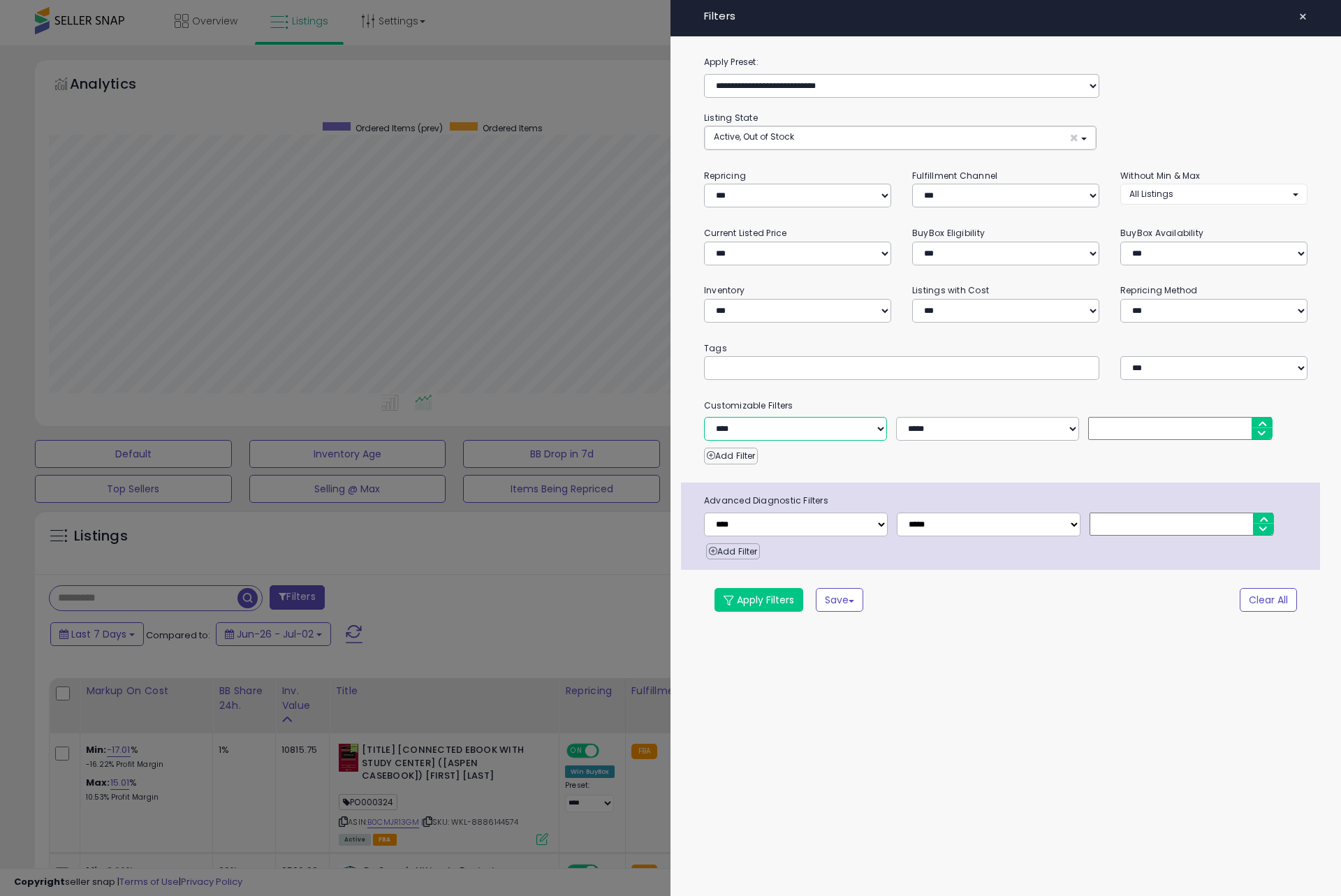 select on "**********" 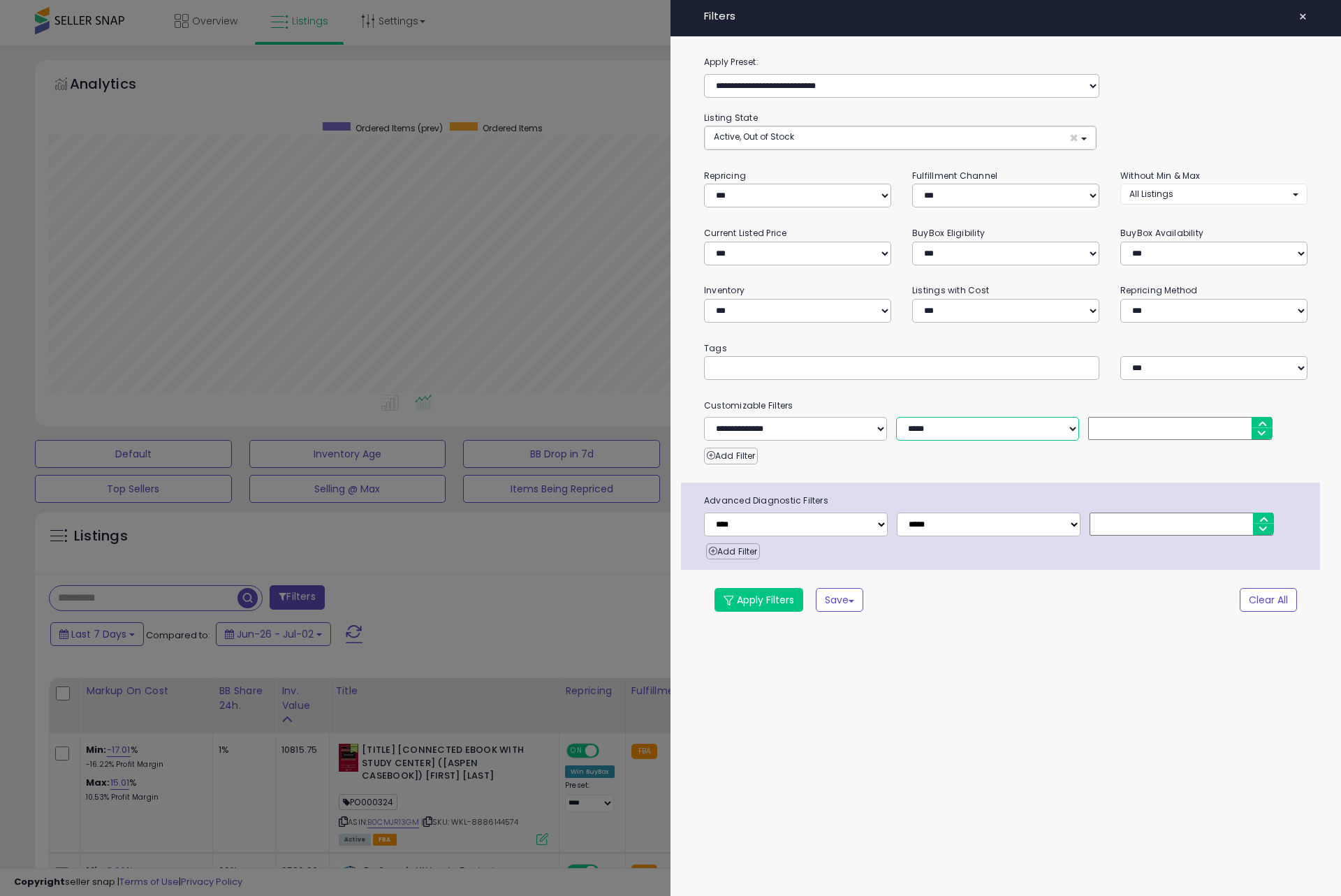 click on "**********" at bounding box center (988, 429) 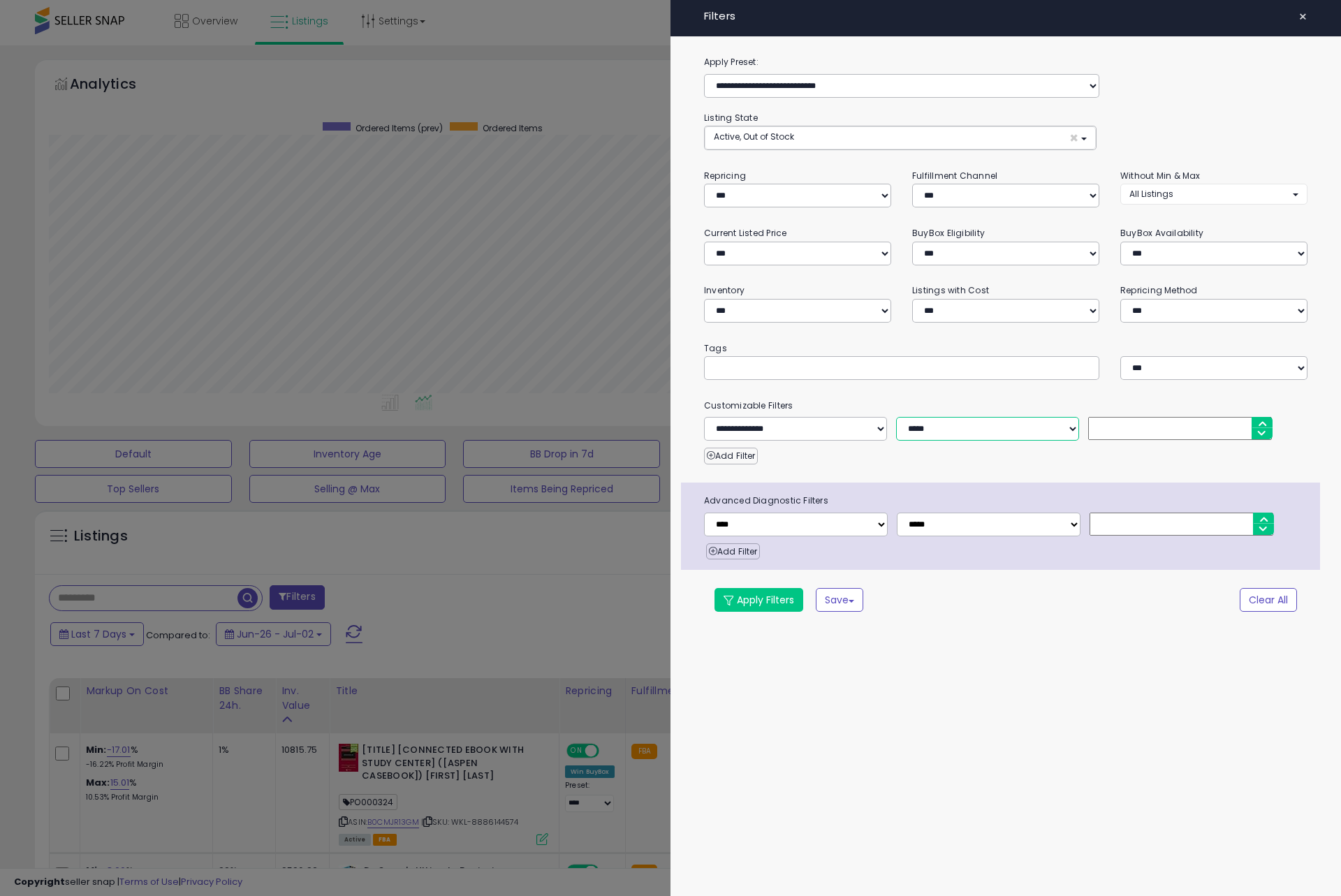select on "*" 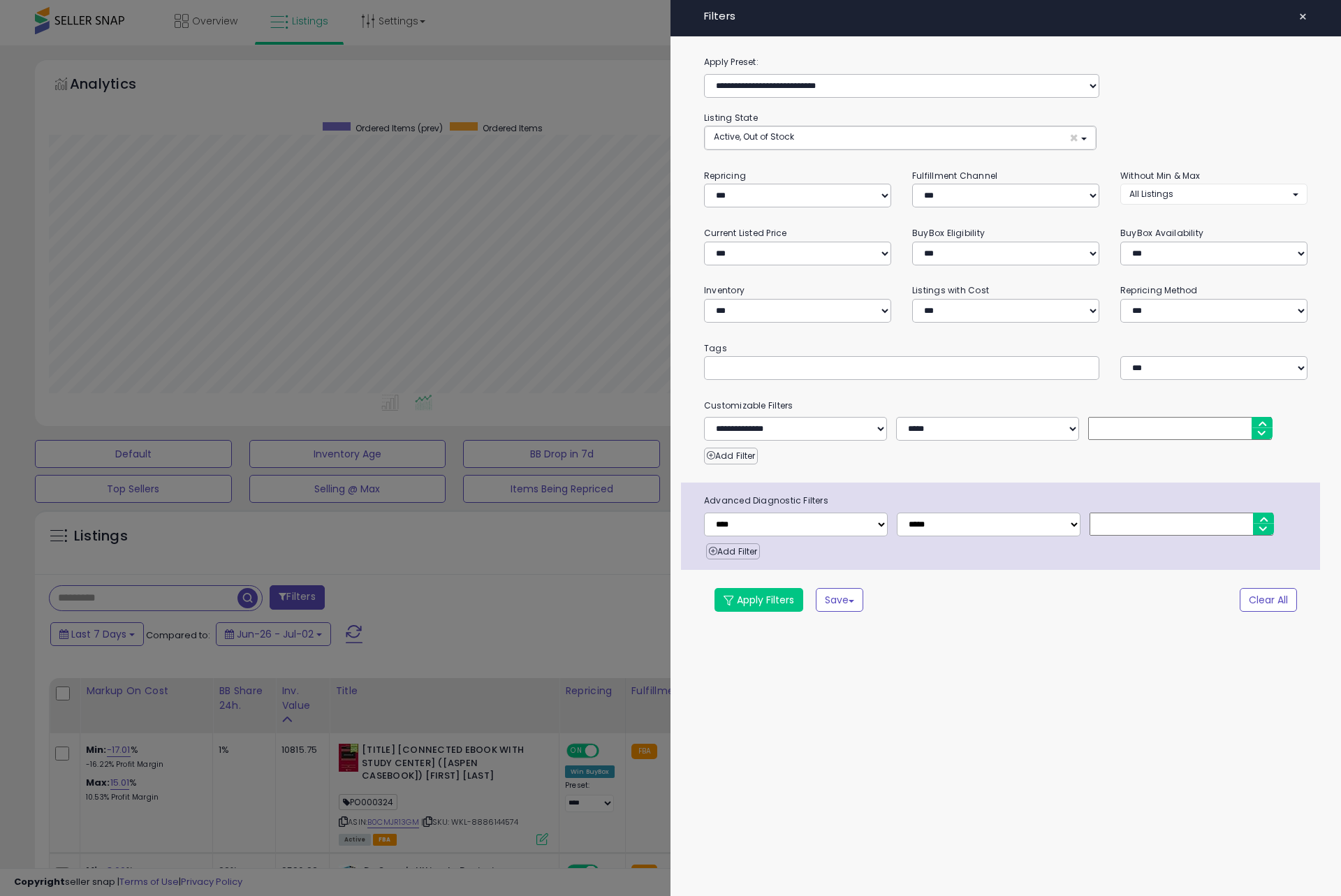click at bounding box center (1180, 428) 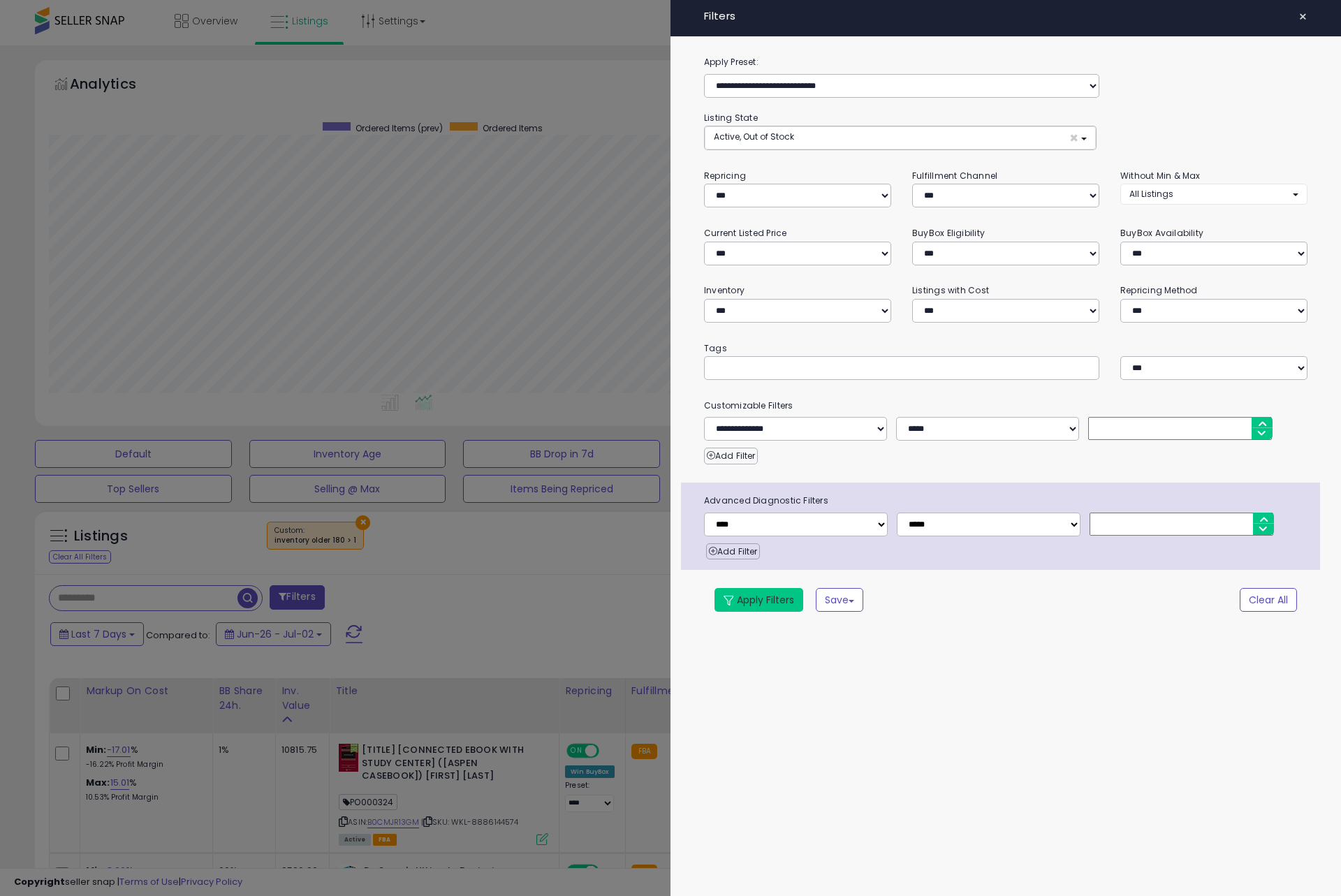 type on "*" 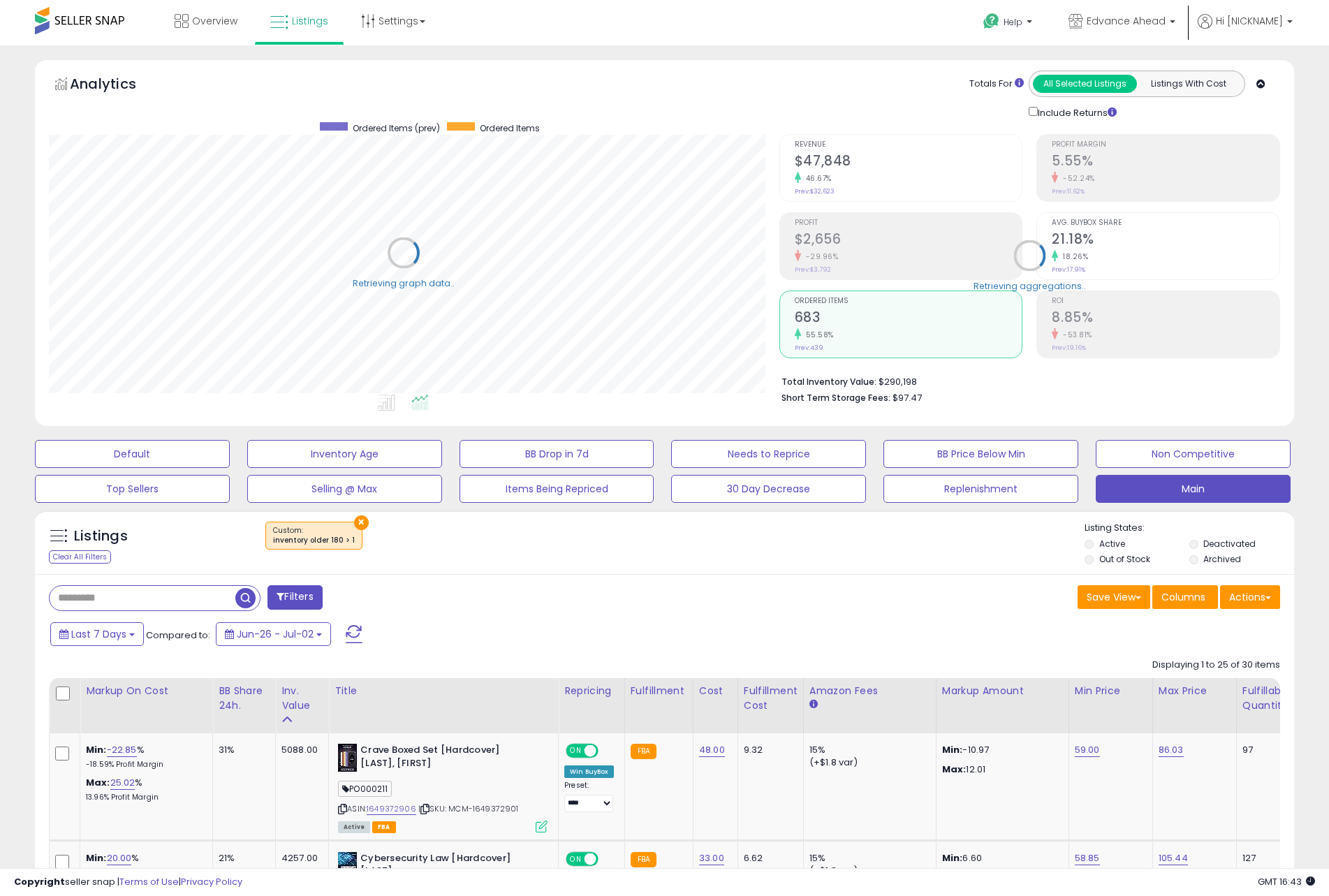 scroll, scrollTop: 286, scrollLeft: 730, axis: both 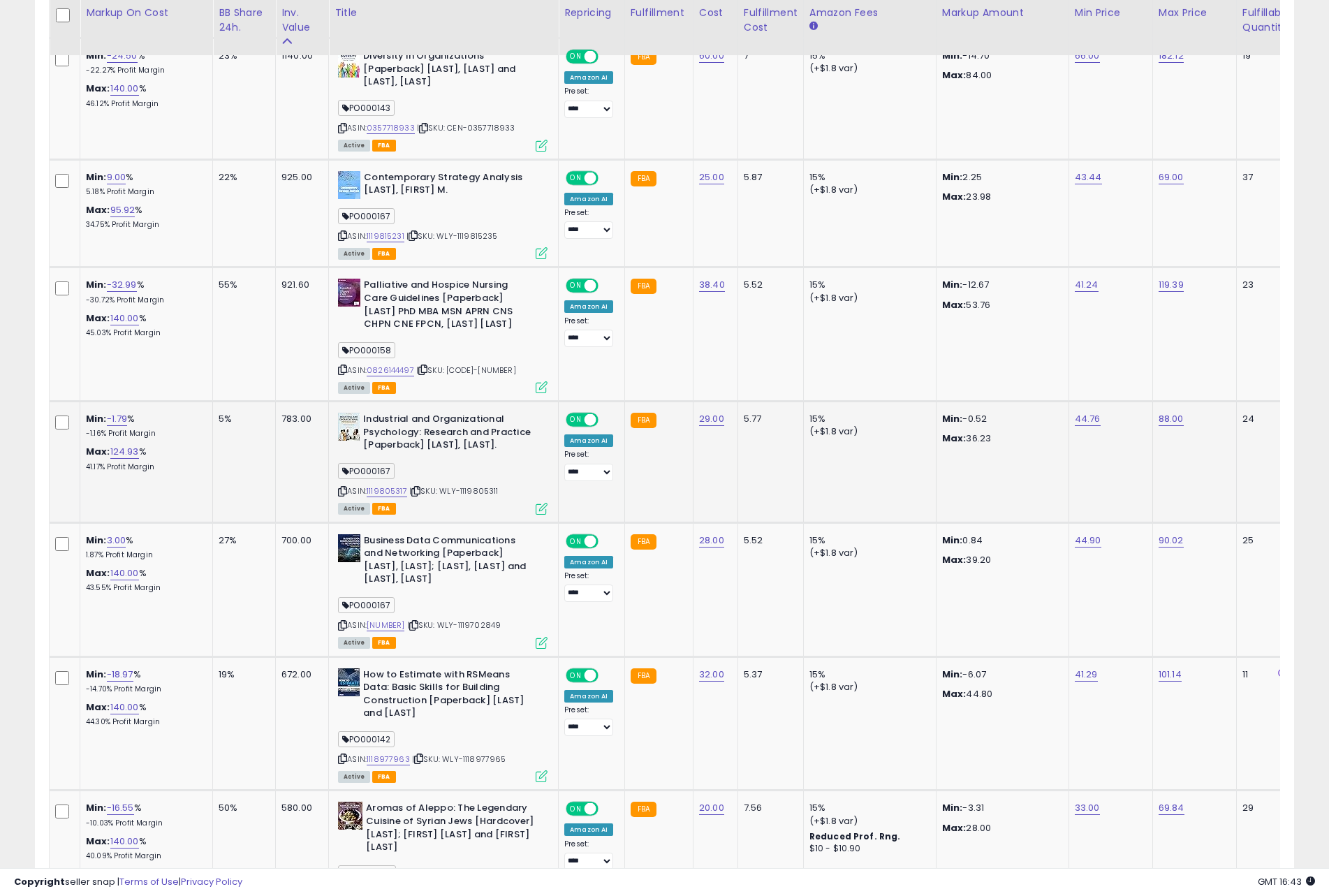 click at bounding box center [541, 508] 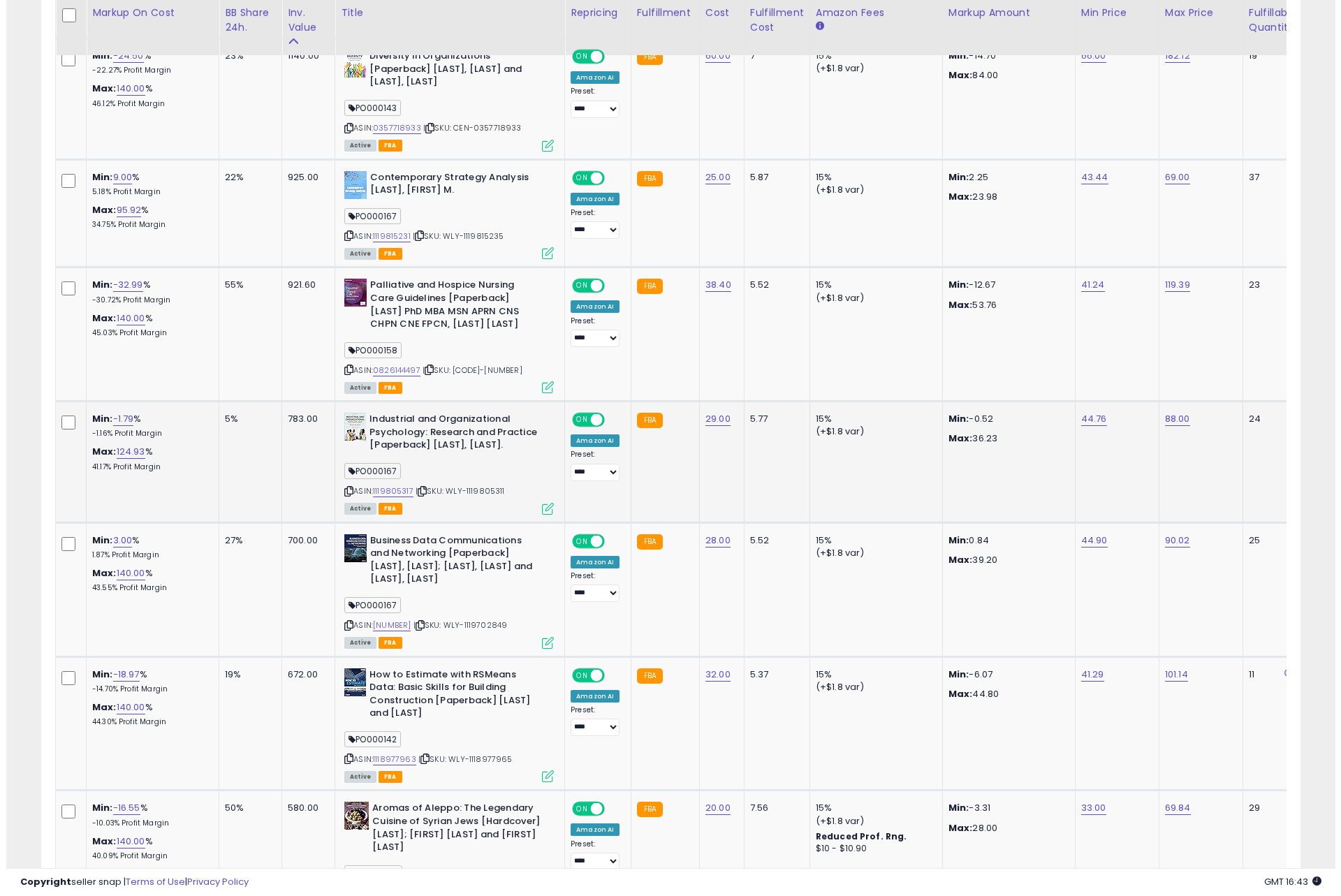 scroll, scrollTop: 698077, scrollLeft: 697700, axis: both 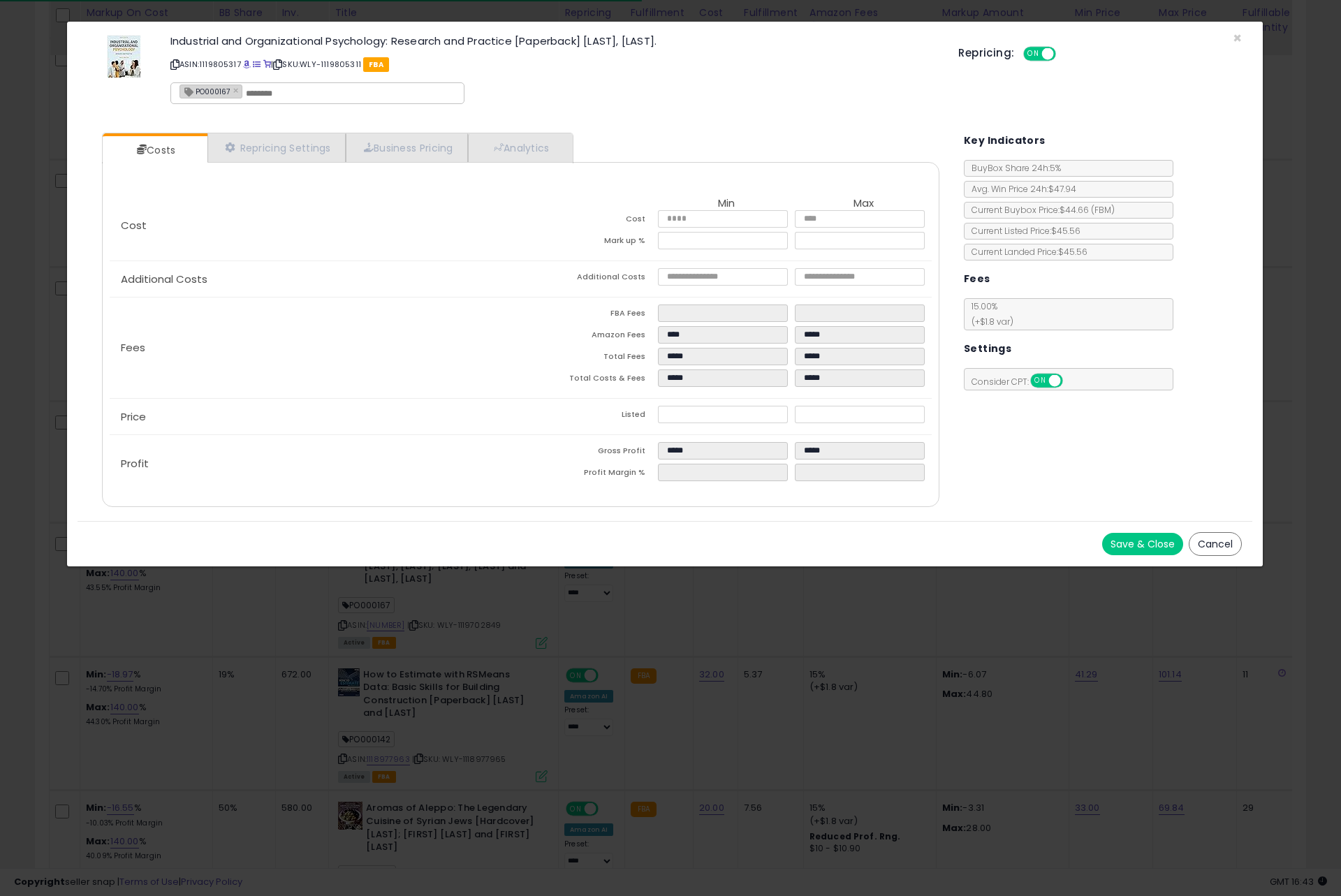 click on "Cancel" at bounding box center [1215, 544] 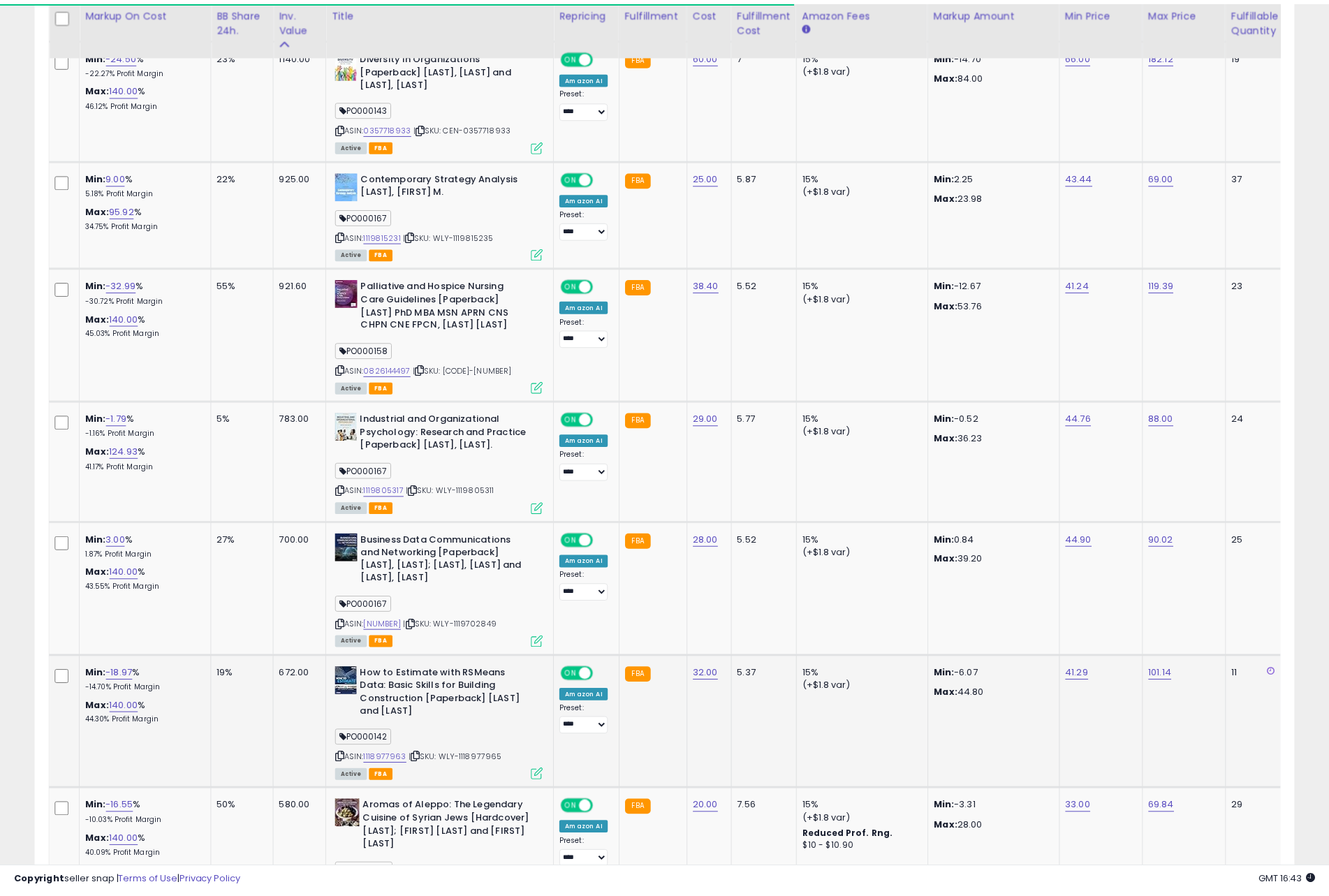 scroll, scrollTop: 286, scrollLeft: 730, axis: both 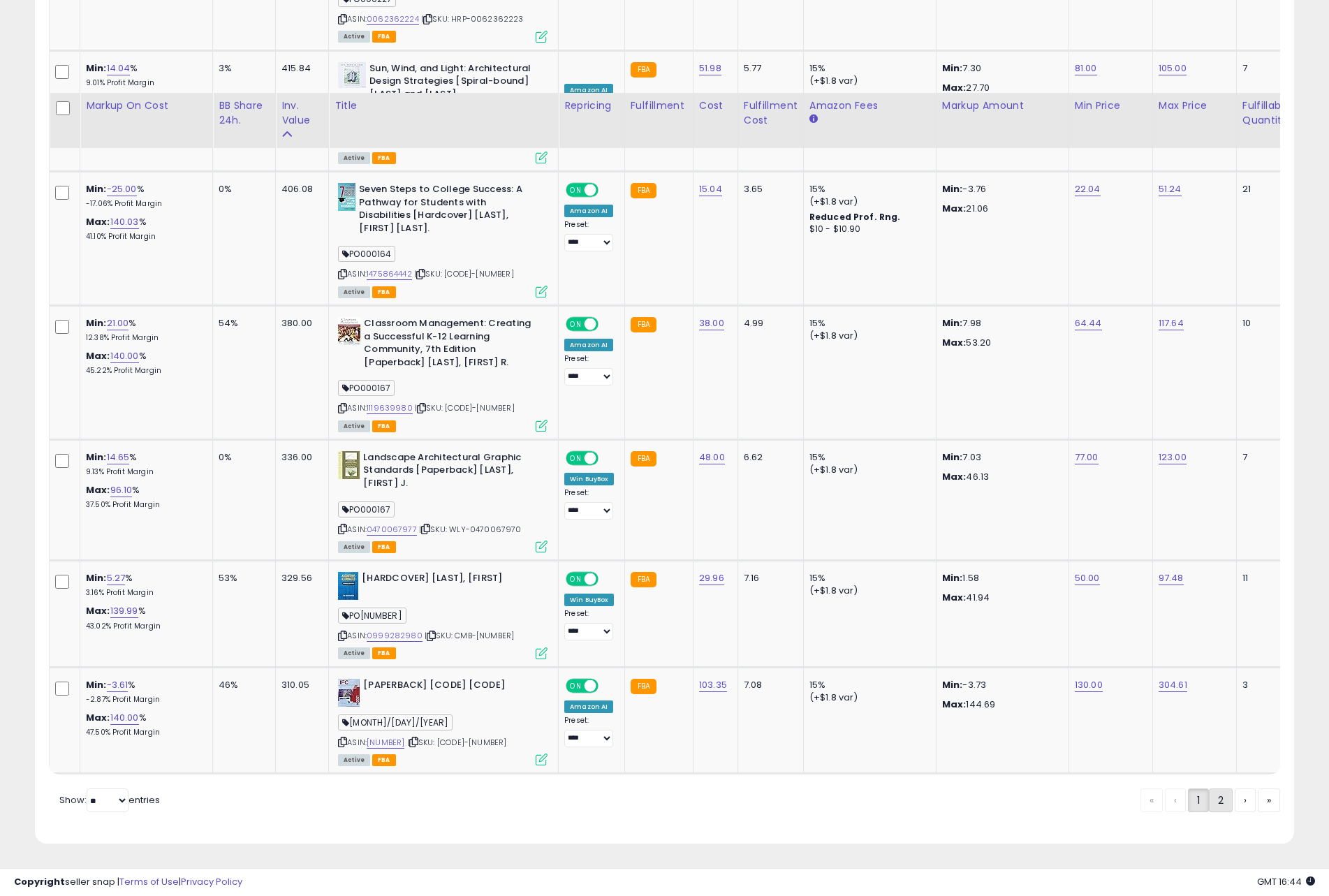click on "2" 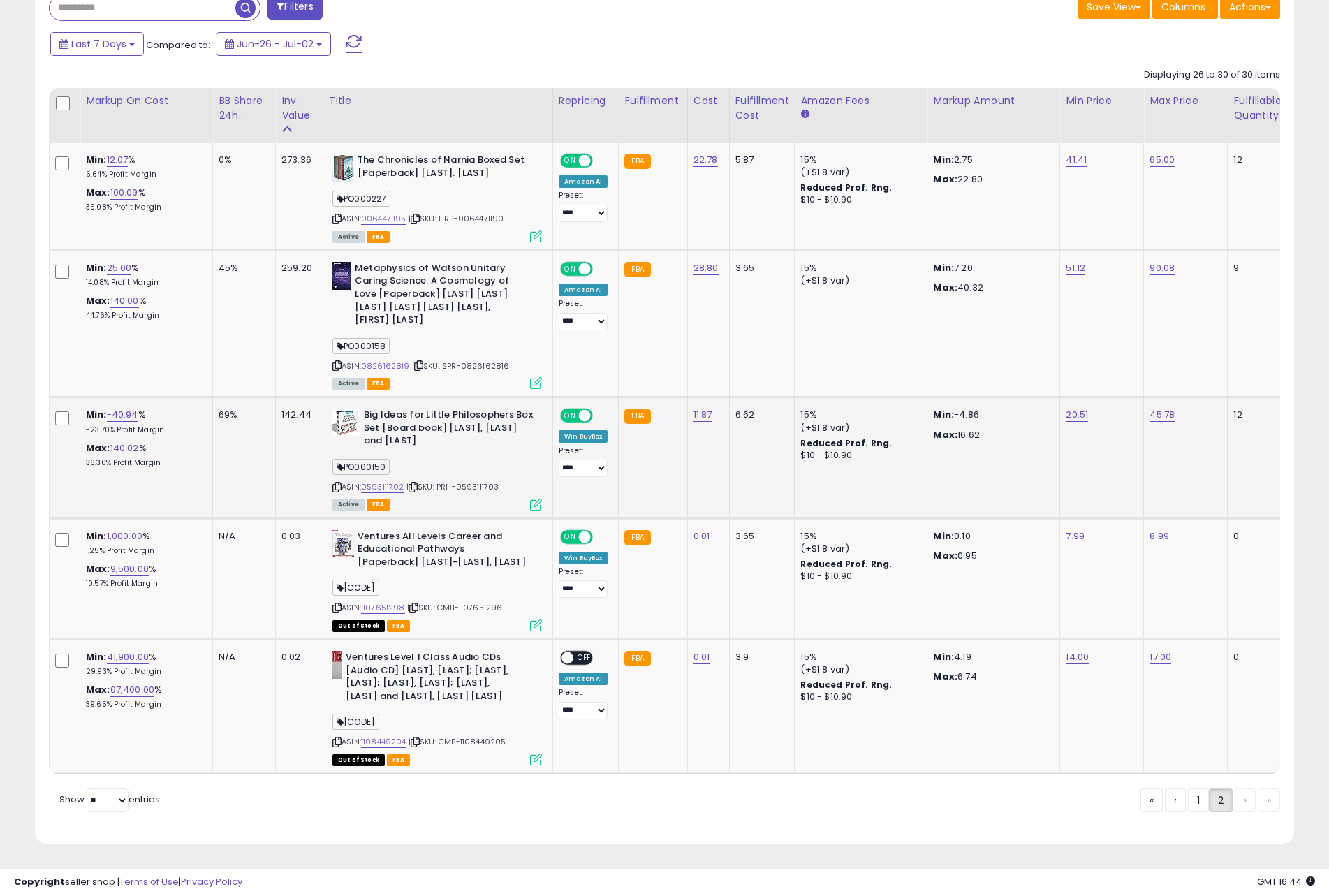 click at bounding box center (536, 504) 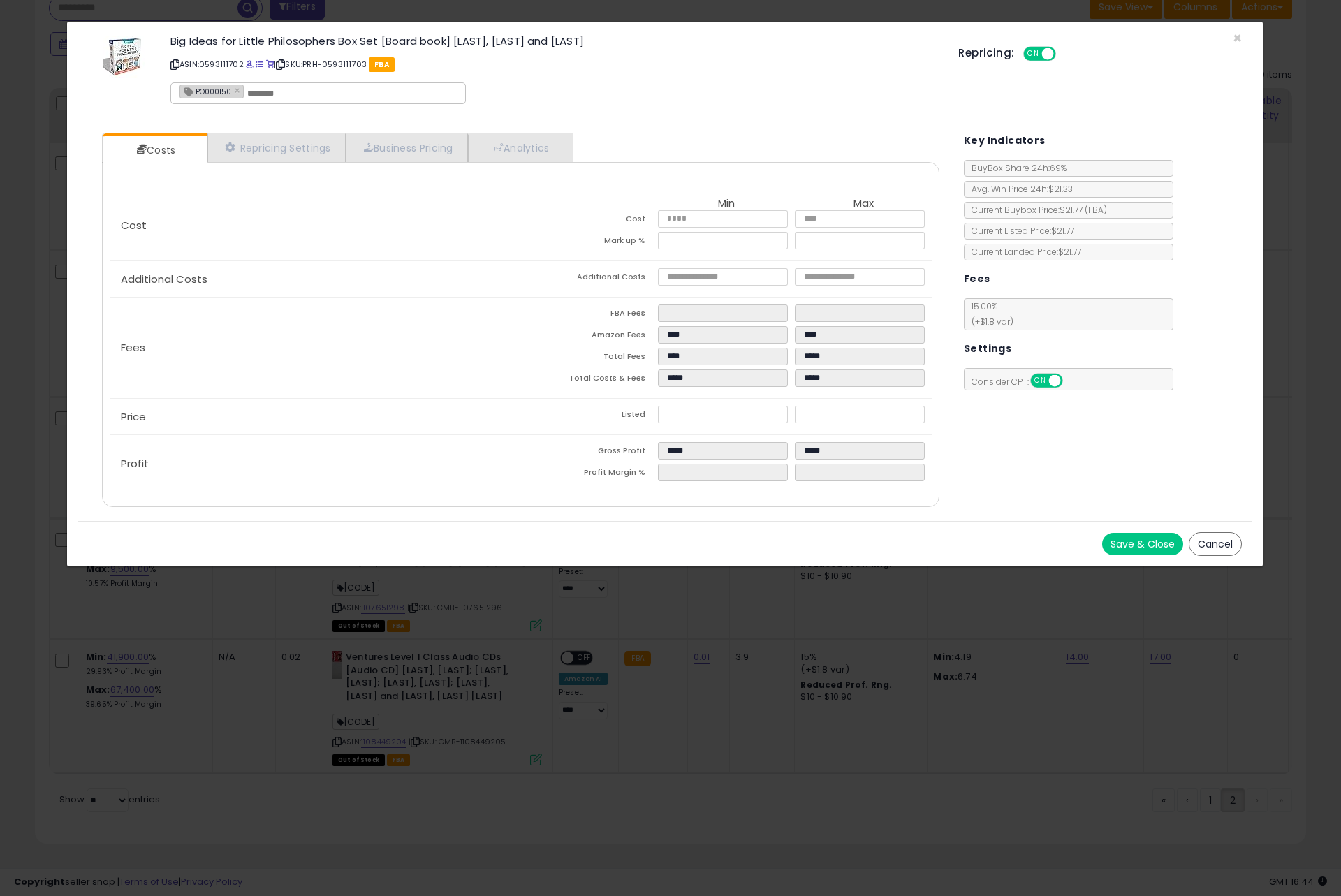 click on "Cancel" at bounding box center [1215, 544] 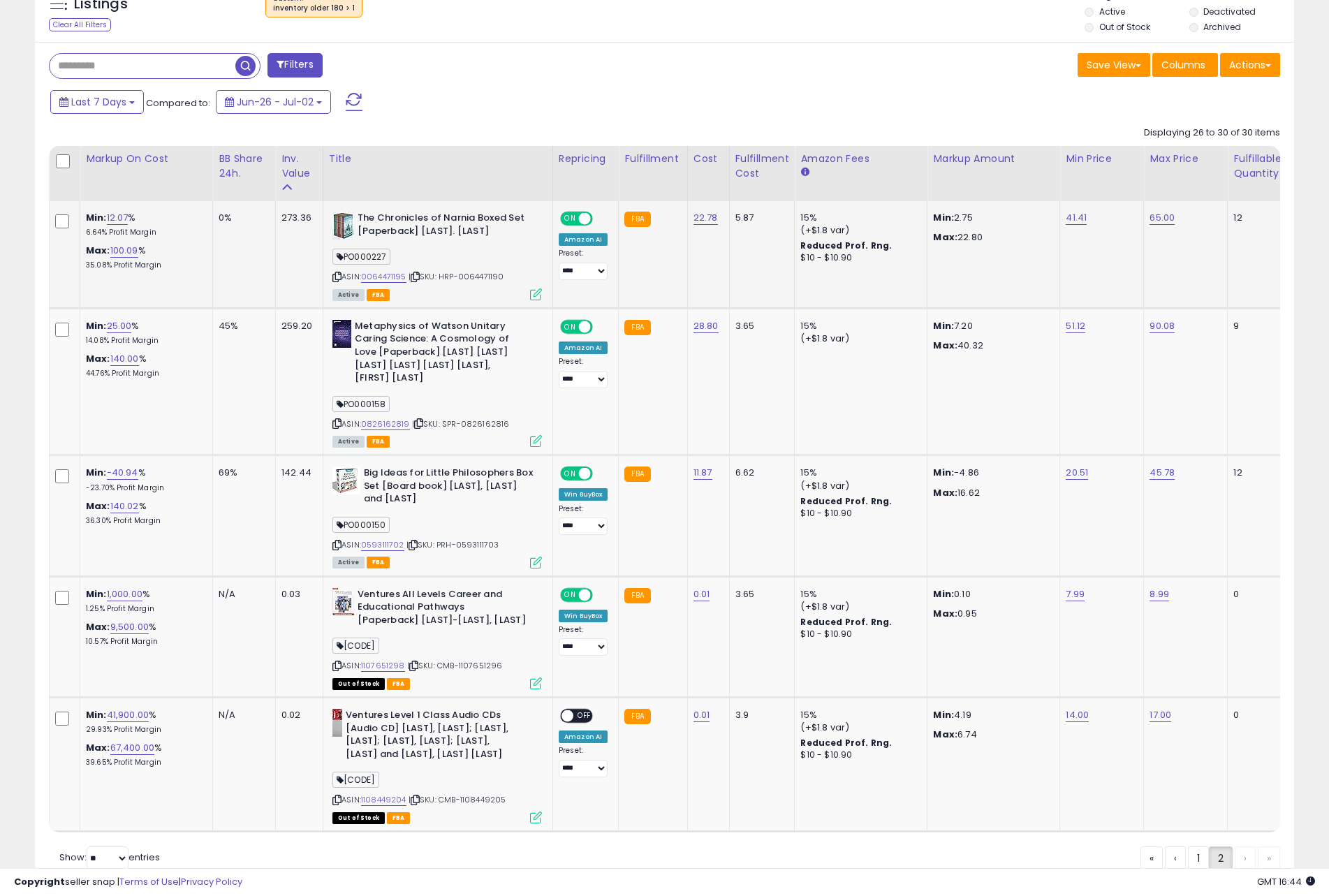 click at bounding box center [536, 294] 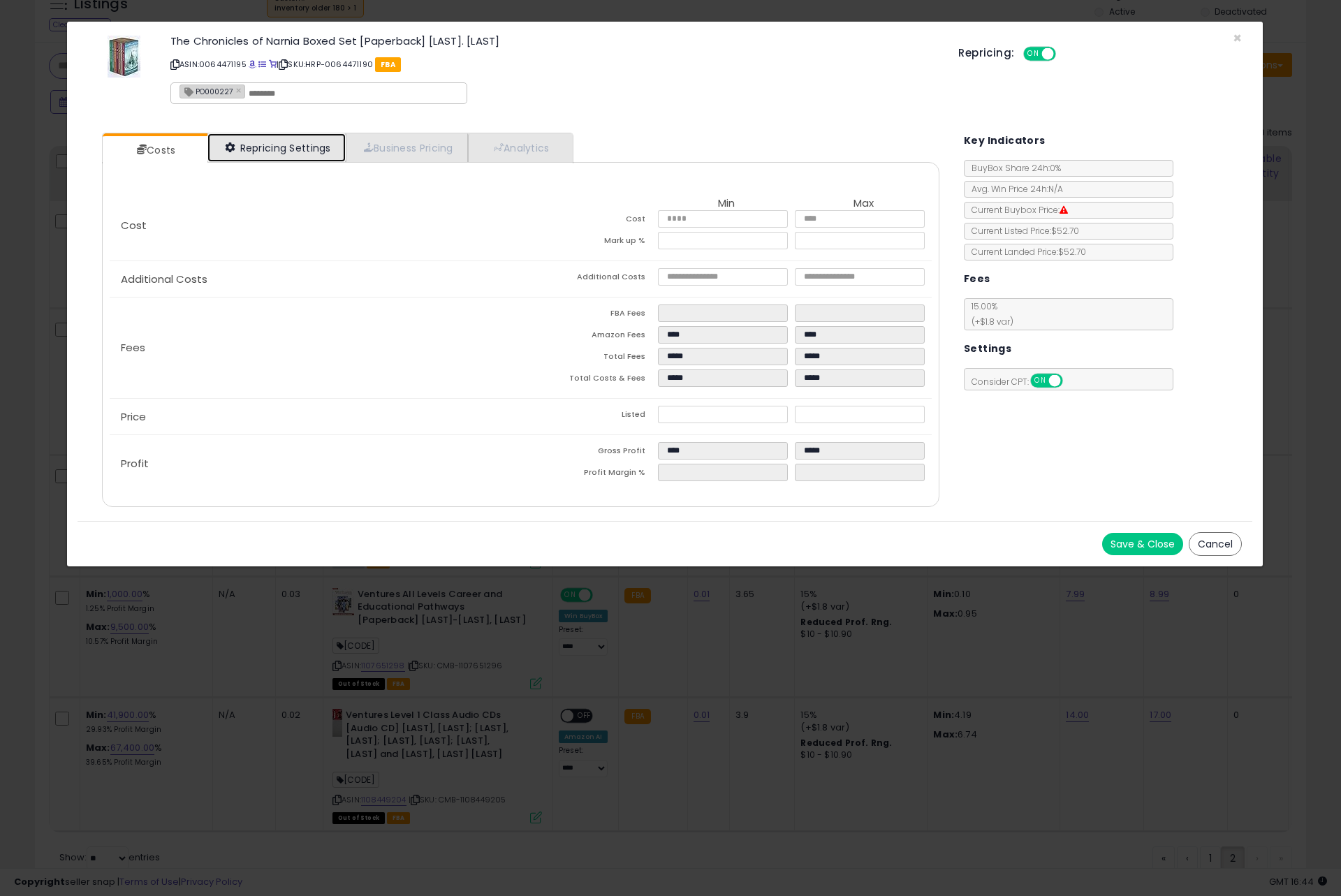 click on "Repricing Settings" at bounding box center [277, 147] 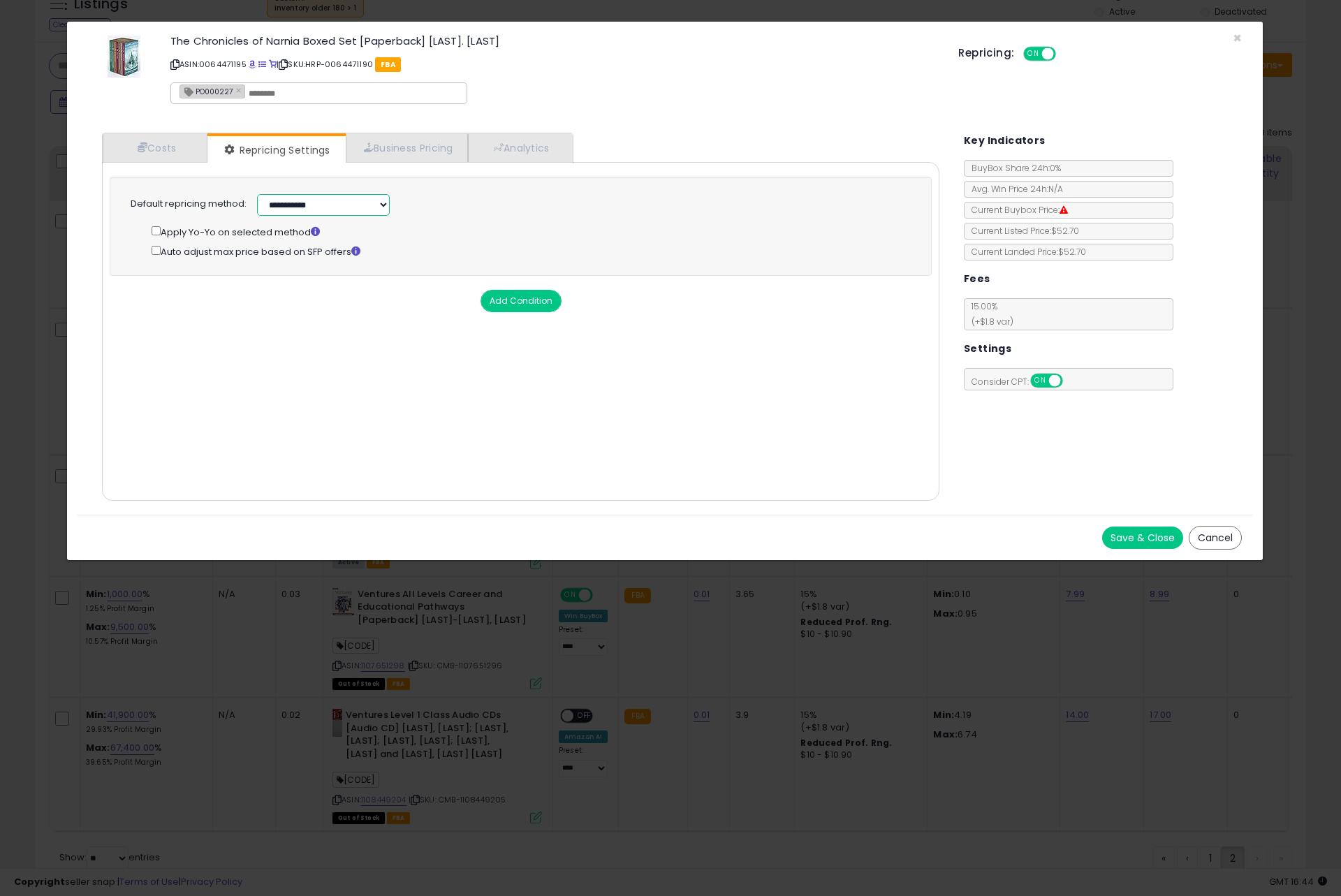 click on "**********" at bounding box center [323, 205] 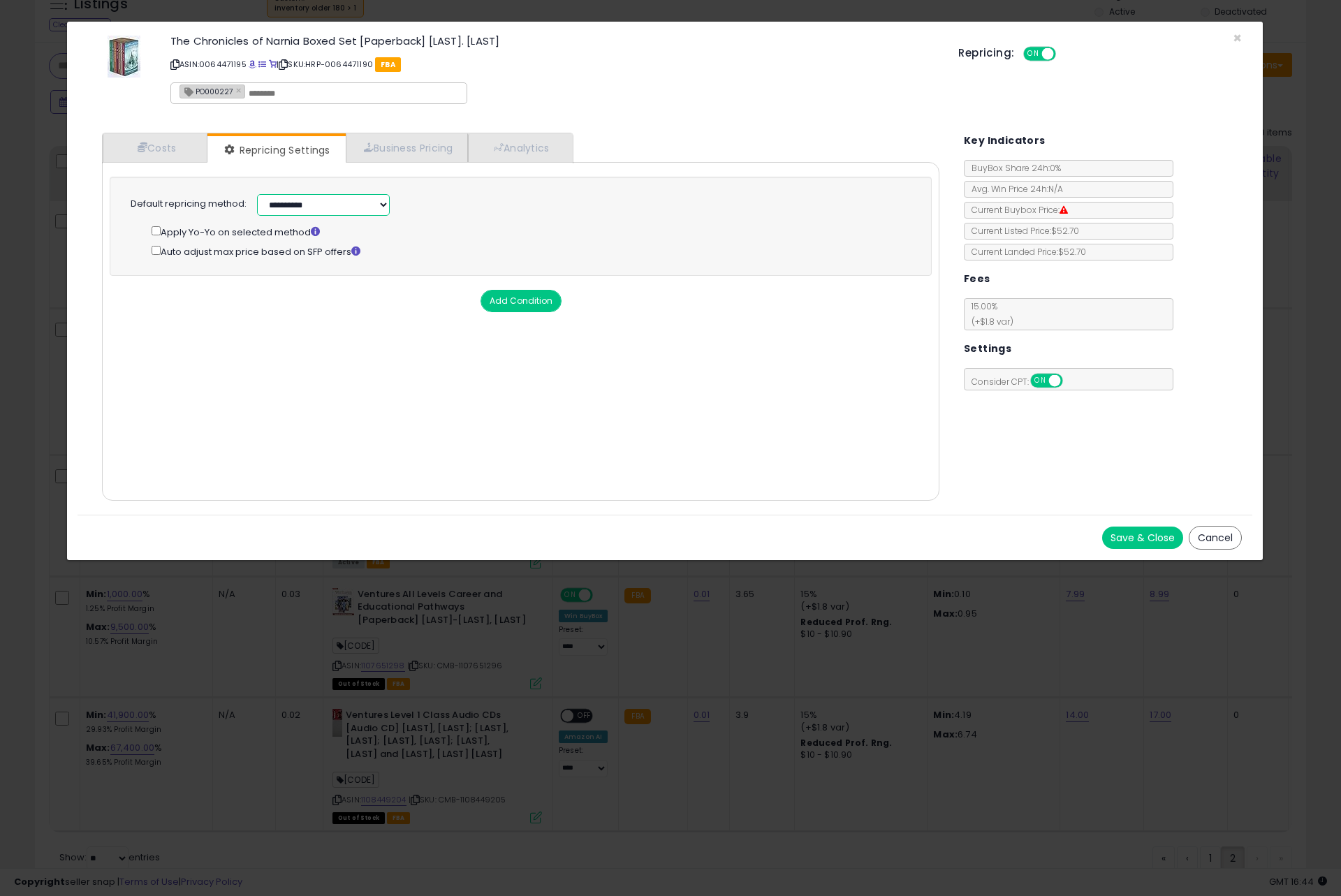 click on "**********" at bounding box center (323, 205) 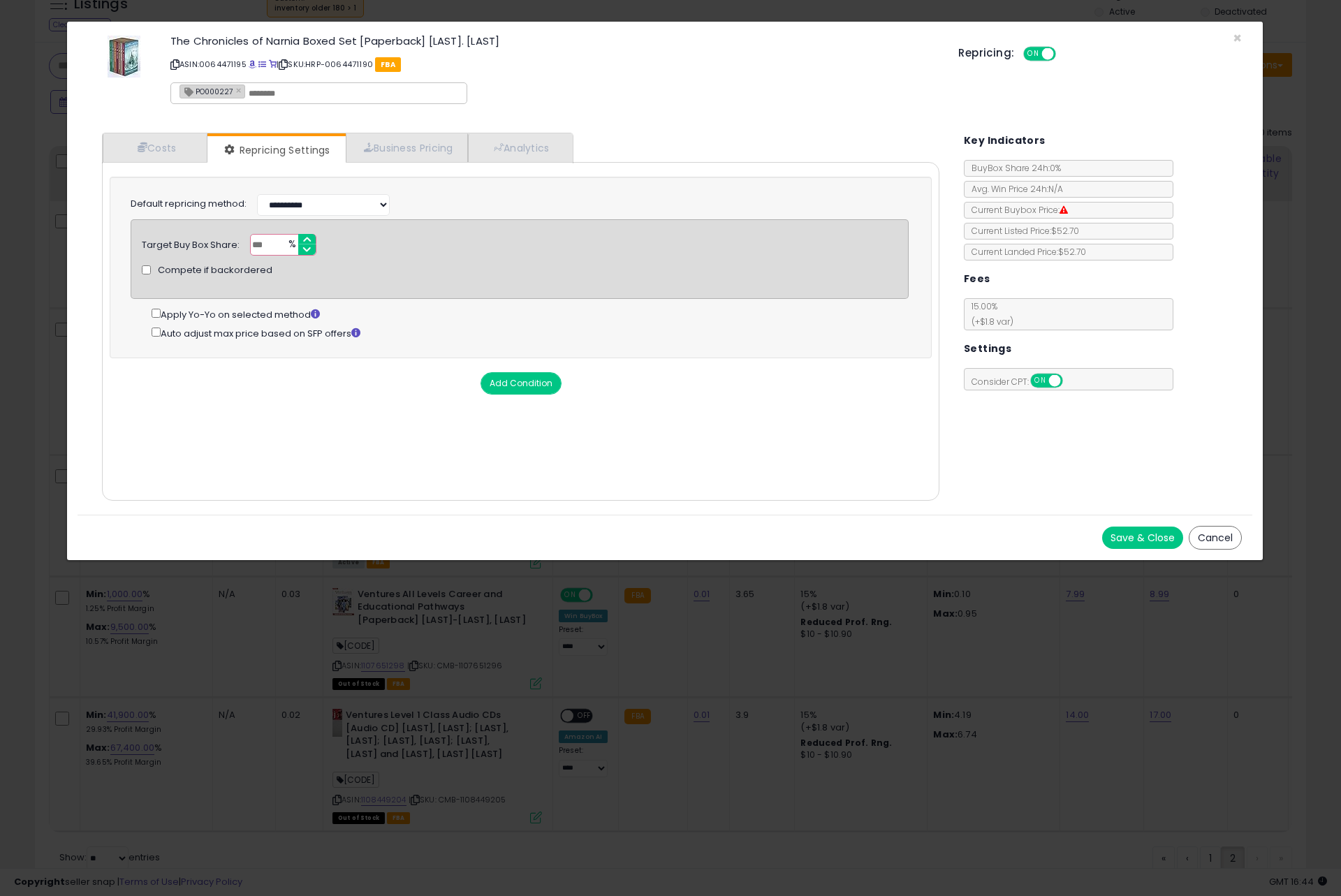 click on "Save & Close" at bounding box center [1143, 538] 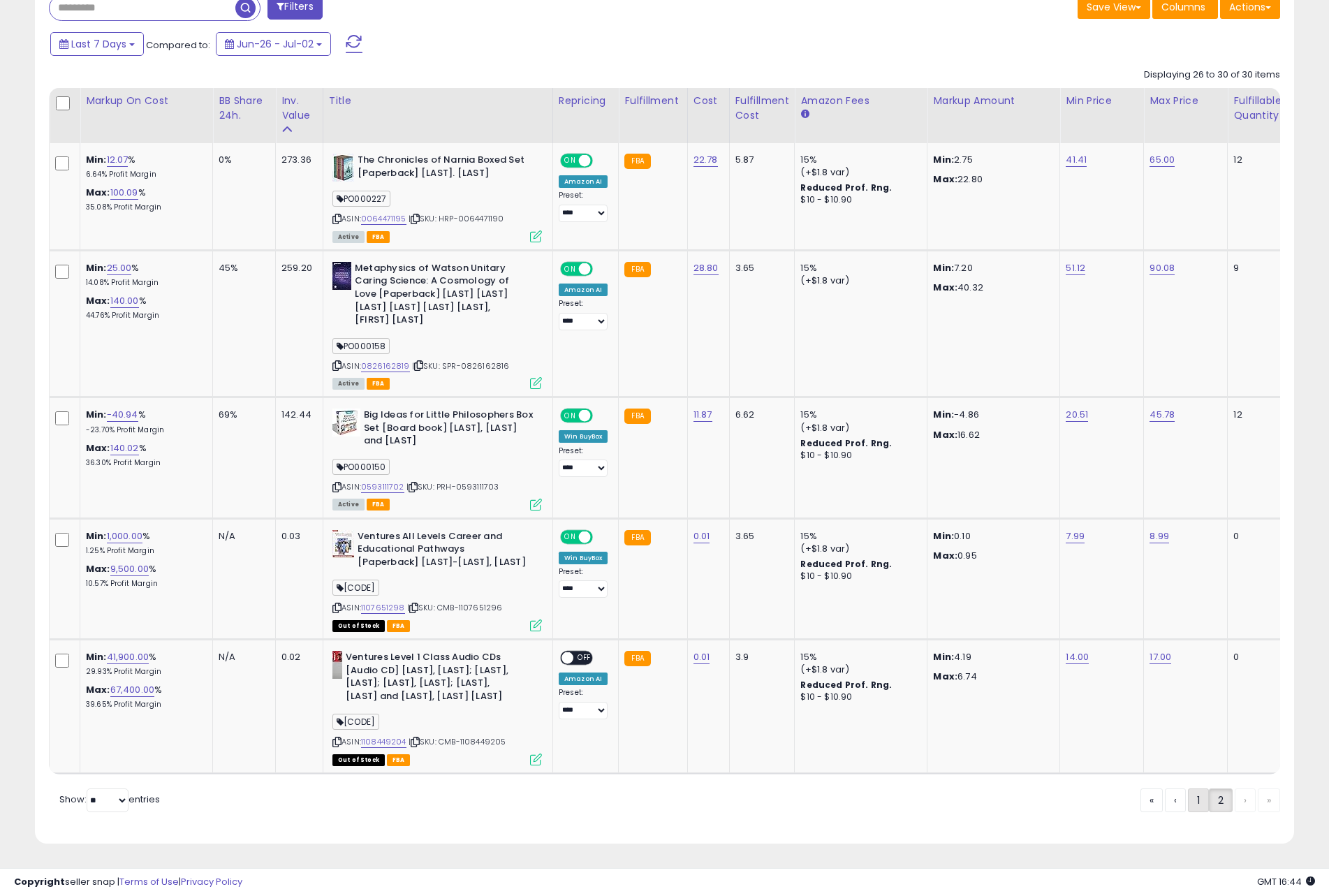 click on "1" 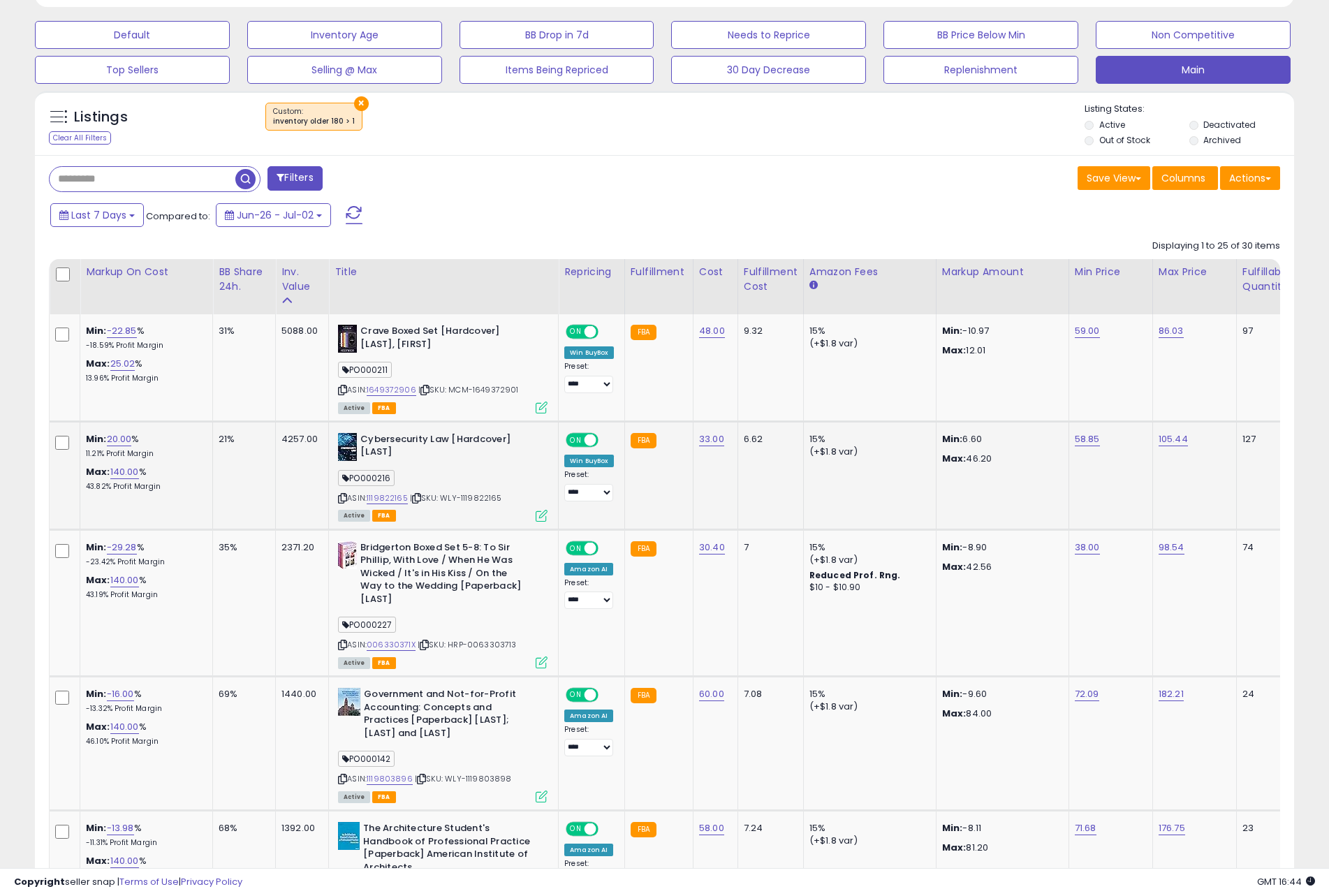 click at bounding box center [541, 515] 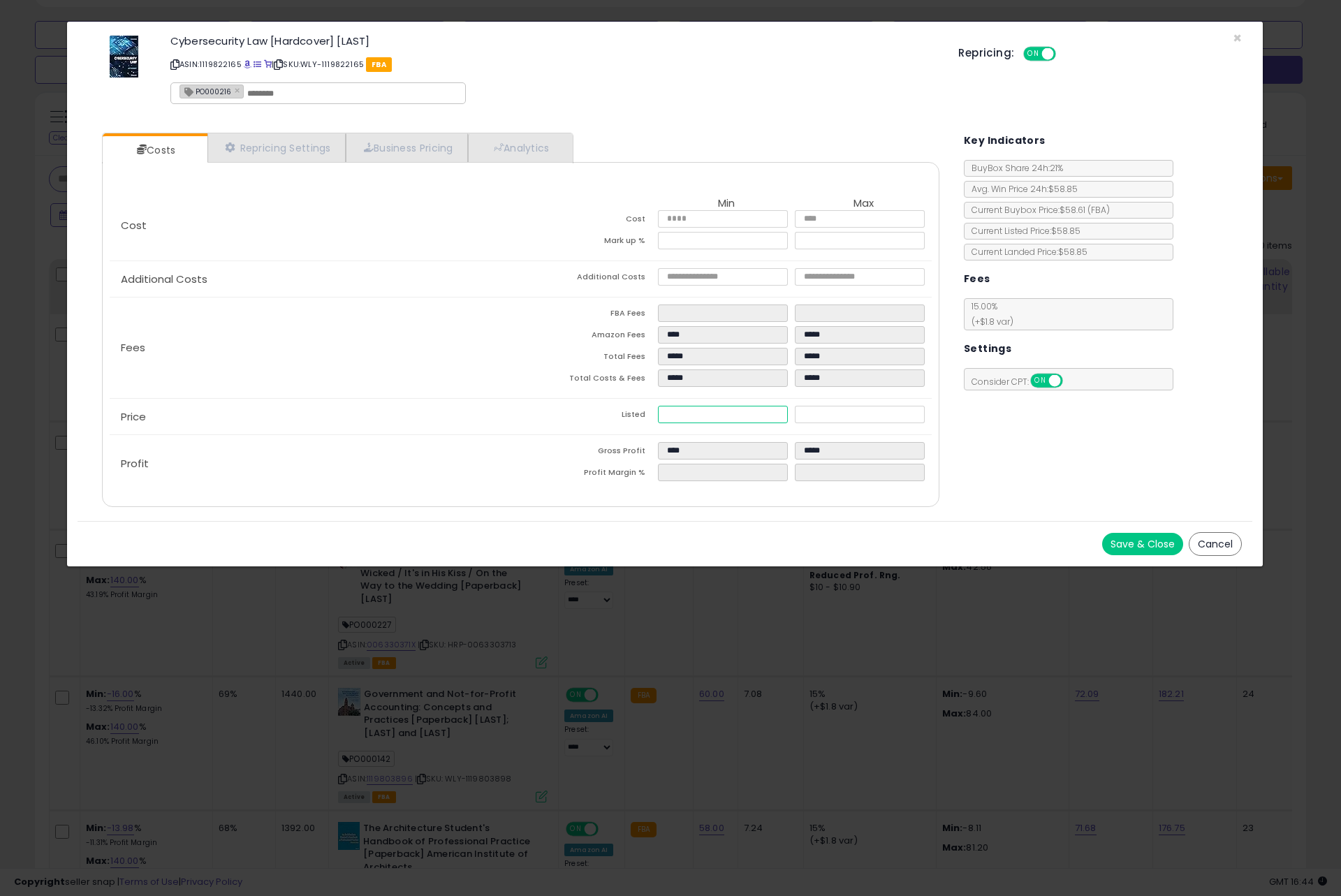 click on "*****" at bounding box center [723, 414] 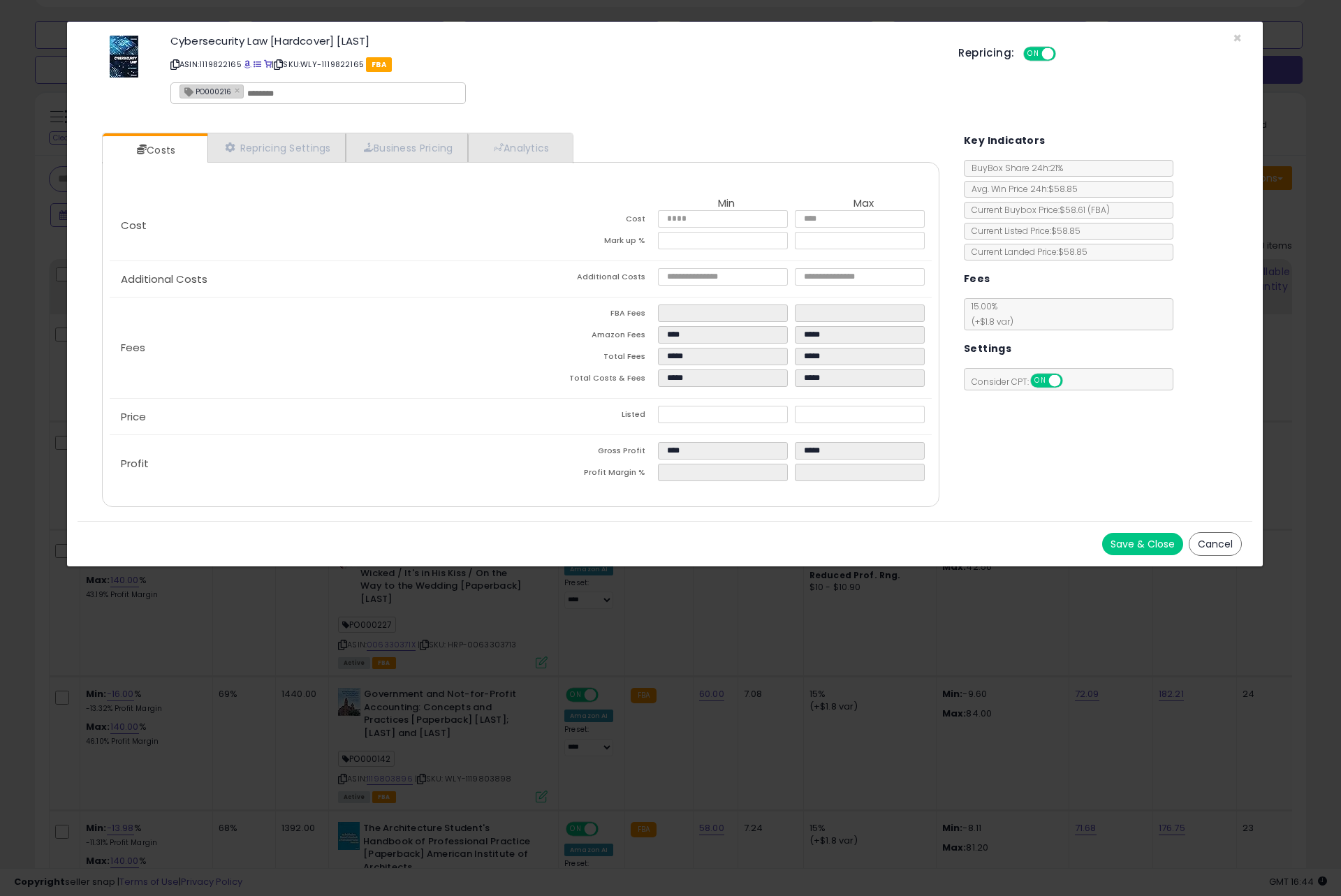 click on "Costs
Repricing Settings
Business Pricing
Analytics
Cost" at bounding box center [520, 321] 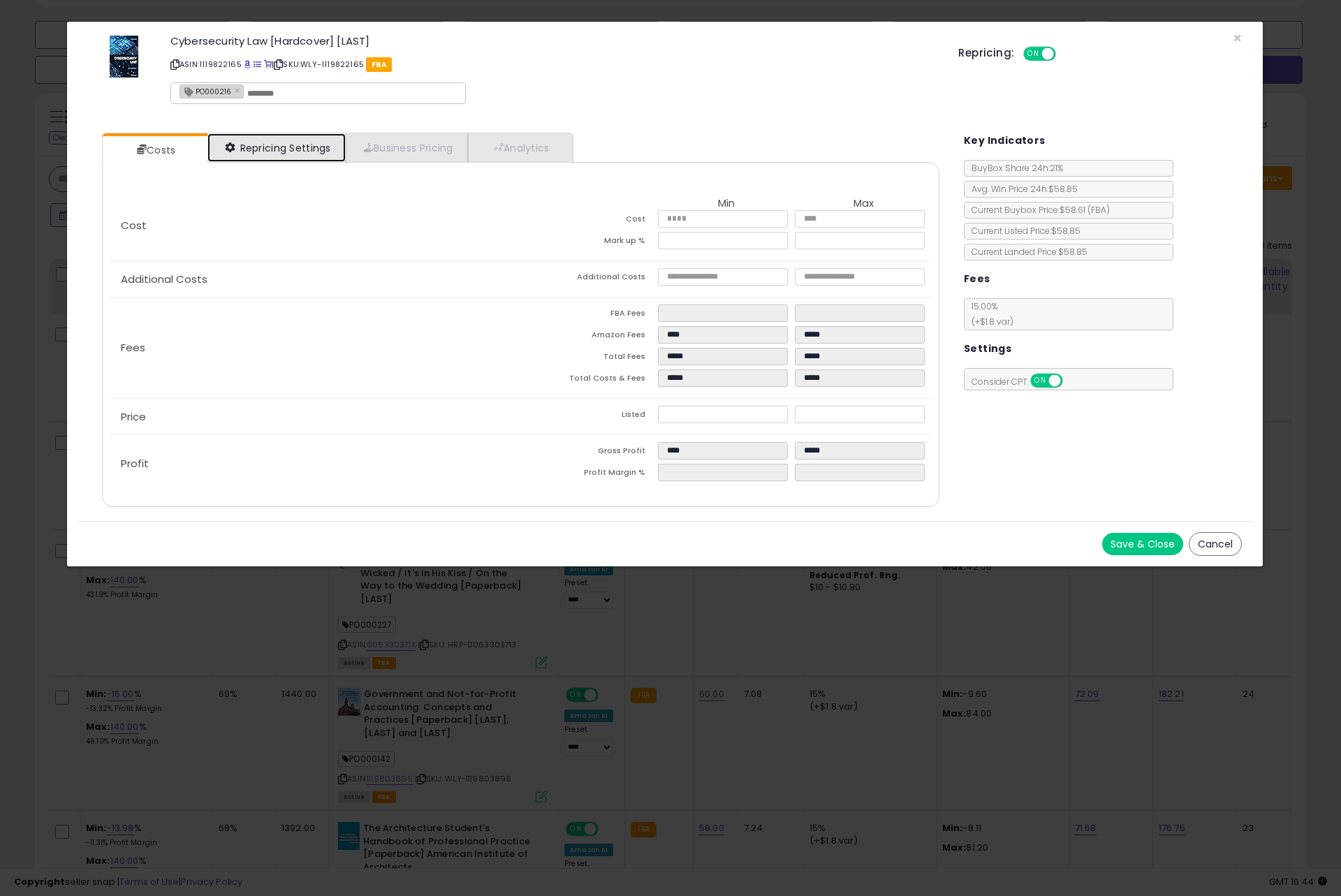 click on "Repricing Settings" at bounding box center (277, 147) 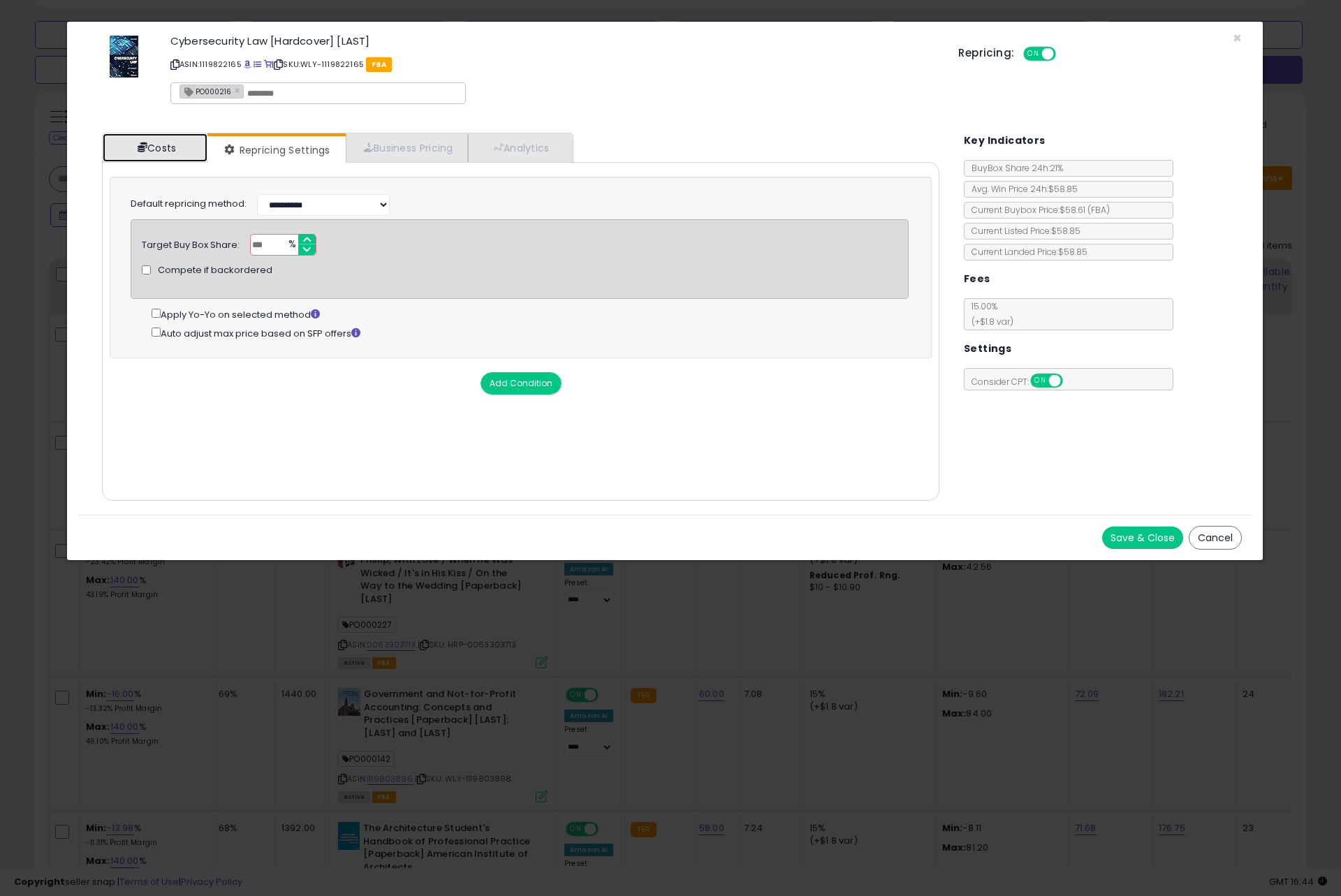 click on "Costs" at bounding box center [155, 147] 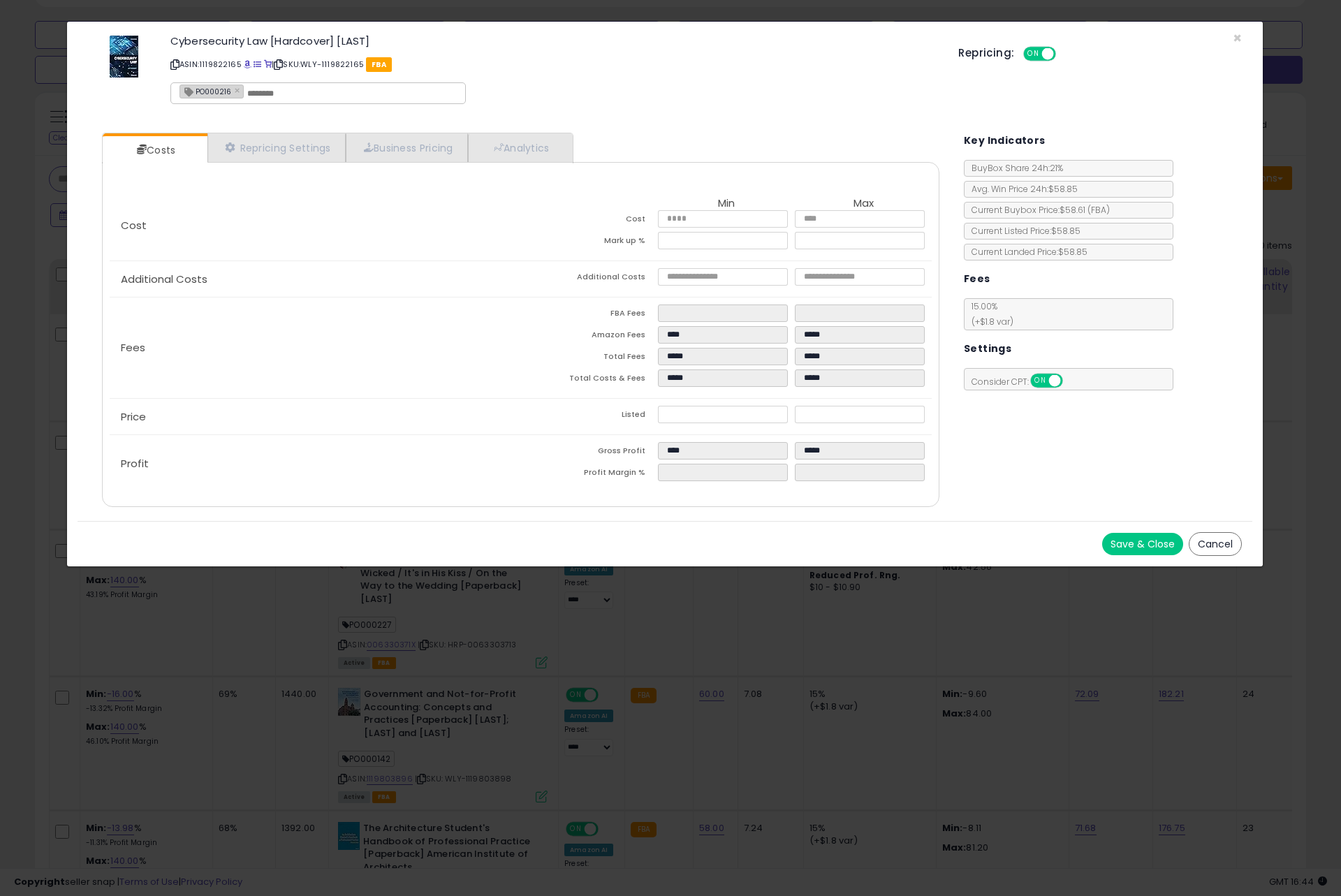 click on "Save & Close" at bounding box center (1143, 544) 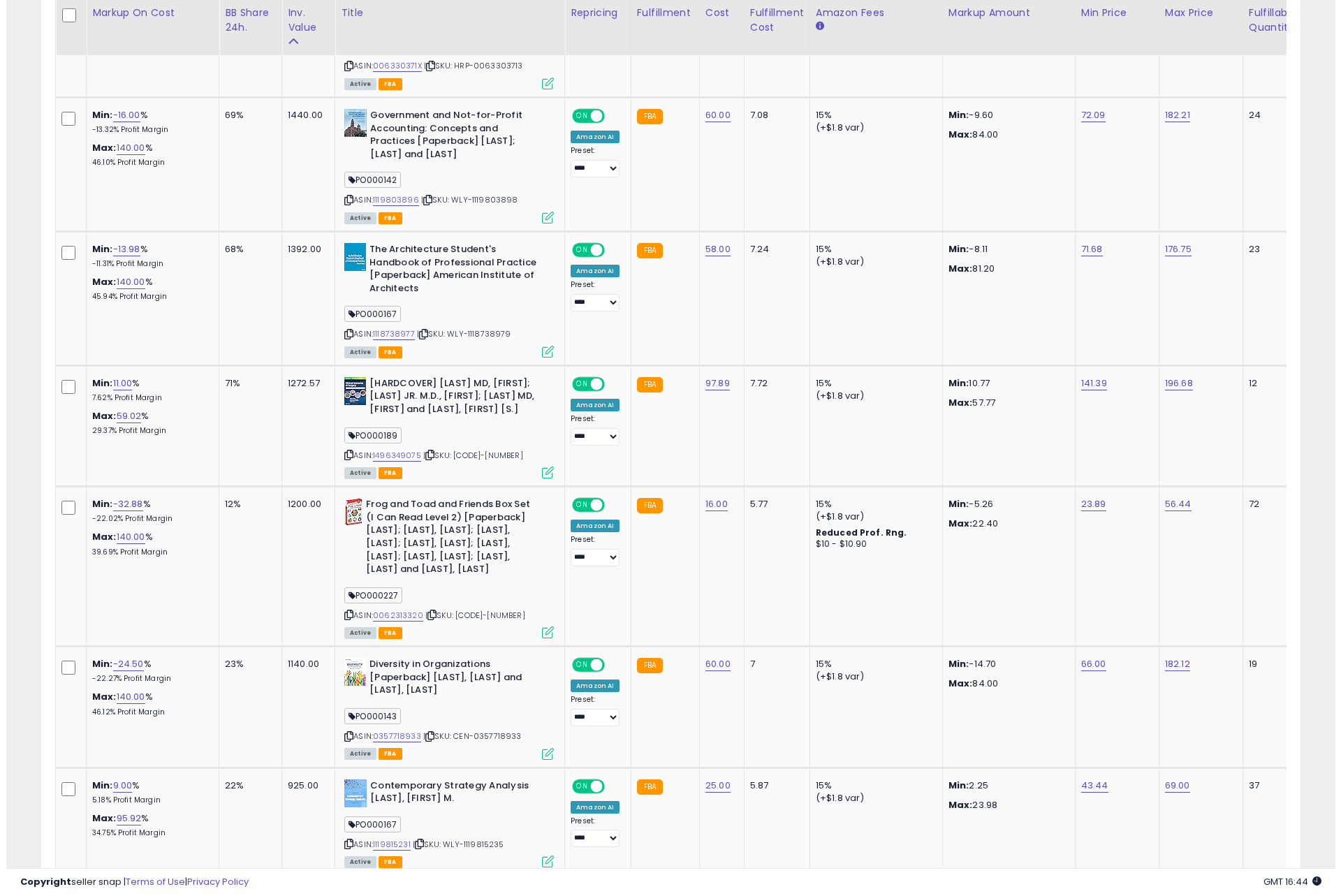 scroll, scrollTop: 1117, scrollLeft: 0, axis: vertical 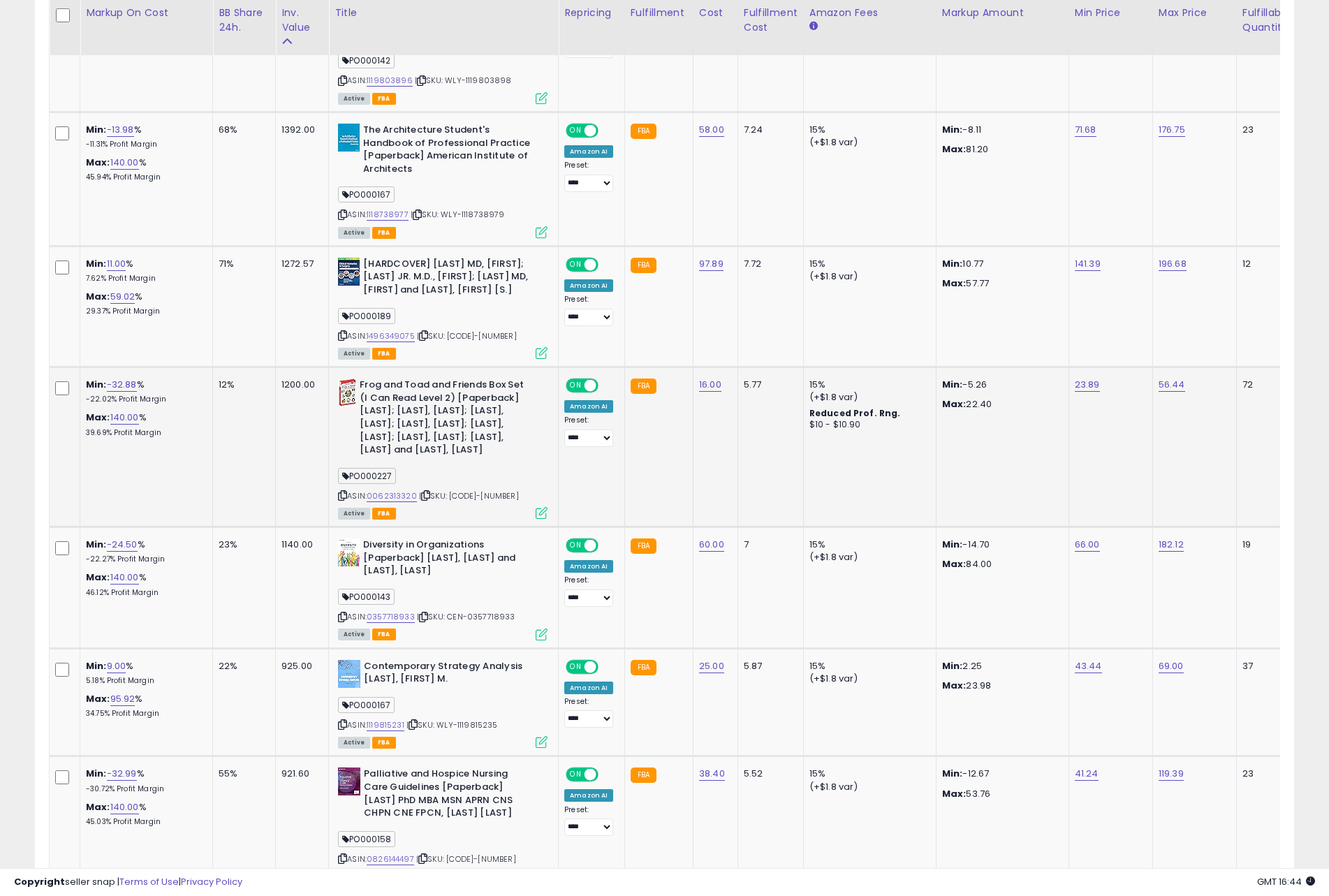 click at bounding box center [541, 513] 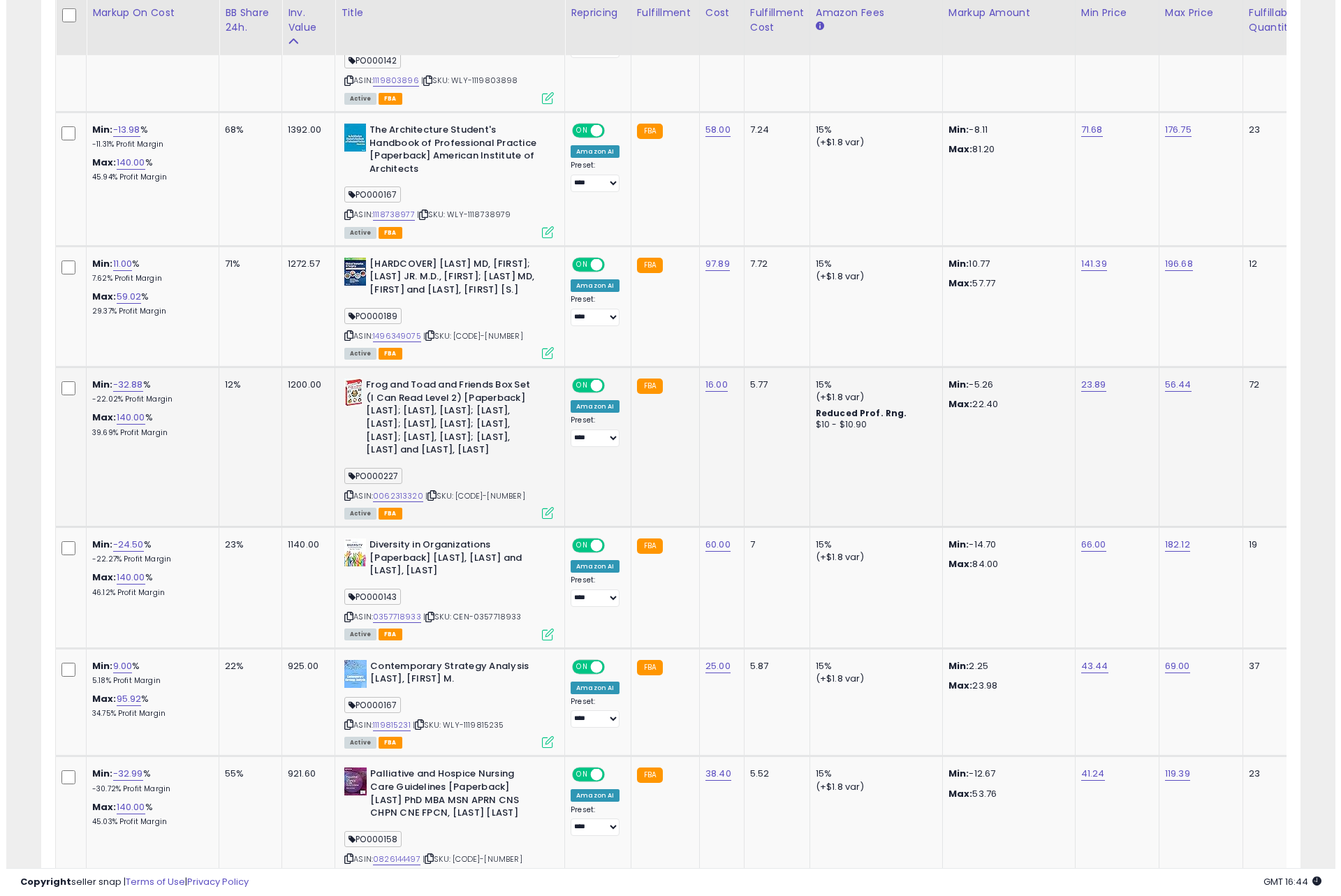 scroll, scrollTop: 698077, scrollLeft: 697700, axis: both 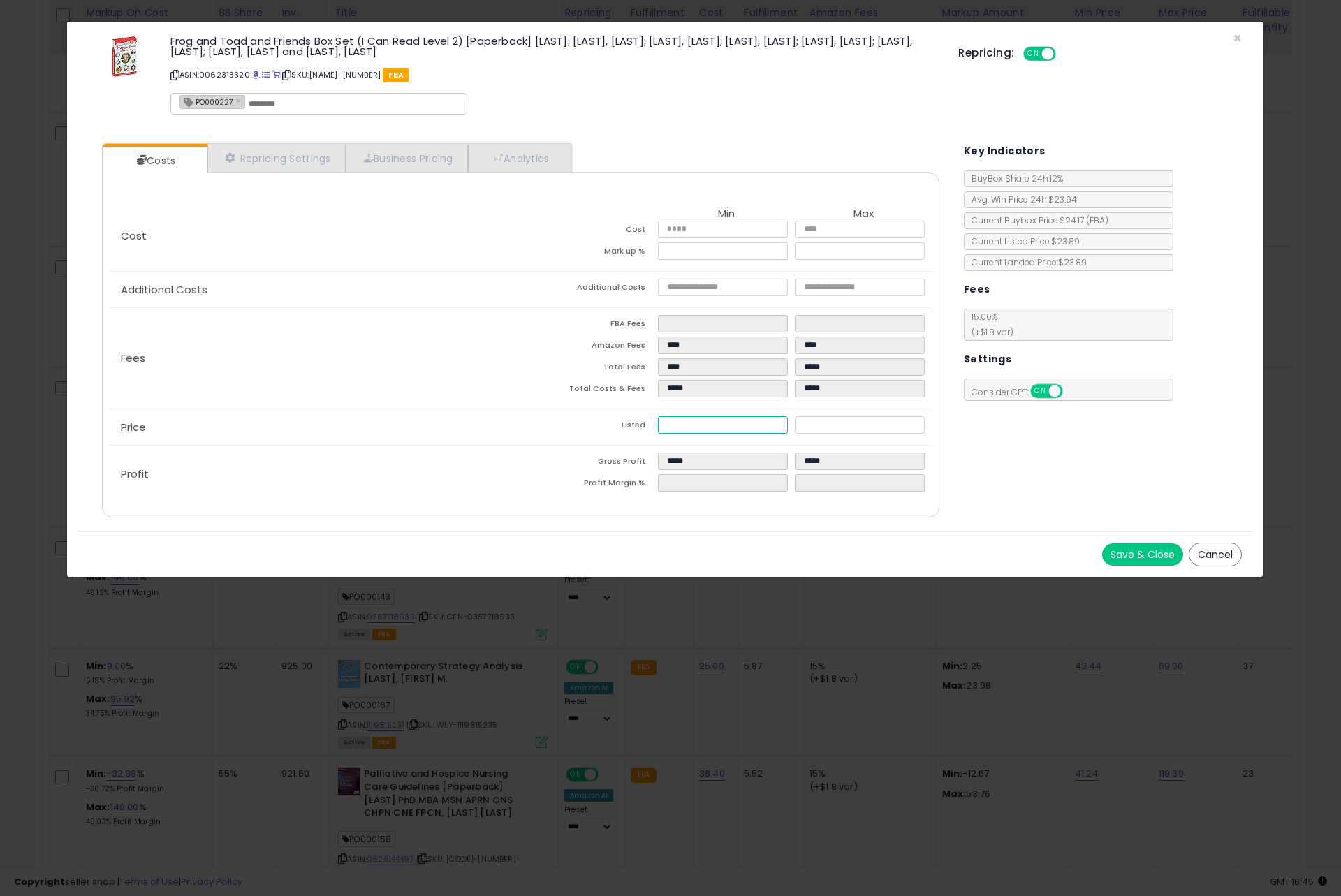 click on "*****" at bounding box center [723, 425] 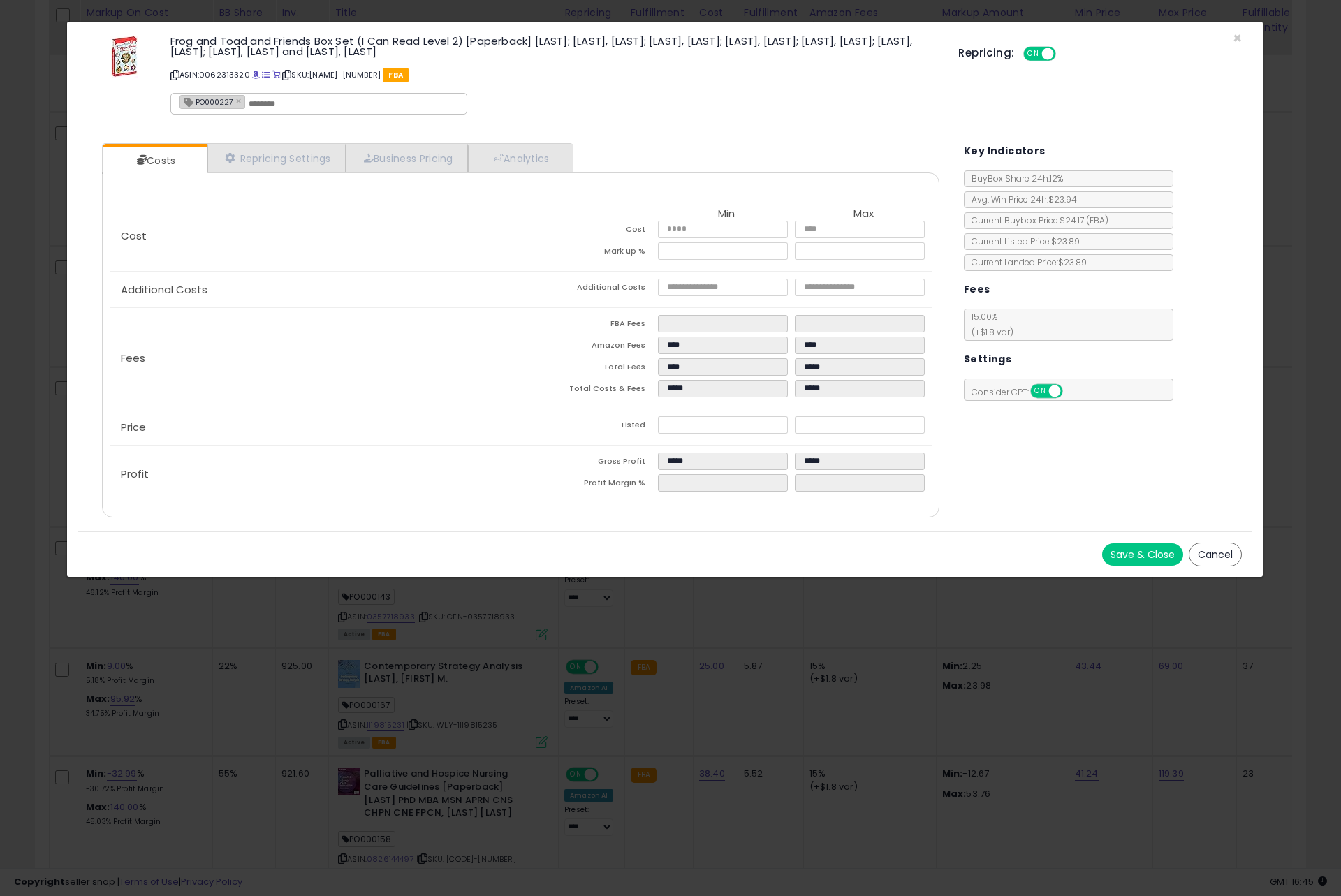 click on "Save & Close" at bounding box center (1143, 555) 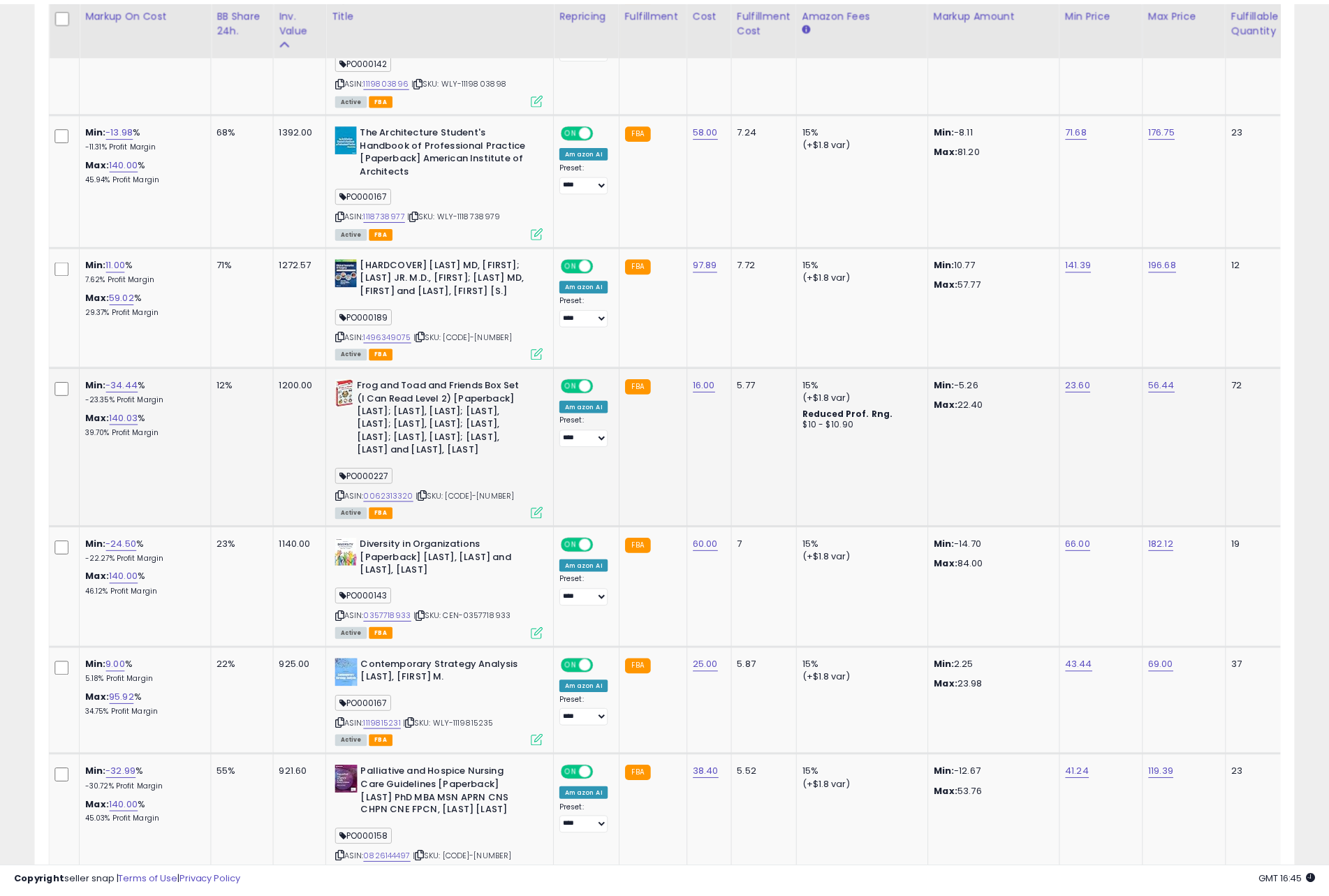 scroll, scrollTop: 286, scrollLeft: 730, axis: both 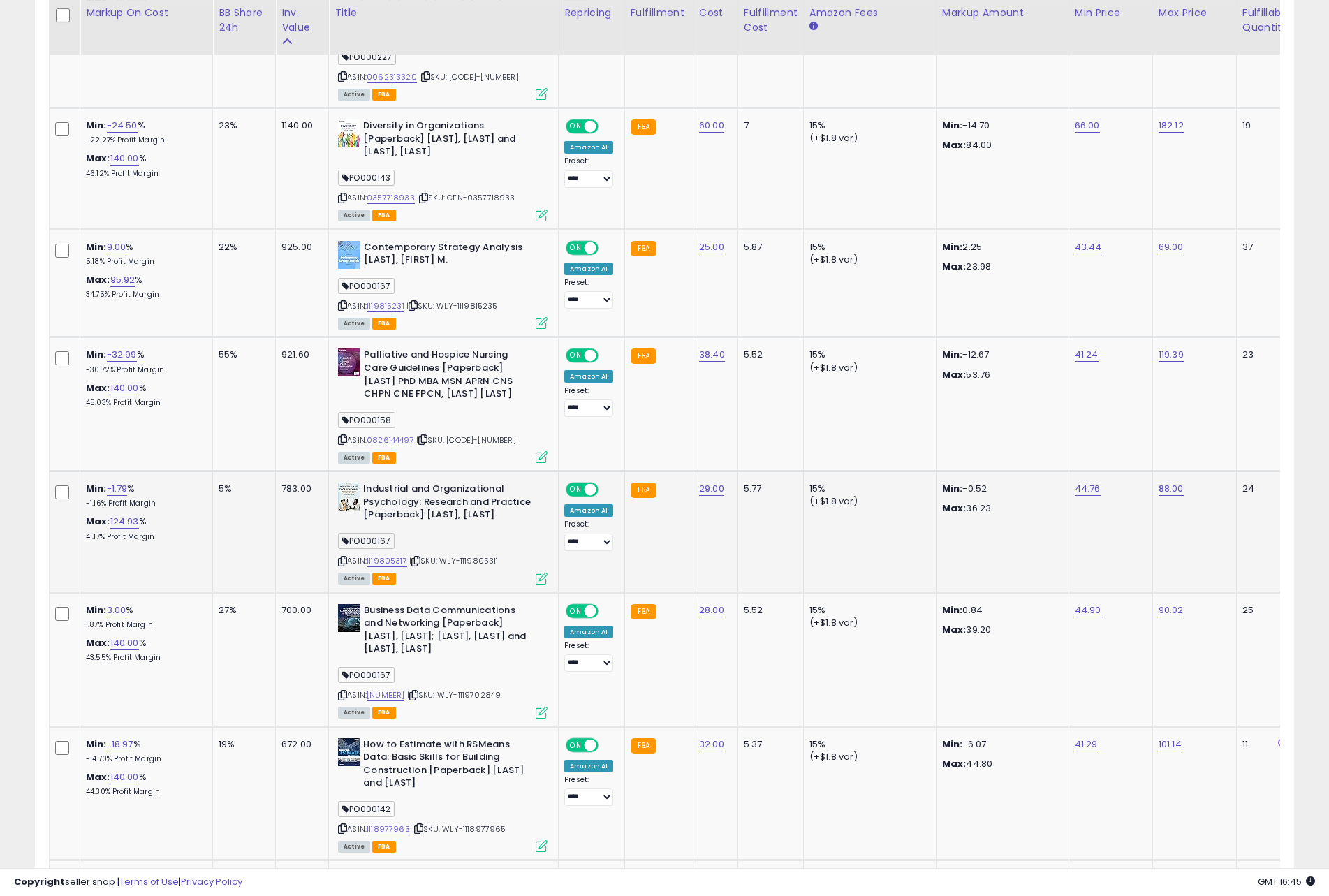 click at bounding box center [541, 578] 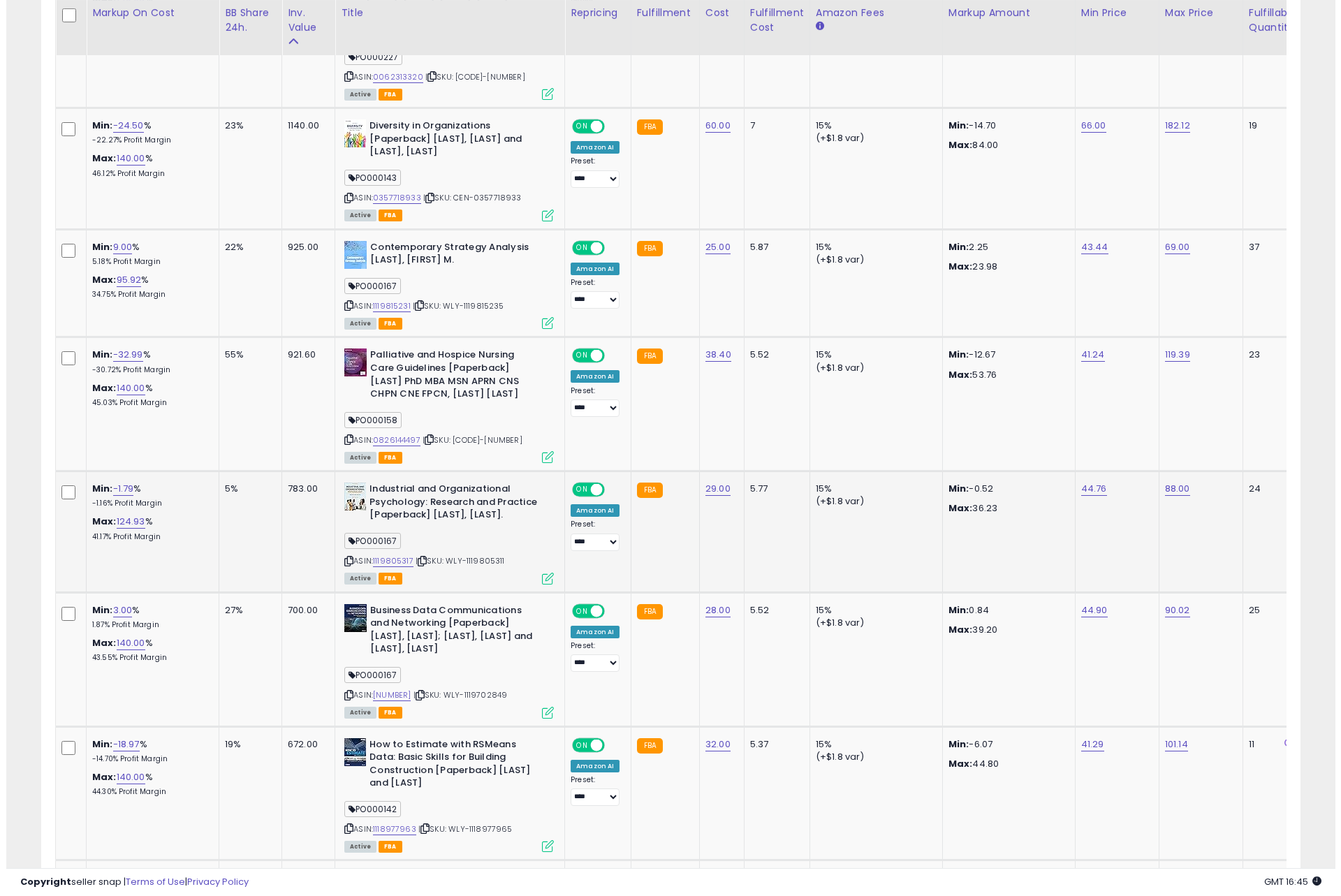 scroll, scrollTop: 698077, scrollLeft: 697700, axis: both 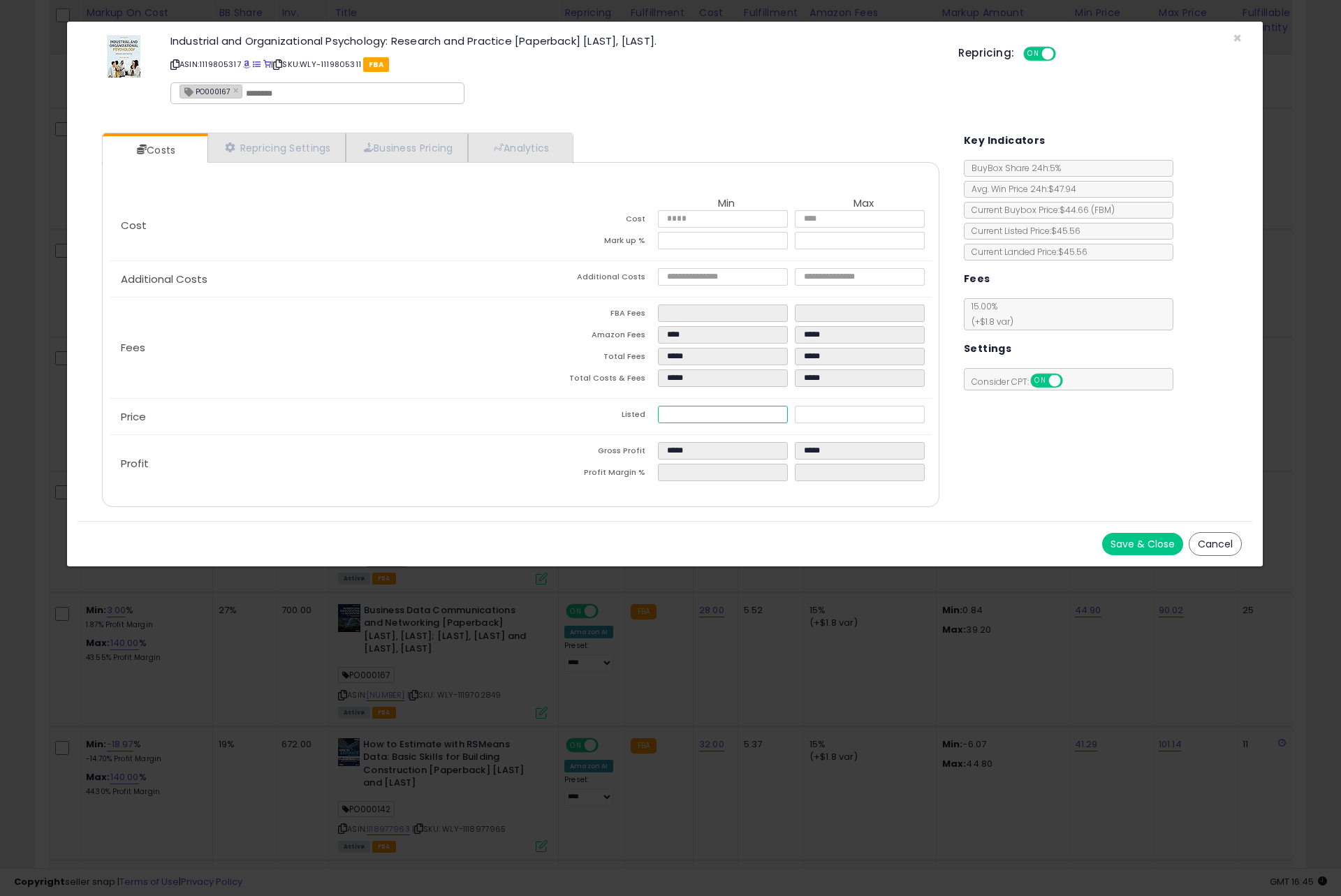 click on "*****" at bounding box center (723, 414) 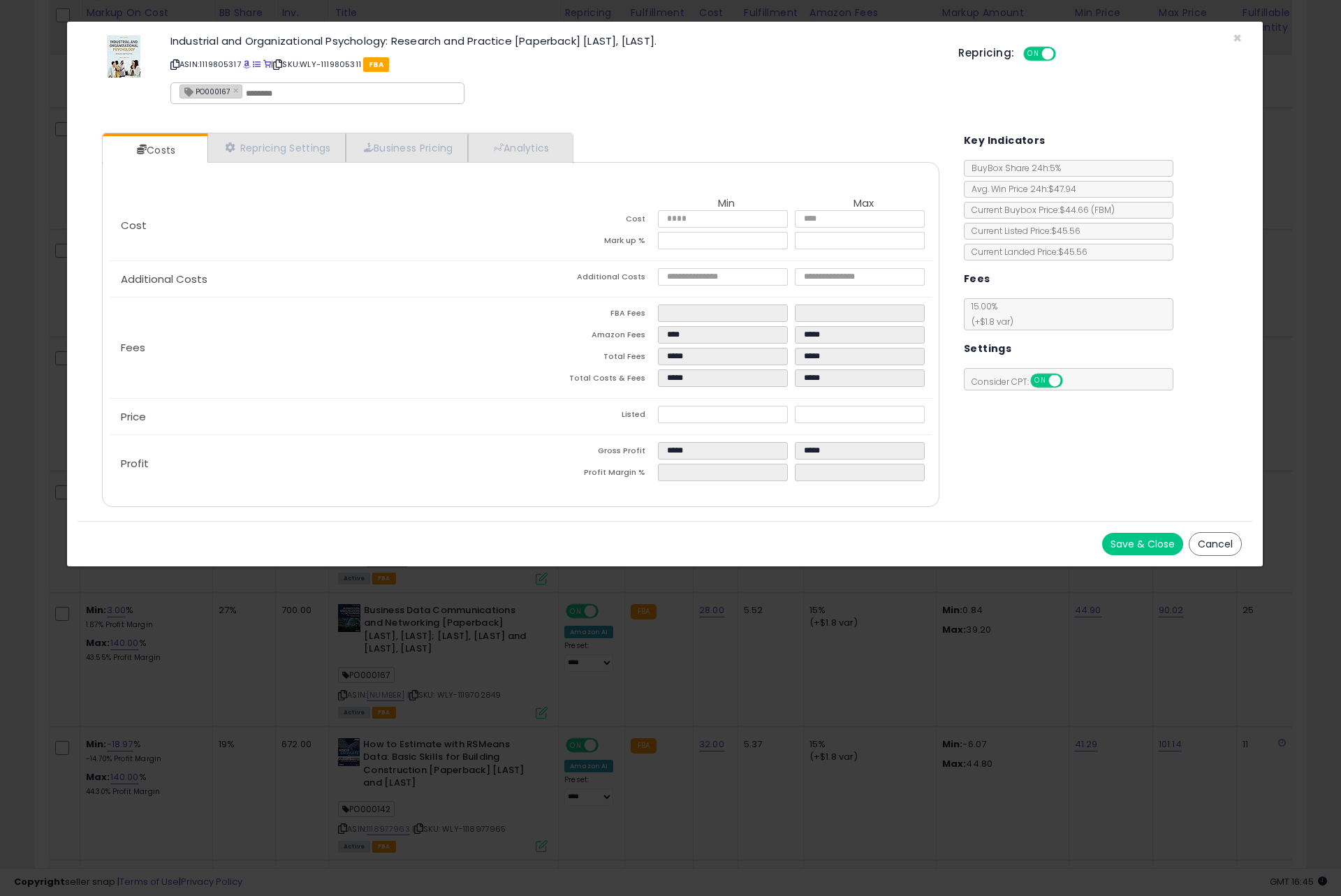 click on "Costs
Repricing Settings
Business Pricing
Analytics
Cost" at bounding box center (665, 321) 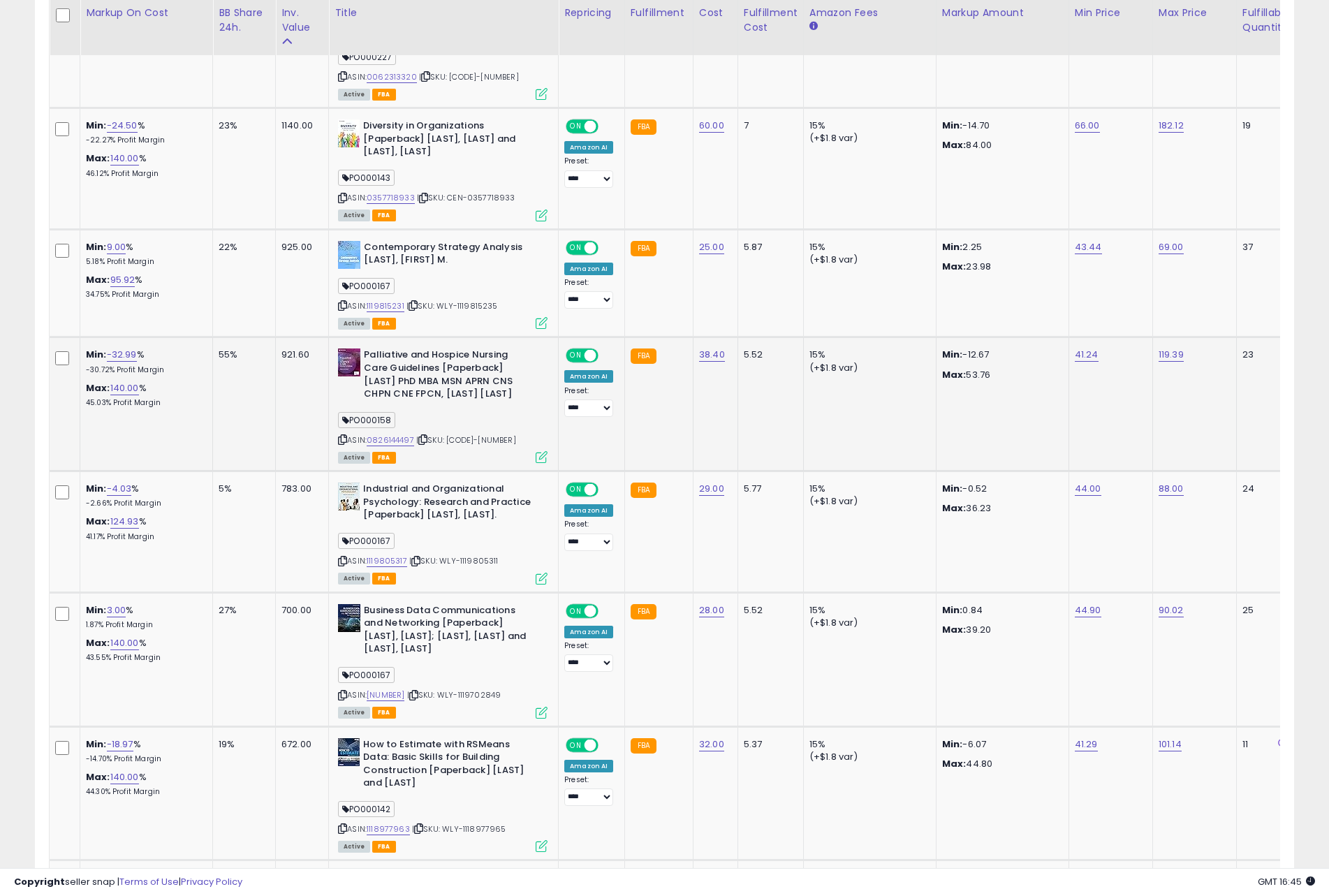 scroll, scrollTop: 1575, scrollLeft: 0, axis: vertical 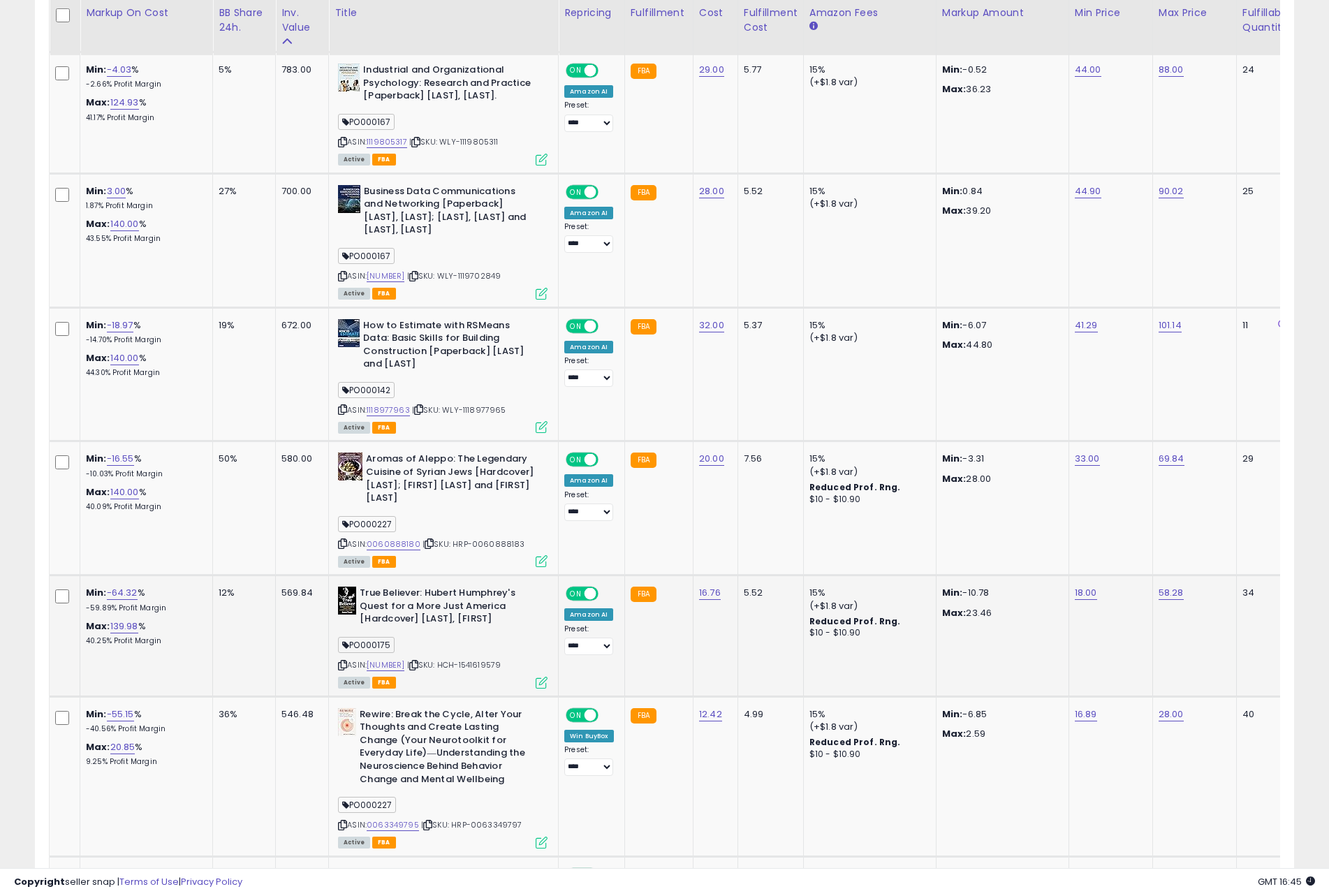 click at bounding box center [541, 682] 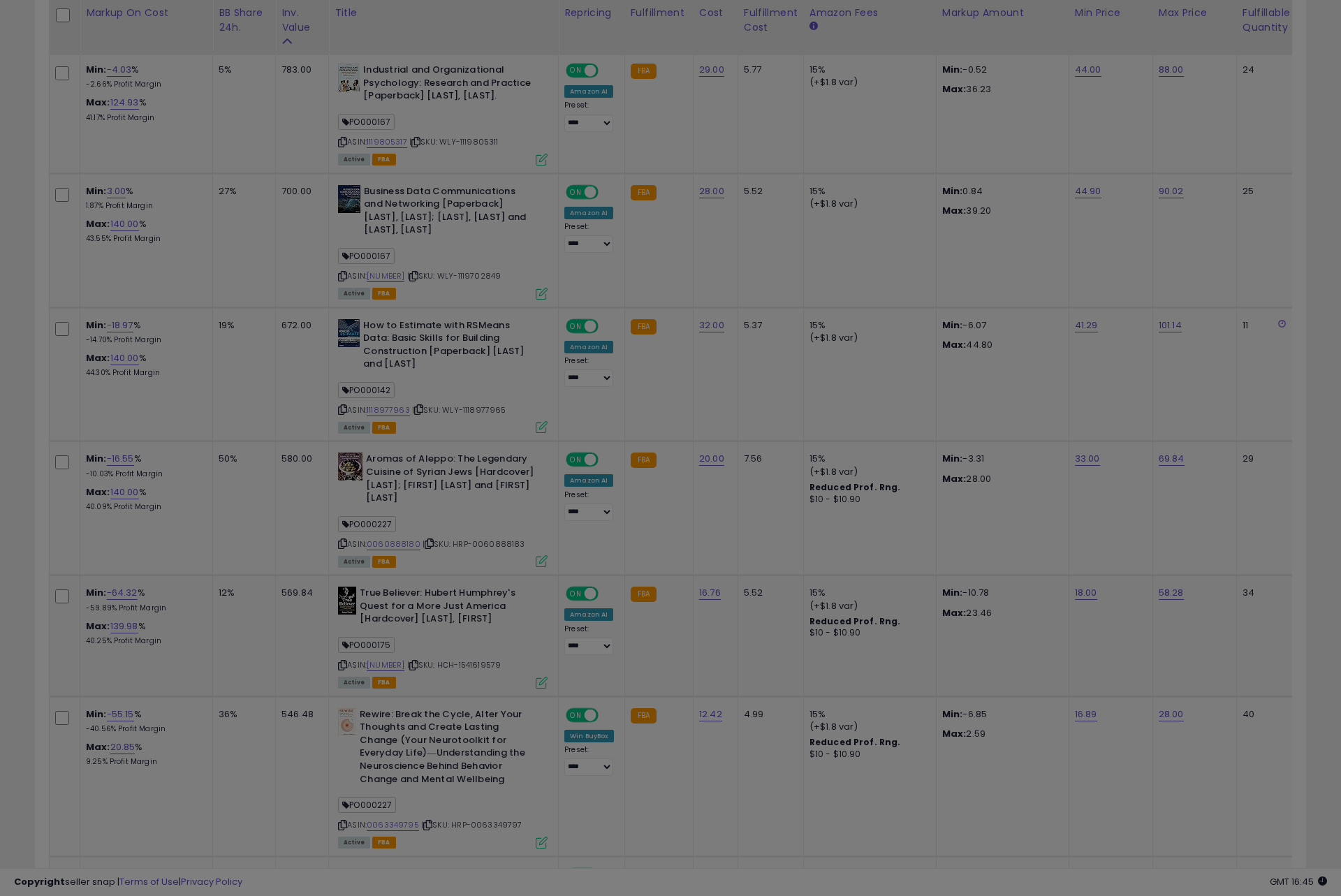 scroll, scrollTop: 698077, scrollLeft: 697700, axis: both 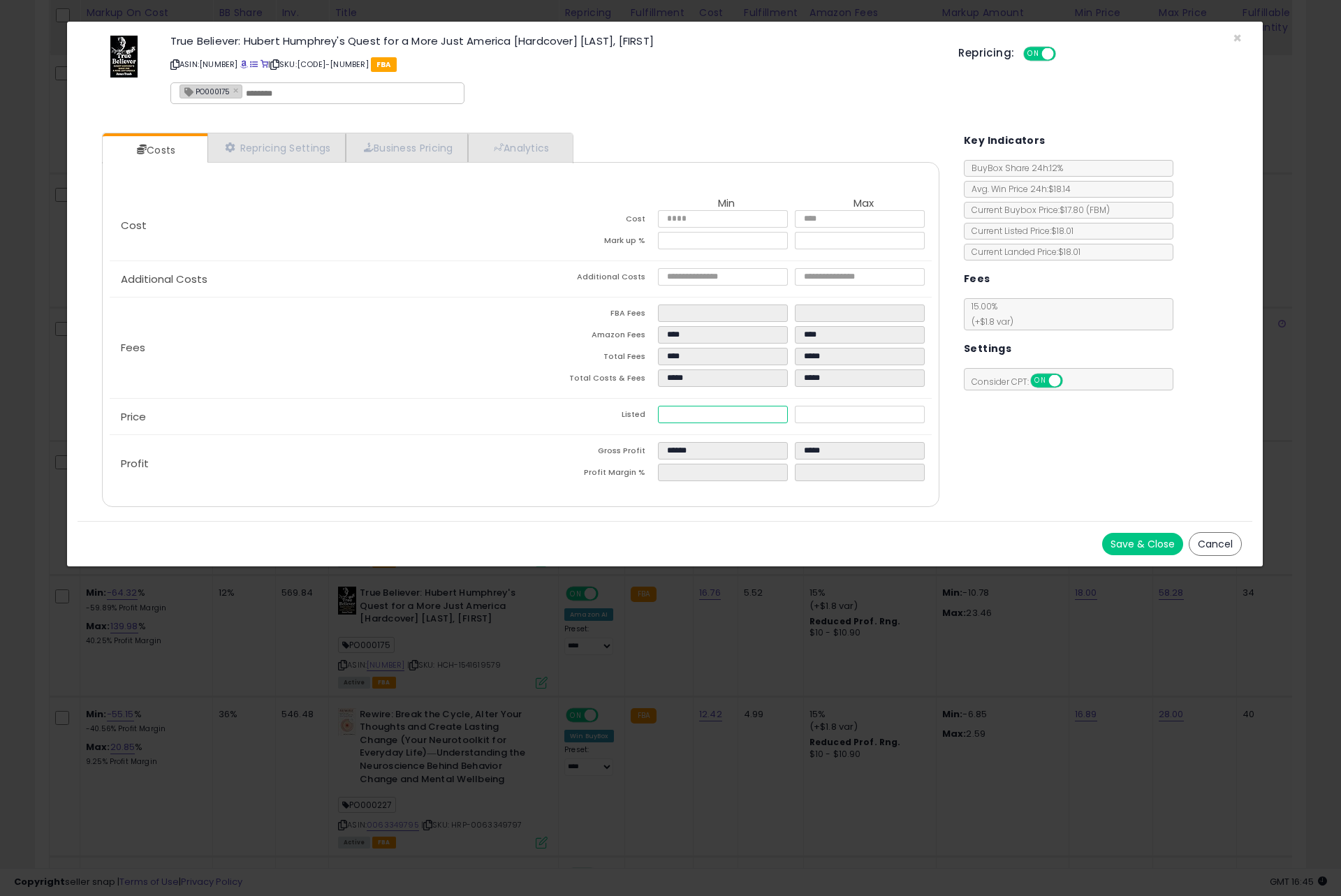 drag, startPoint x: 666, startPoint y: 413, endPoint x: 748, endPoint y: 418, distance: 82.1523 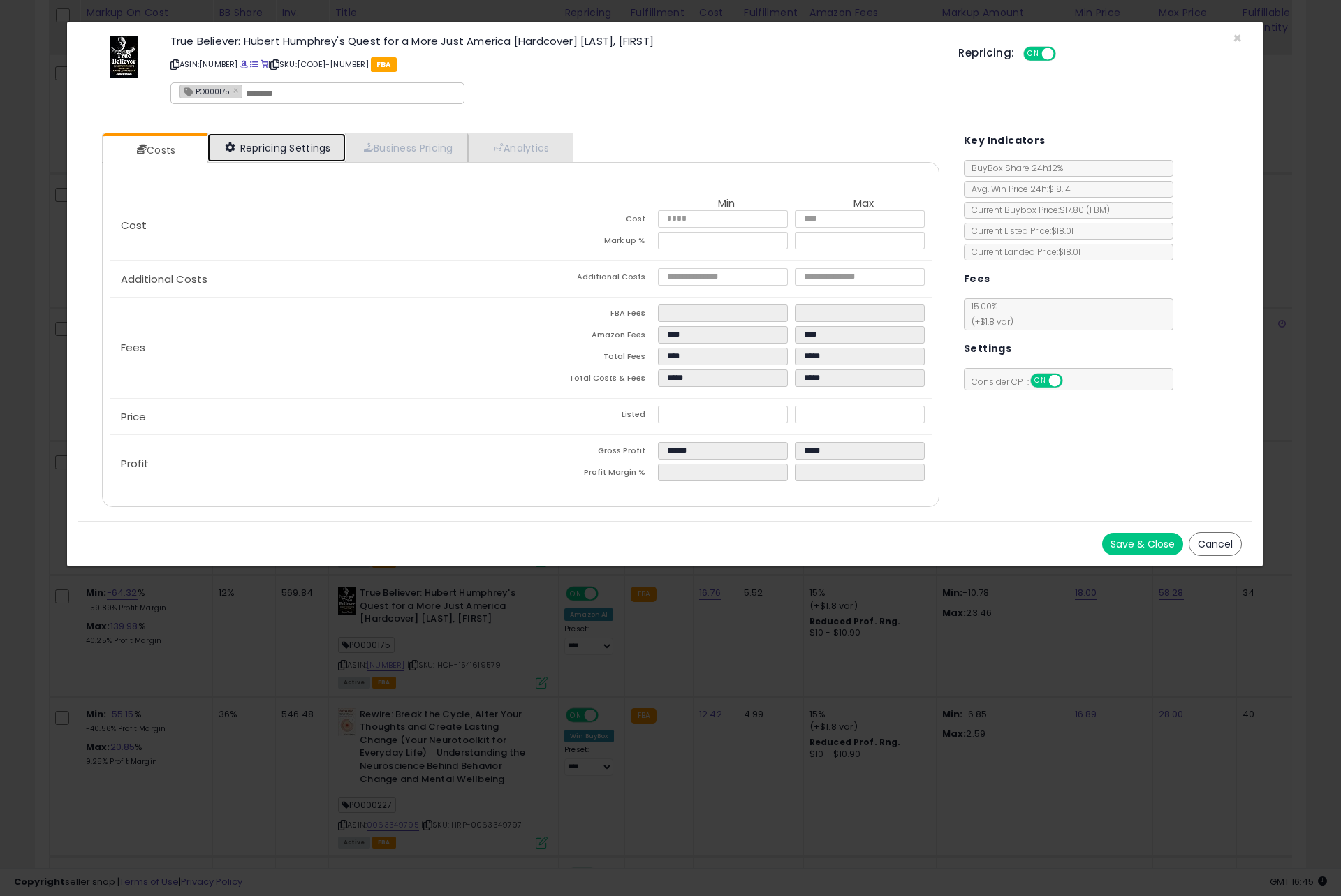 click on "Repricing Settings" at bounding box center [277, 147] 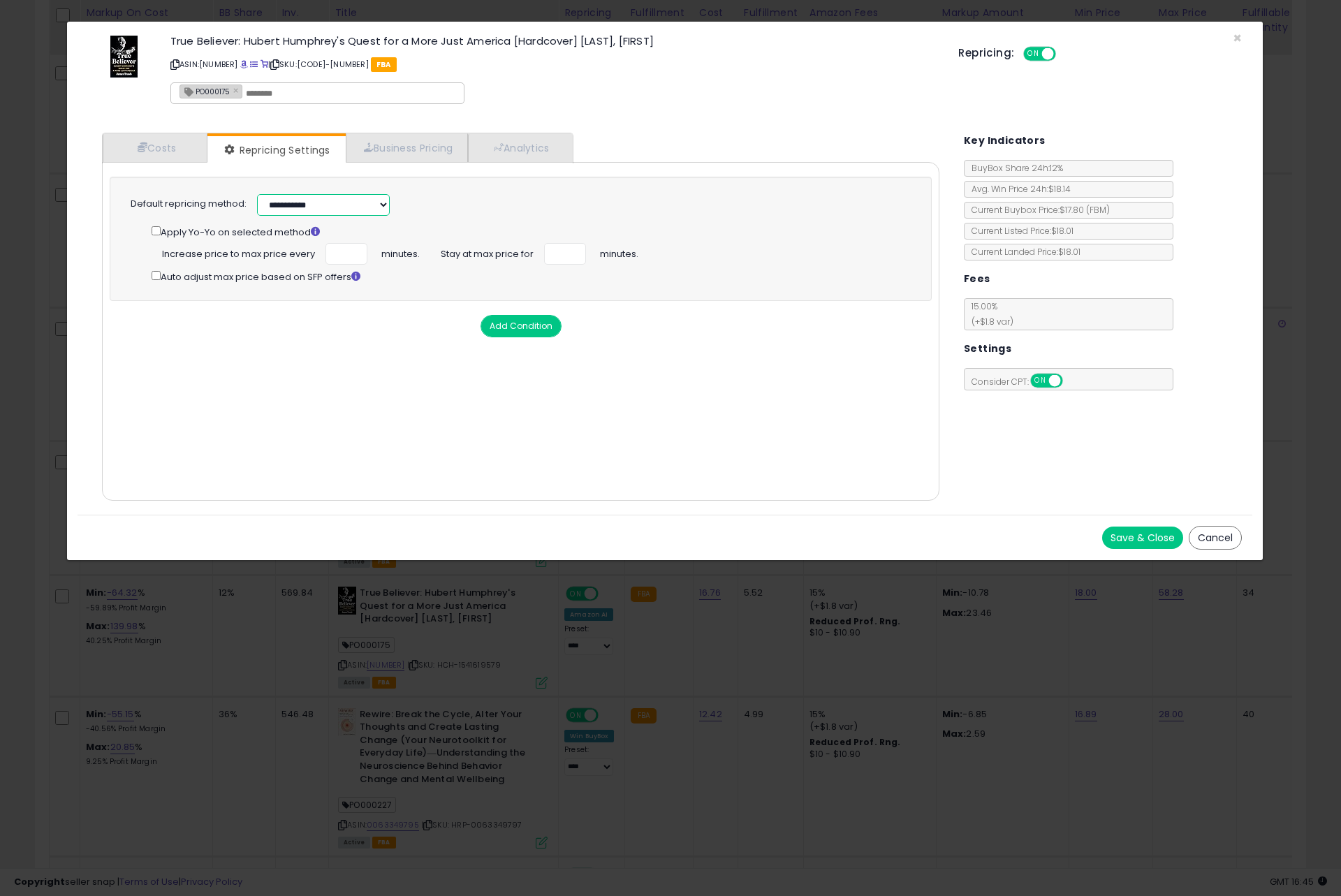 click on "**********" at bounding box center [323, 205] 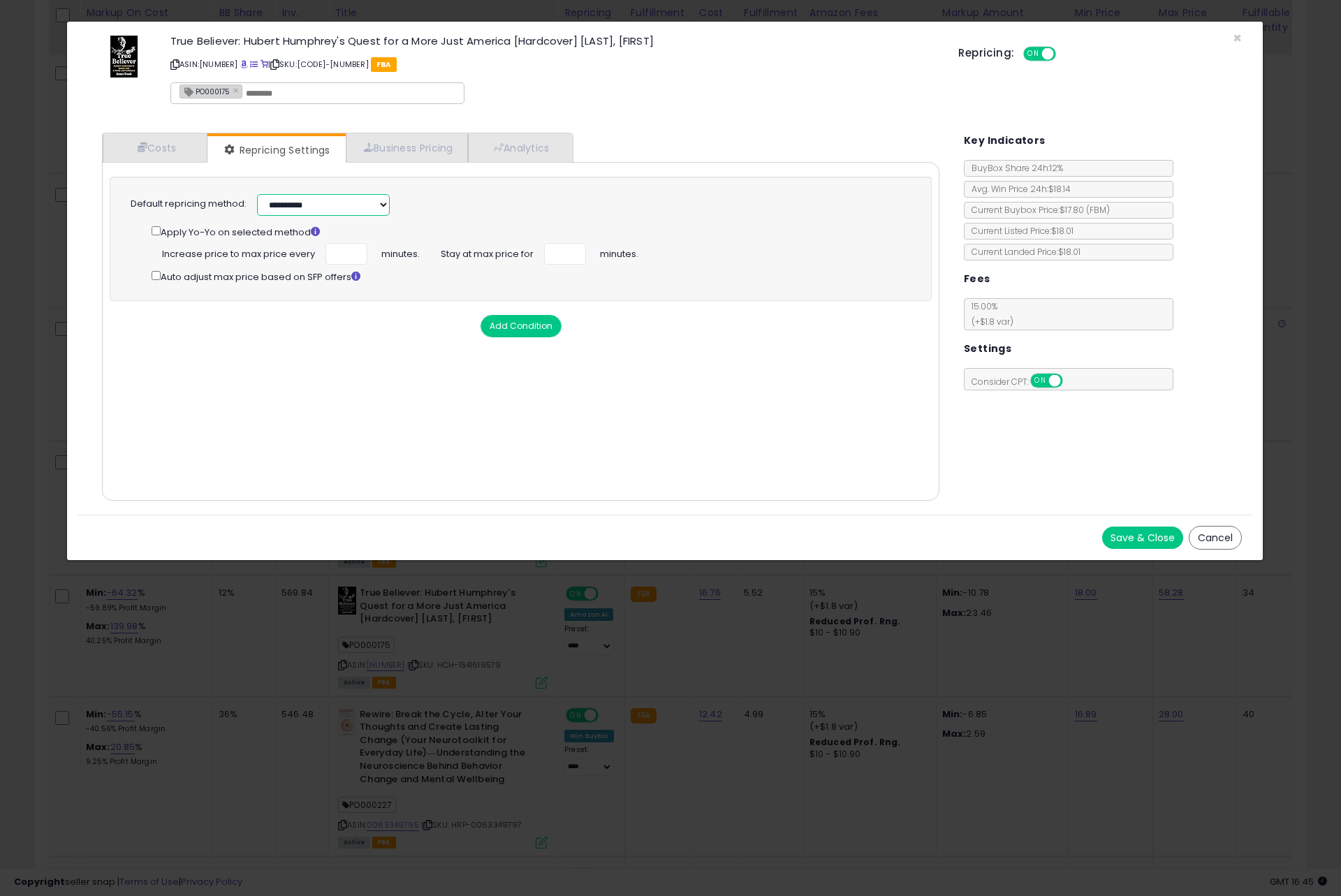 click on "**********" at bounding box center (323, 205) 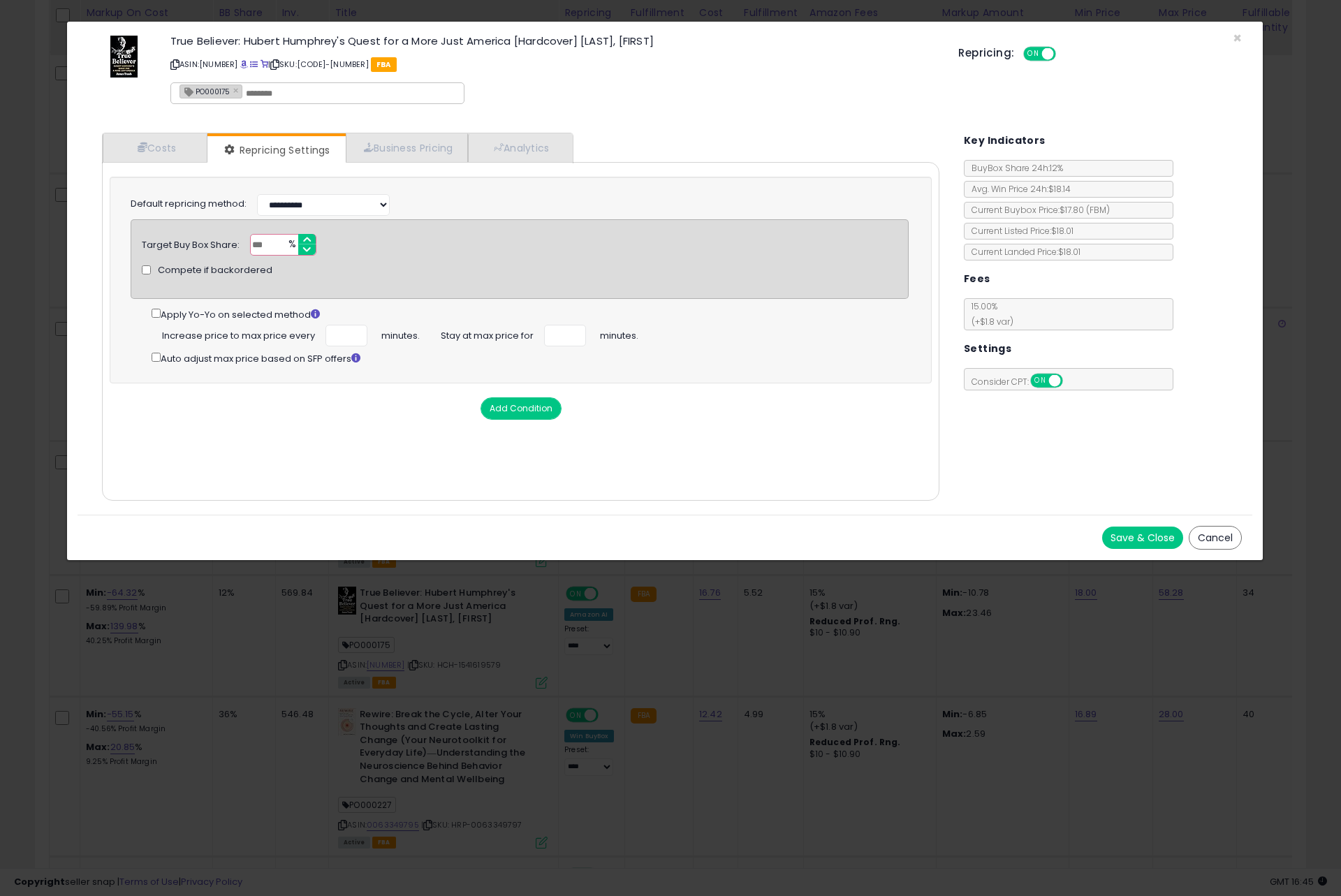 click on "Save & Close" at bounding box center [1143, 538] 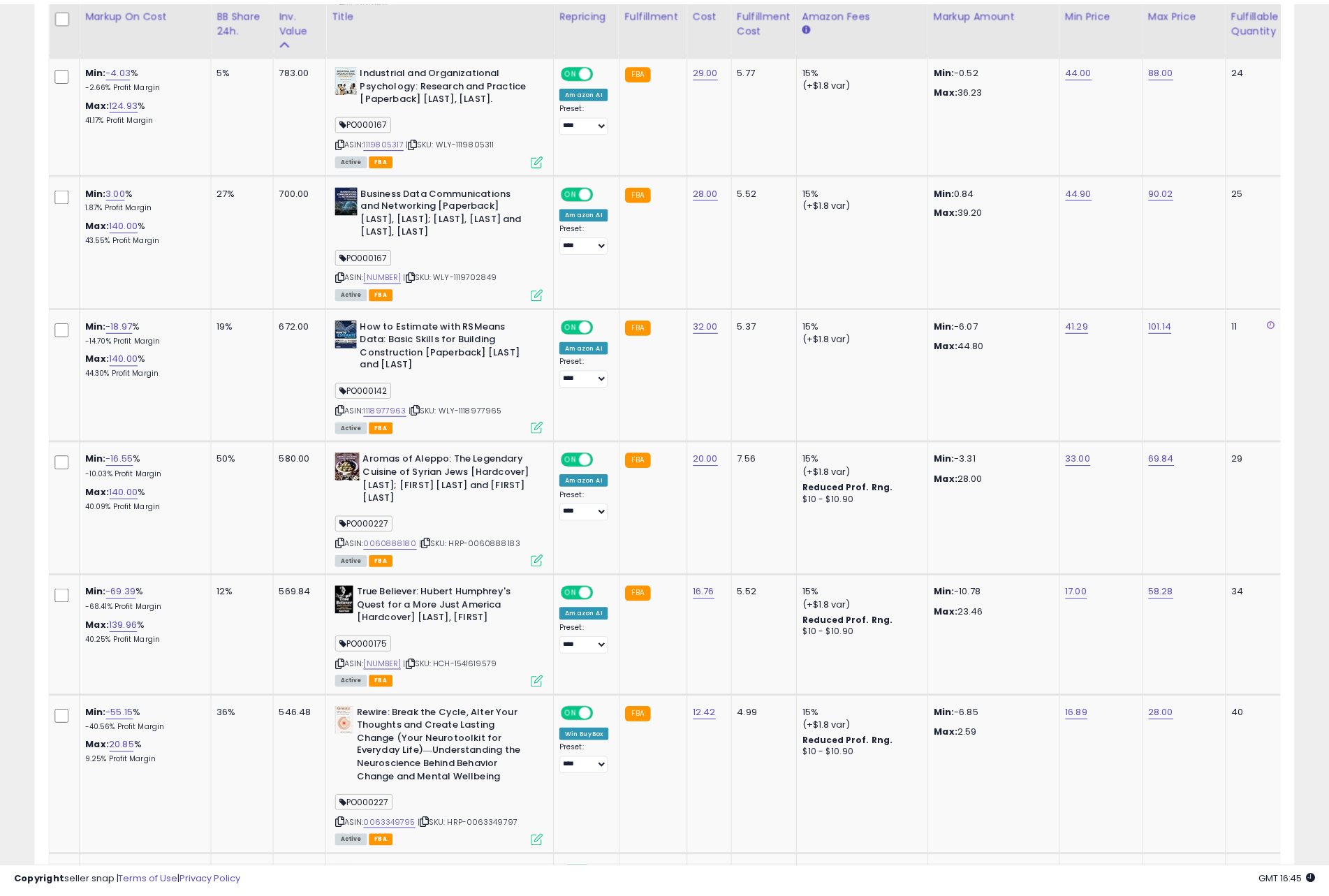 scroll, scrollTop: 286, scrollLeft: 730, axis: both 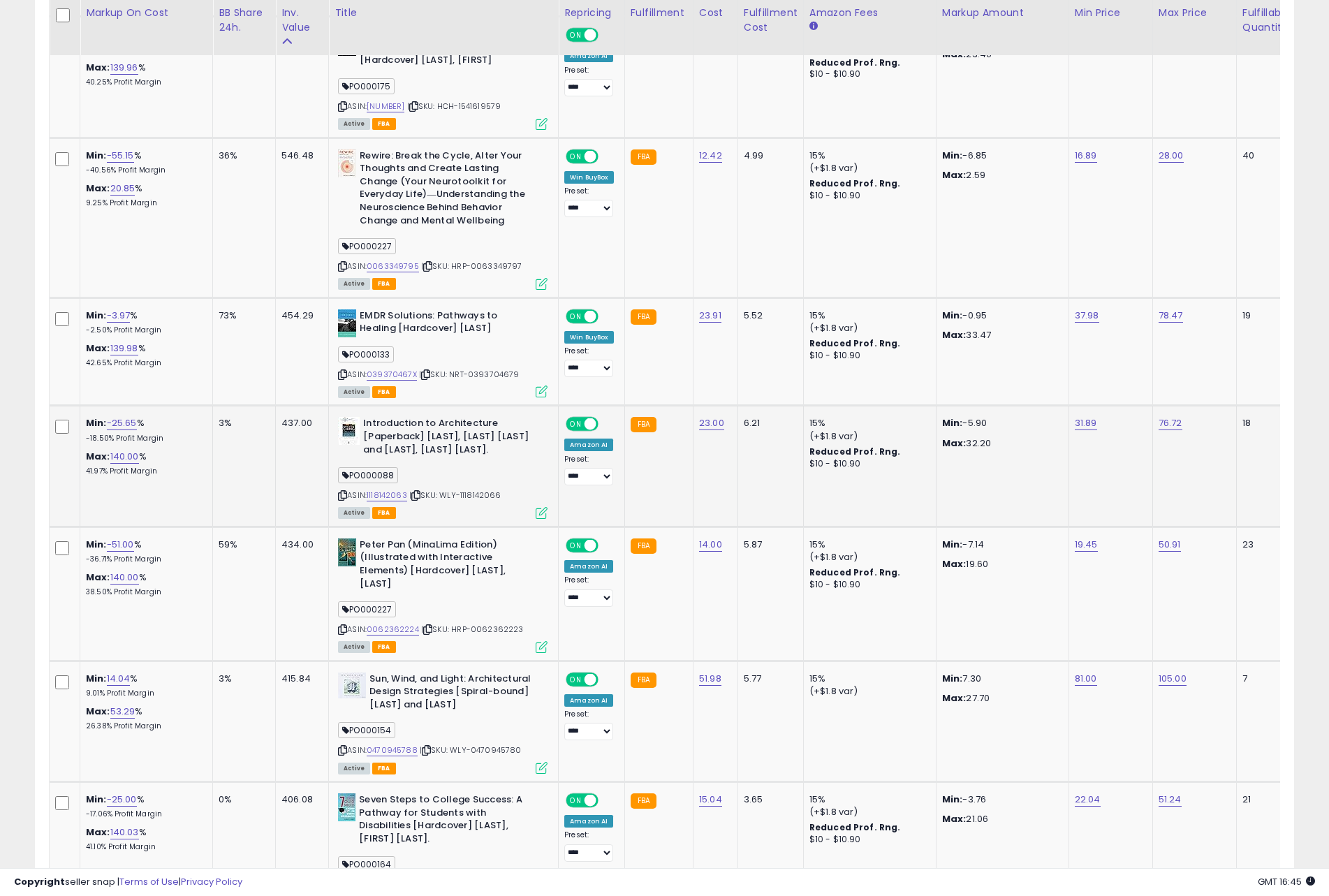 click at bounding box center (541, 513) 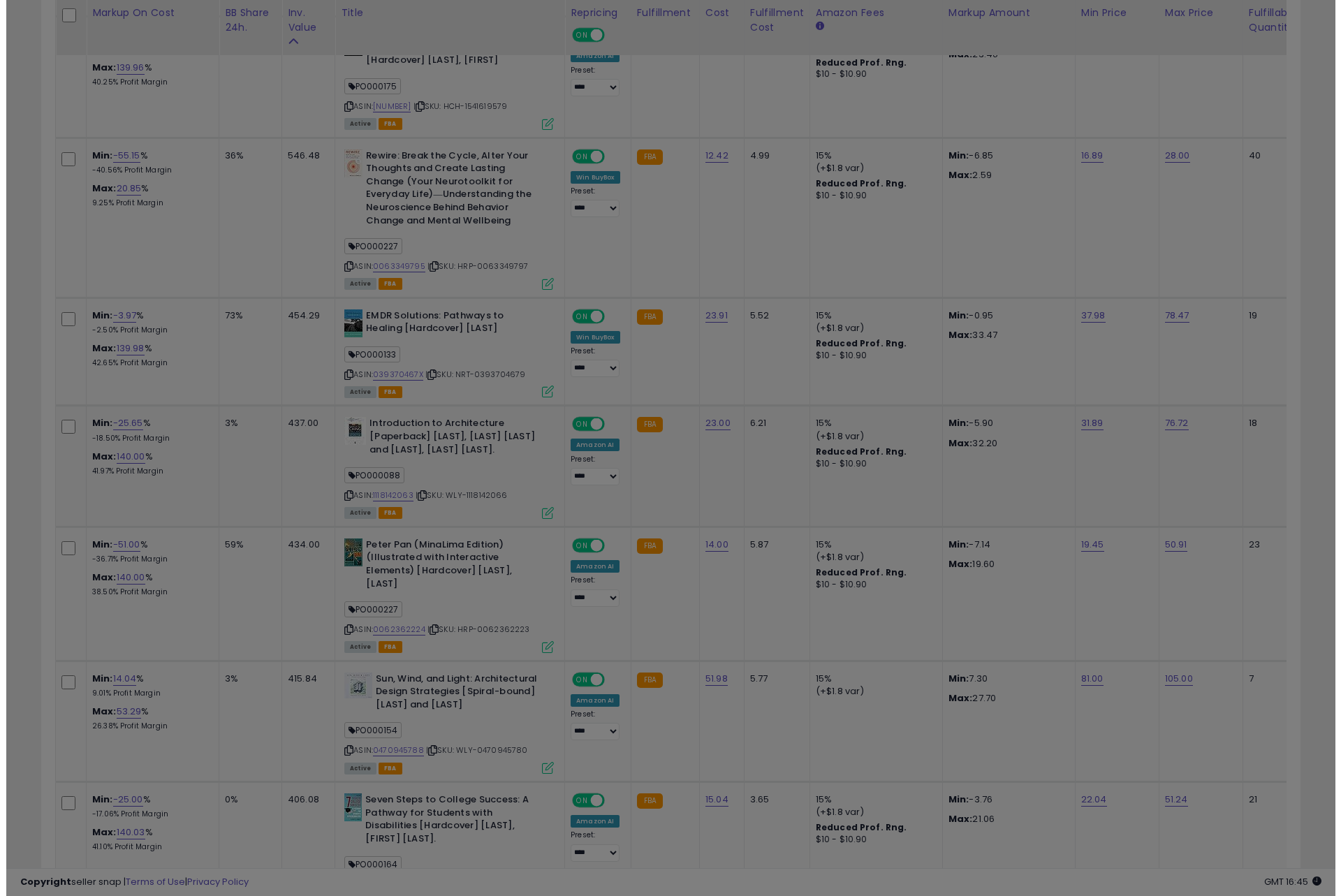 scroll, scrollTop: 698077, scrollLeft: 697700, axis: both 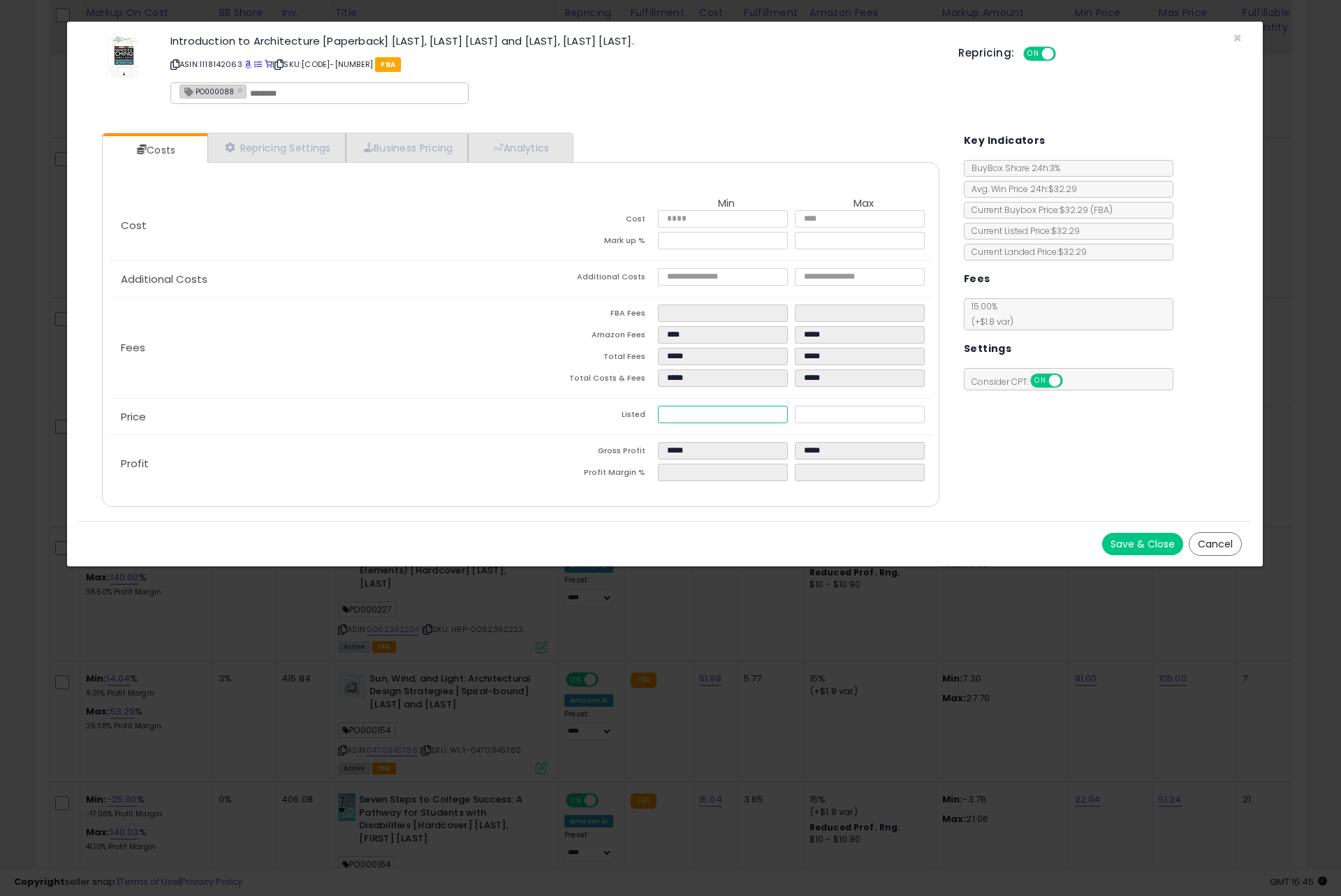 click on "*****" at bounding box center (723, 414) 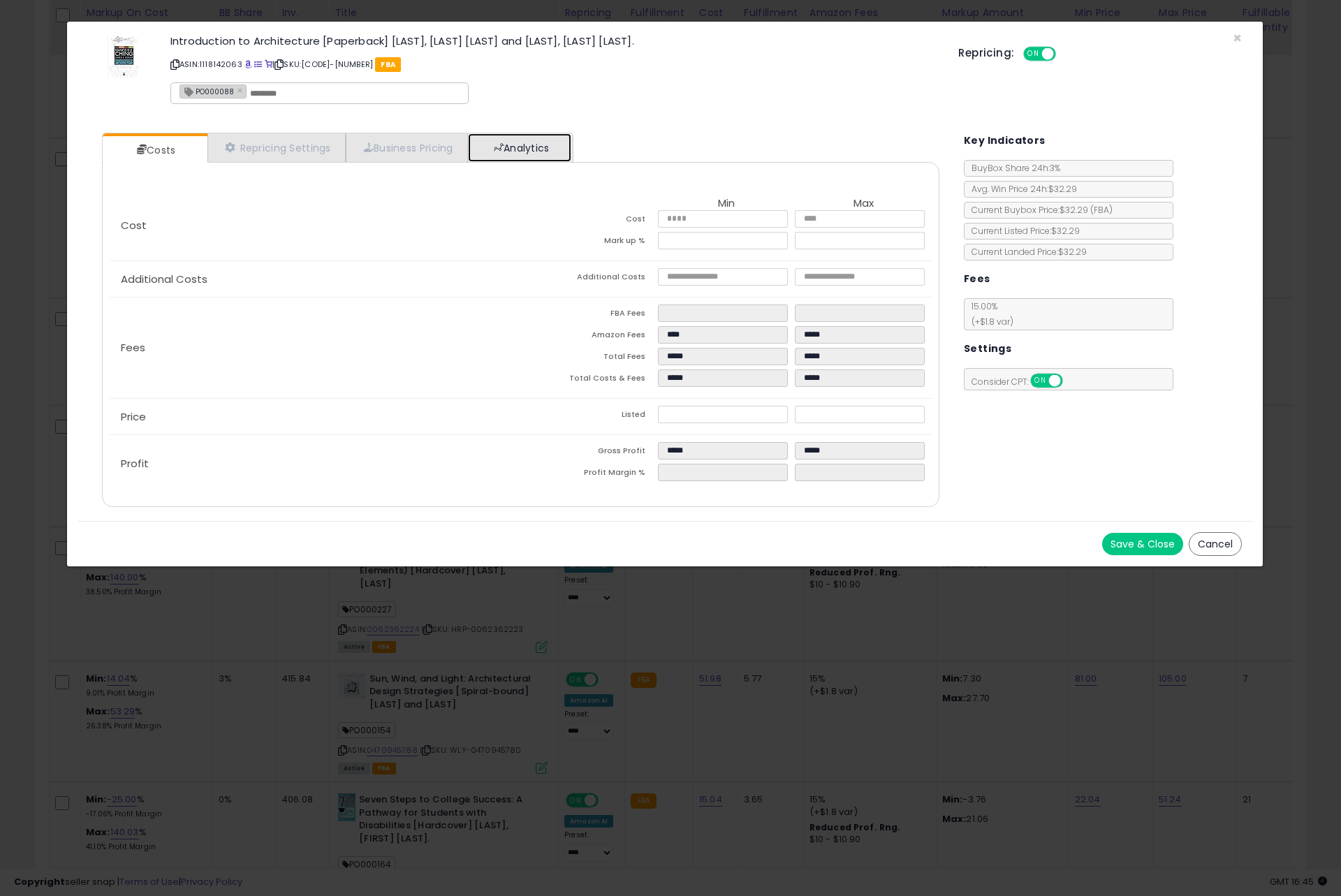click on "Analytics" at bounding box center (520, 147) 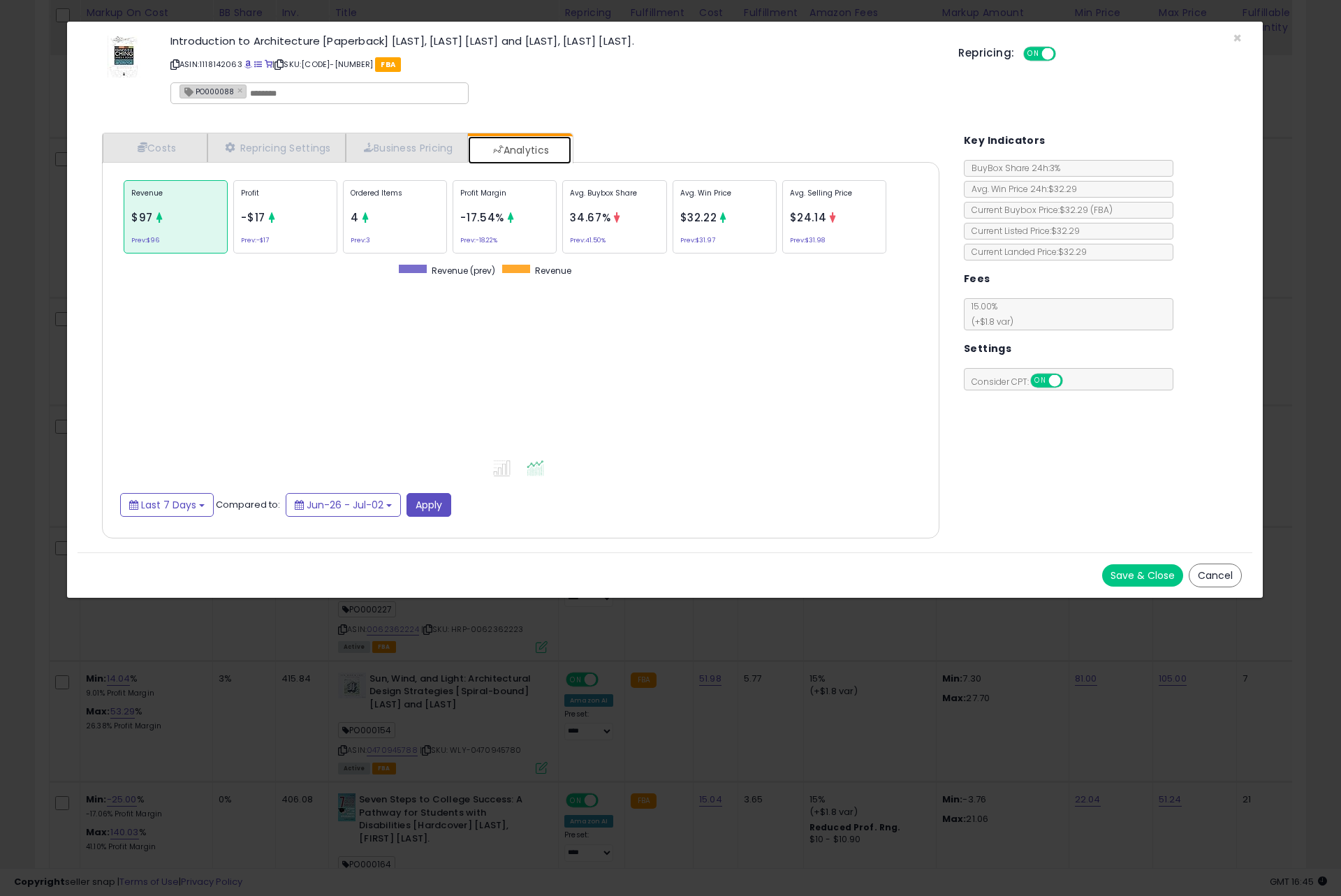 scroll, scrollTop: 697933, scrollLeft: 697572, axis: both 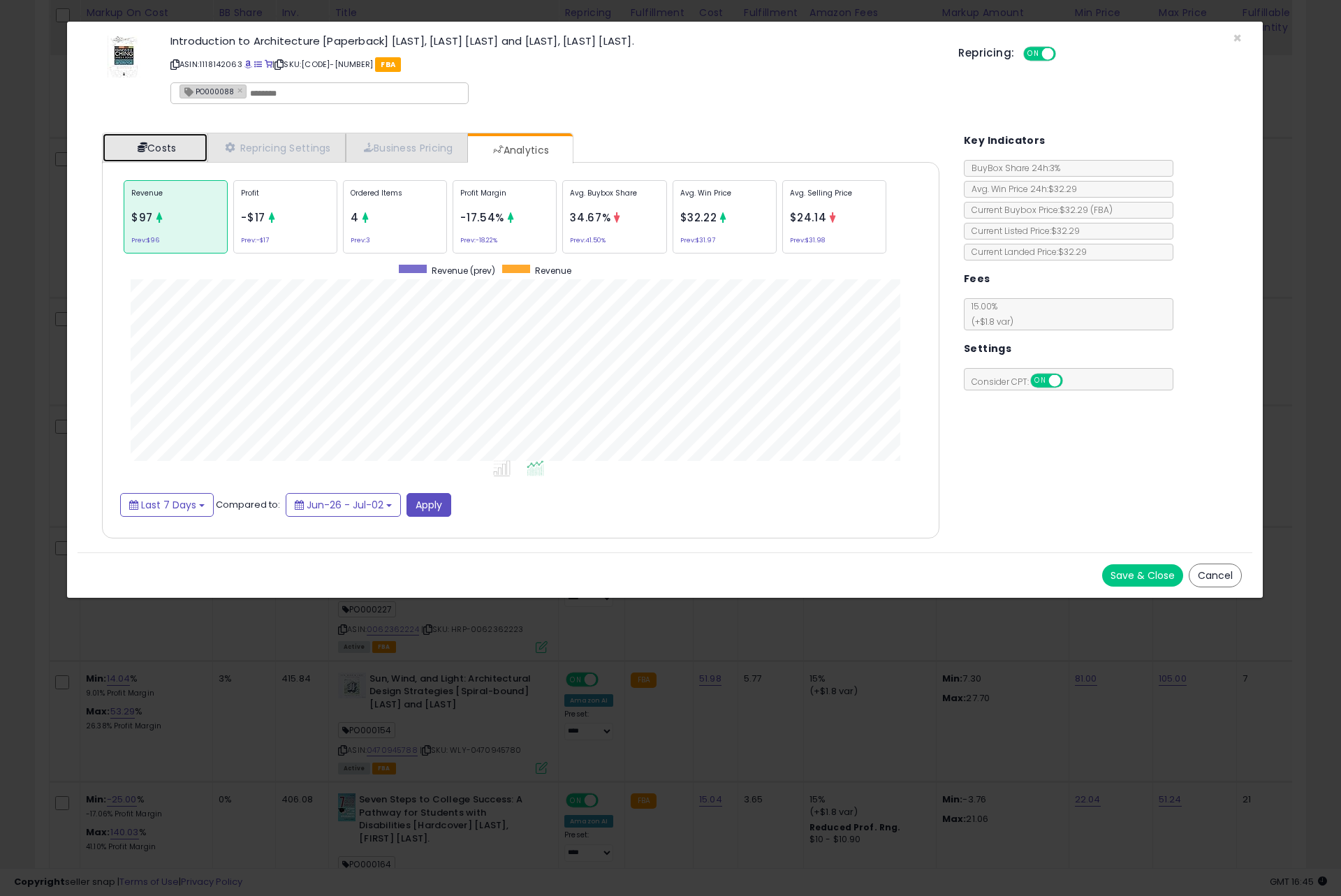 click on "Costs" at bounding box center [155, 147] 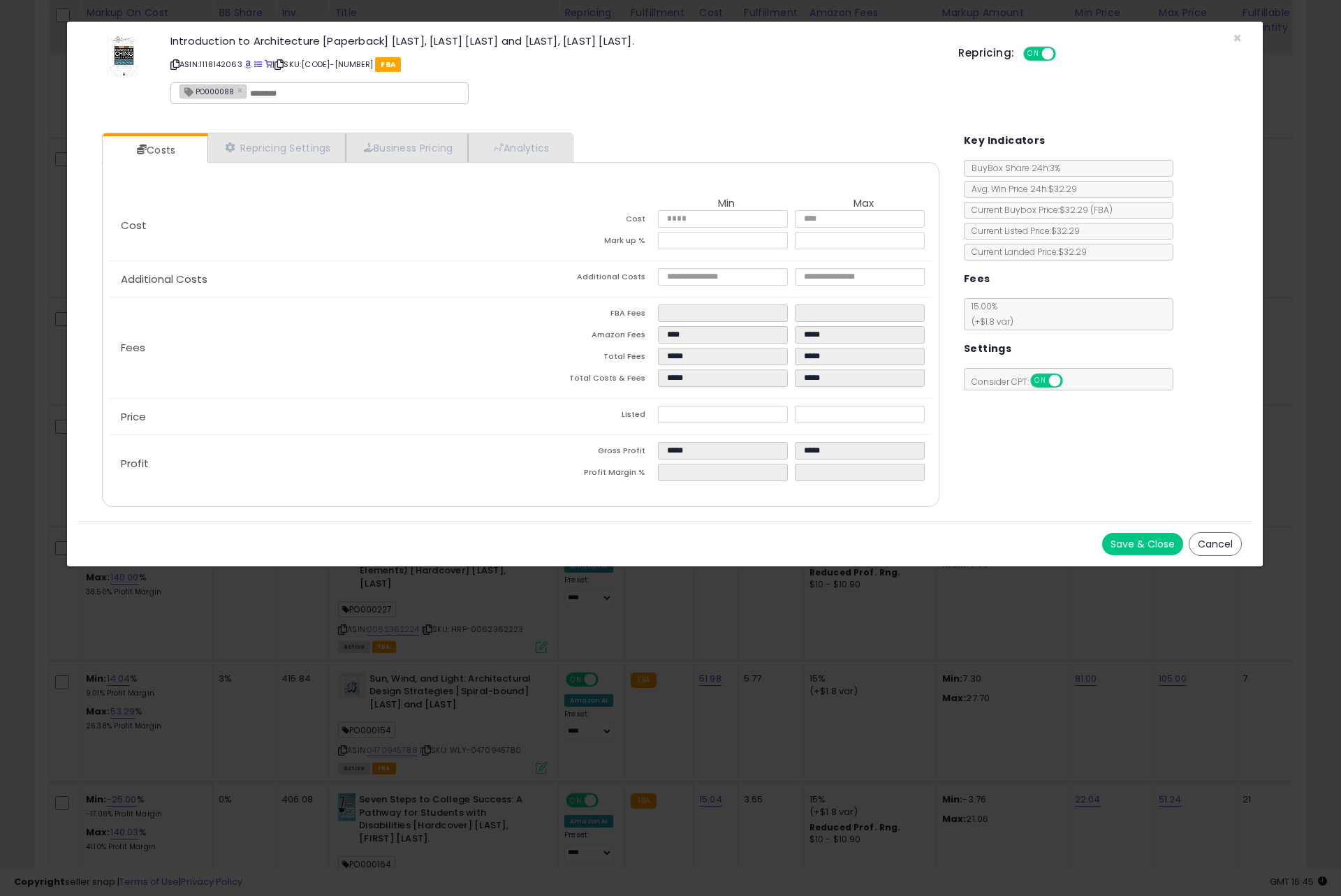 click on "Save & Close" at bounding box center [1143, 544] 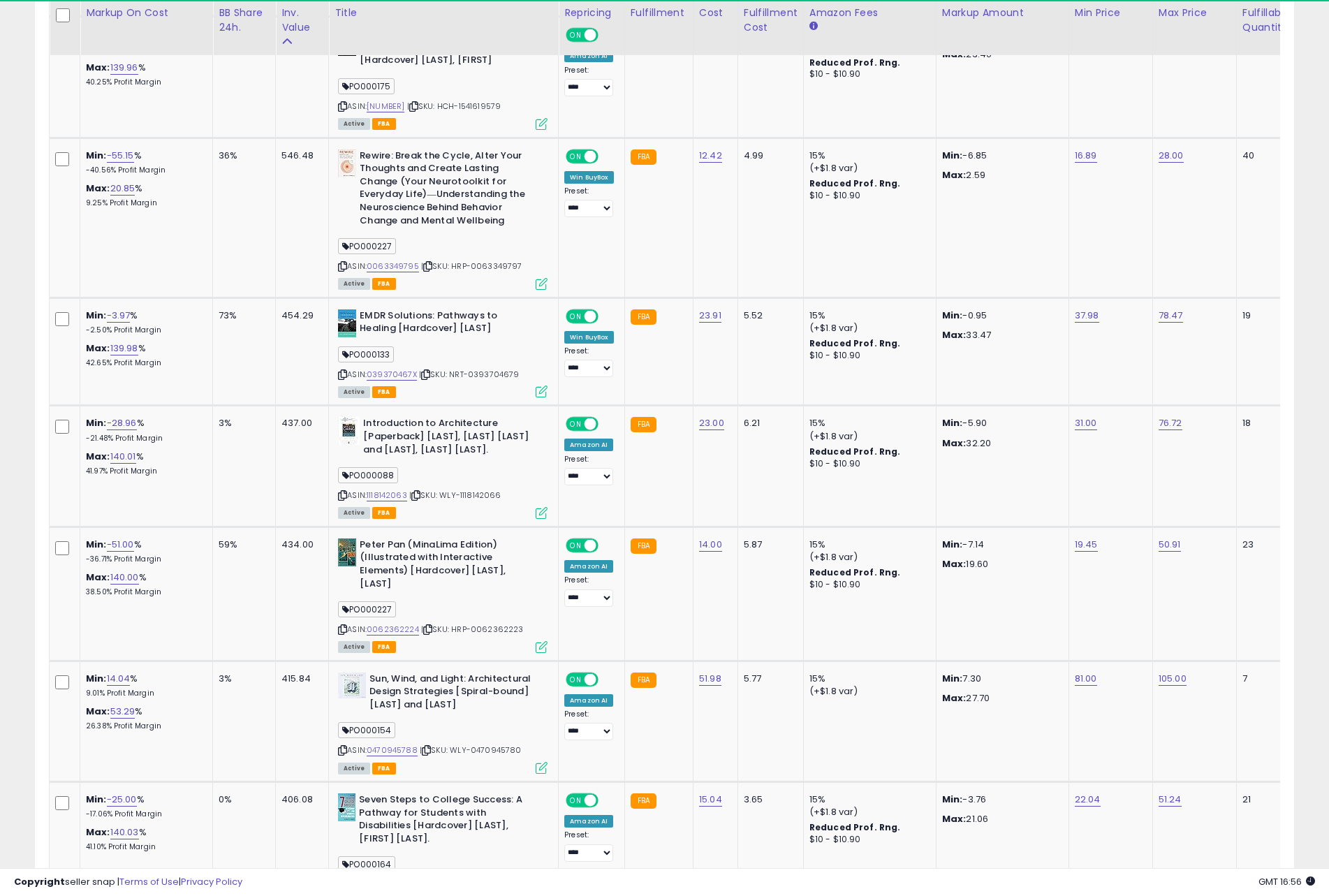 scroll, scrollTop: 286, scrollLeft: 730, axis: both 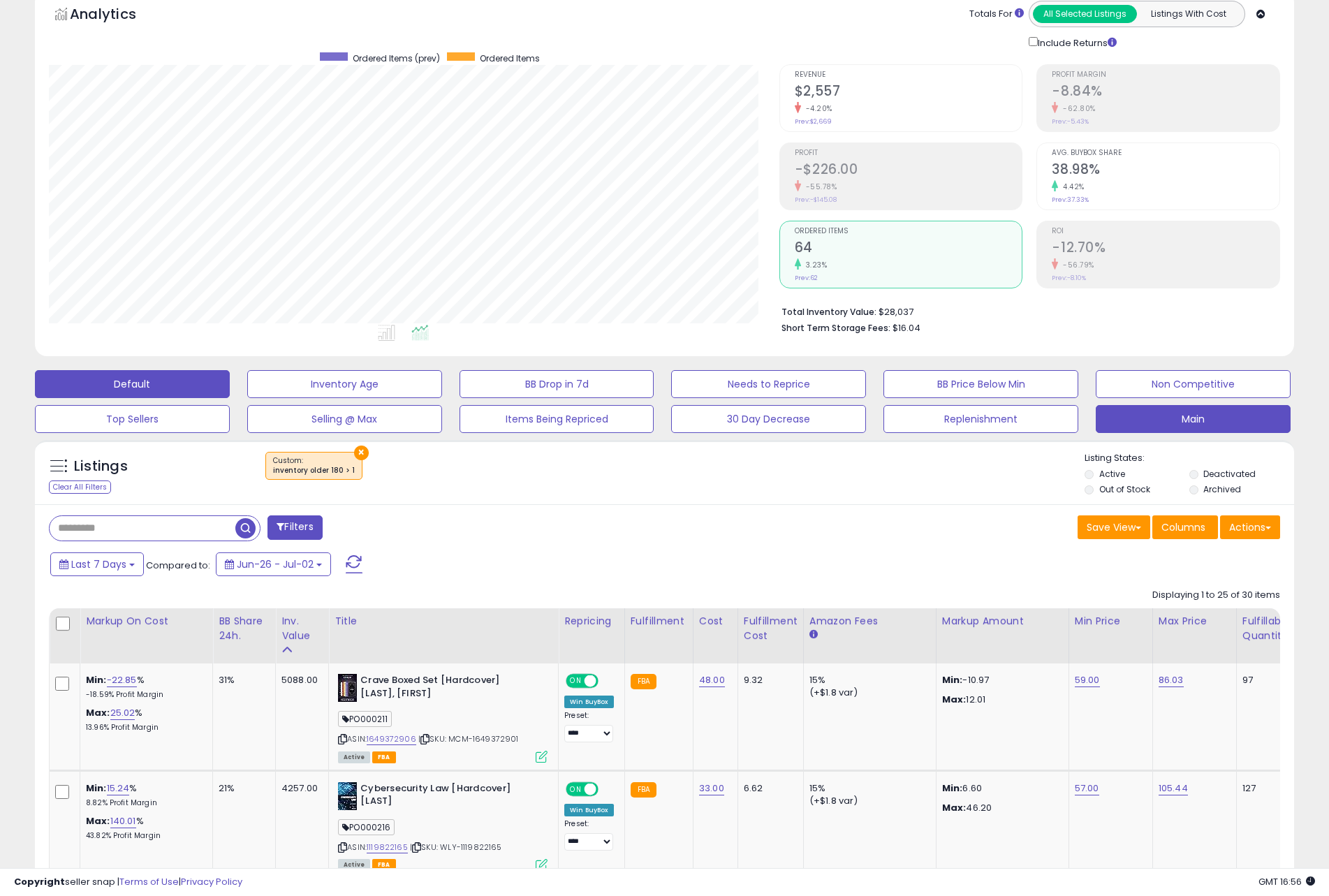 click on "Default" at bounding box center (132, 384) 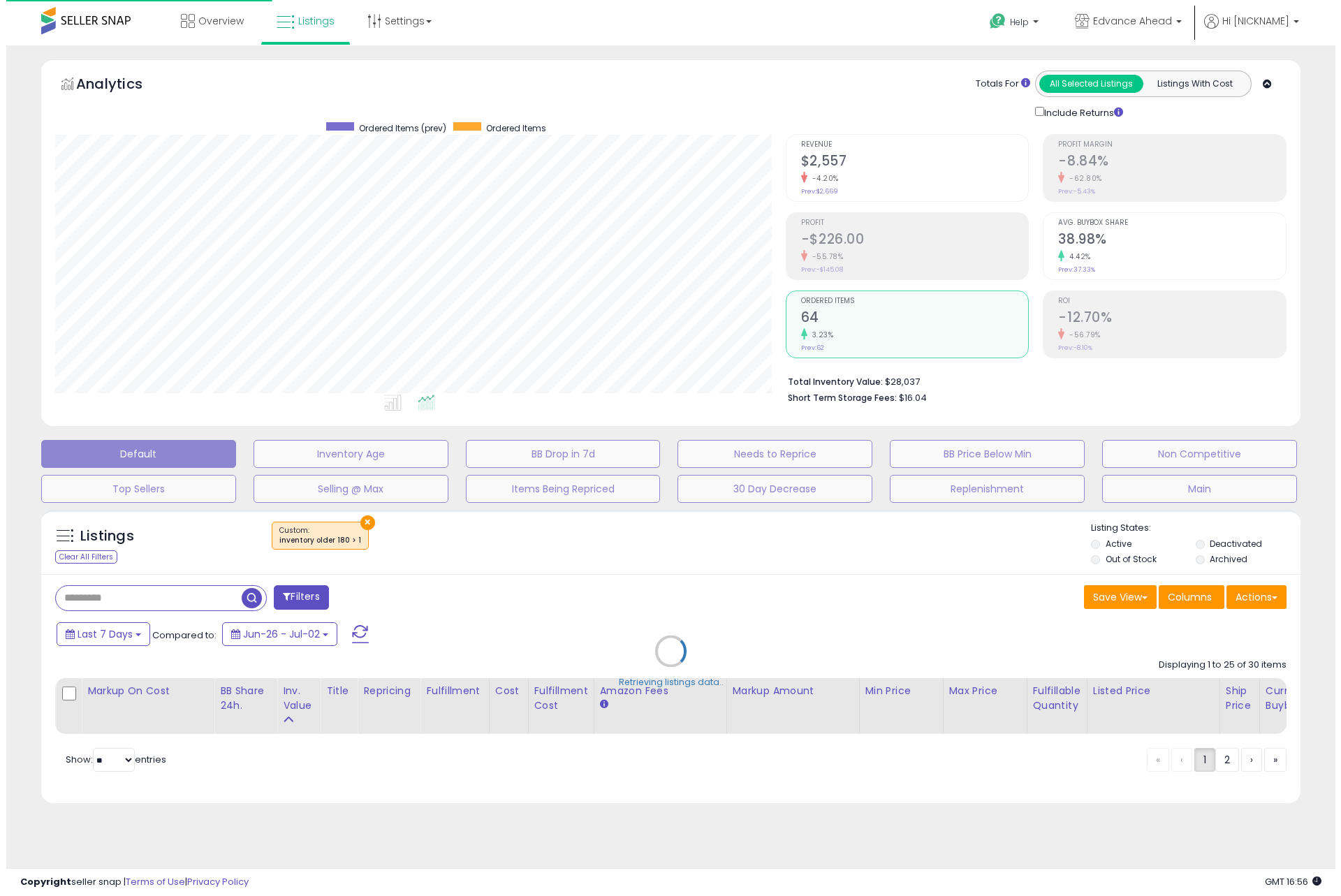 scroll, scrollTop: 0, scrollLeft: 0, axis: both 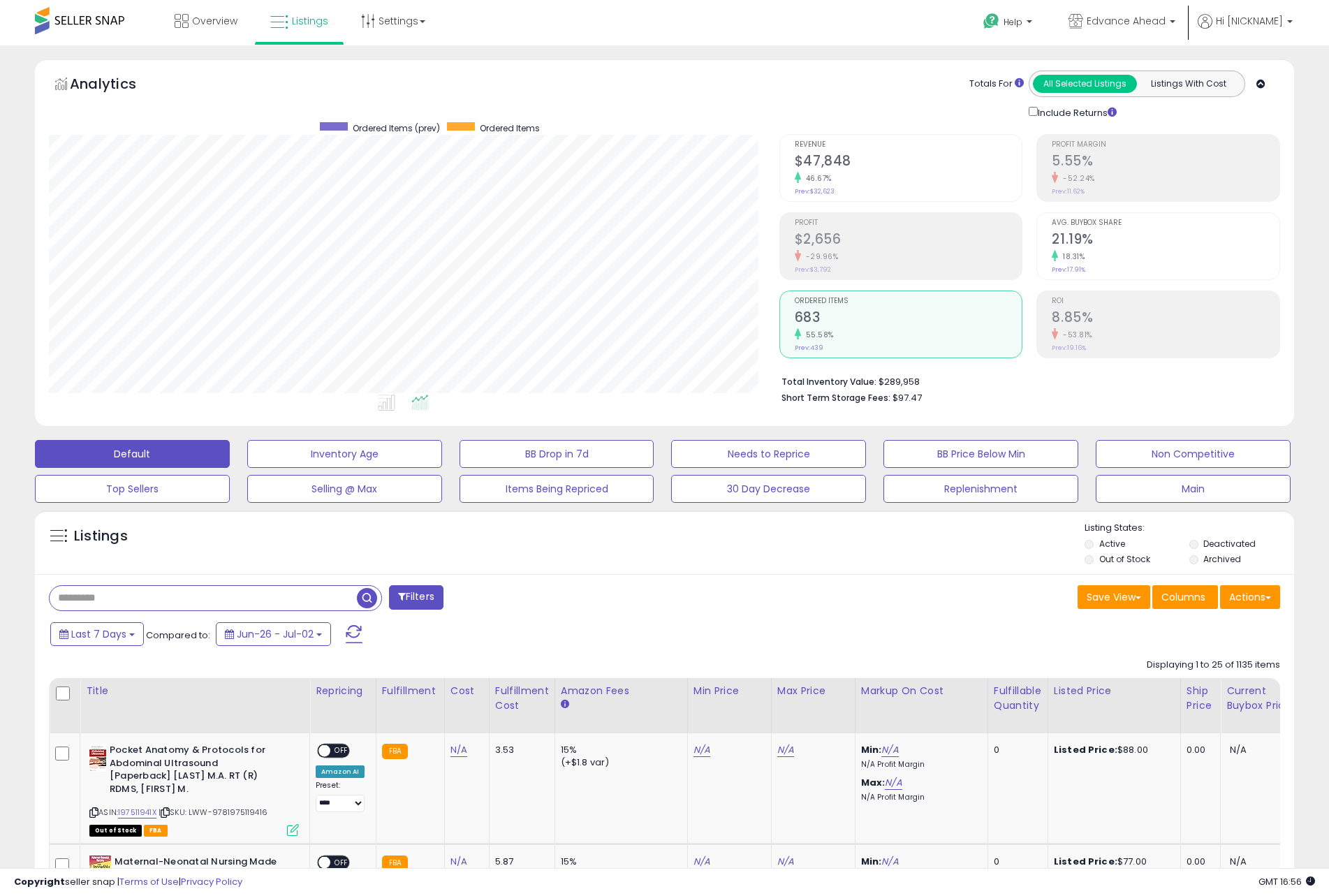 paste on "**********" 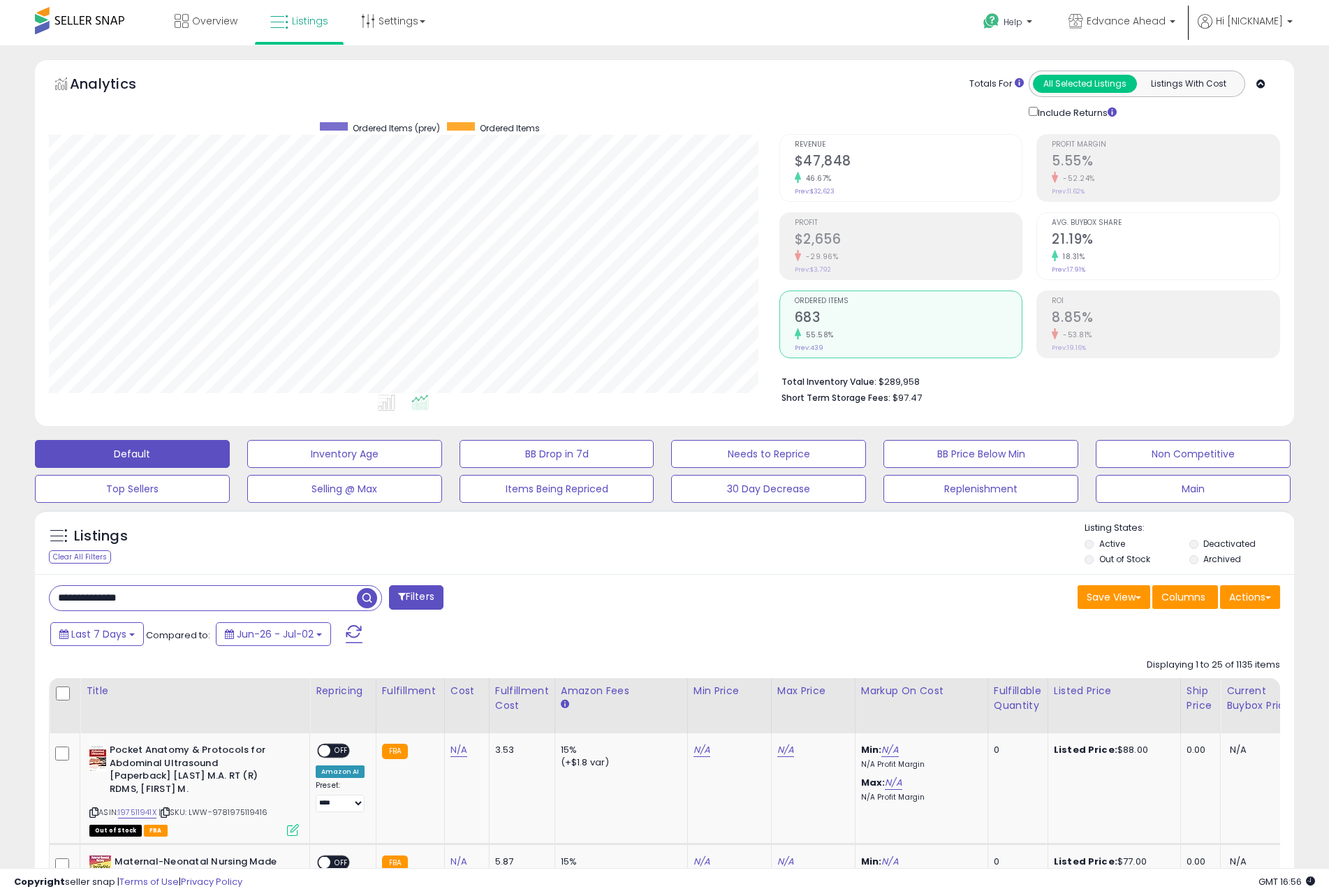click at bounding box center [367, 598] 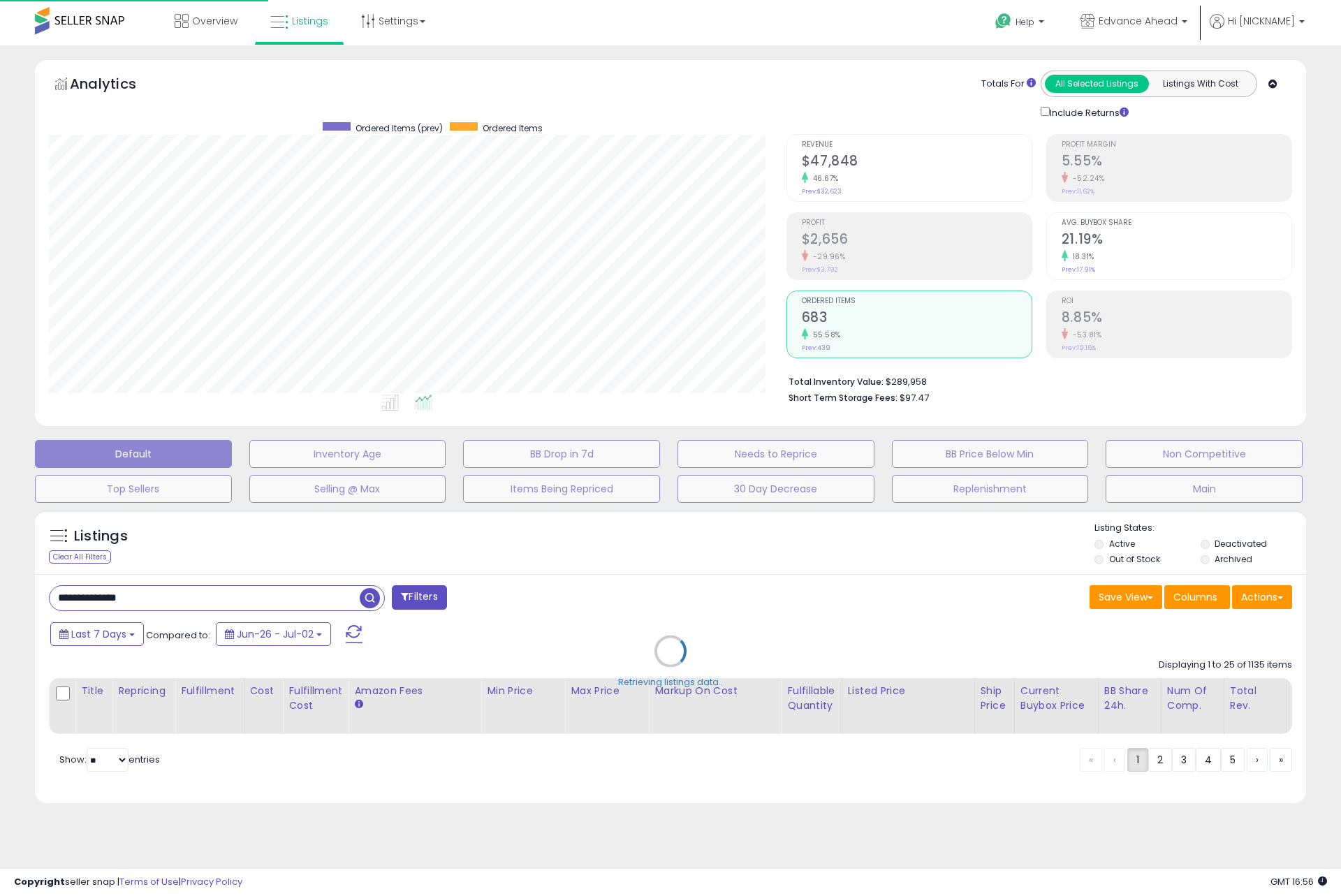 scroll, scrollTop: 698077, scrollLeft: 697700, axis: both 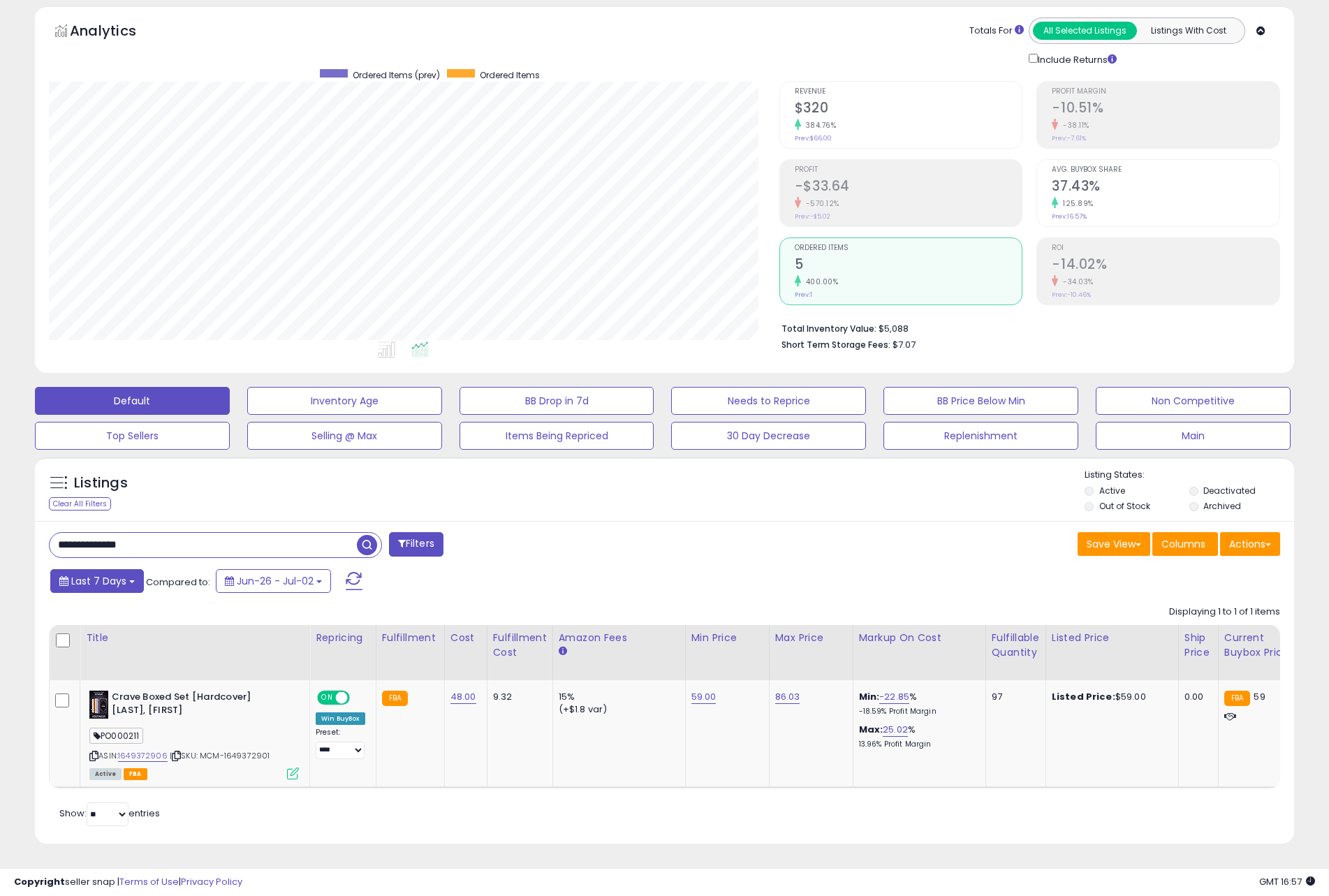 click on "Last 7 Days" at bounding box center (98, 581) 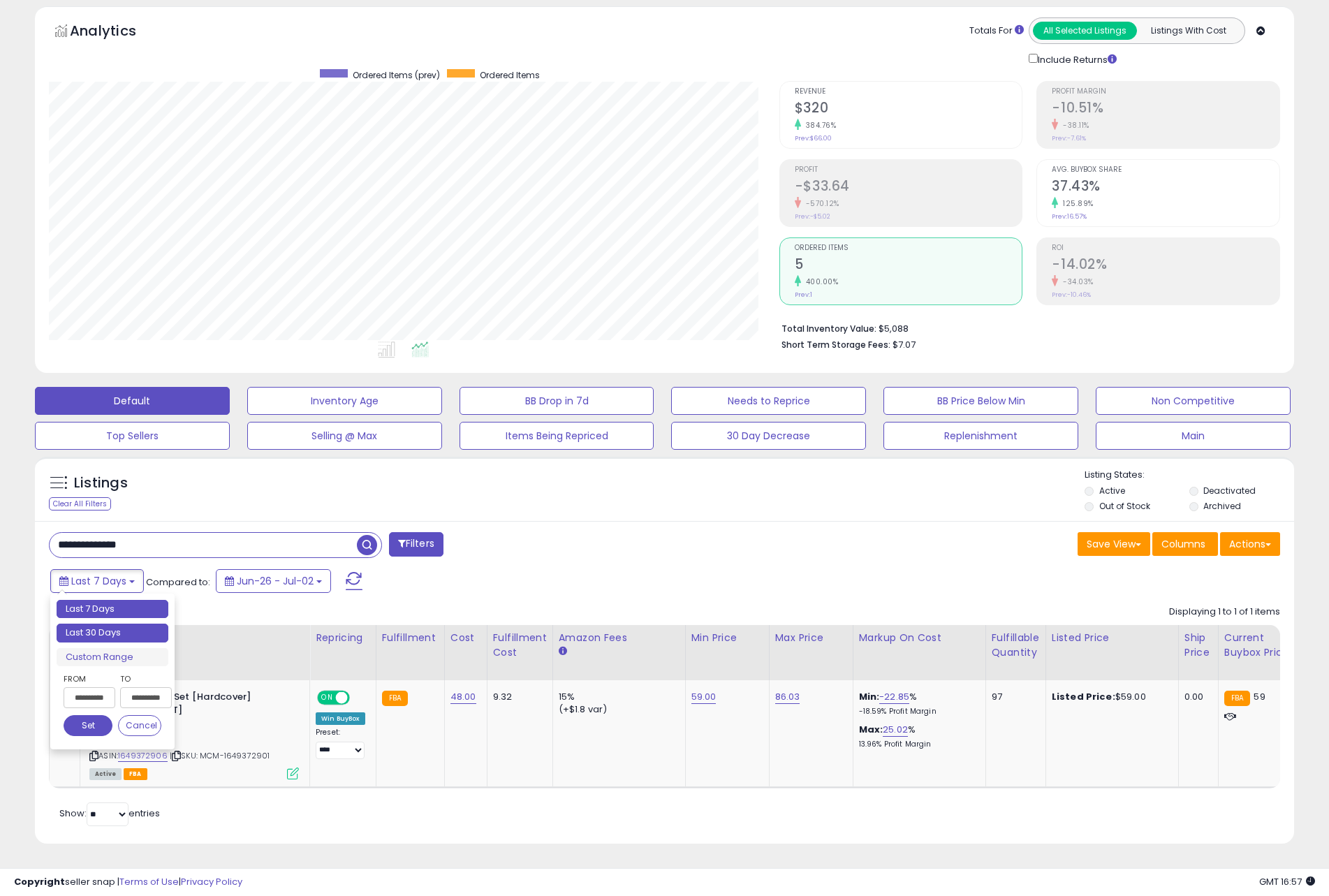 click on "Last 30 Days" at bounding box center [112, 633] 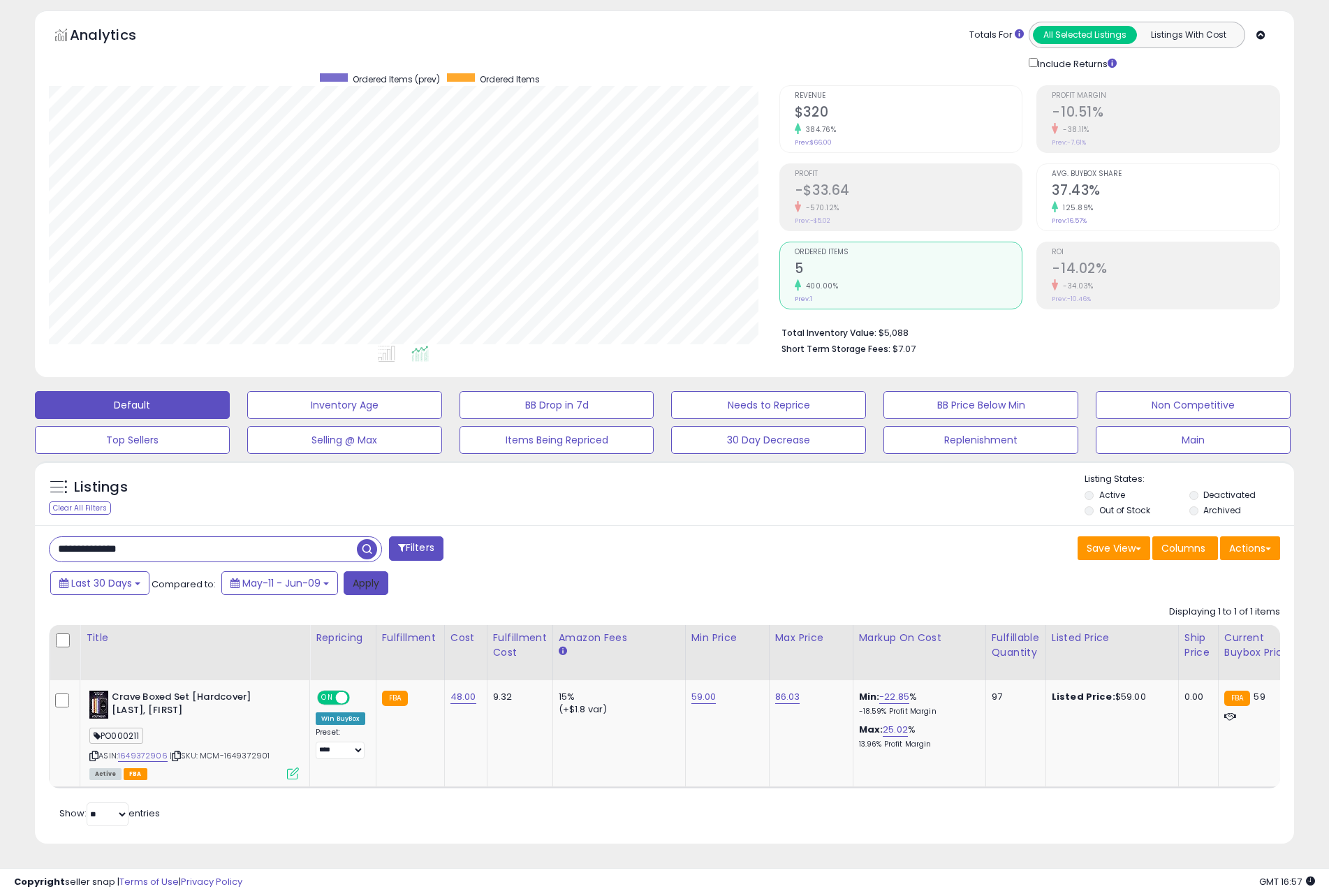 click on "Apply" at bounding box center (366, 583) 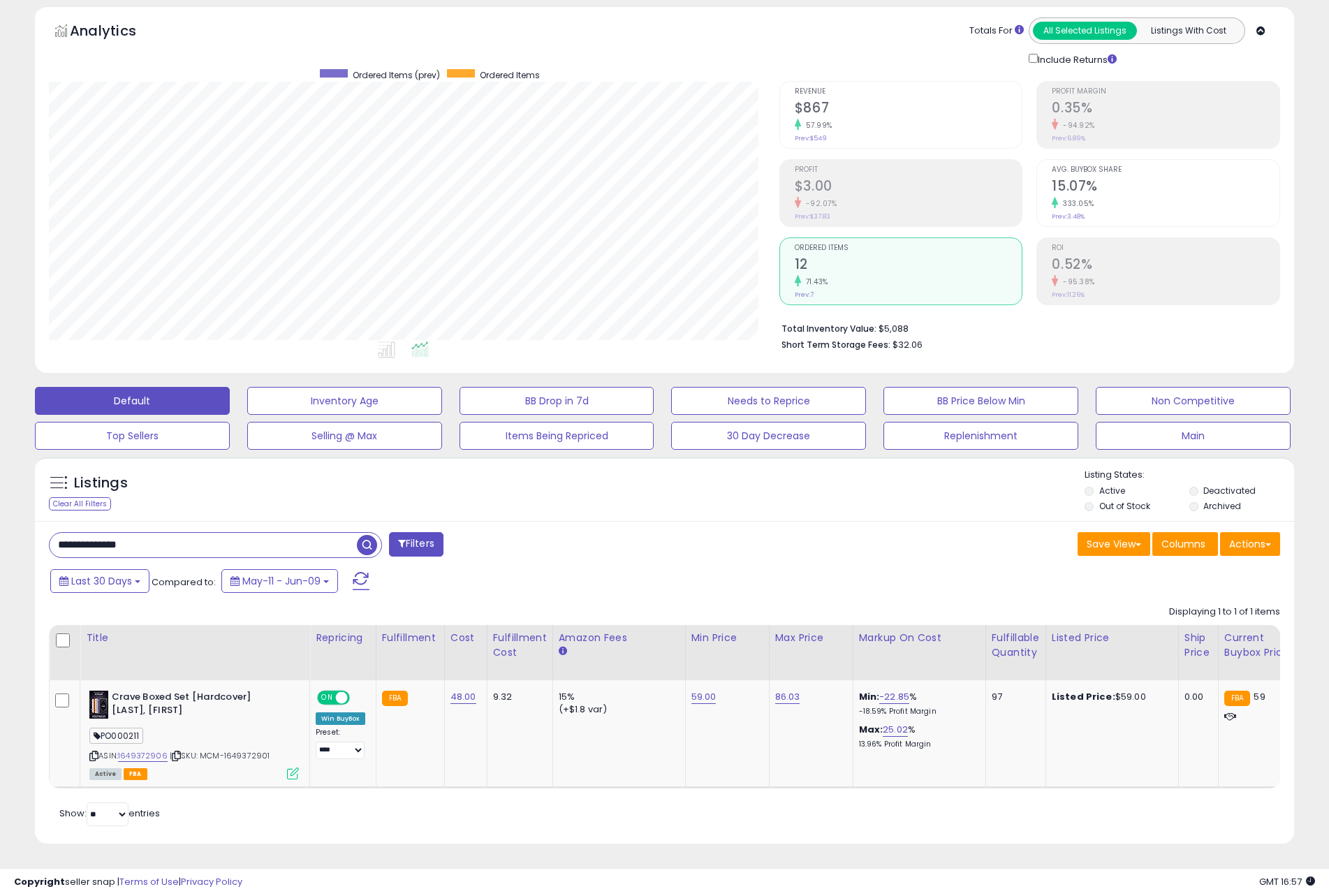 click on "**********" at bounding box center [203, 545] 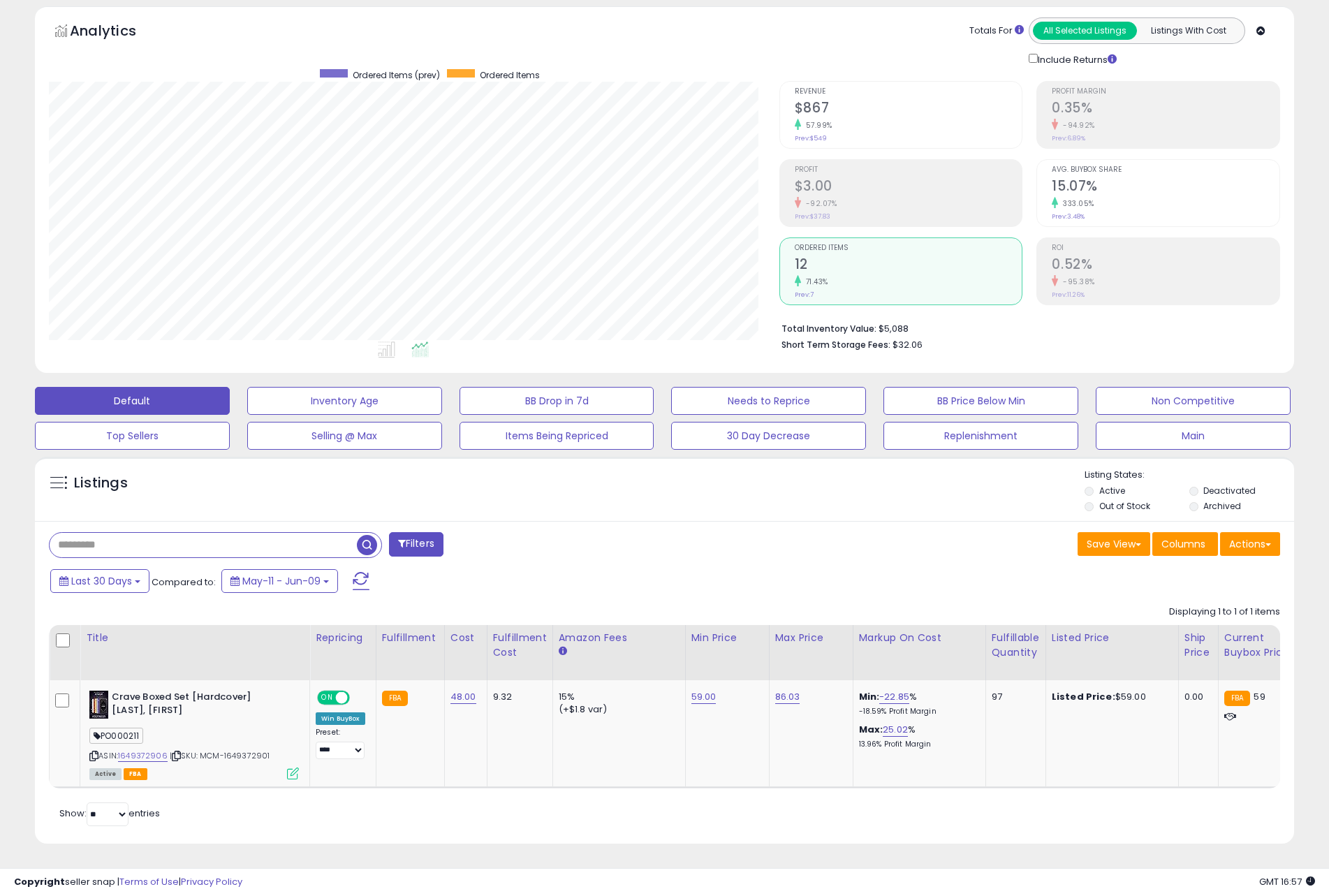 click at bounding box center (367, 545) 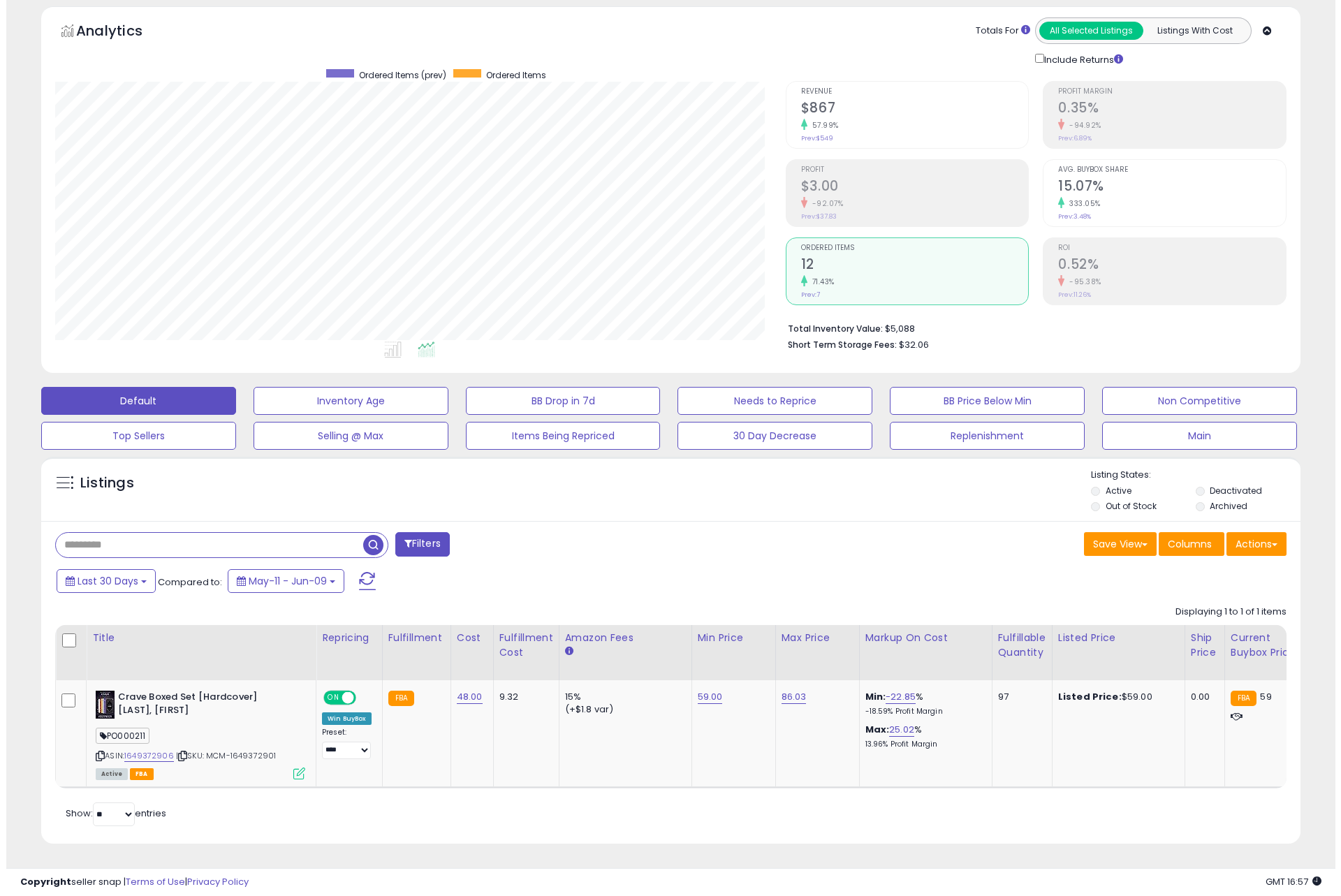 scroll, scrollTop: 0, scrollLeft: 0, axis: both 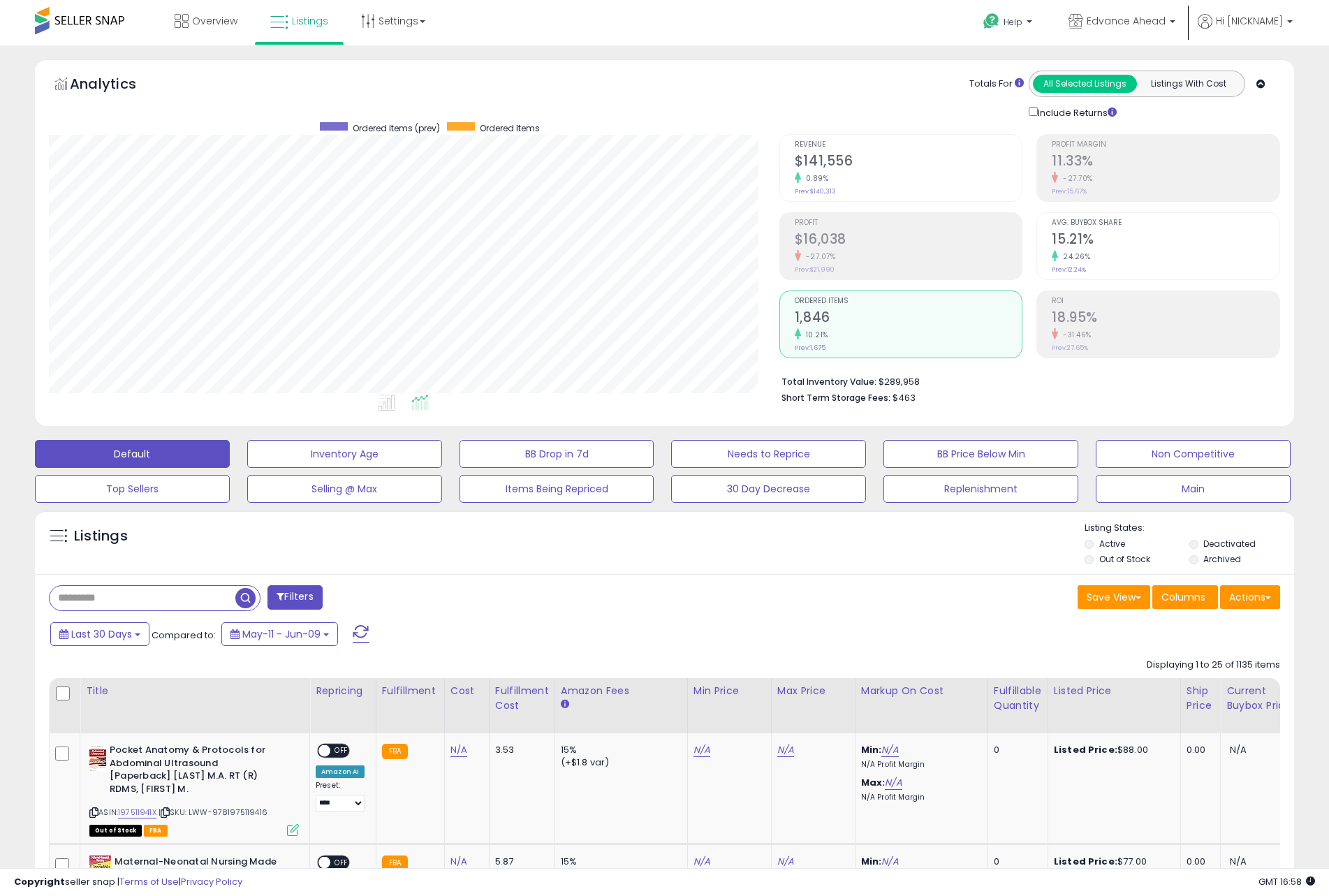 click on "Filters" at bounding box center (295, 597) 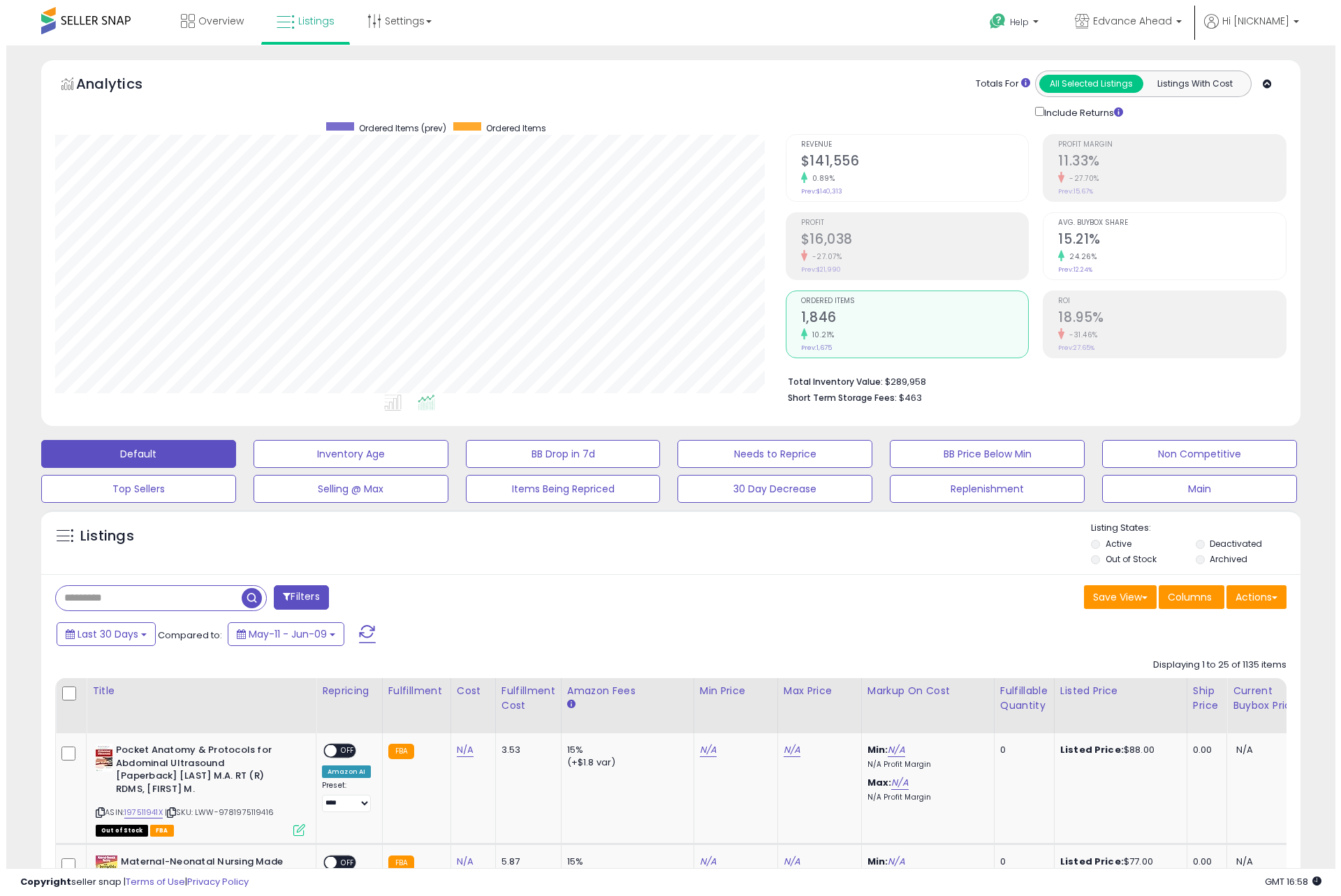 scroll, scrollTop: 698077, scrollLeft: 697700, axis: both 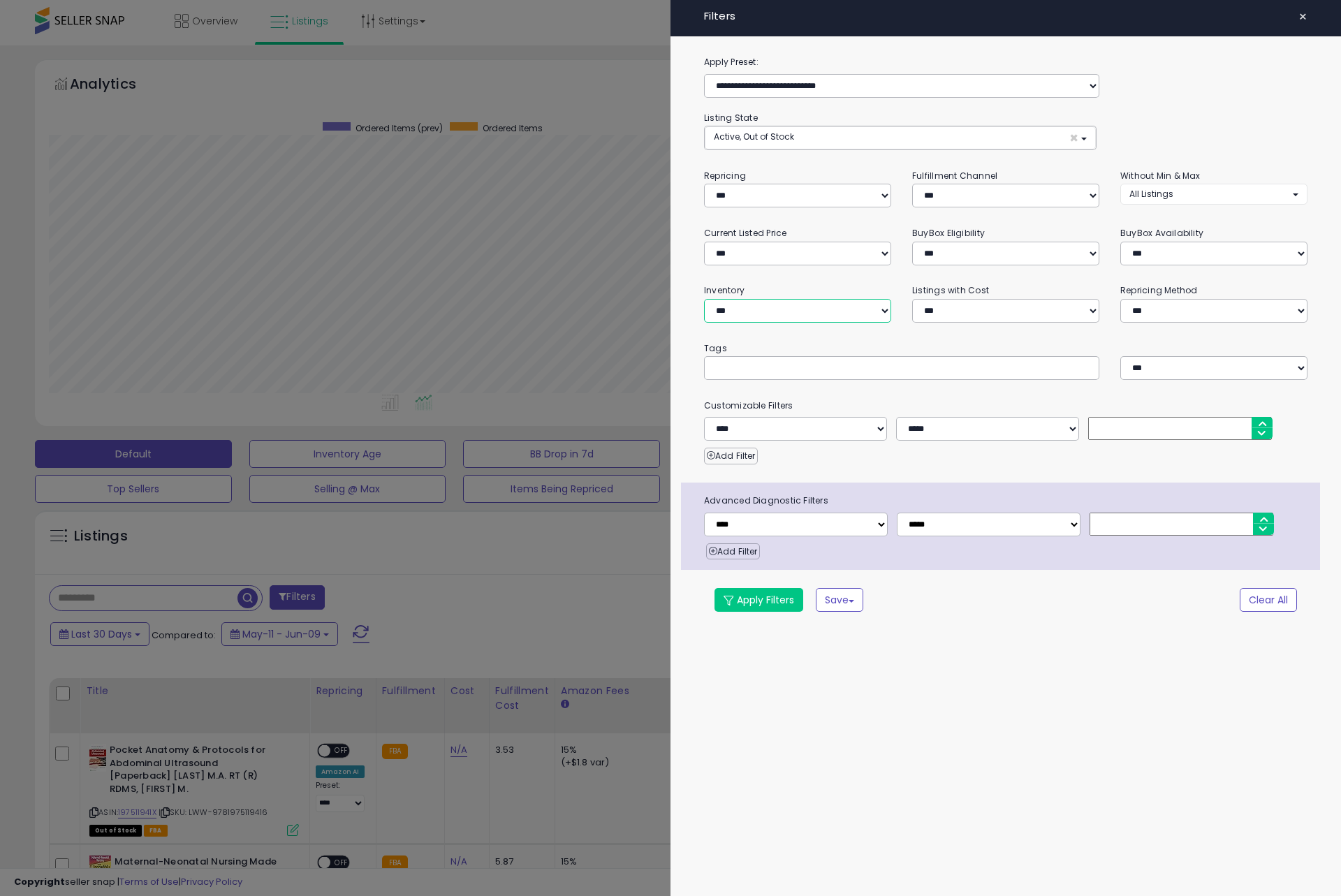 click on "**********" at bounding box center (798, 311) 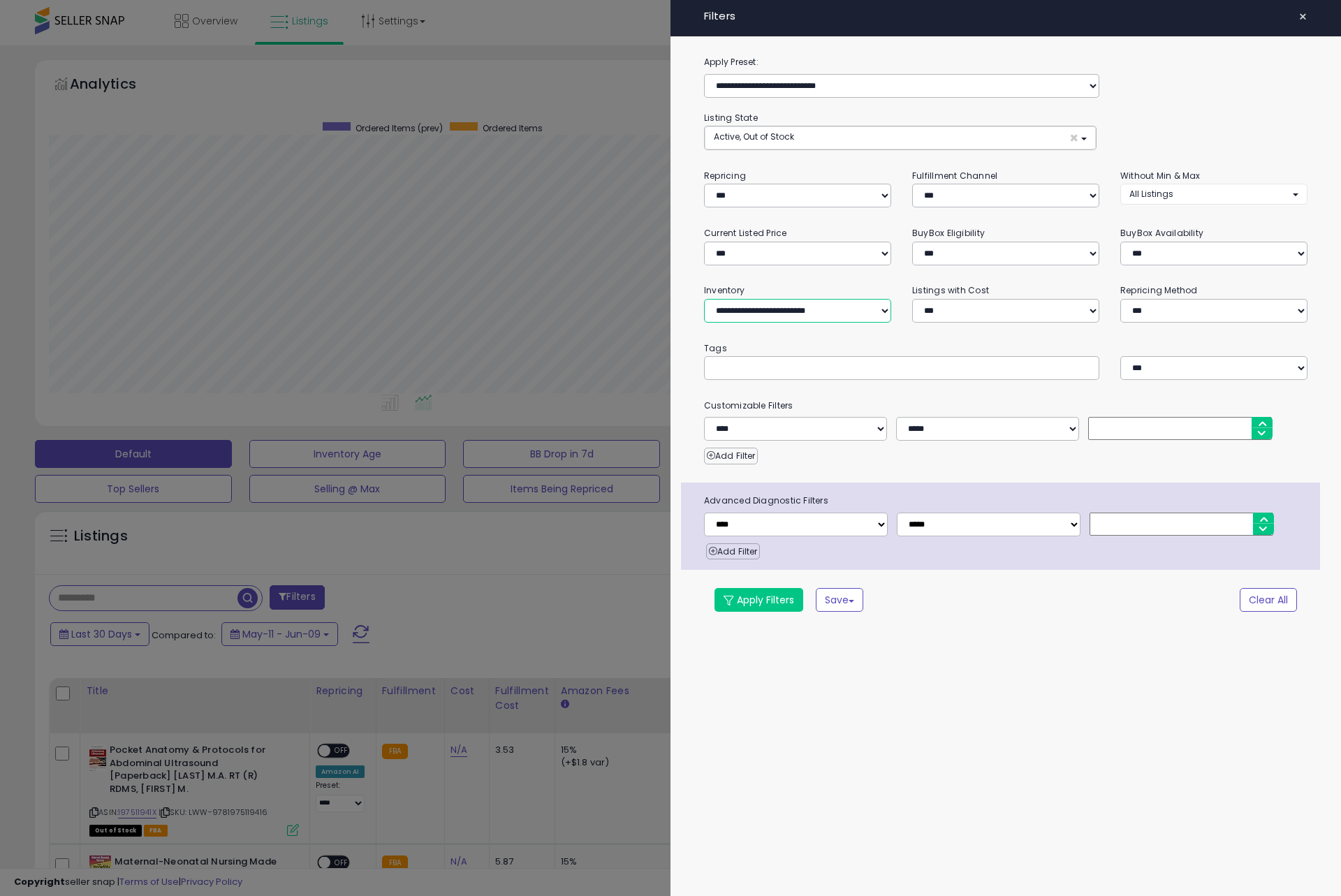 click on "**********" at bounding box center [798, 311] 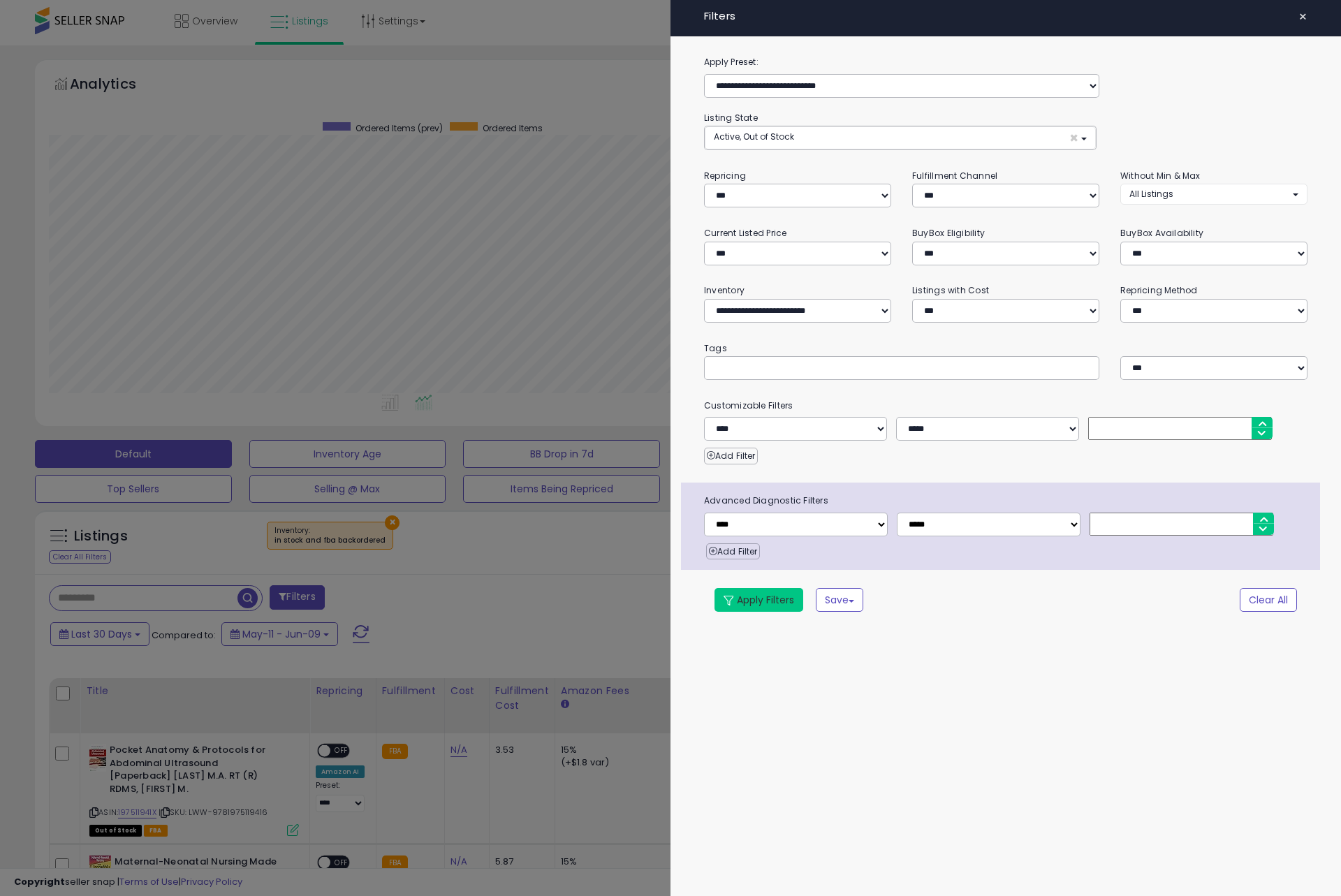 click on "Apply Filters" at bounding box center [759, 600] 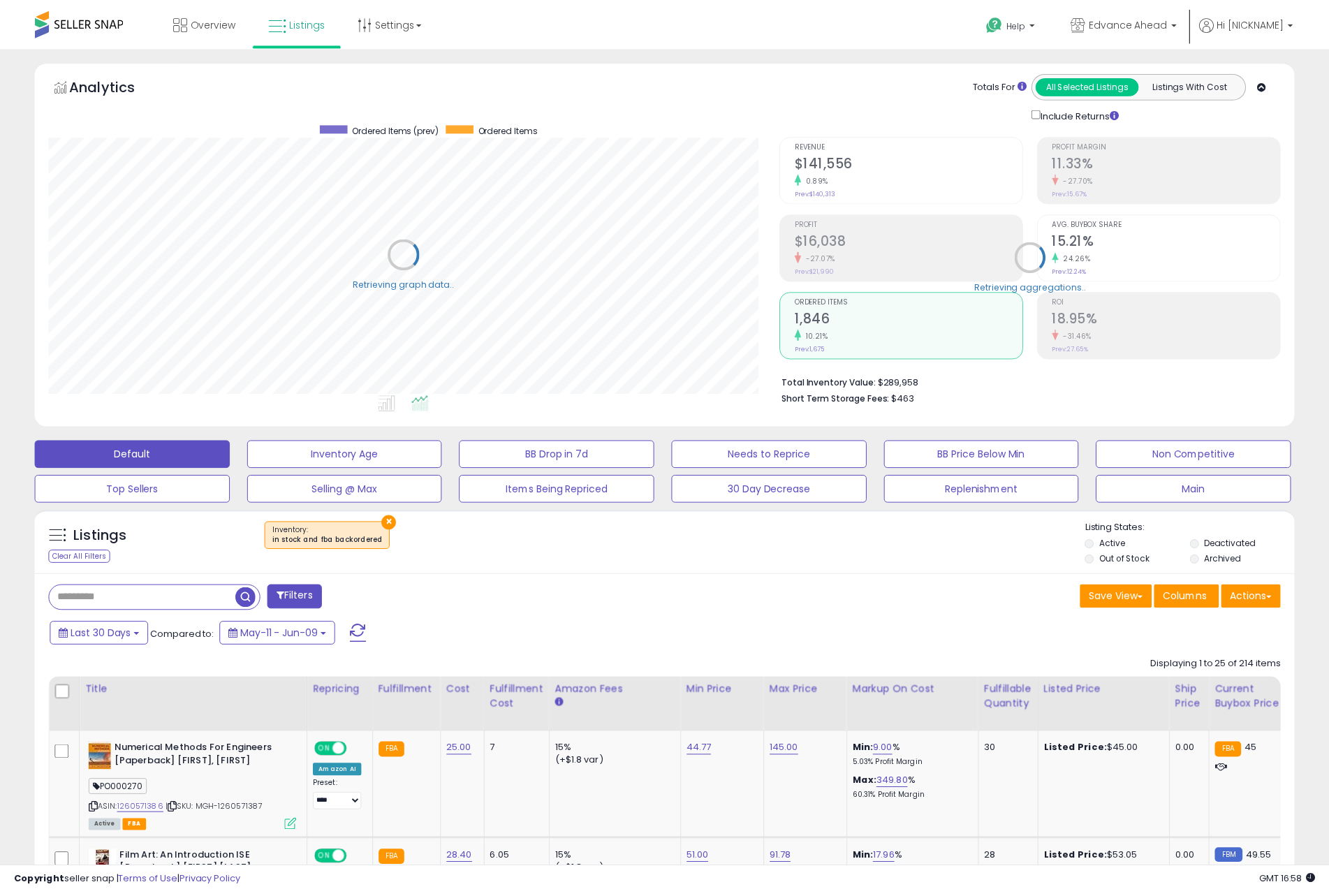 scroll, scrollTop: 286, scrollLeft: 730, axis: both 